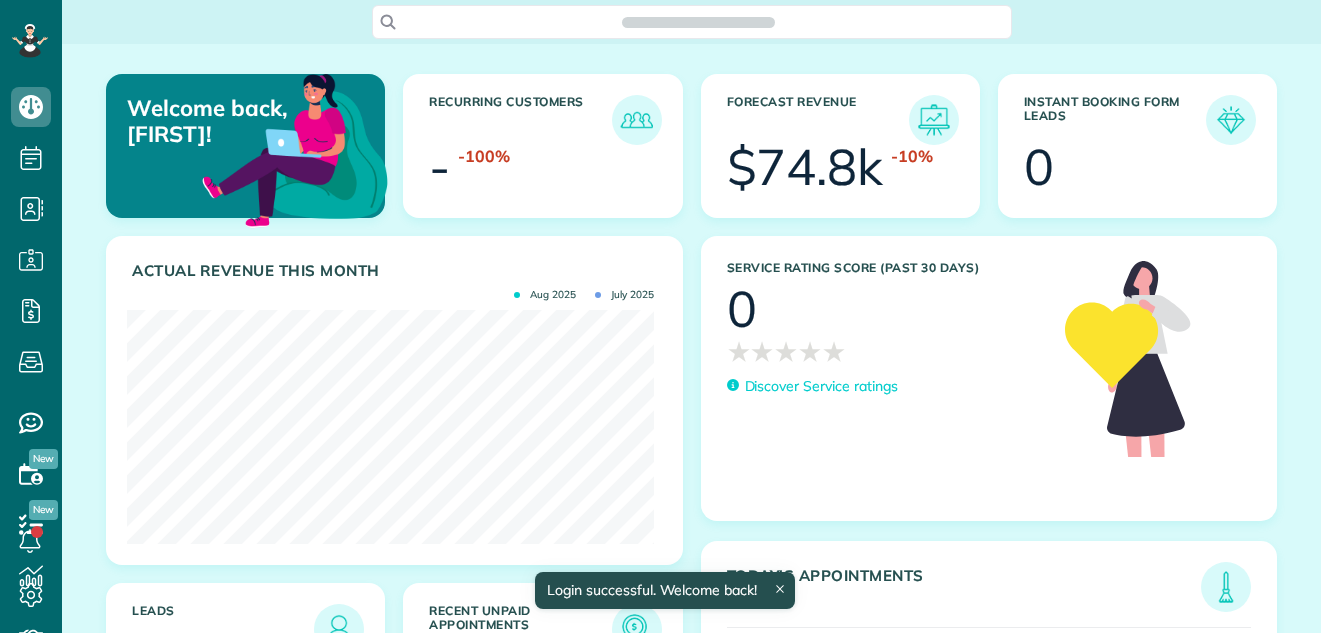 scroll, scrollTop: 0, scrollLeft: 0, axis: both 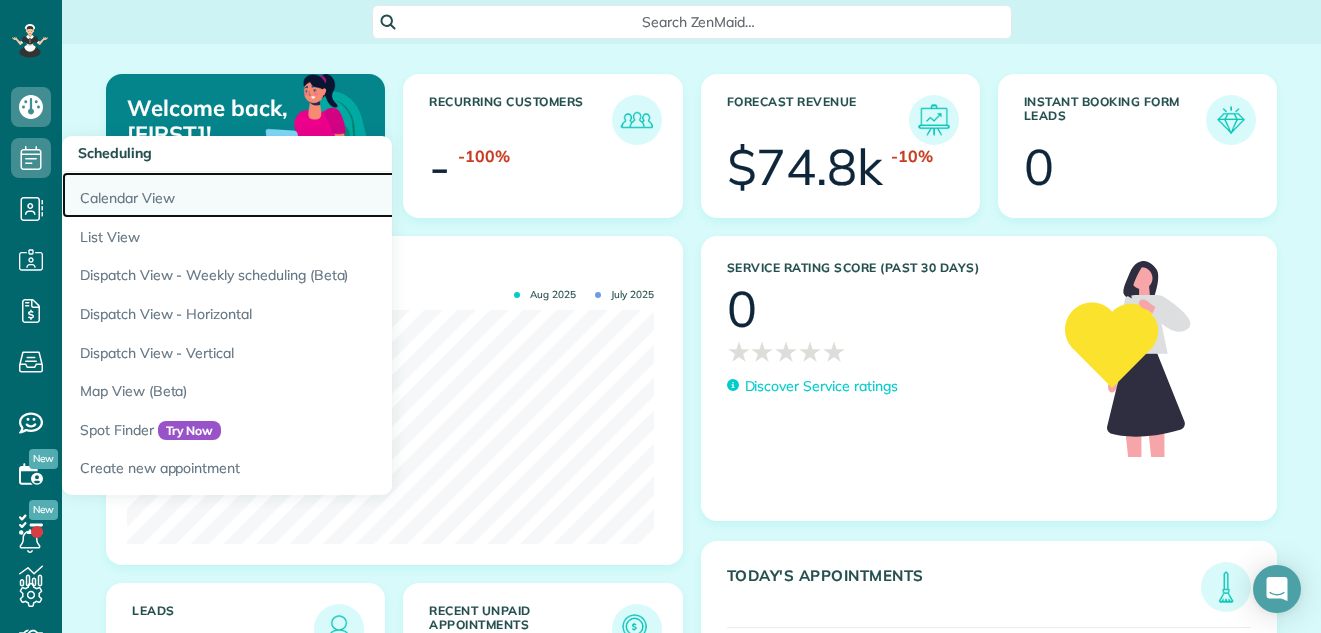 click on "Calendar View" at bounding box center [312, 195] 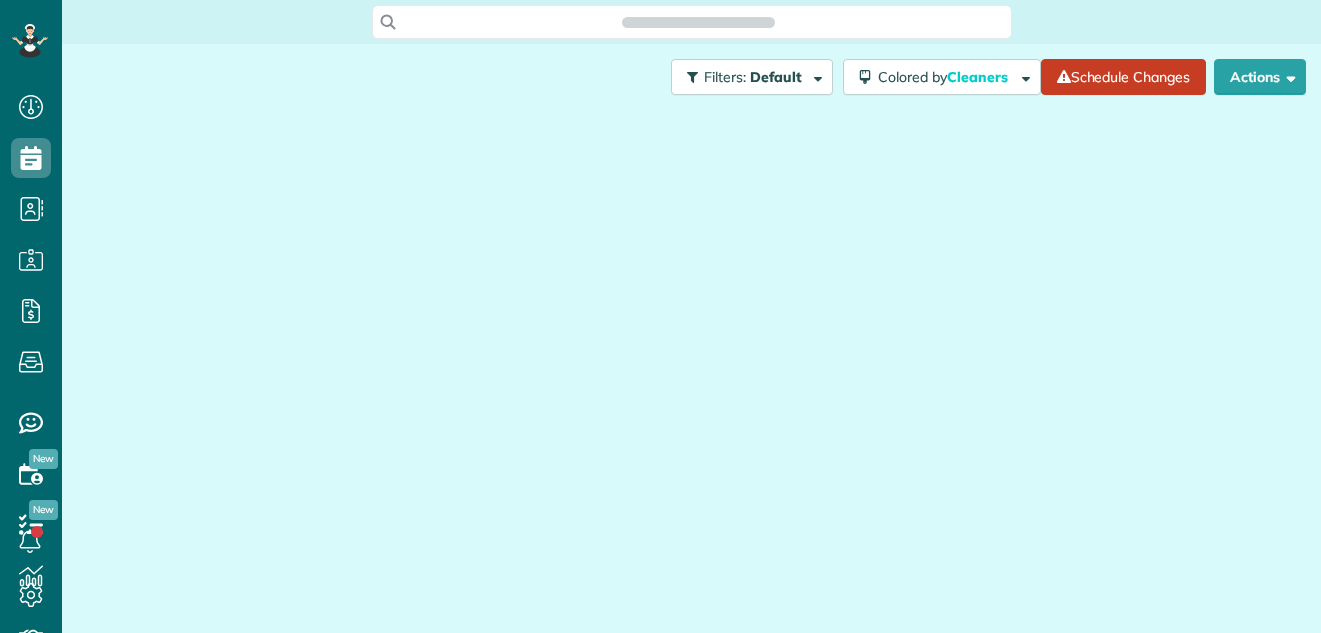 scroll, scrollTop: 0, scrollLeft: 0, axis: both 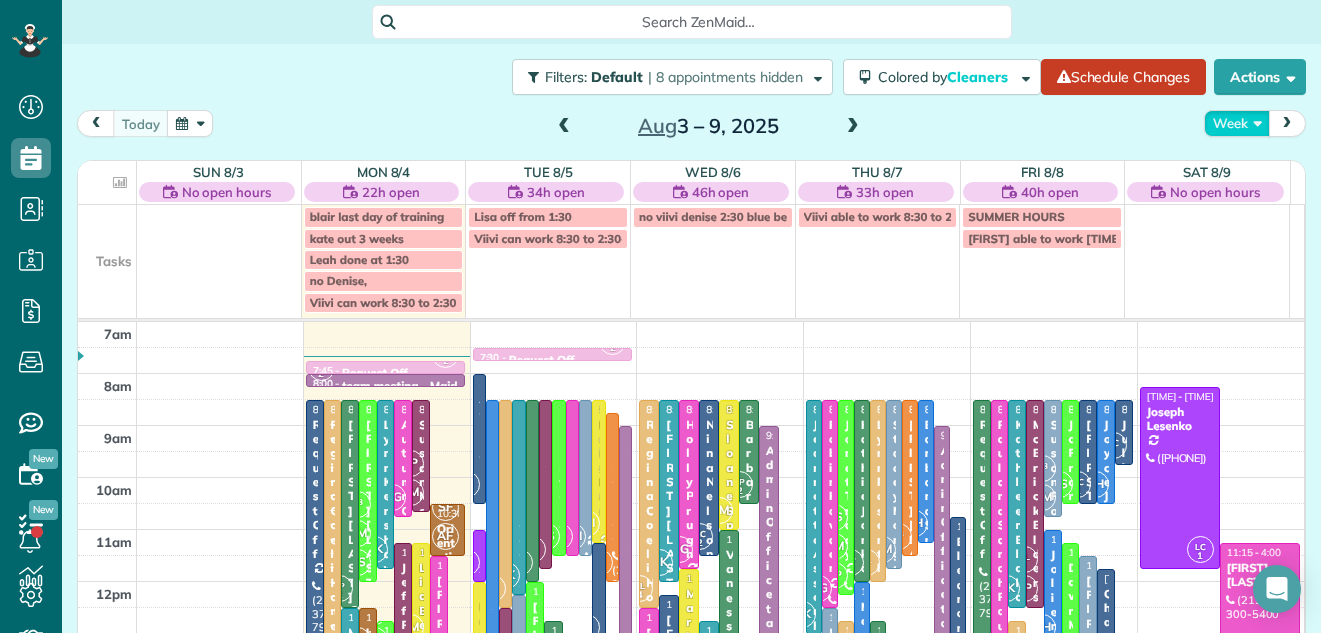 click on "Week" at bounding box center (1237, 123) 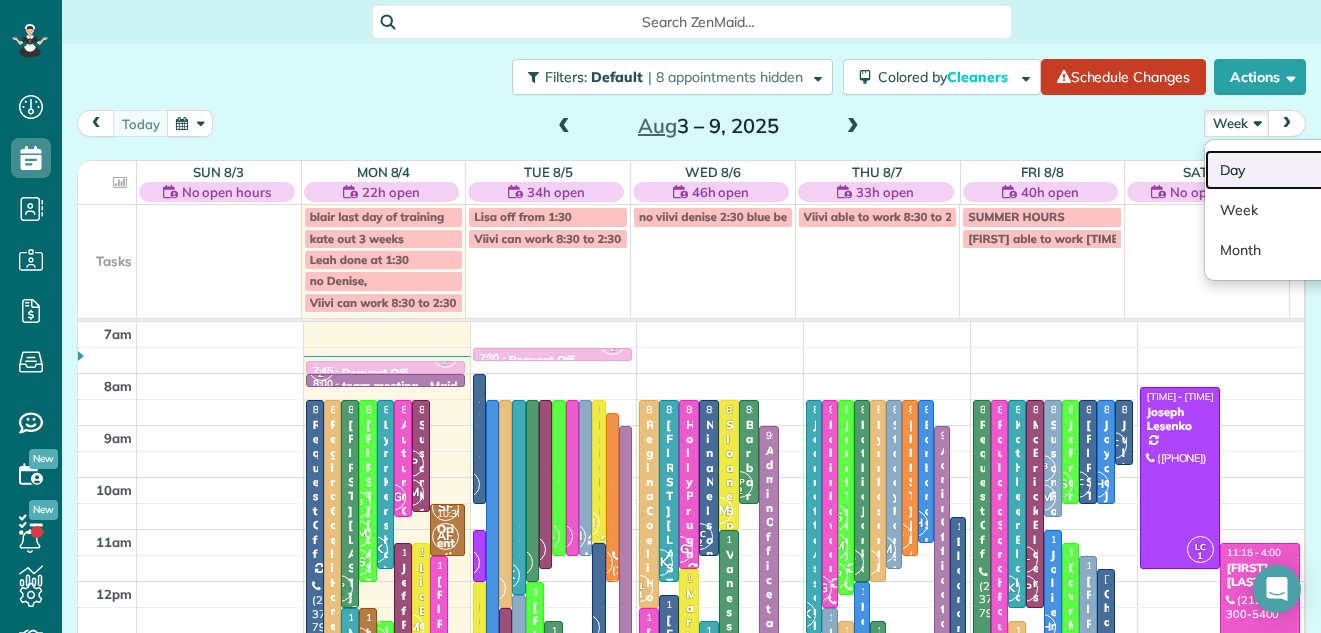 click on "Day" at bounding box center (1284, 170) 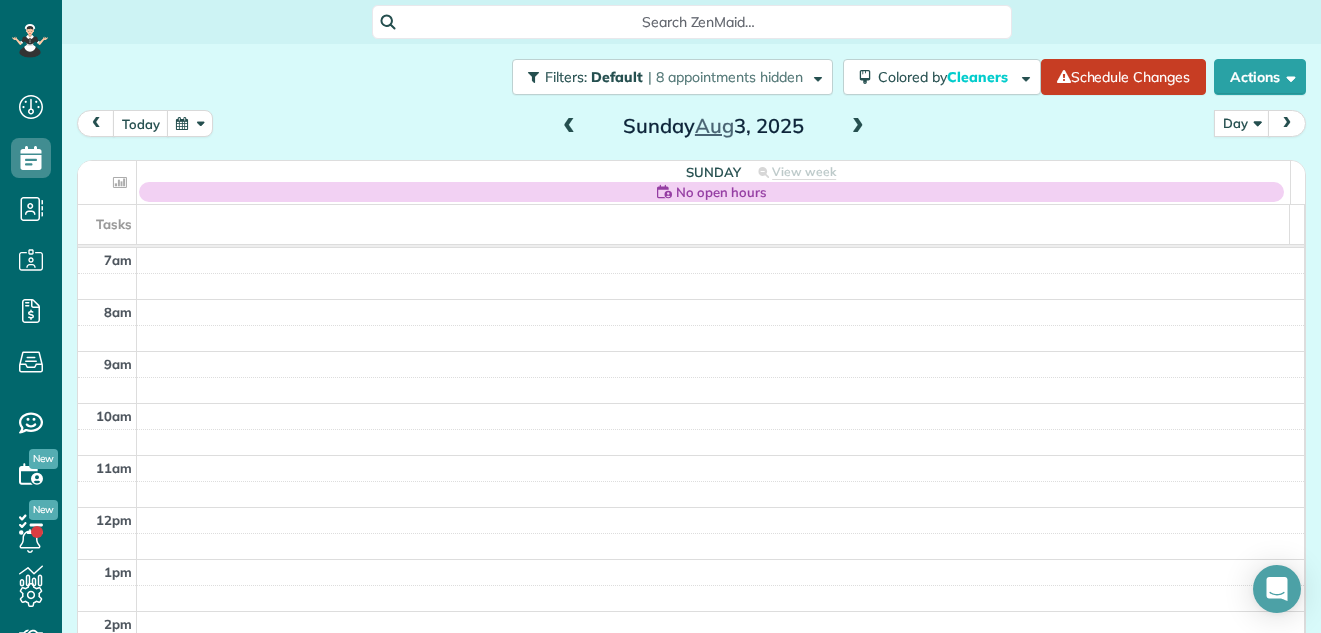 click at bounding box center (858, 127) 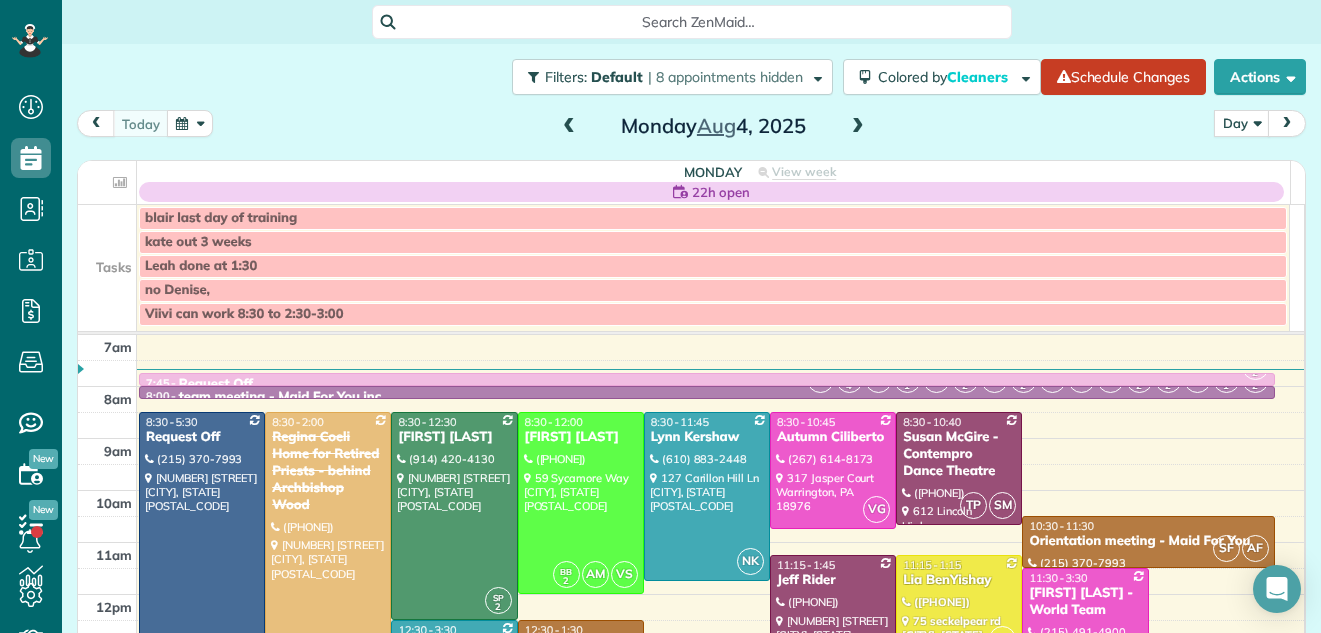click at bounding box center (858, 127) 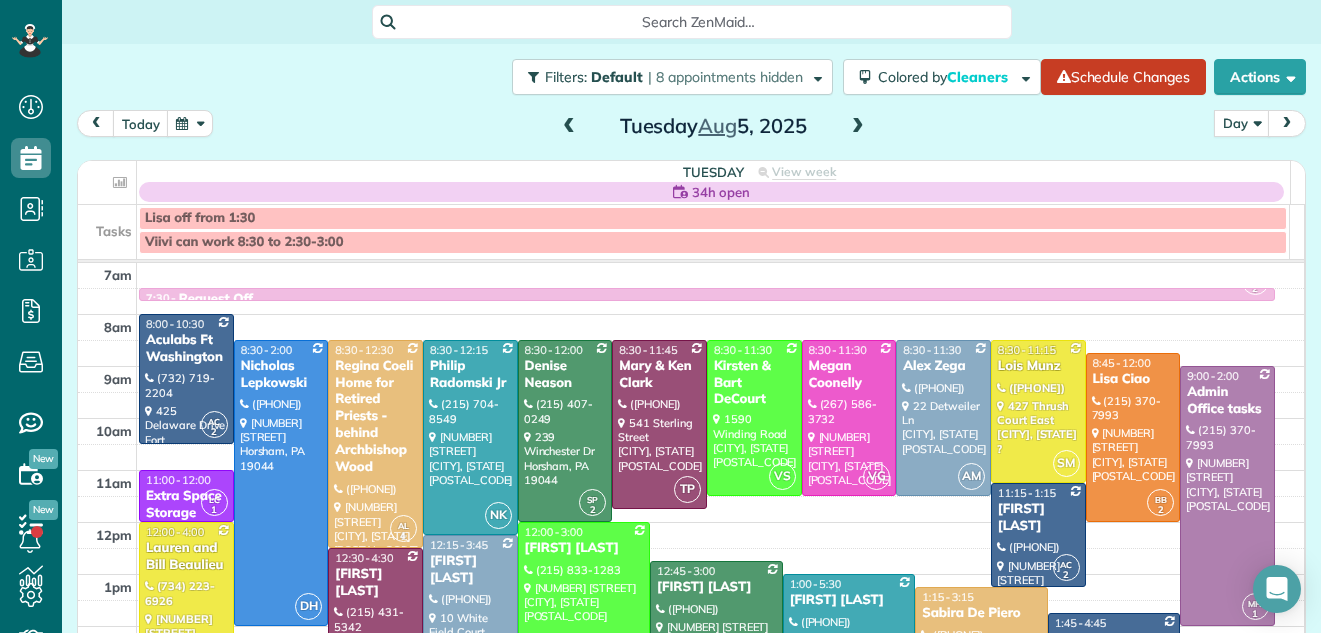 click at bounding box center [858, 127] 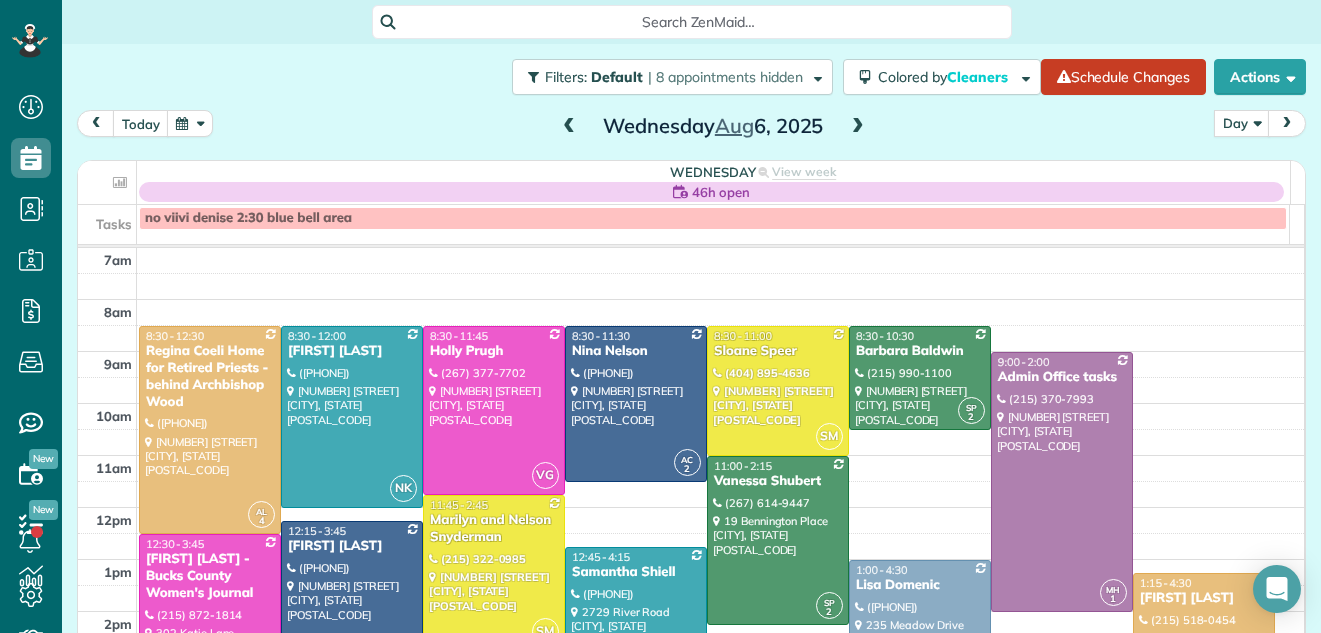 click at bounding box center [858, 127] 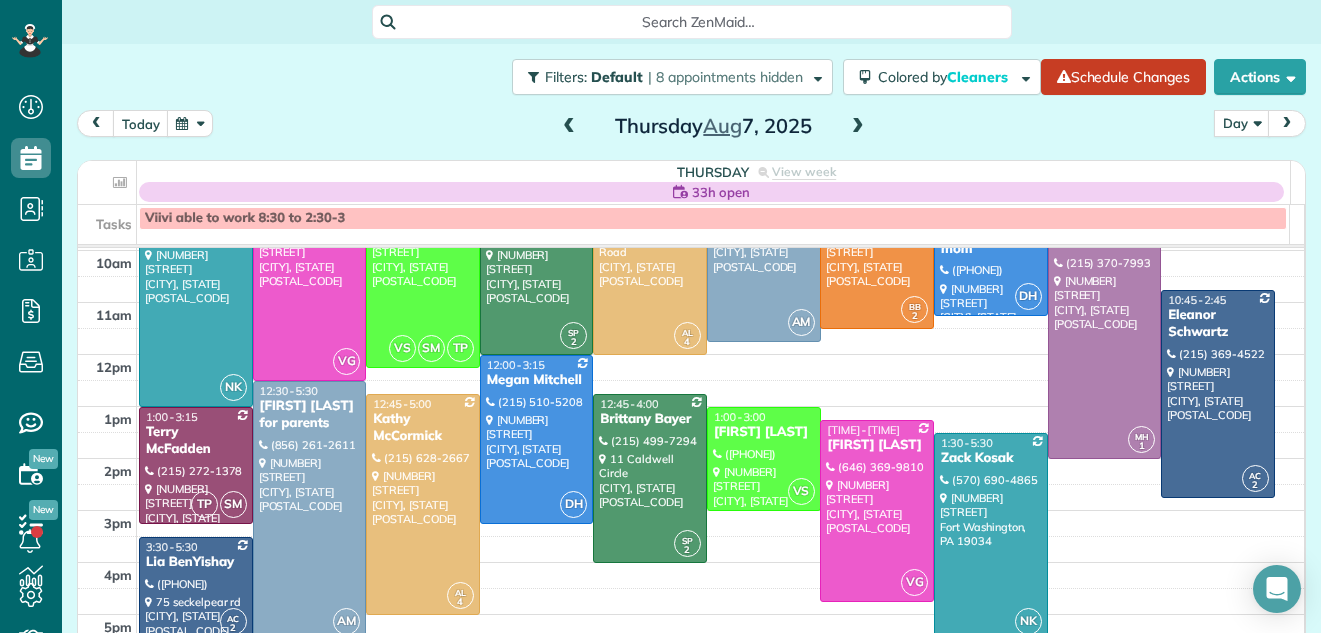 scroll, scrollTop: 136, scrollLeft: 0, axis: vertical 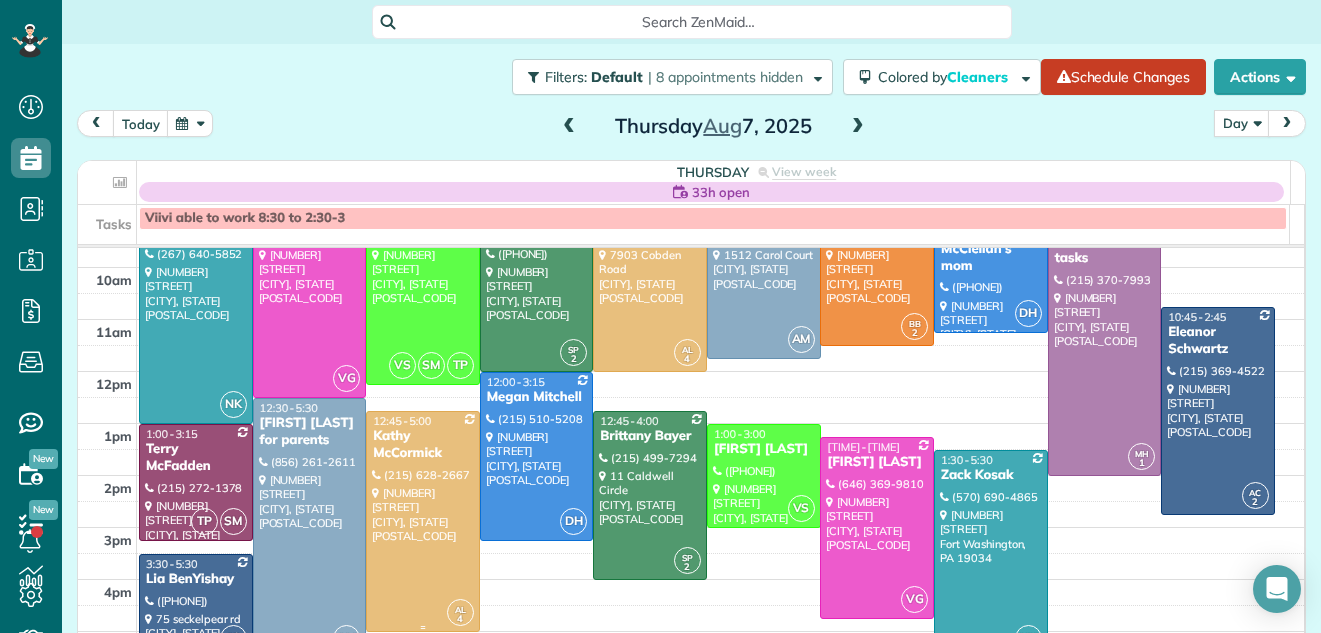 click at bounding box center [423, 521] 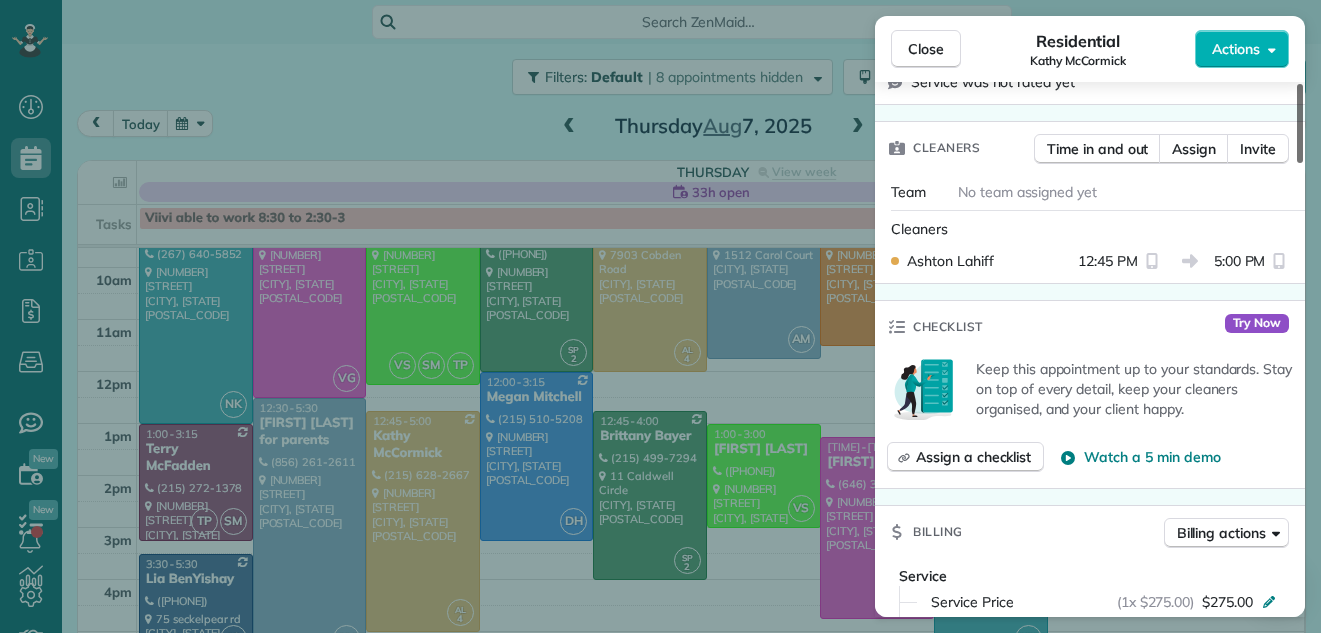 scroll, scrollTop: 562, scrollLeft: 0, axis: vertical 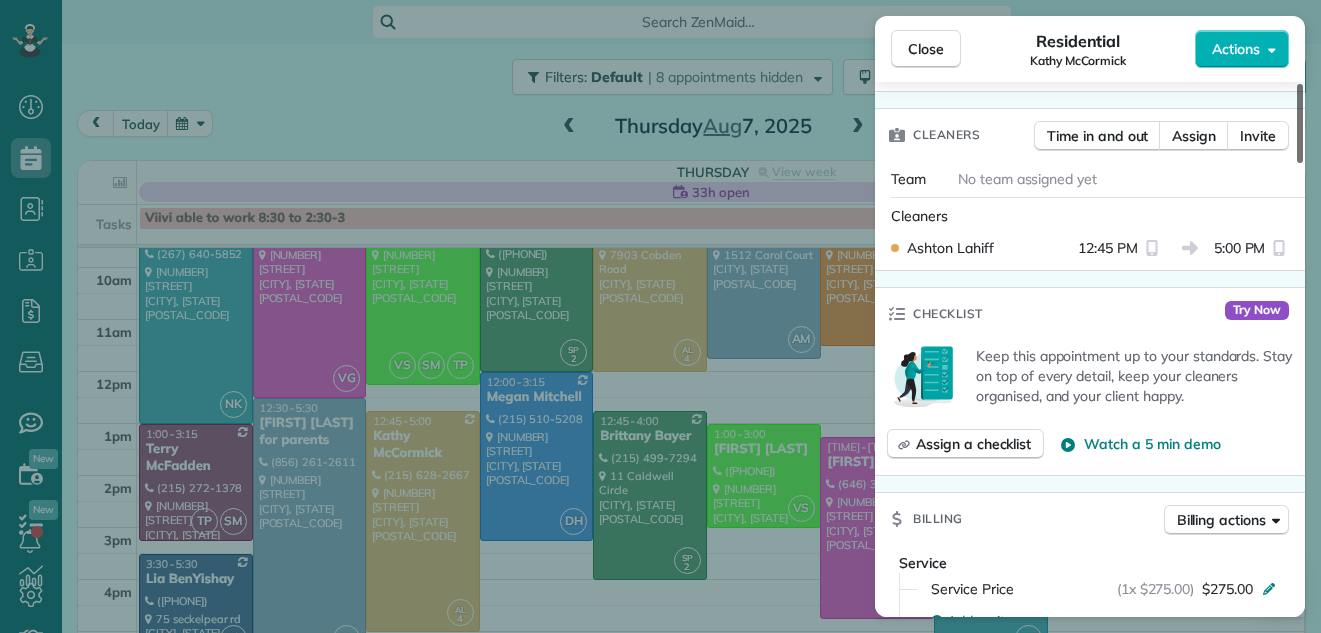 drag, startPoint x: 1298, startPoint y: 139, endPoint x: 1288, endPoint y: 222, distance: 83.60024 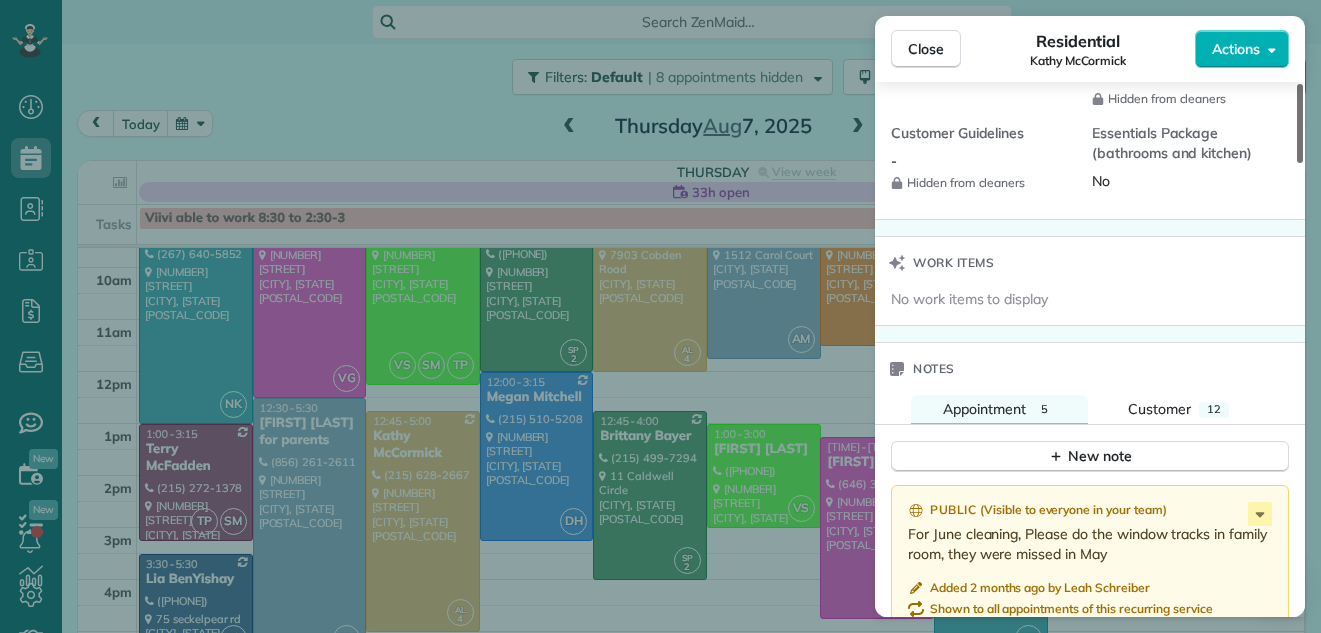 scroll, scrollTop: 1950, scrollLeft: 0, axis: vertical 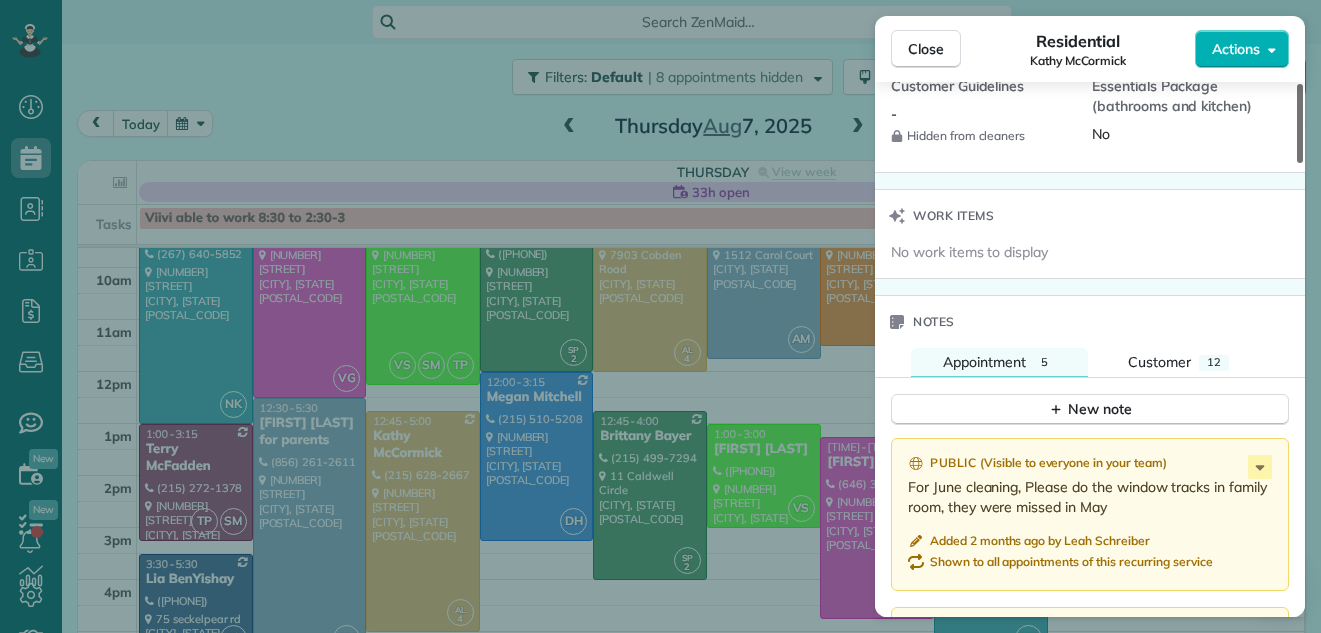drag, startPoint x: 1301, startPoint y: 190, endPoint x: 1300, endPoint y: 395, distance: 205.00244 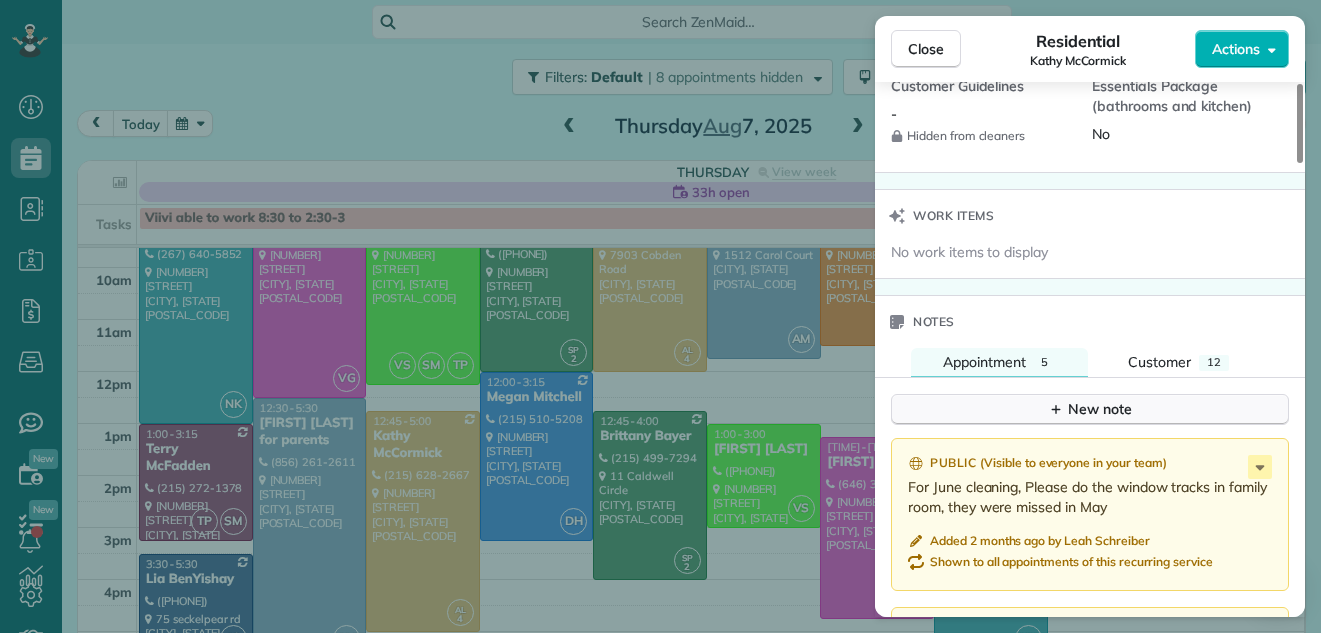 click on "New note" at bounding box center [1090, 409] 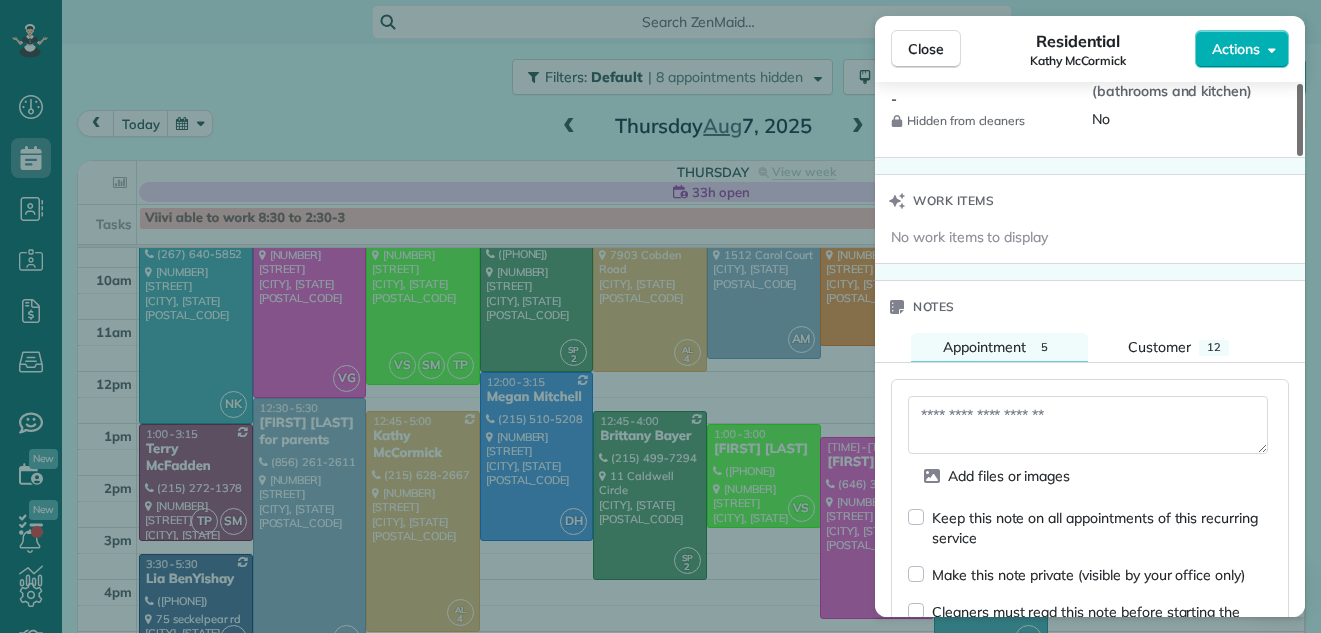 scroll, scrollTop: 1980, scrollLeft: 0, axis: vertical 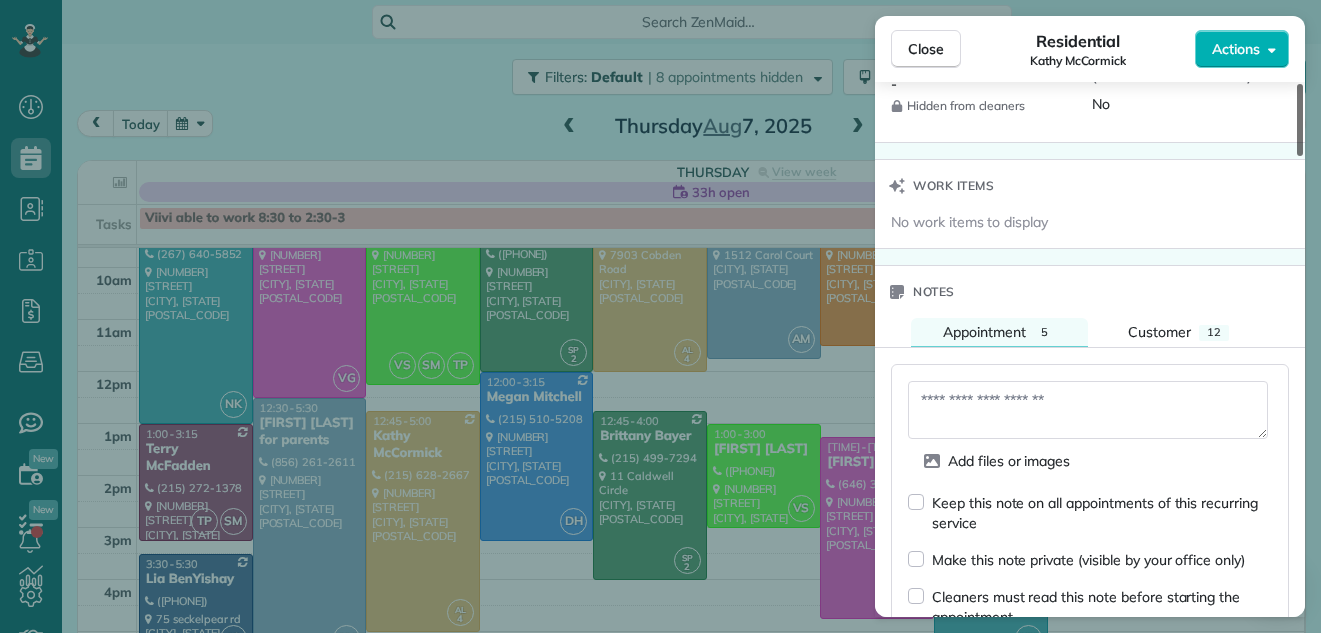 click at bounding box center (1300, 120) 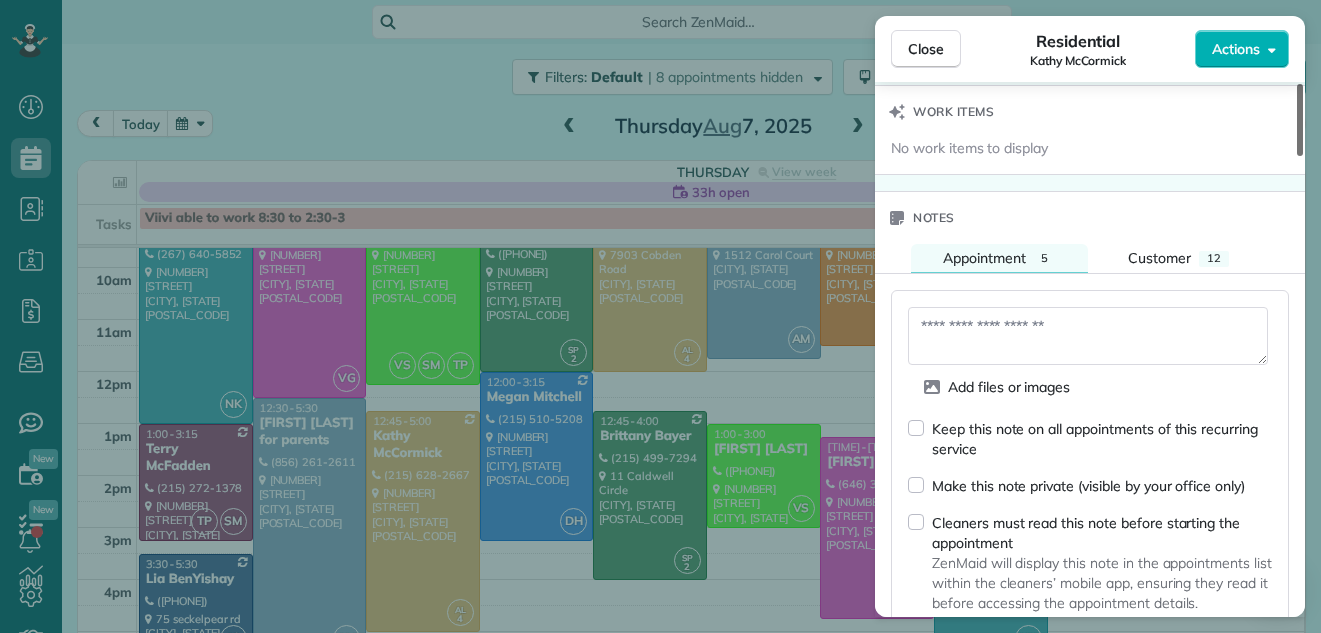 scroll, scrollTop: 2092, scrollLeft: 0, axis: vertical 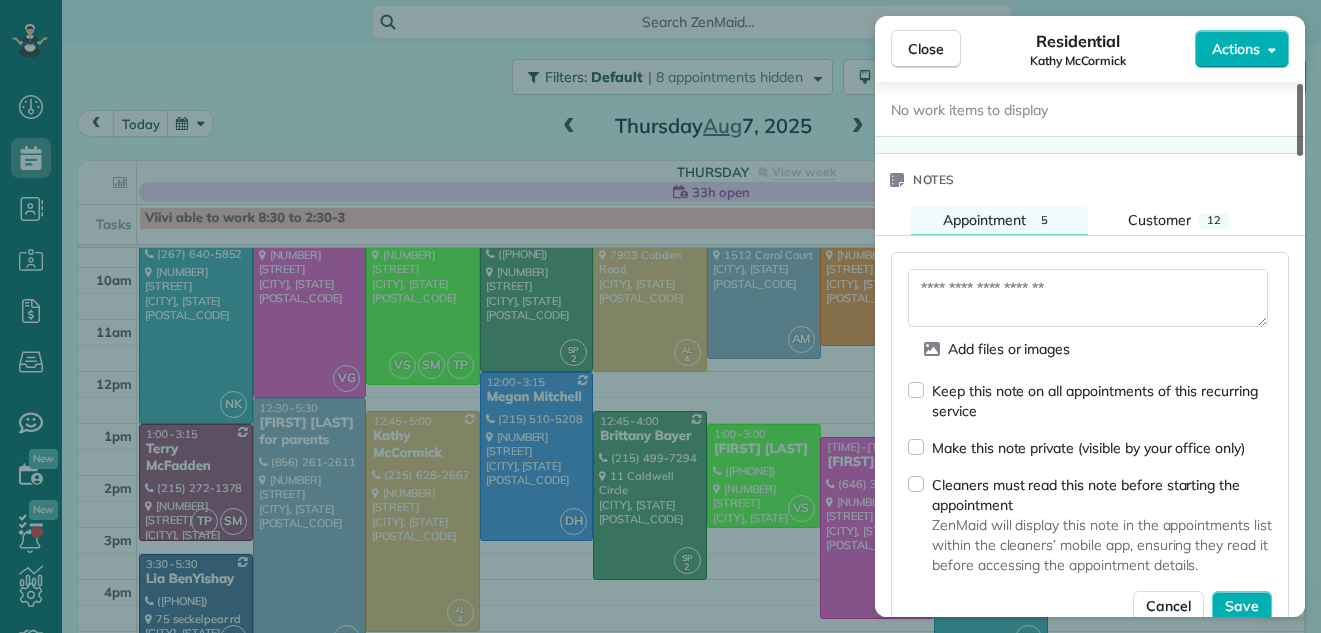 drag, startPoint x: 1300, startPoint y: 364, endPoint x: 1303, endPoint y: 379, distance: 15.297058 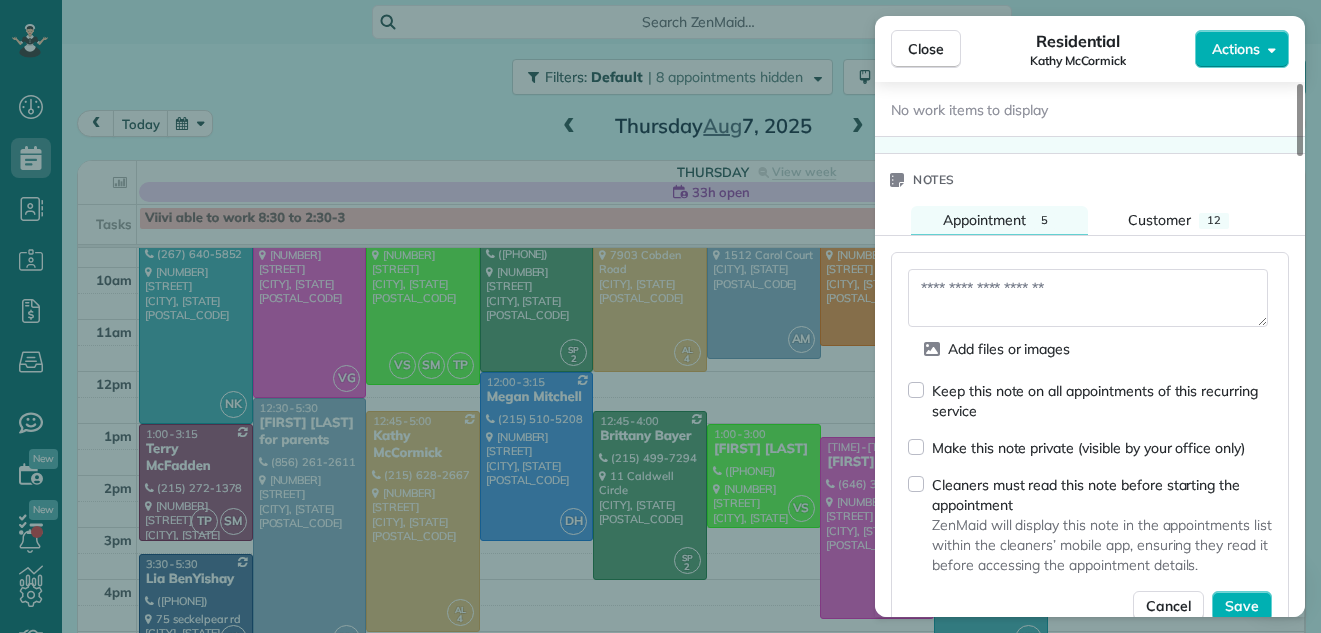 click at bounding box center [1088, 298] 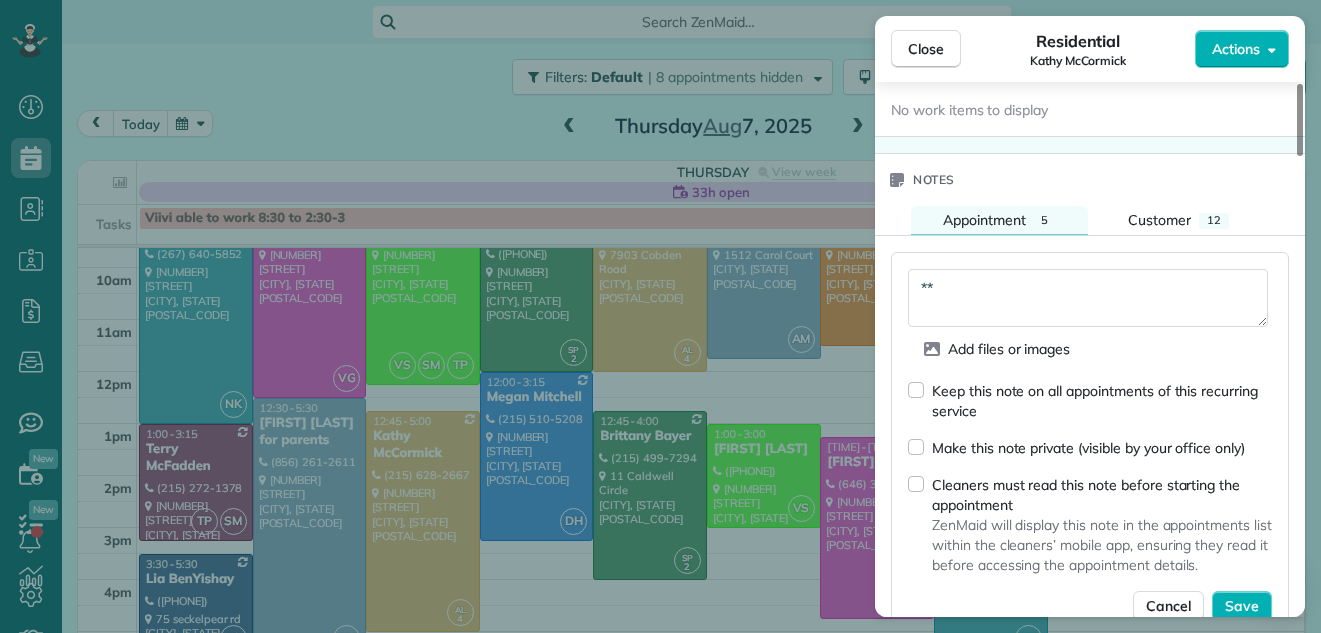 type on "*" 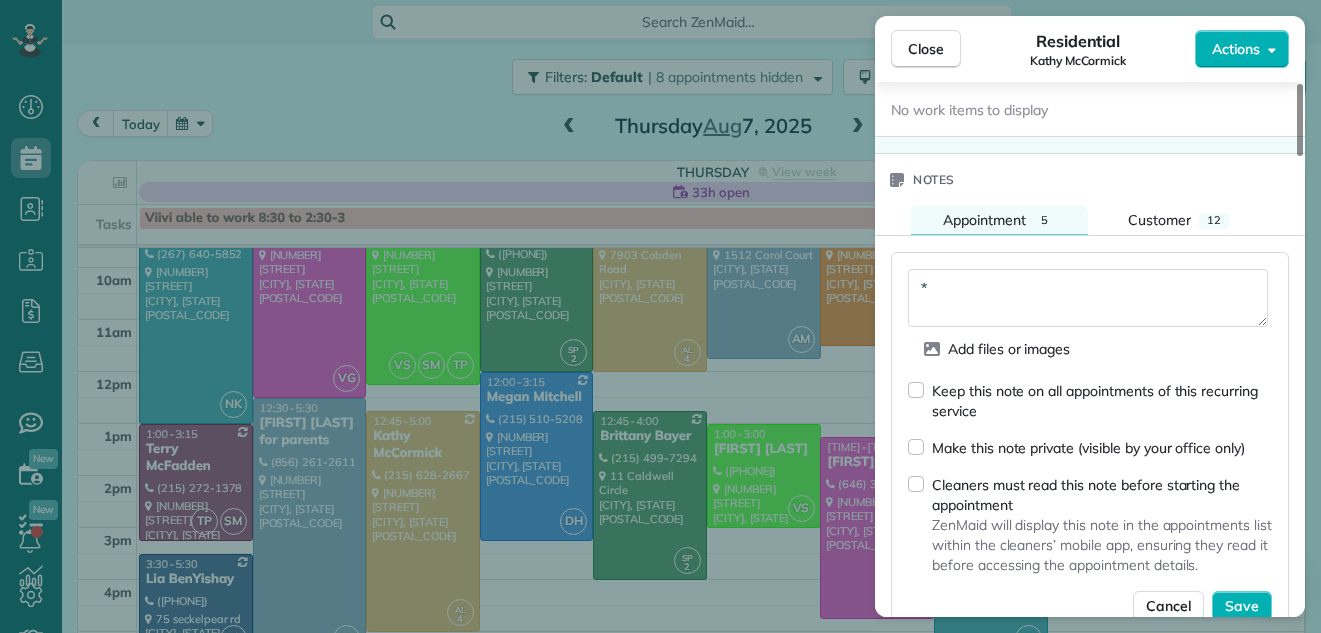 type 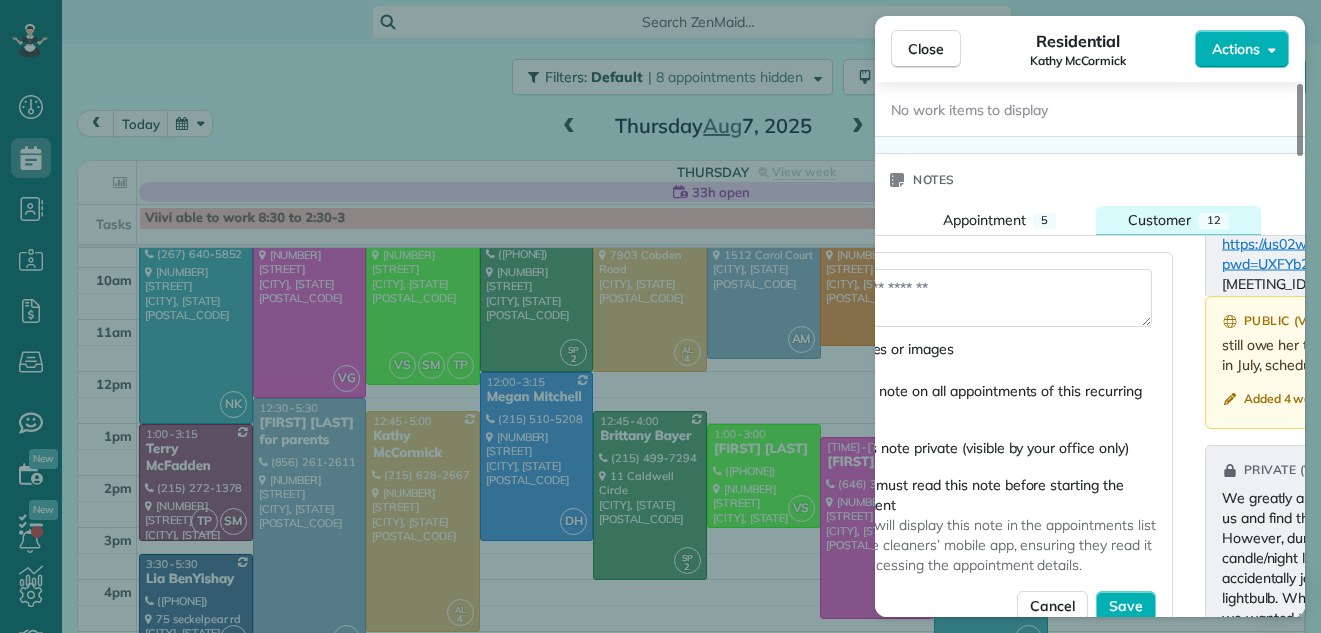 click on "Customer" at bounding box center [1159, 220] 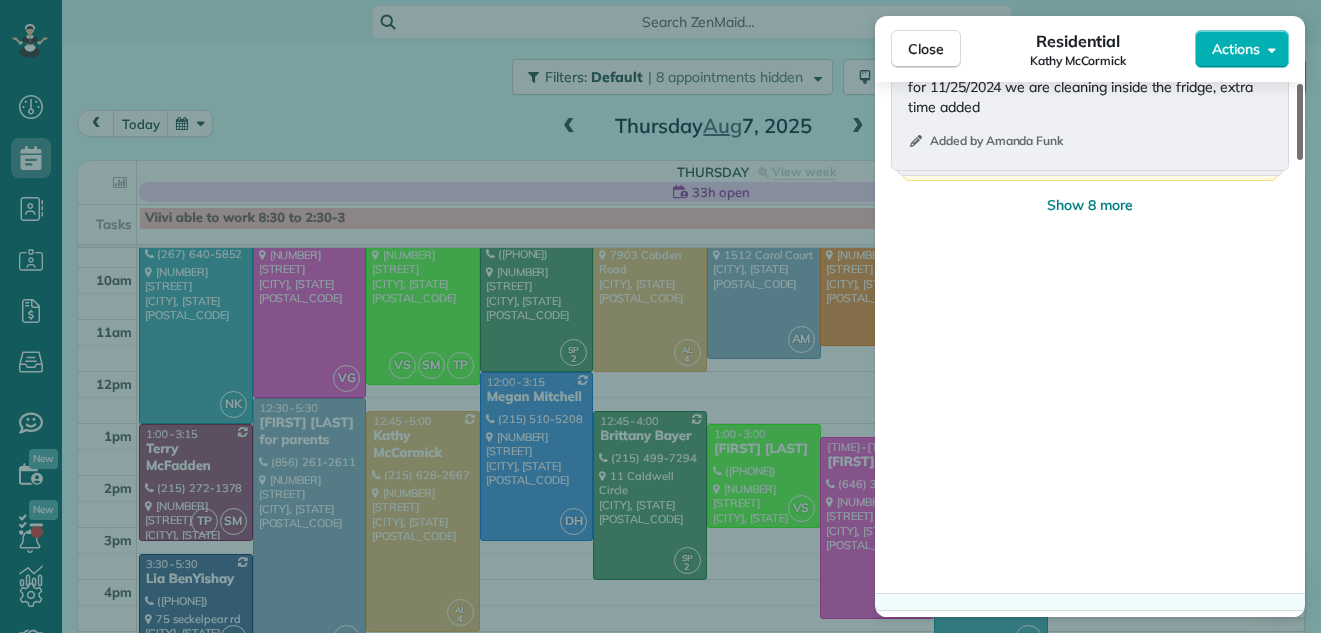 scroll, scrollTop: 3058, scrollLeft: 0, axis: vertical 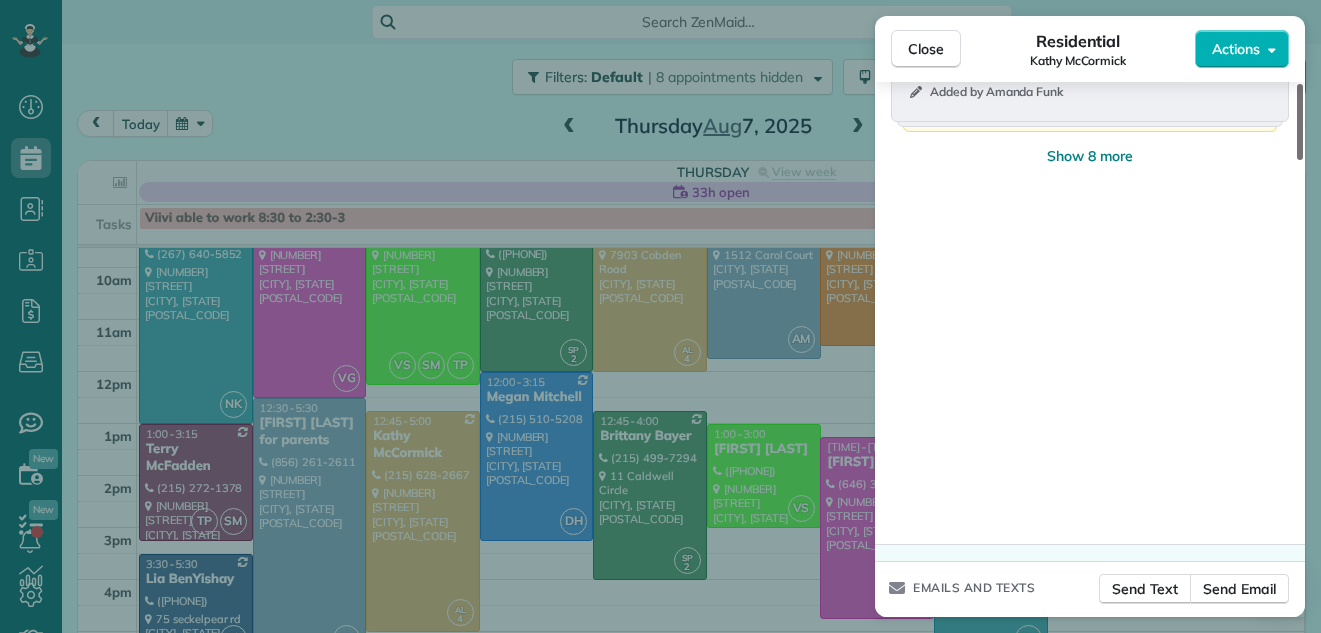 drag, startPoint x: 1300, startPoint y: 396, endPoint x: 1293, endPoint y: 533, distance: 137.17871 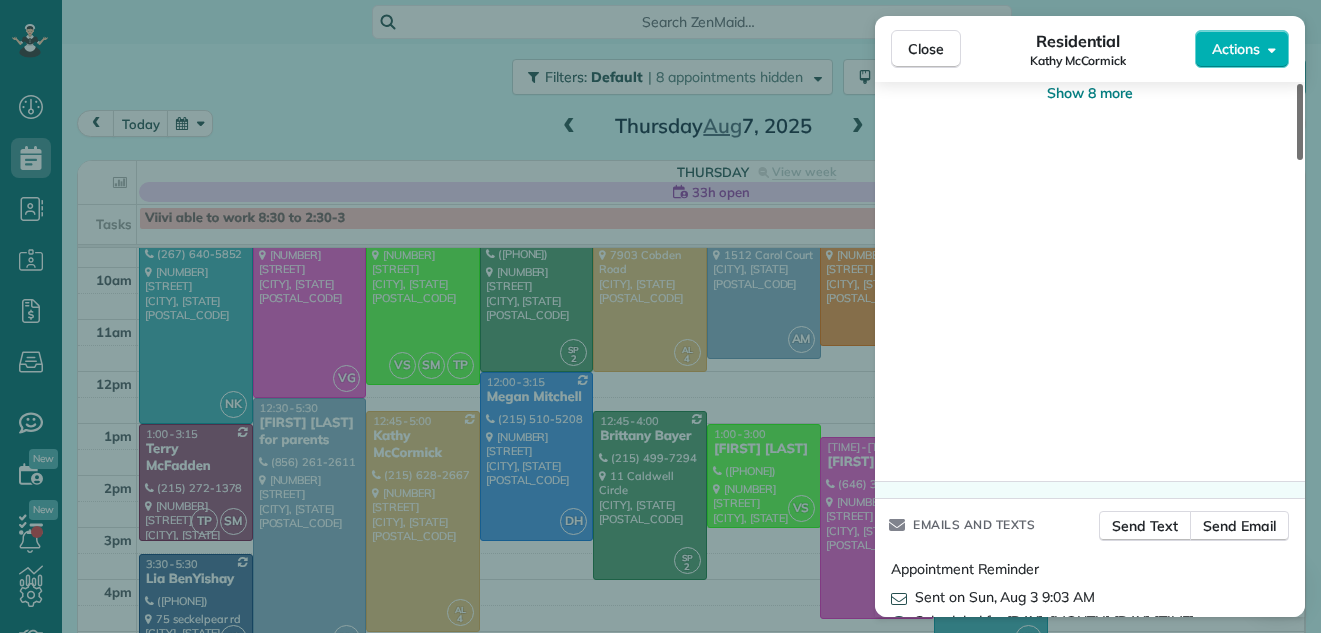 scroll, scrollTop: 3150, scrollLeft: 0, axis: vertical 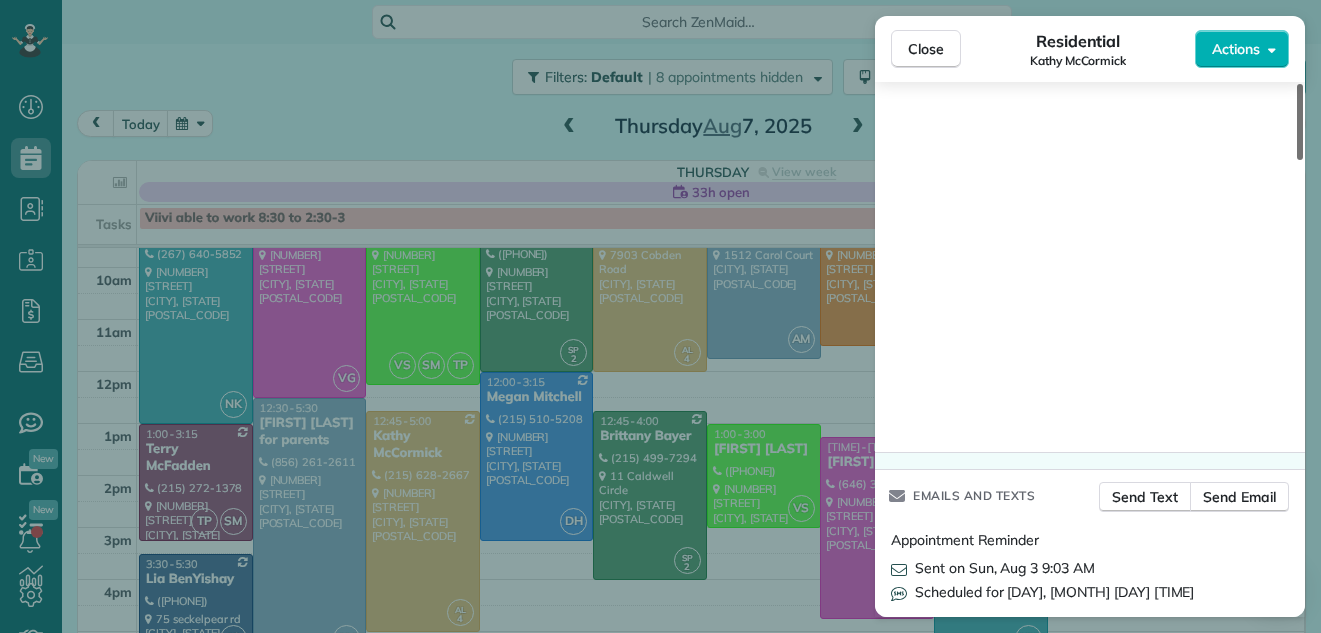 drag, startPoint x: 1299, startPoint y: 537, endPoint x: 1299, endPoint y: 550, distance: 13 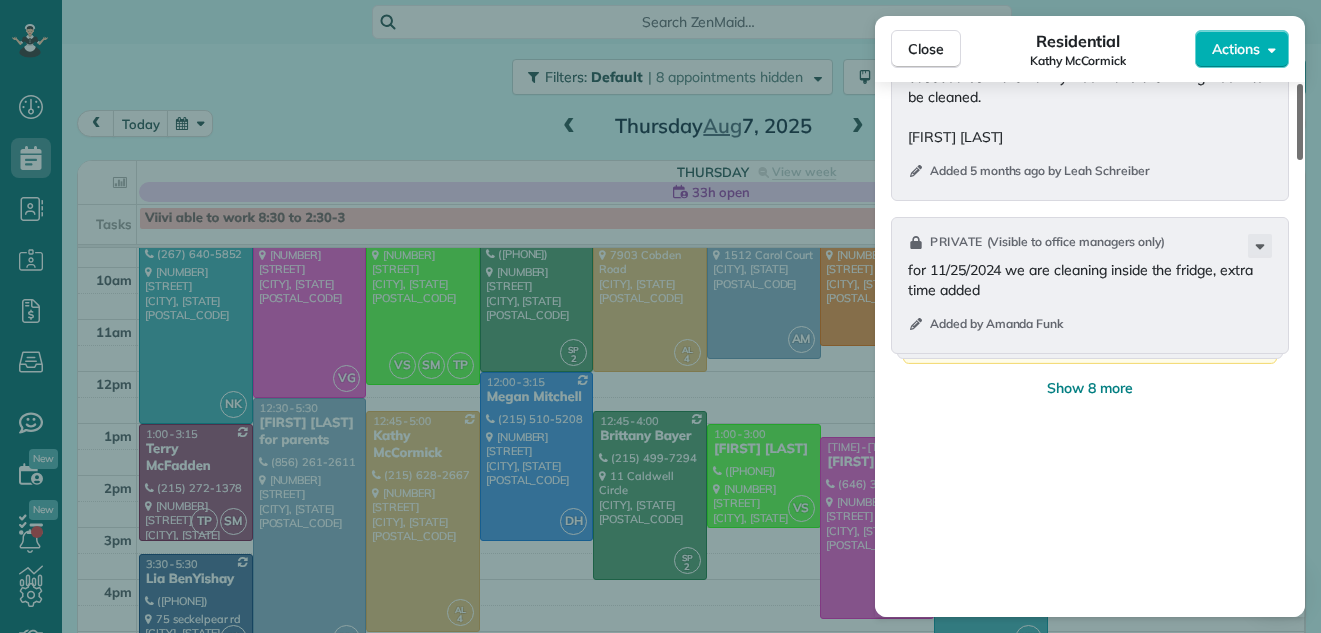 scroll, scrollTop: 2734, scrollLeft: 0, axis: vertical 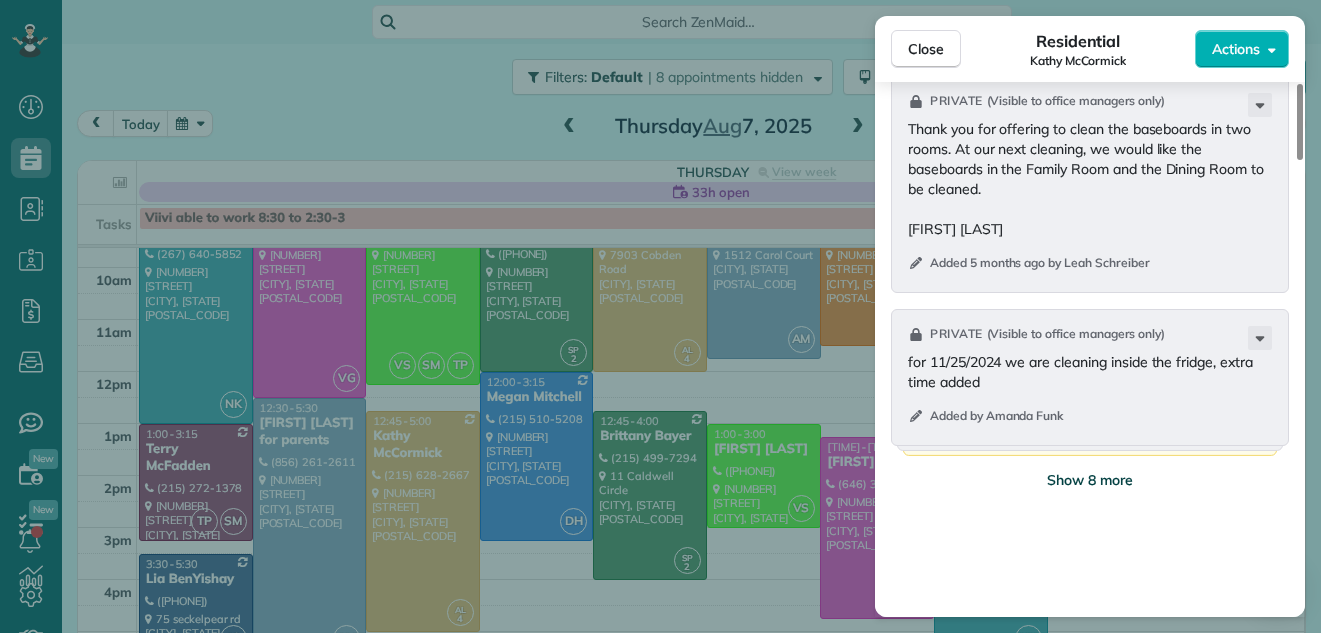 drag, startPoint x: 1300, startPoint y: 541, endPoint x: 1270, endPoint y: 482, distance: 66.189125 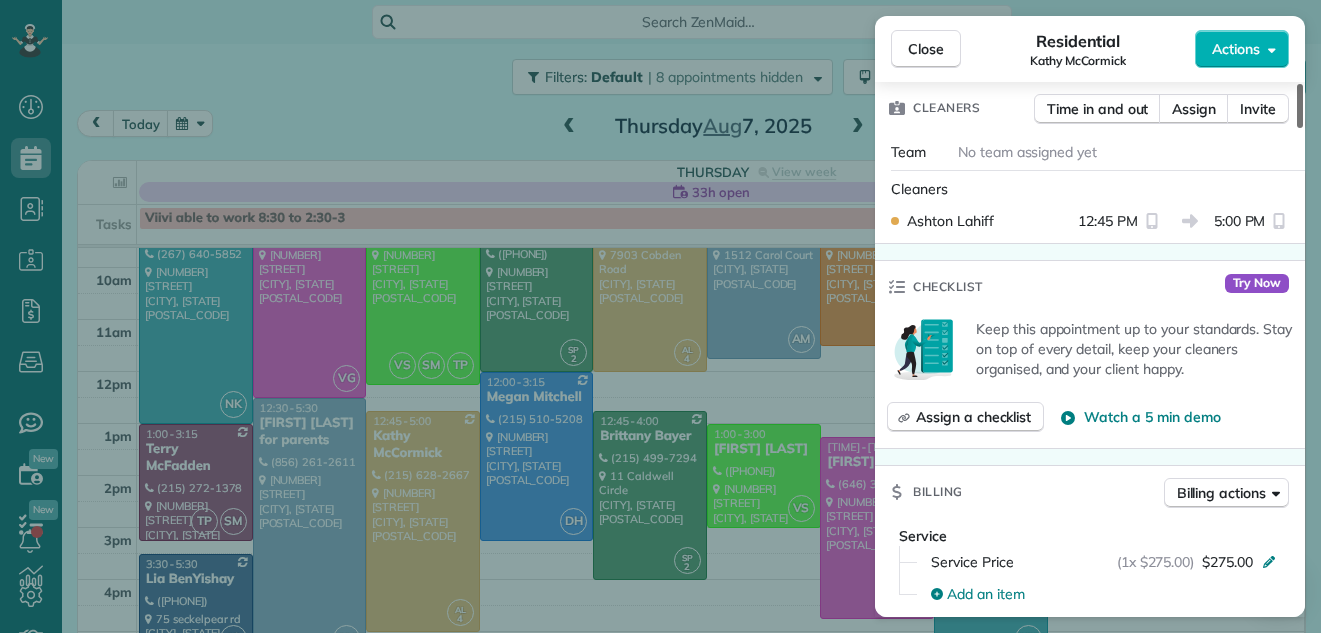 scroll, scrollTop: 601, scrollLeft: 0, axis: vertical 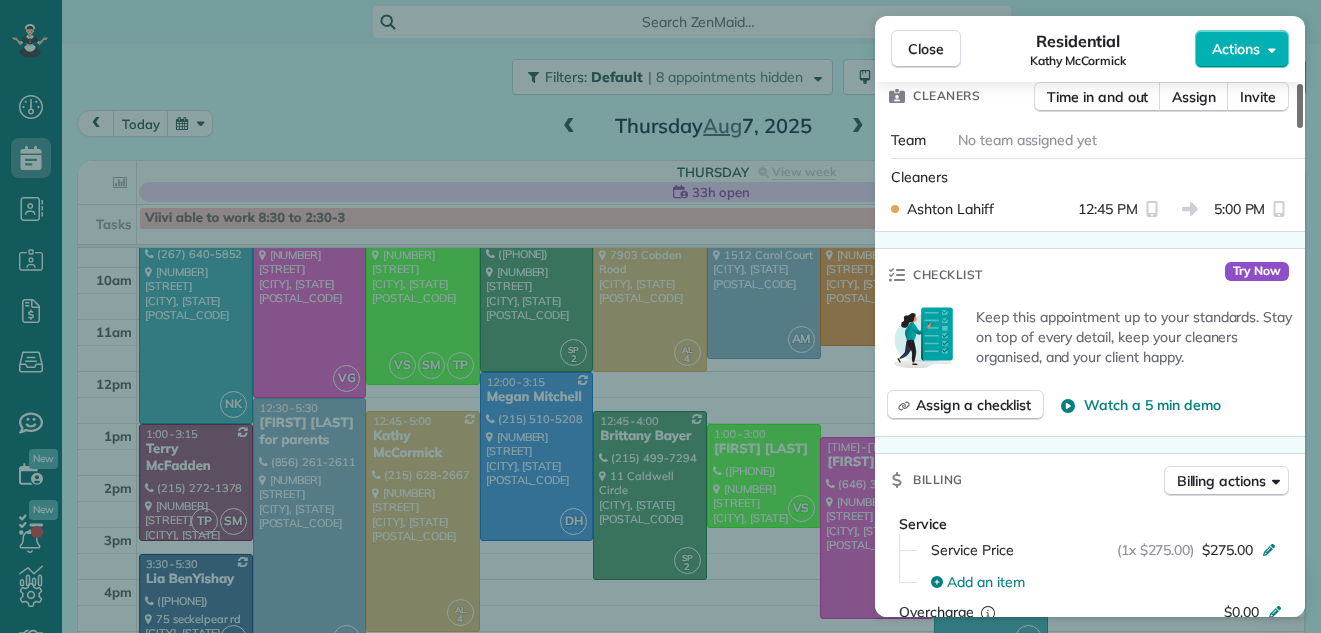 drag, startPoint x: 1300, startPoint y: 331, endPoint x: 1313, endPoint y: 155, distance: 176.47946 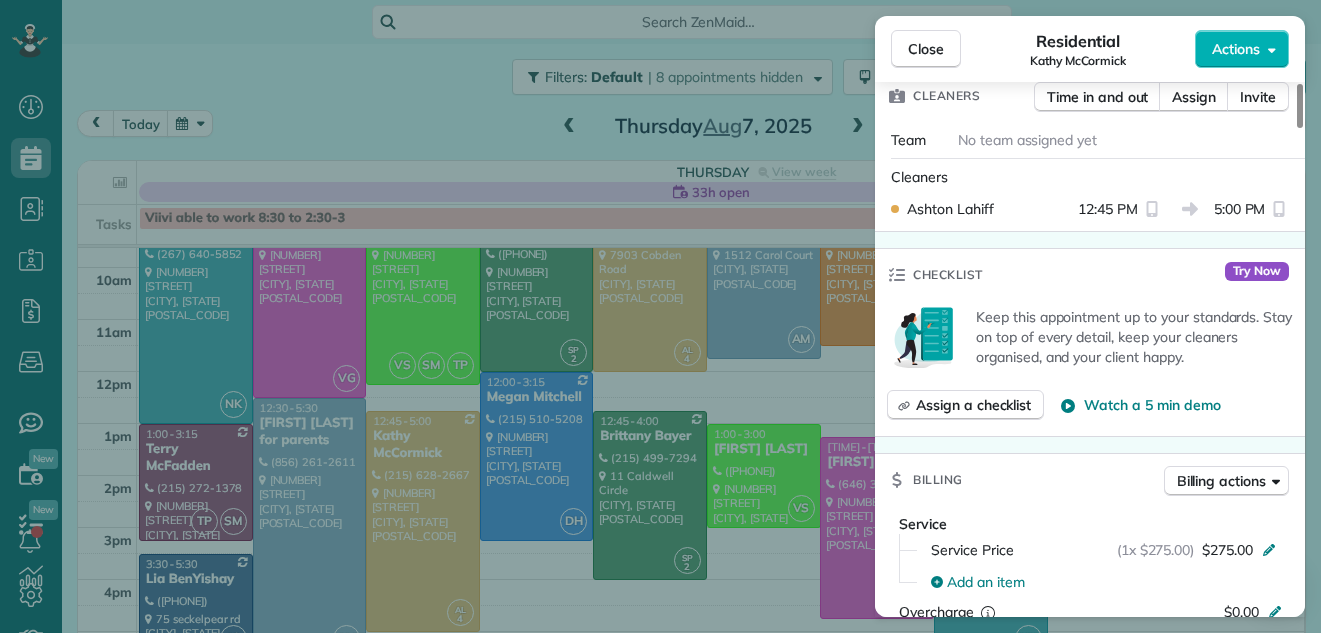 click on "Close Residential Kathy McCormick Actions Status Active Kathy McCormick · Open profile MOBILE (267) 736-6184 Copy HOME (215) 628-2667 call first Copy stargazer25@verizon.net Copy View Details Residential Thursday, August 07, 2025 ( in 3 days ) 12:45 PM 5:00 PM 4 hours and 15 minutes Repeats every 4 weeks Edit recurring service Previous (Jul 10) Next (Sep 05) 500 West Butler Pike Ambler PA 19002 Service was not rated yet Cleaners Time in and out Assign Invite Team No team assigned yet Cleaners Ashton   Lahiff 12:45 PM 5:00 PM Checklist Try Now Keep this appointment up to your standards. Stay on top of every detail, keep your cleaners organised, and your client happy. Assign a checklist Watch a 5 min demo Billing Billing actions Service Service Price (1x $275.00) $275.00 Add an item Overcharge $0.00 Discount $0.00 Coupon discount - Primary tax Sales Tax (6%) $16.50 Secondary tax non profit (0%) - Total appointment price $291.50 Tips collected $0.00 Unpaid Mark as paid Total including tip $291.50 No - - - - - -" at bounding box center (660, 316) 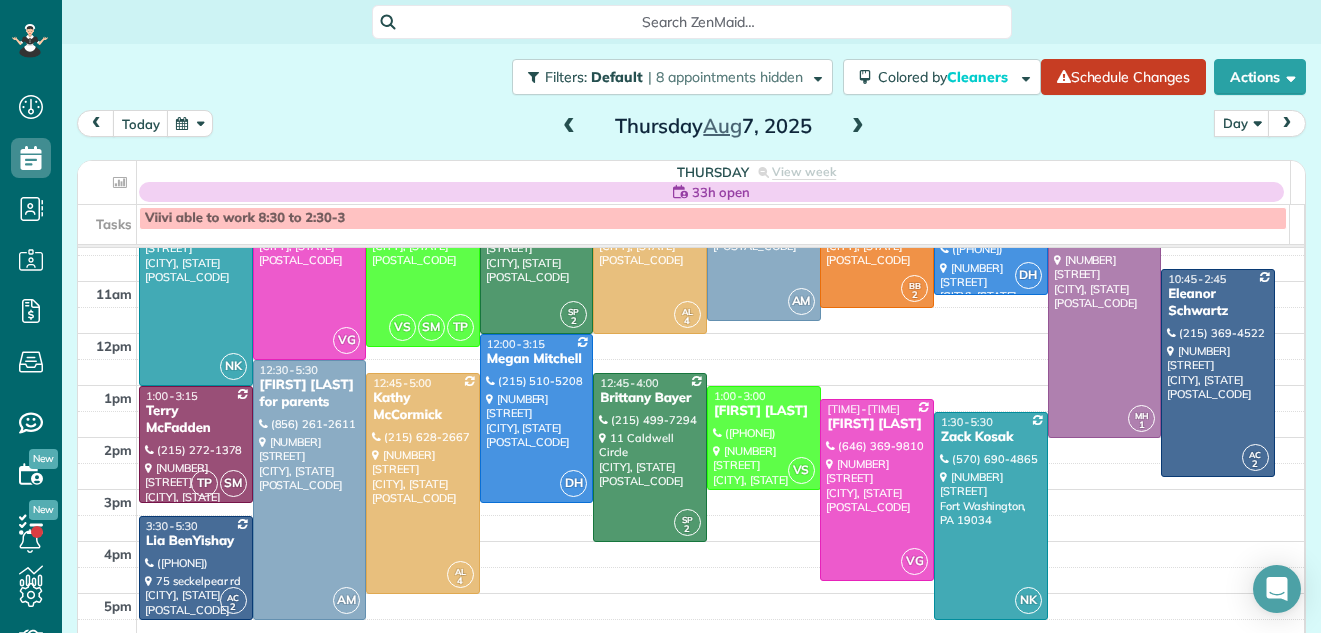 scroll, scrollTop: 194, scrollLeft: 0, axis: vertical 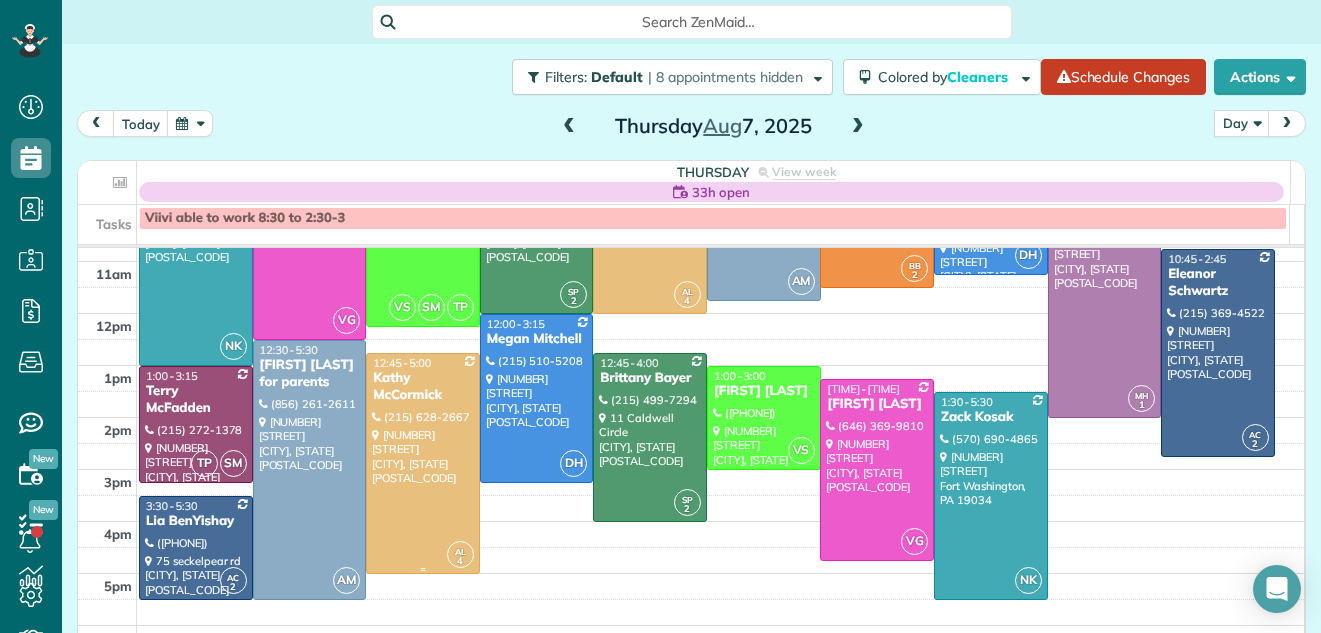 click at bounding box center [423, 463] 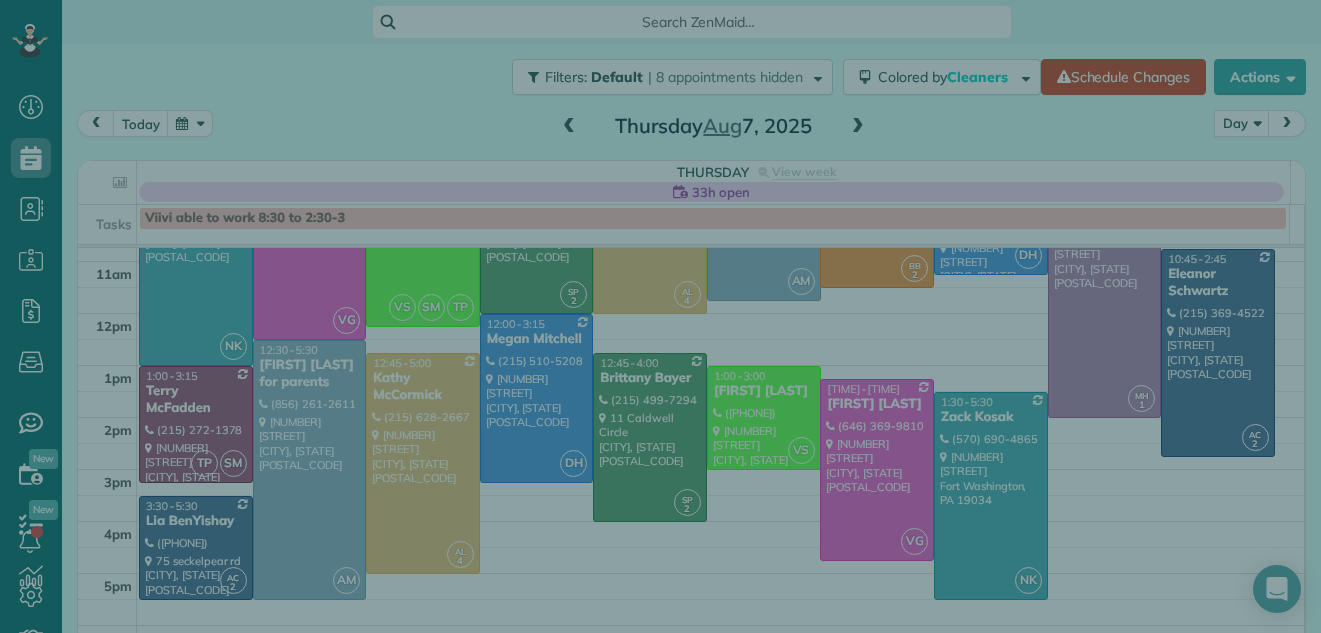 click at bounding box center (660, 316) 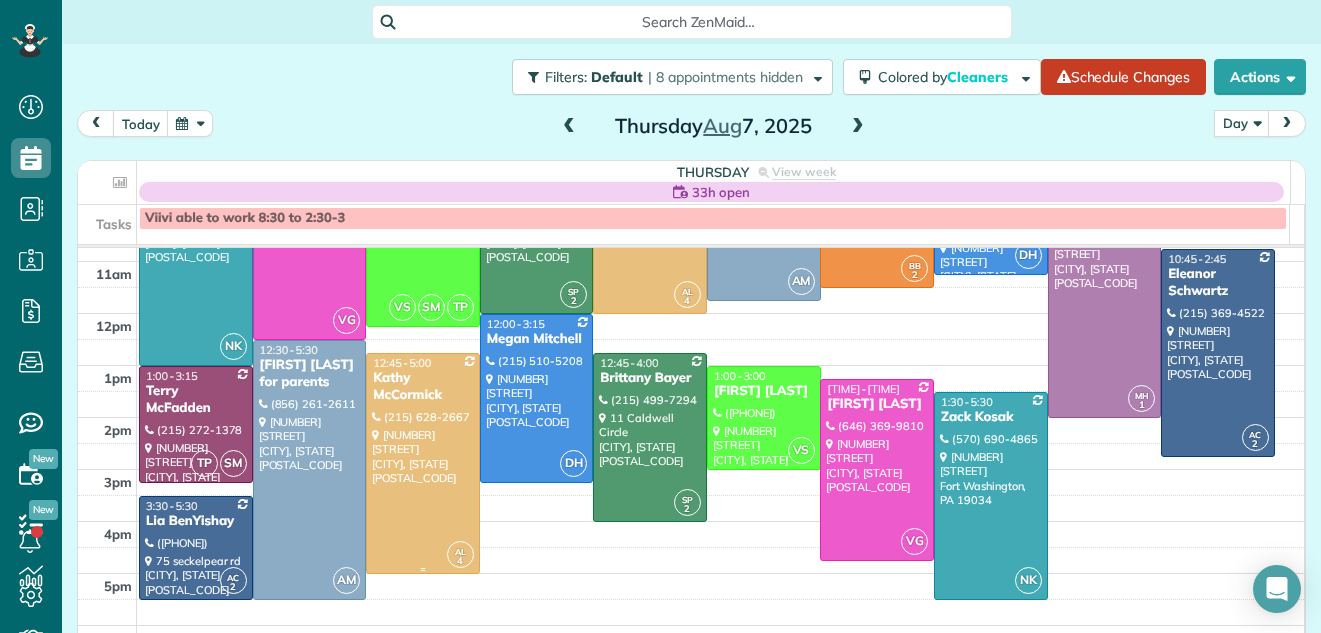 click at bounding box center [423, 463] 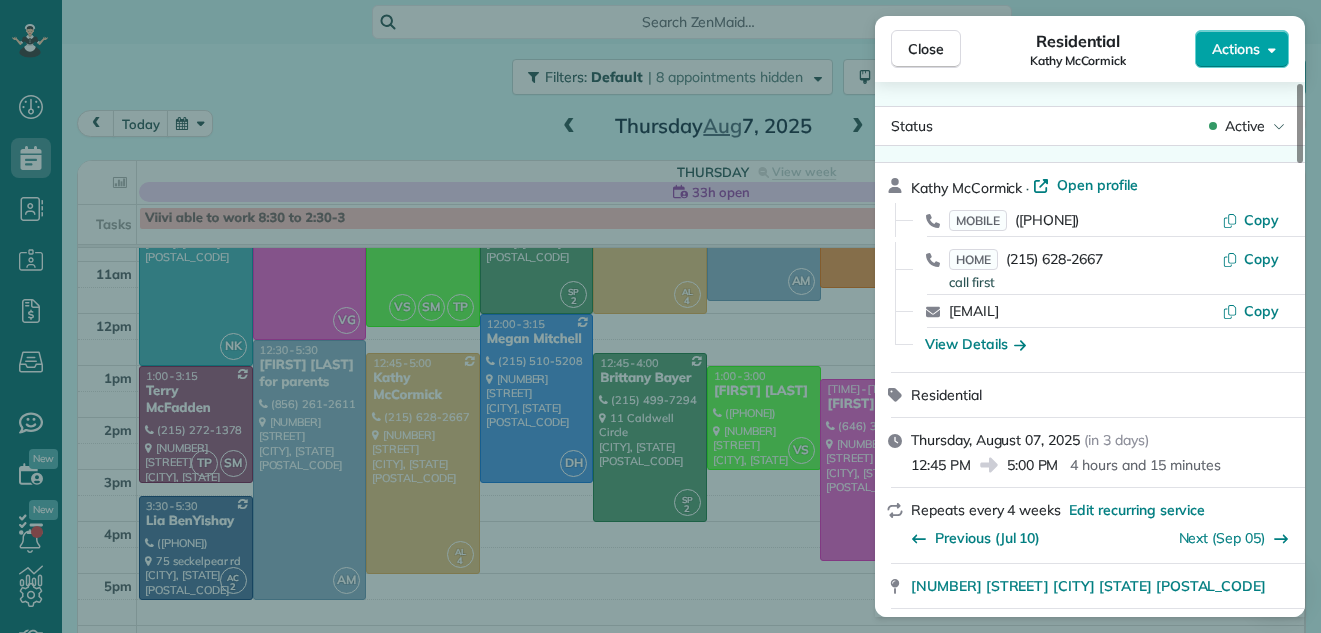 click on "Actions" at bounding box center (1236, 49) 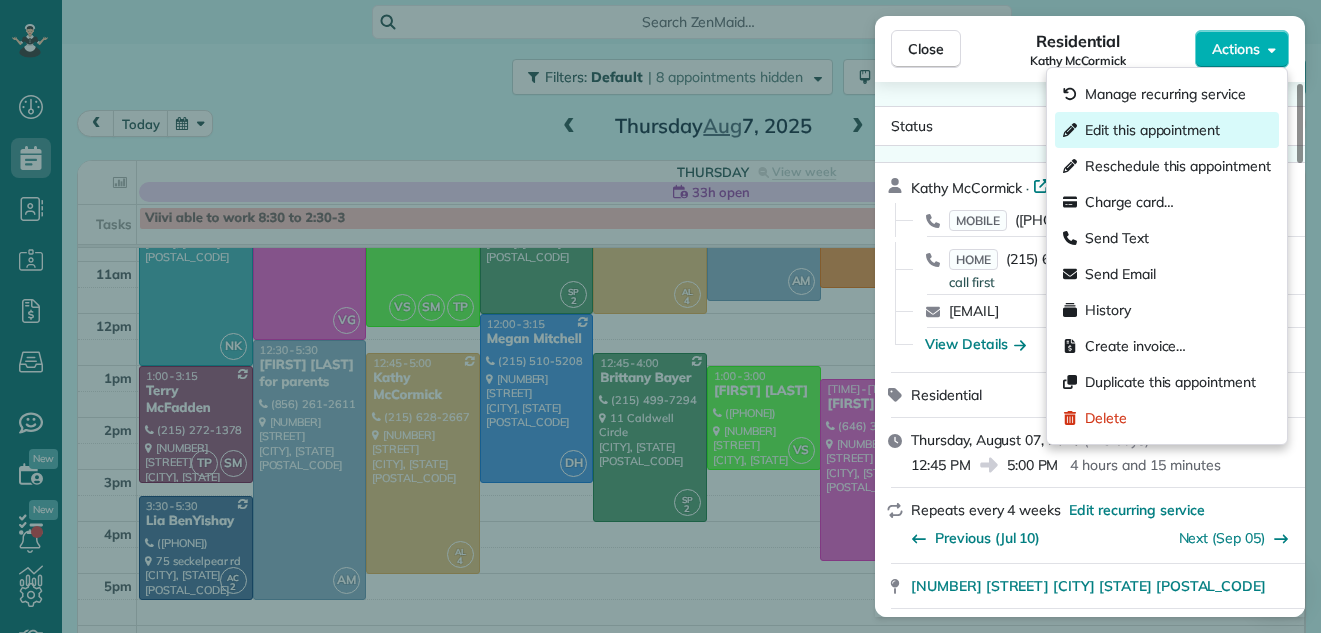 click on "Edit this appointment" at bounding box center (1152, 130) 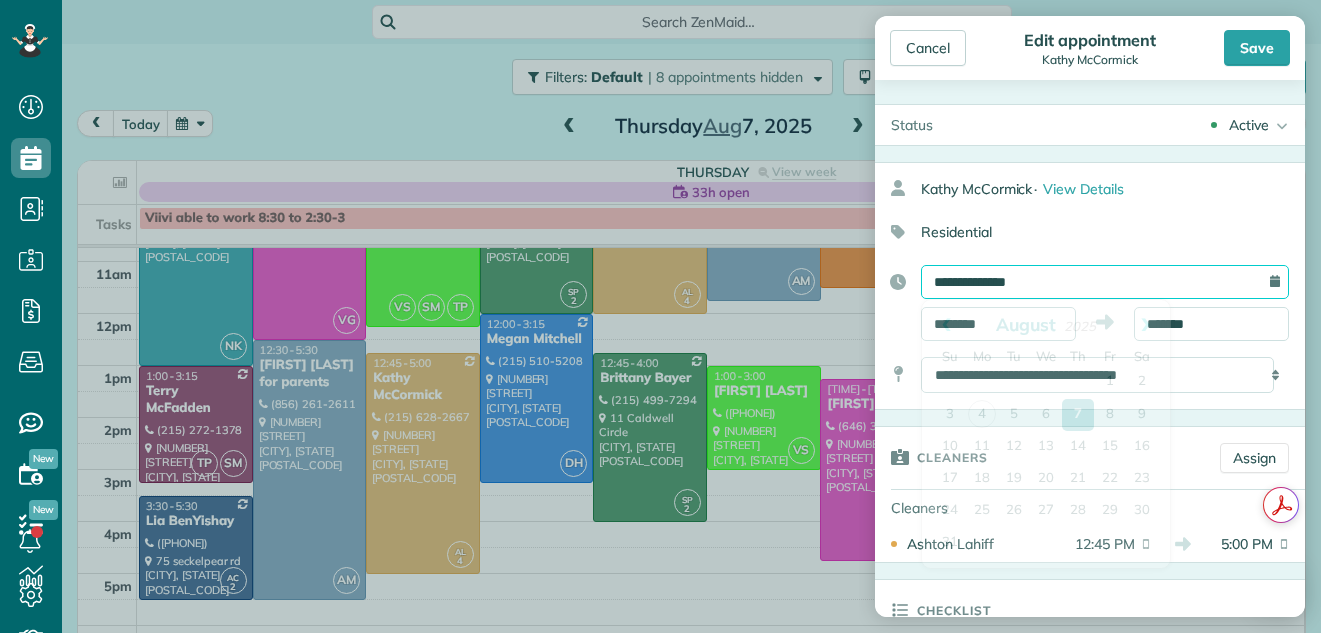 click on "**********" at bounding box center [1105, 282] 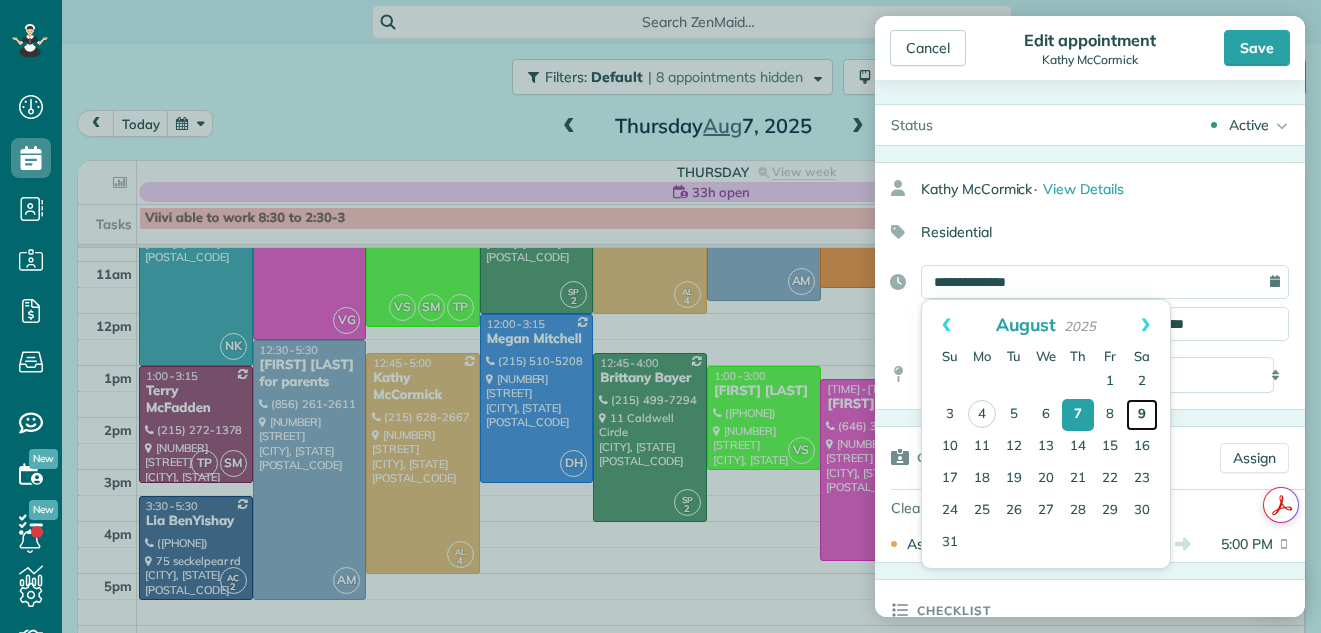 click on "9" at bounding box center [1142, 415] 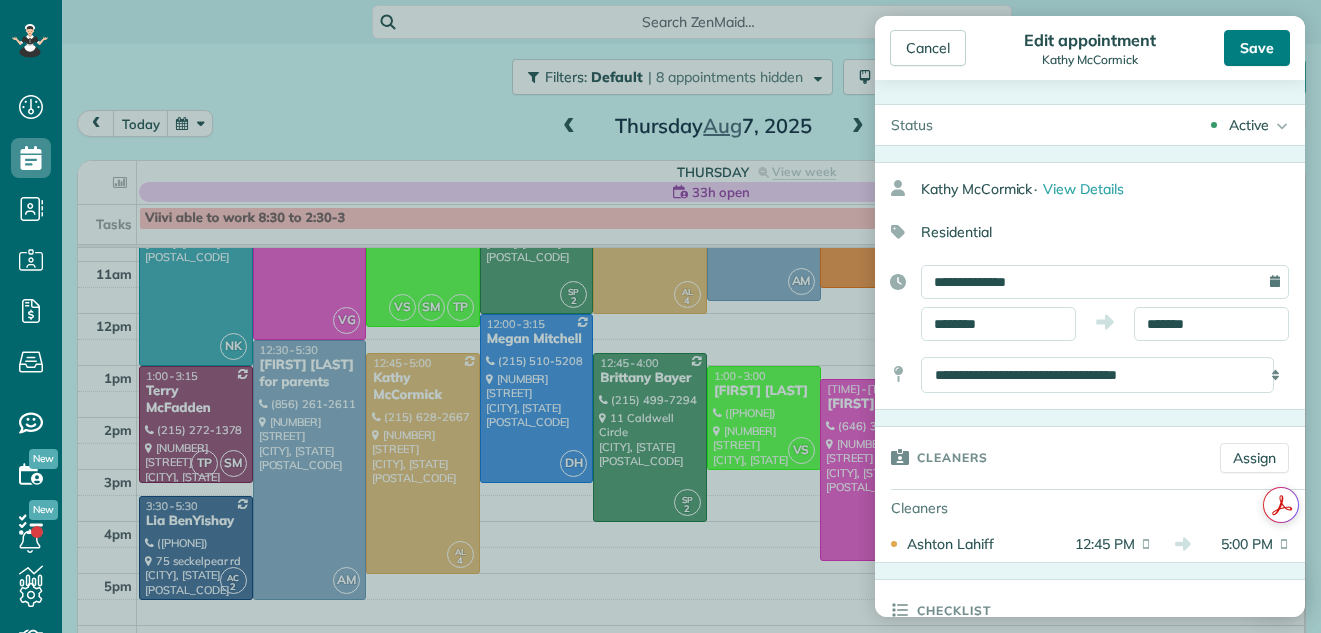 click on "Save" at bounding box center [1257, 48] 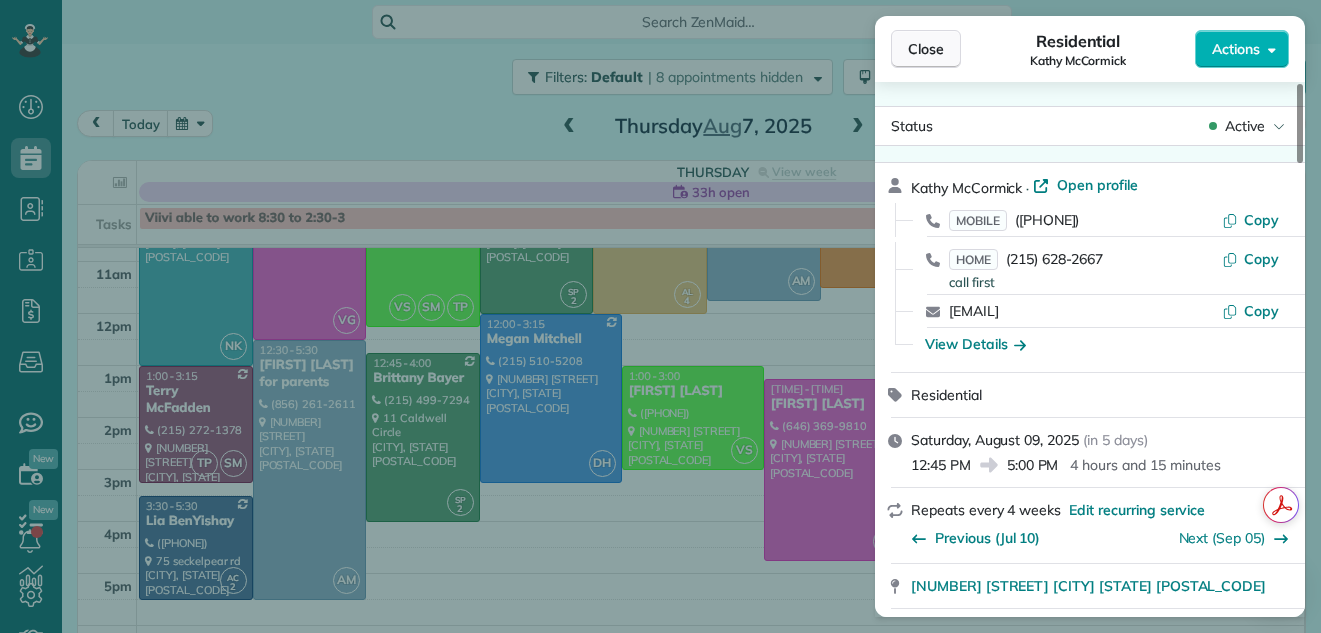 click on "Close" at bounding box center (926, 49) 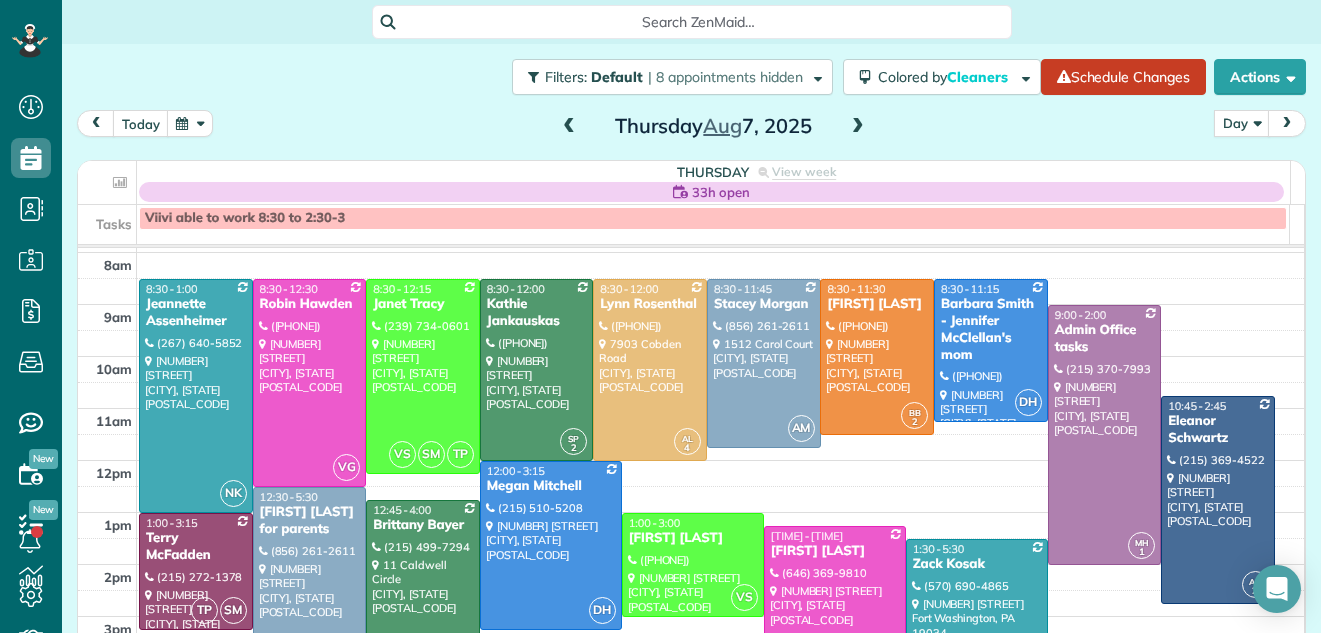 scroll, scrollTop: 0, scrollLeft: 0, axis: both 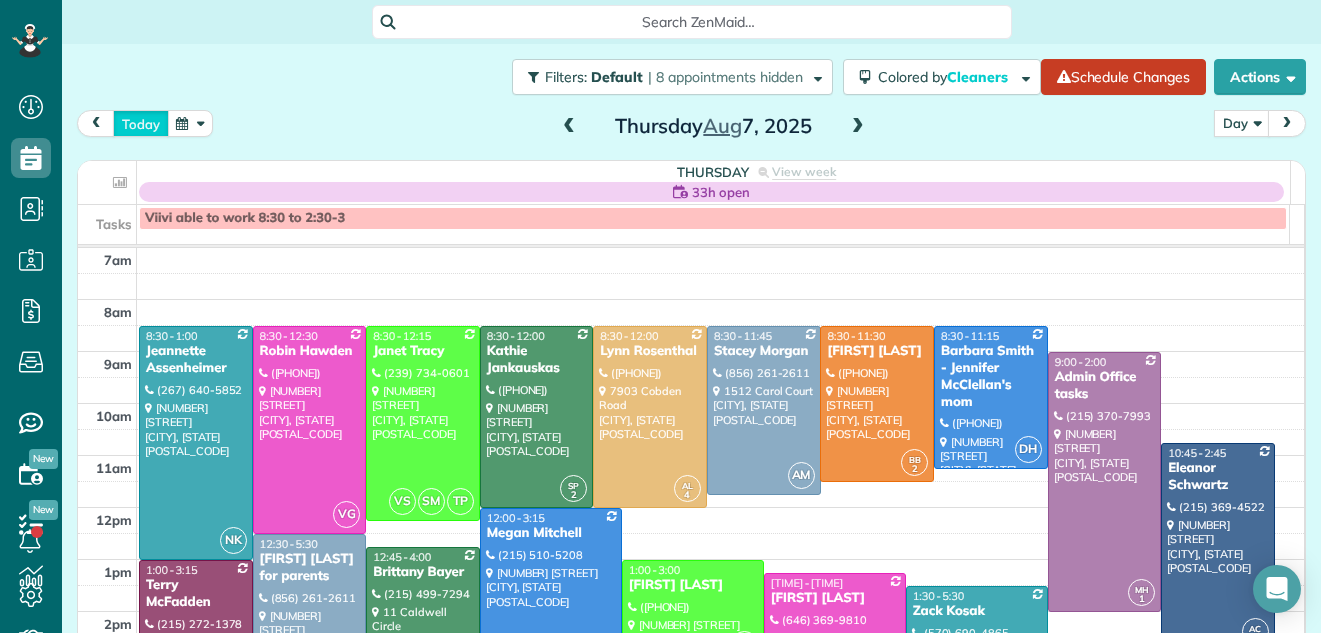click on "today" at bounding box center (141, 123) 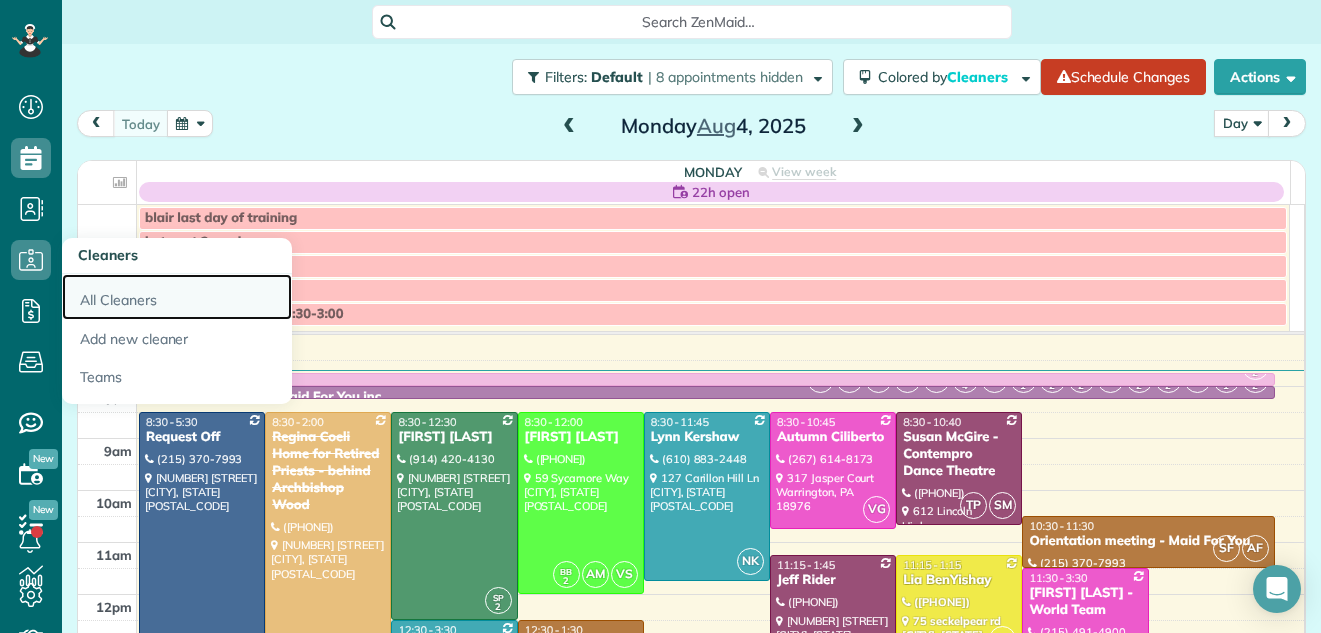 click on "All Cleaners" at bounding box center (177, 297) 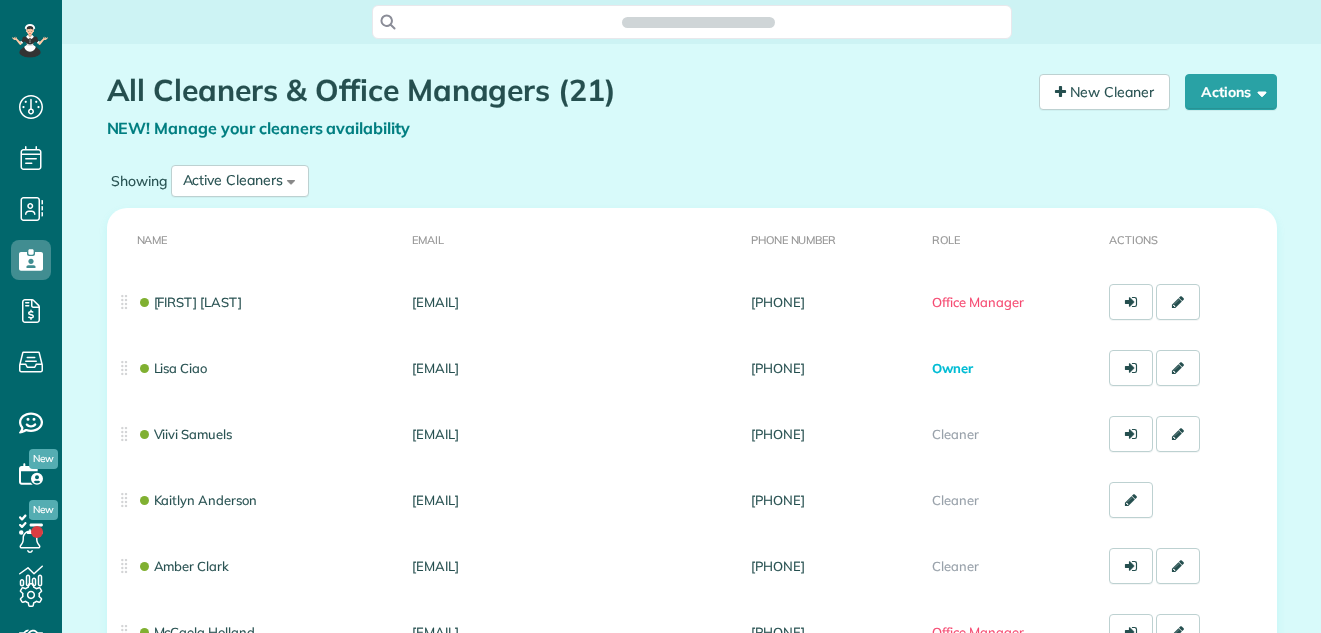 scroll, scrollTop: 0, scrollLeft: 0, axis: both 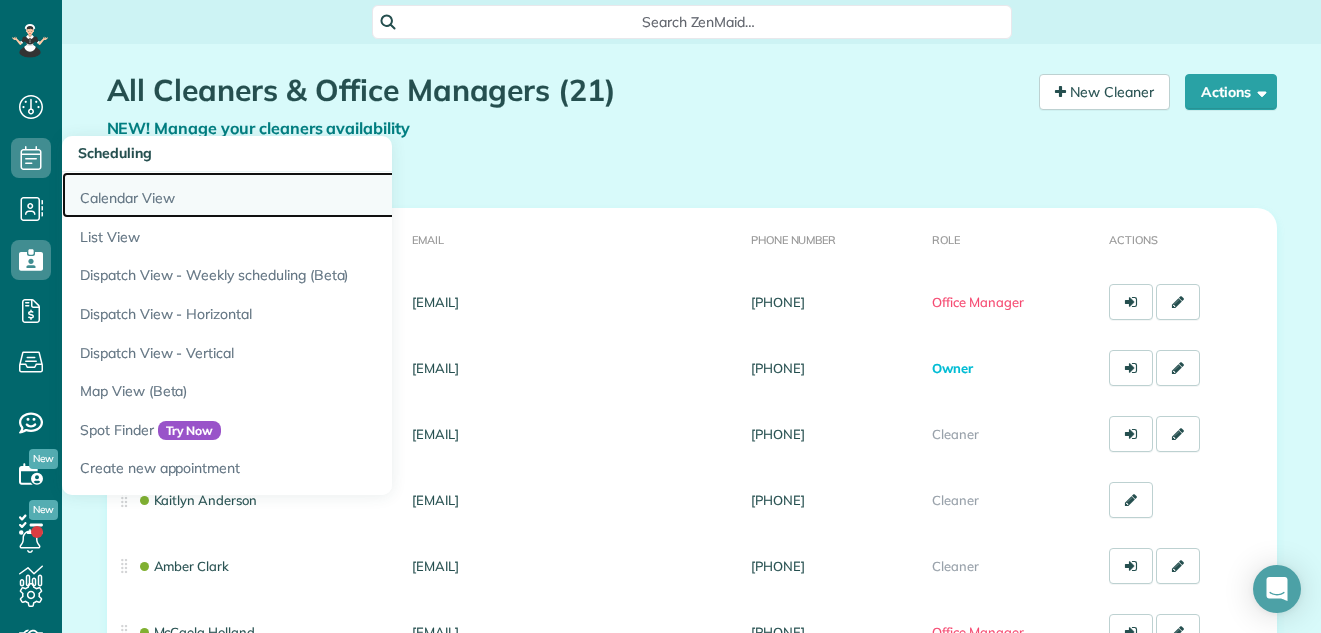 click on "Calendar View" at bounding box center (312, 195) 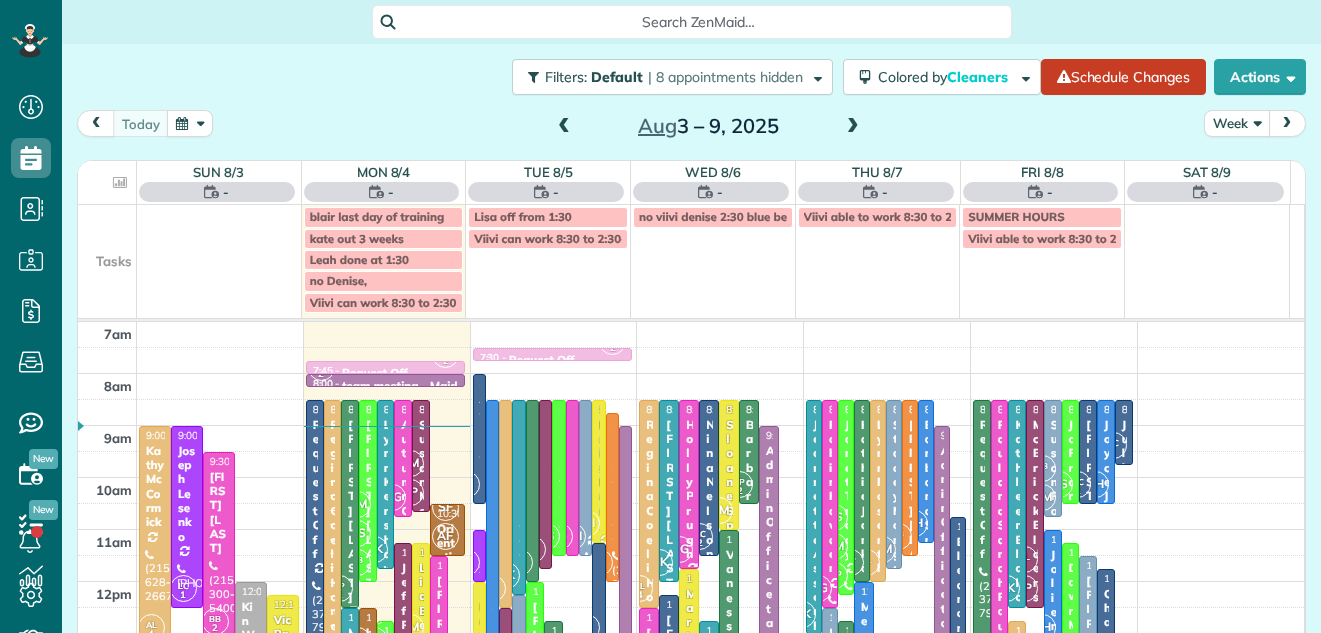 scroll, scrollTop: 0, scrollLeft: 0, axis: both 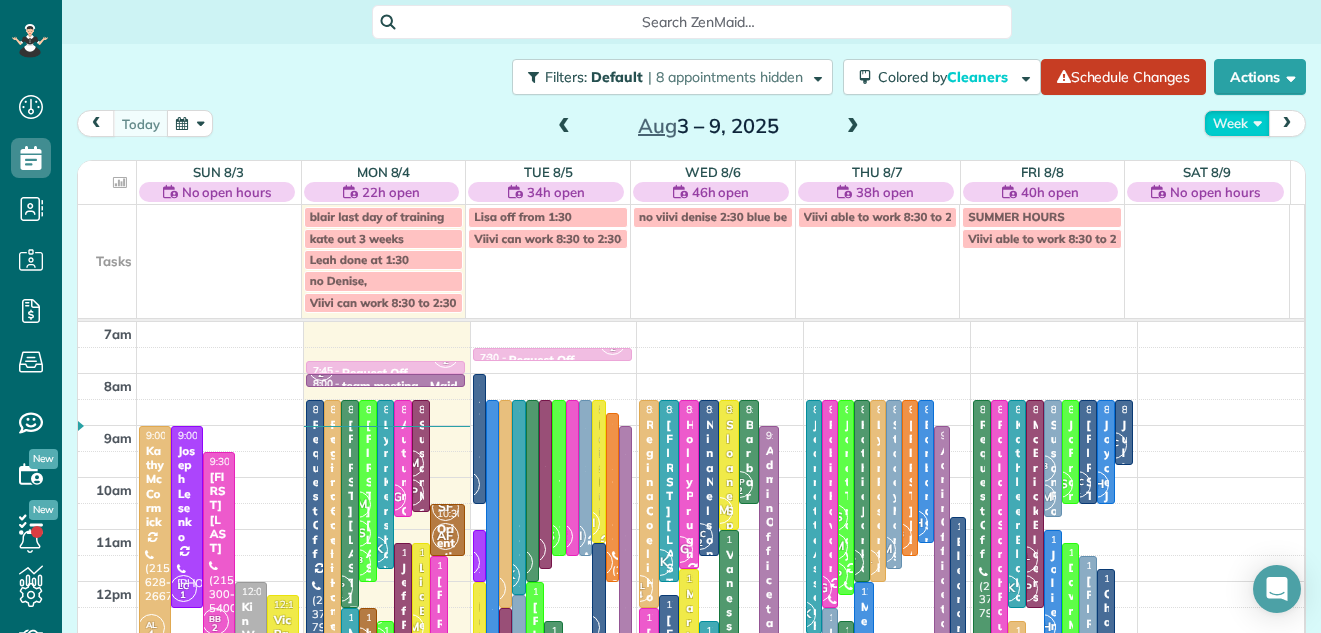 click on "Week" at bounding box center (1237, 123) 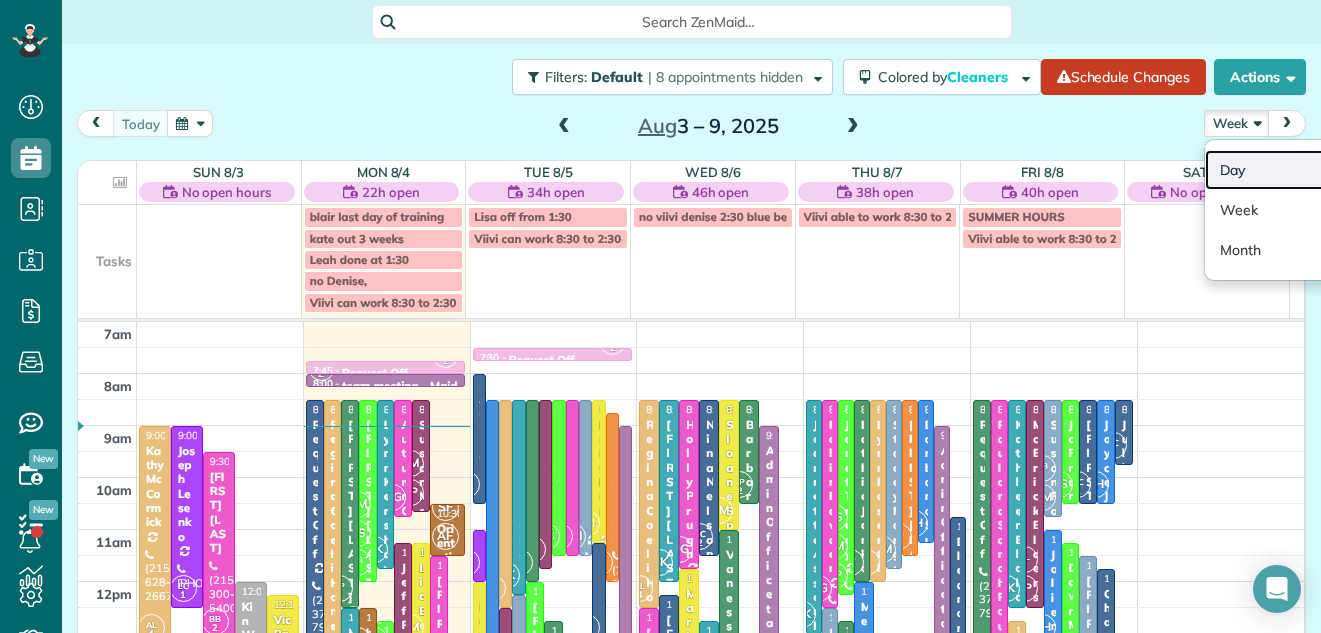 click on "Day" at bounding box center [1284, 170] 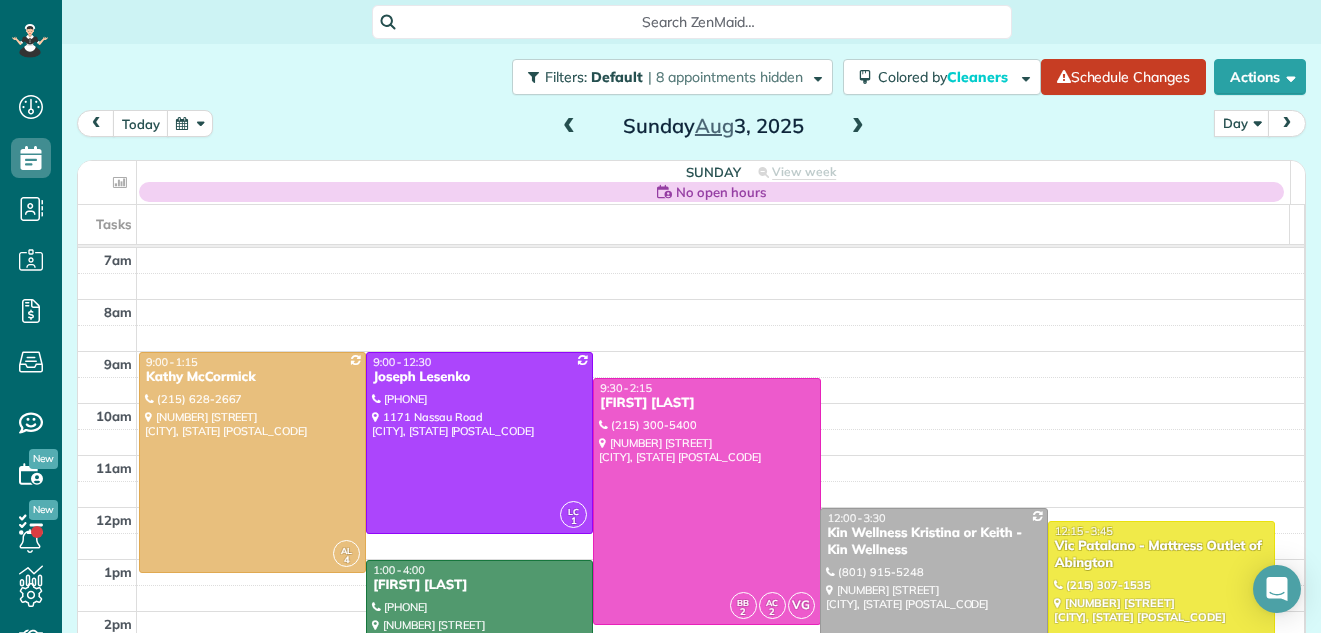 click at bounding box center (858, 127) 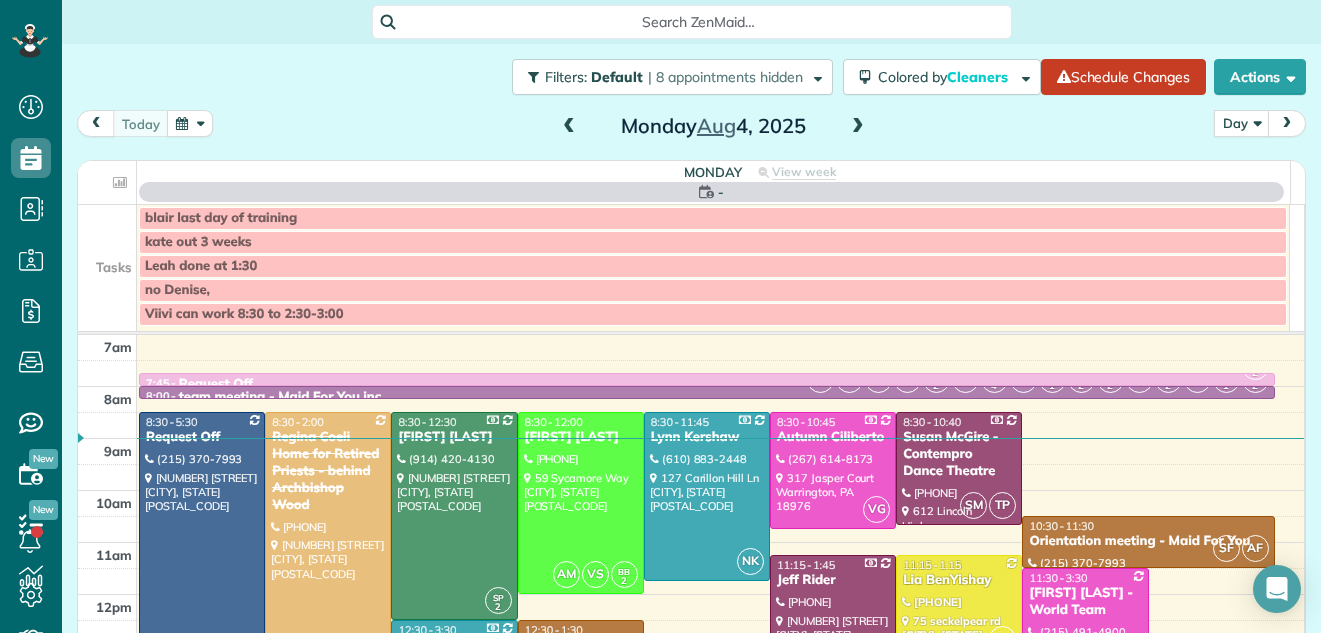 click at bounding box center (858, 127) 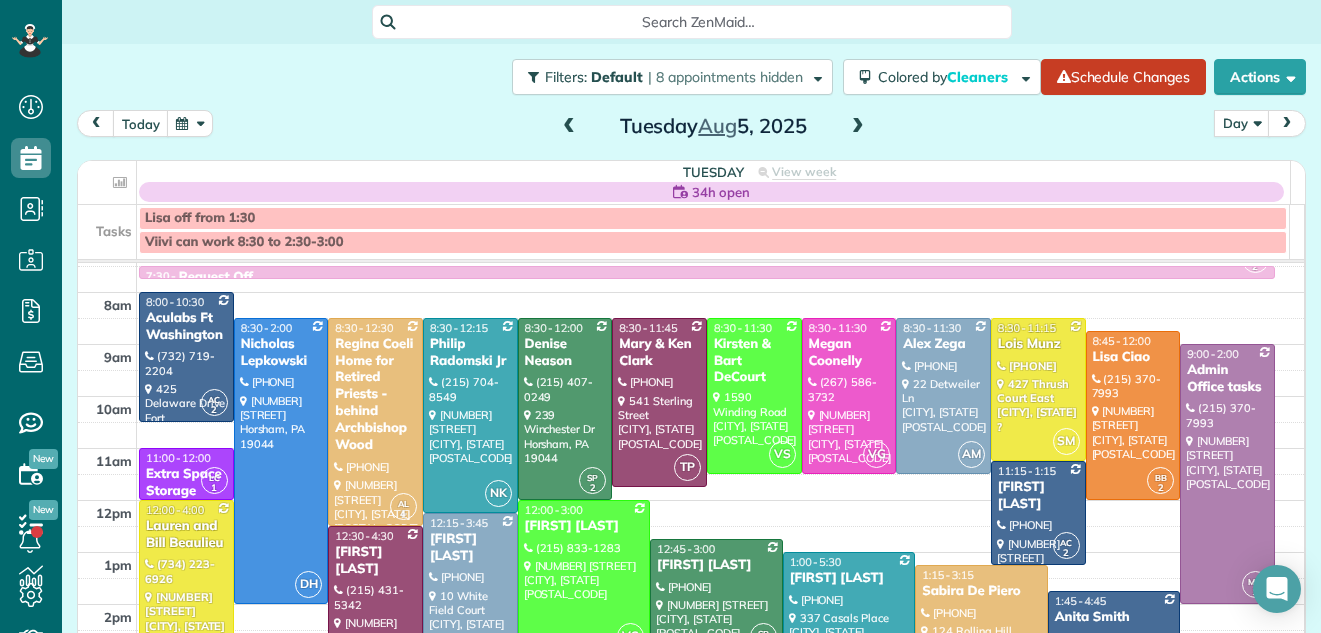 scroll, scrollTop: 12, scrollLeft: 0, axis: vertical 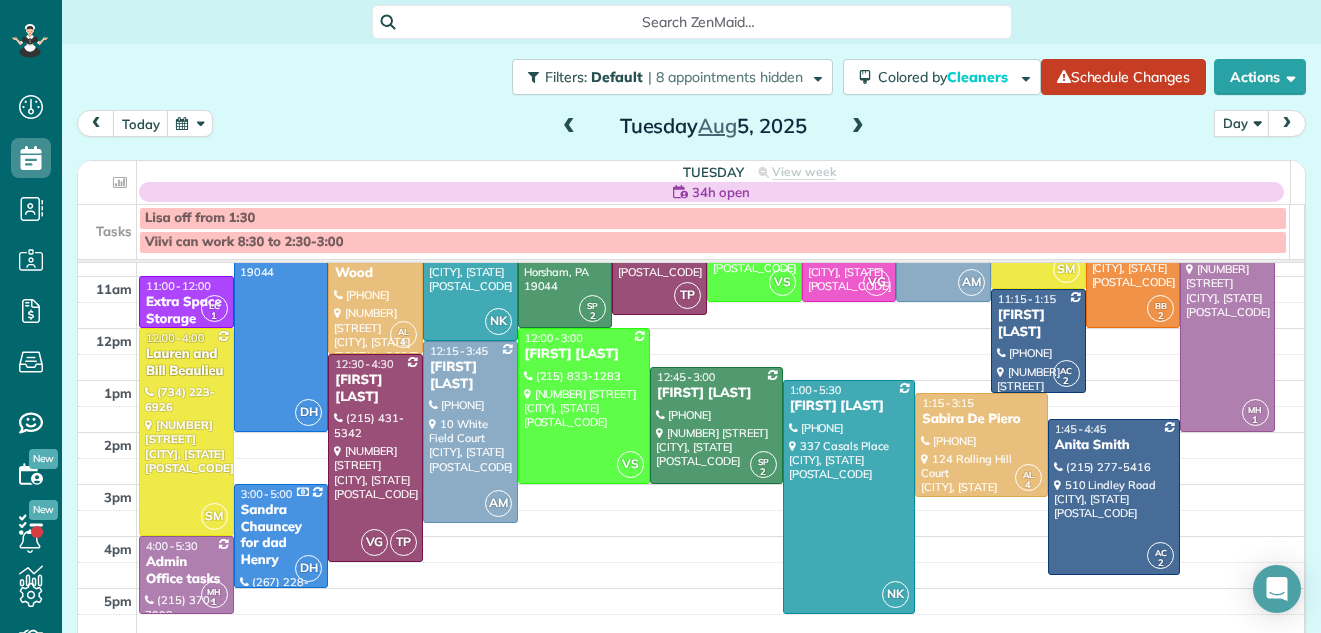 click at bounding box center [858, 127] 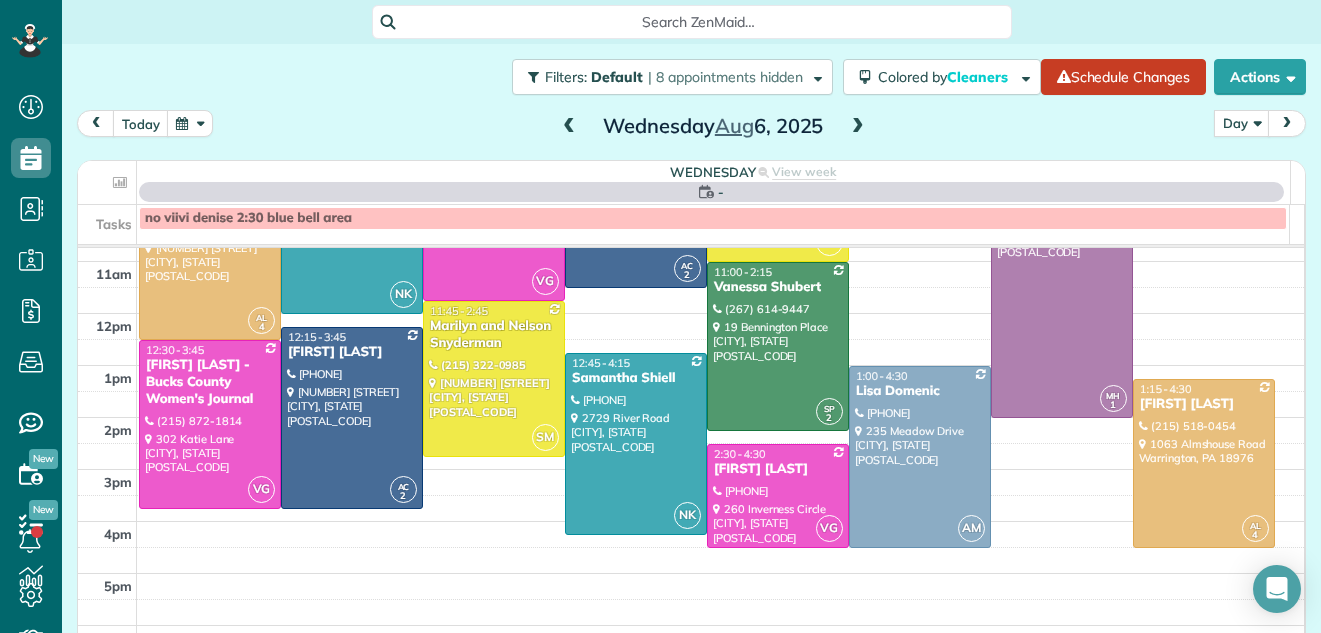 scroll, scrollTop: 0, scrollLeft: 0, axis: both 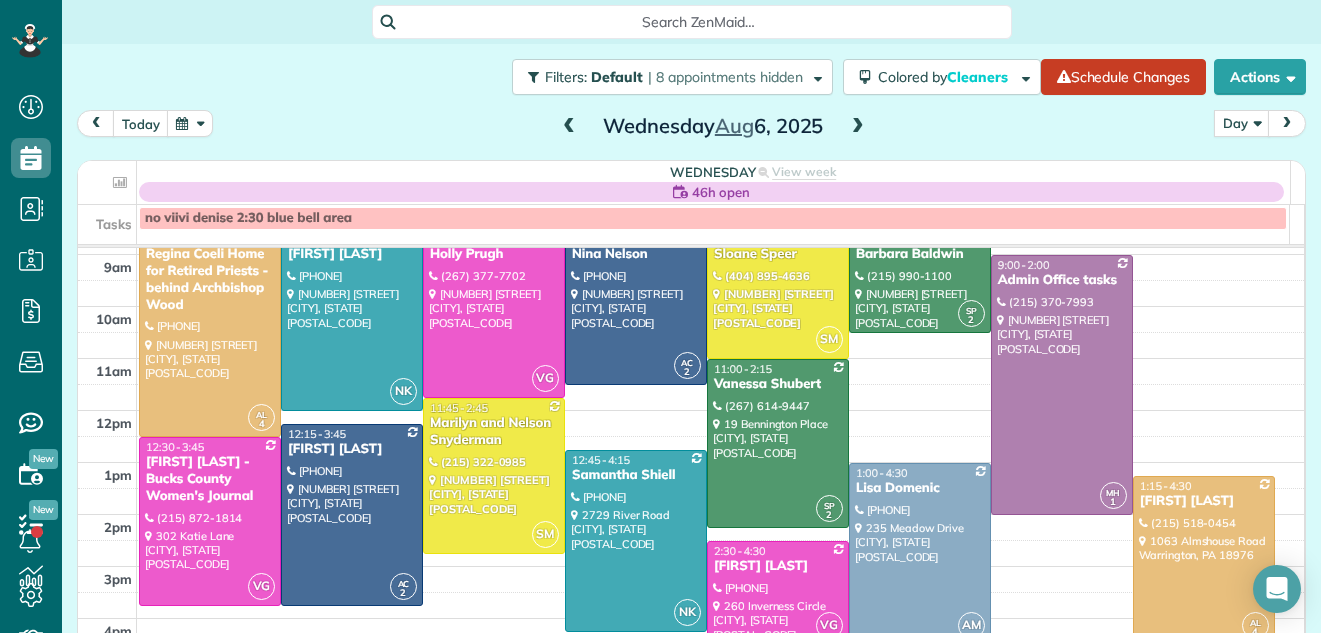 click at bounding box center [721, 450] 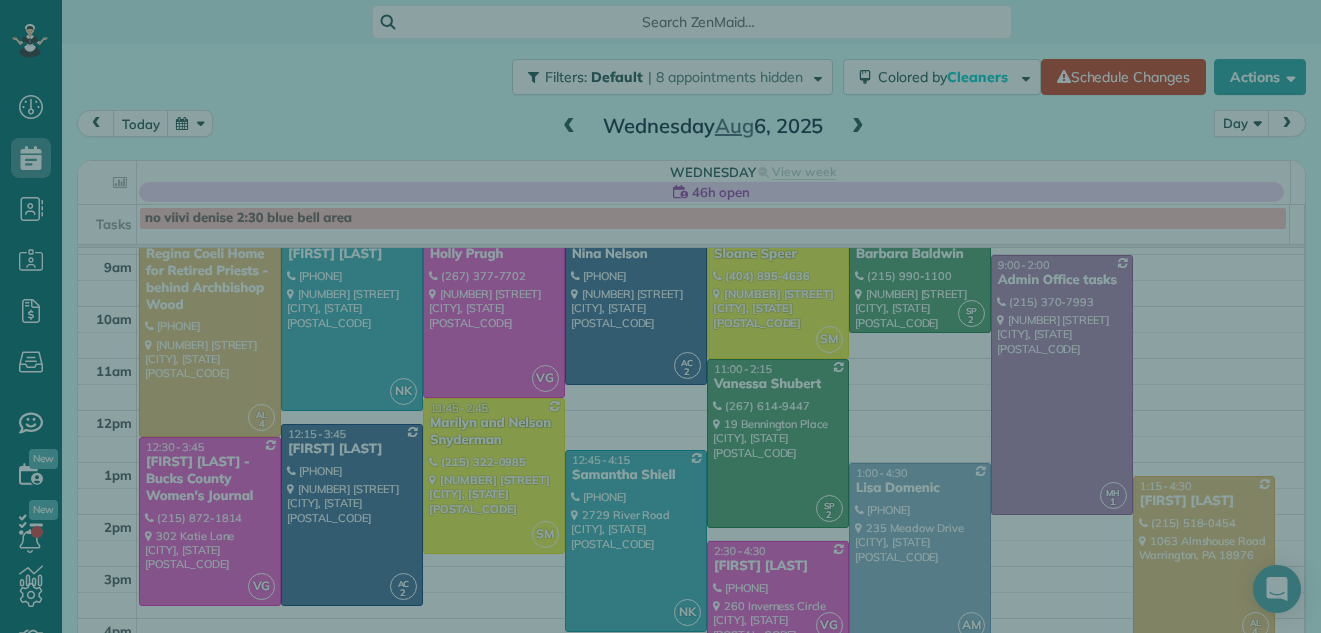 click on "Select a contact Add new" at bounding box center (1090, 348) 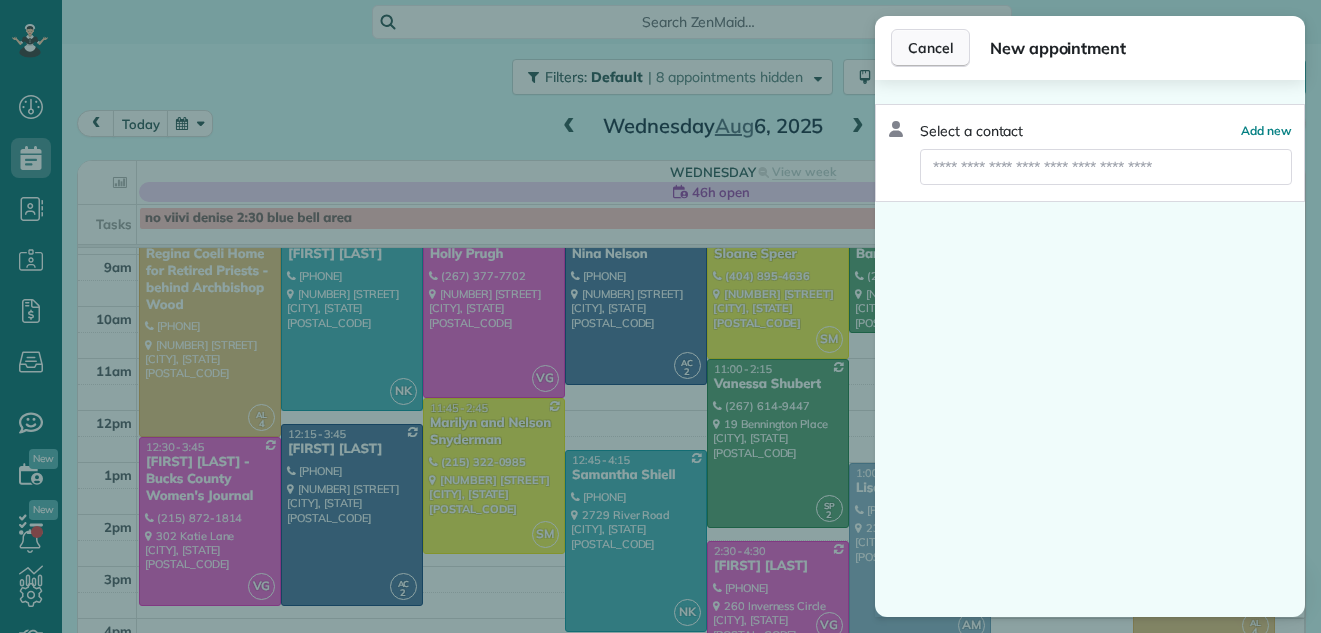 click on "Cancel" at bounding box center [930, 48] 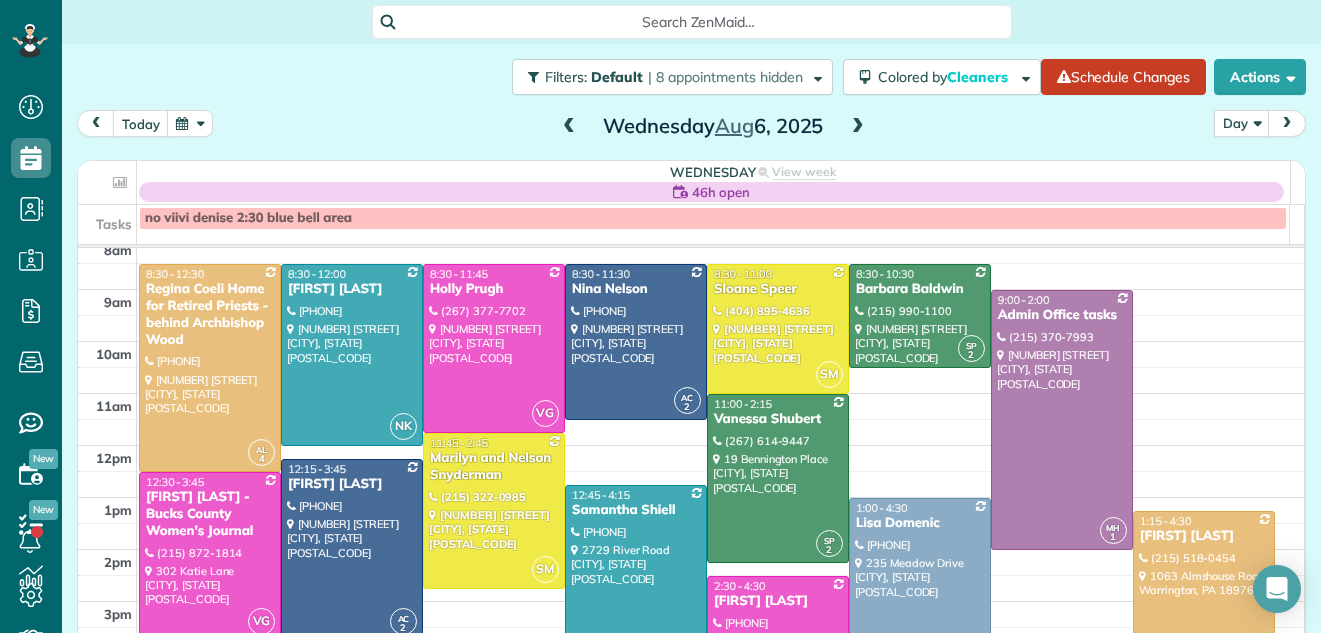 scroll, scrollTop: 60, scrollLeft: 0, axis: vertical 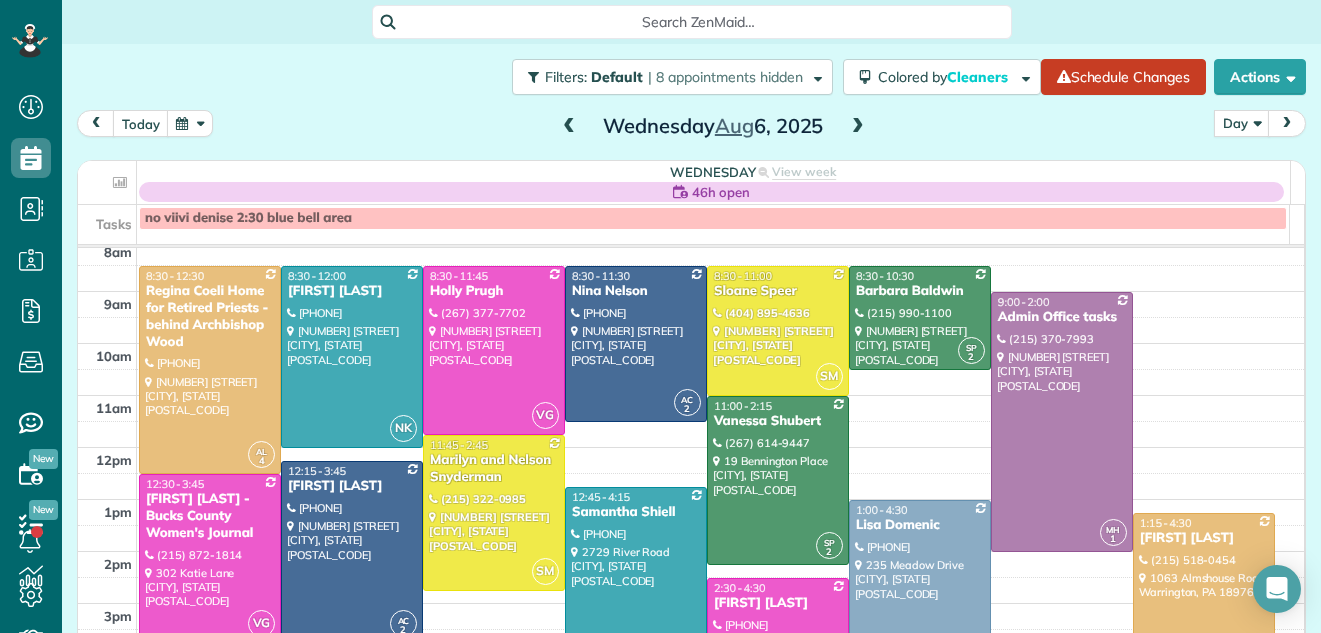 click at bounding box center (858, 127) 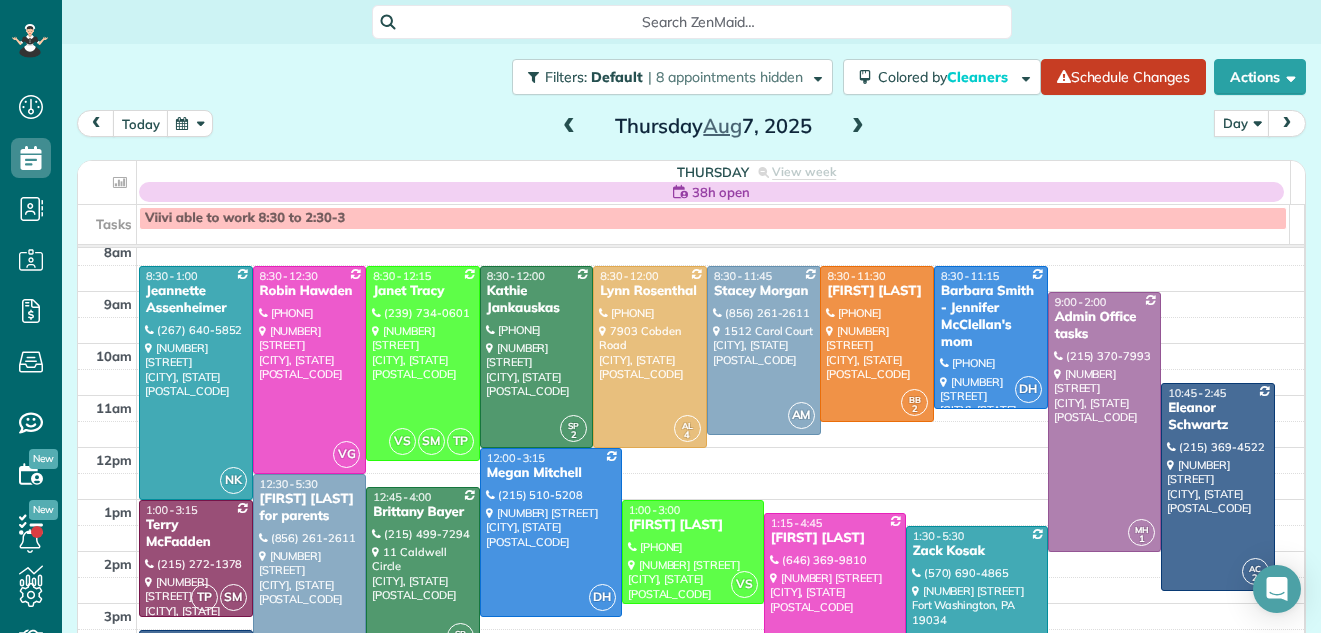 scroll, scrollTop: 0, scrollLeft: 0, axis: both 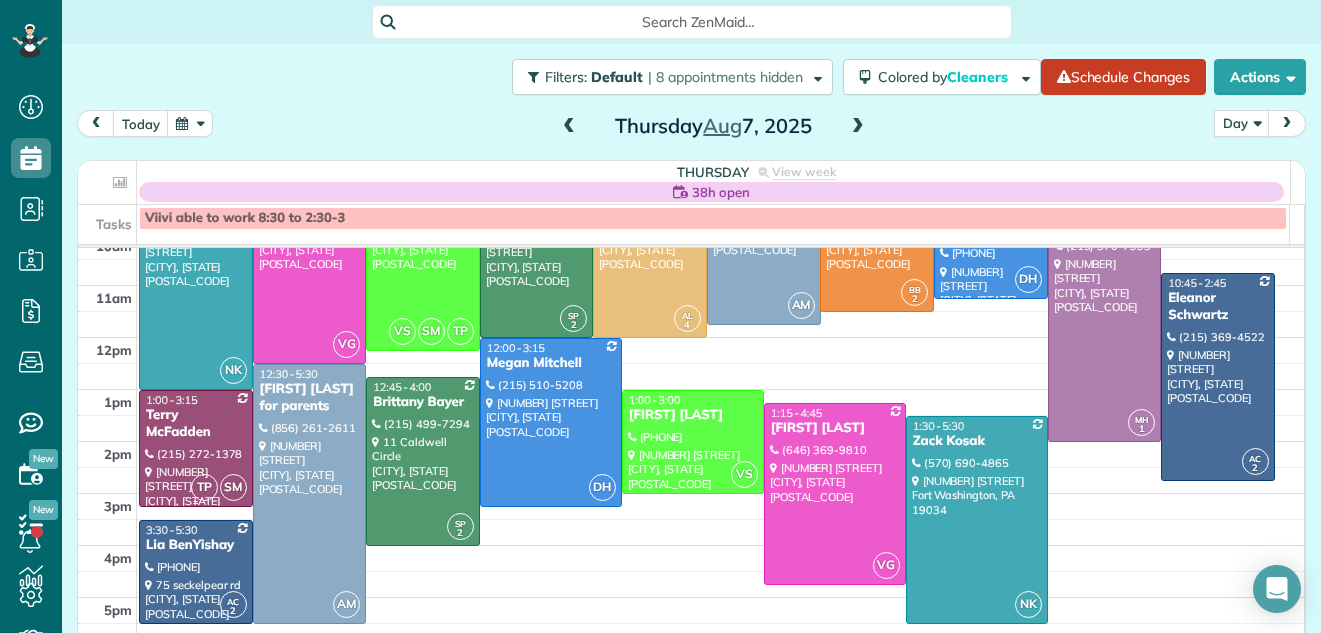 click at bounding box center [196, 448] 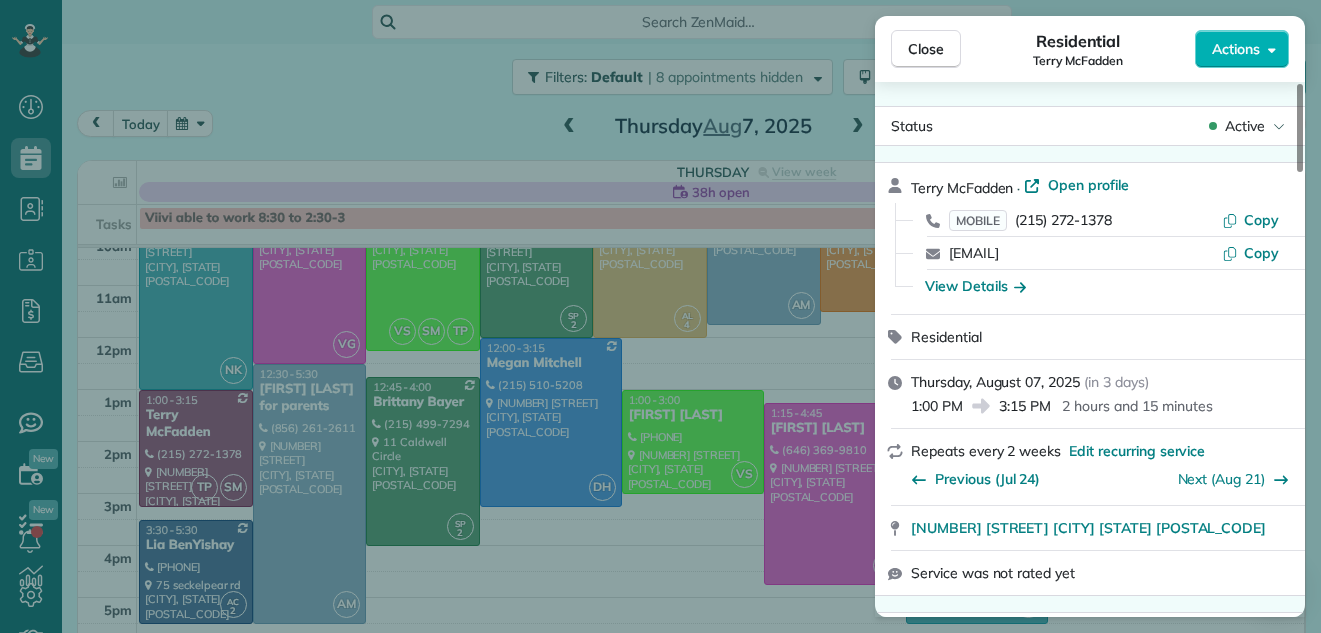 click on "Close Residential Terry McFadden Actions Status Active Terry McFadden · Open profile MOBILE (215) 272-1378 Copy t.mcfadden4741@gmail.com Copy View Details Residential Thursday, August 07, 2025 ( in 3 days ) 1:00 PM 3:15 PM 2 hours and 15 minutes Repeats every 2 weeks Edit recurring service Previous (Jul 24) Next (Aug 21) 4741 Essex Dr Doylestown PA 18902 Service was not rated yet Cleaners Time in and out Assign Invite Team No team assigned yet Cleaners Taisiia   Petruk 1:00 PM 3:15 PM Skyler   Miller 1:00 PM 3:15 PM Checklist Try Now Keep this appointment up to your standards. Stay on top of every detail, keep your cleaners organised, and your client happy. Assign a checklist Watch a 5 min demo Billing Billing actions Service Service Price (1x $390.00) $390.00 Add an item Overcharge $0.00 Discount $0.00 Coupon discount - Primary tax Sales Tax (6%) $23.40 Secondary tax non profit (0%) - Total appointment price $413.40 Tips collected $0.00 Unpaid Mark as paid Total including tip $413.40 Flexible Arrival Time -" at bounding box center (660, 316) 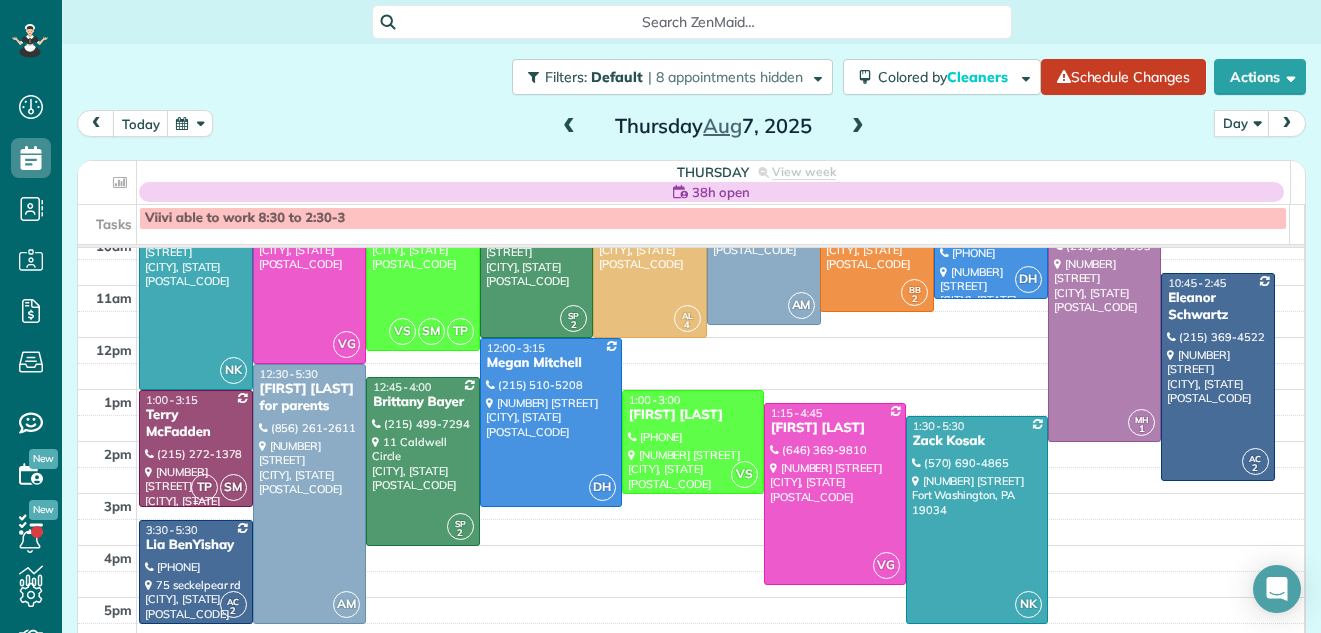 click on "Terry McFadden" at bounding box center (196, 424) 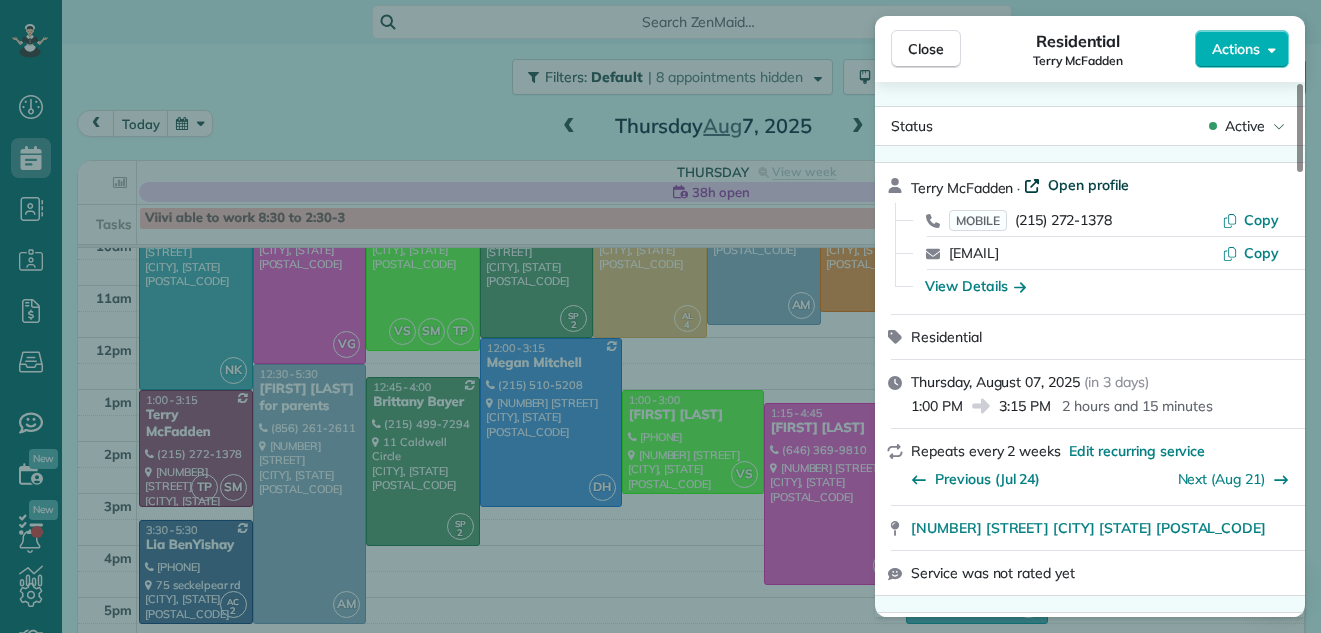 click on "Open profile" at bounding box center (1088, 185) 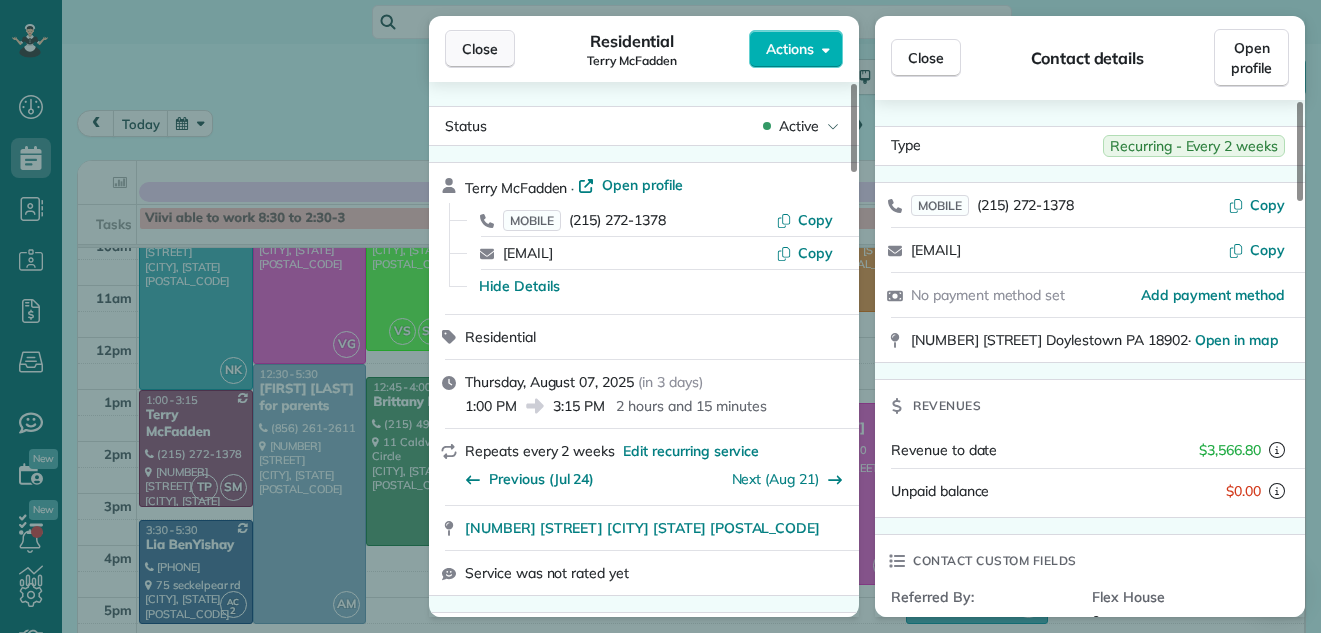click on "Close" at bounding box center (480, 49) 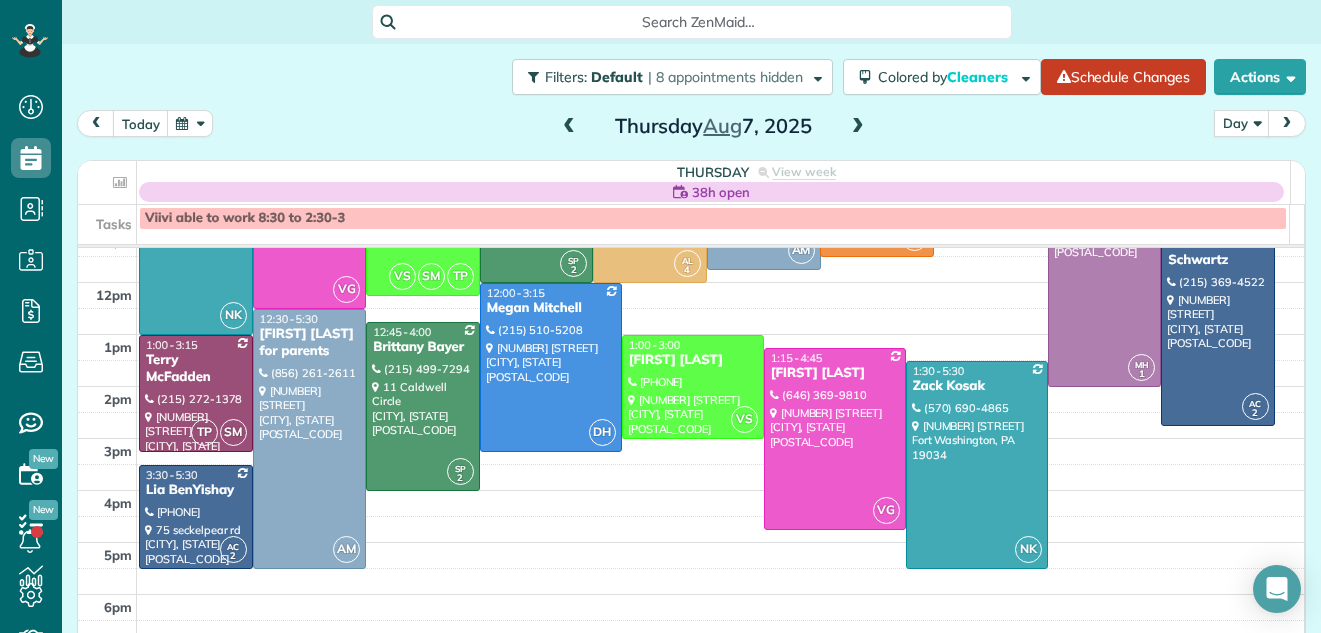scroll, scrollTop: 215, scrollLeft: 0, axis: vertical 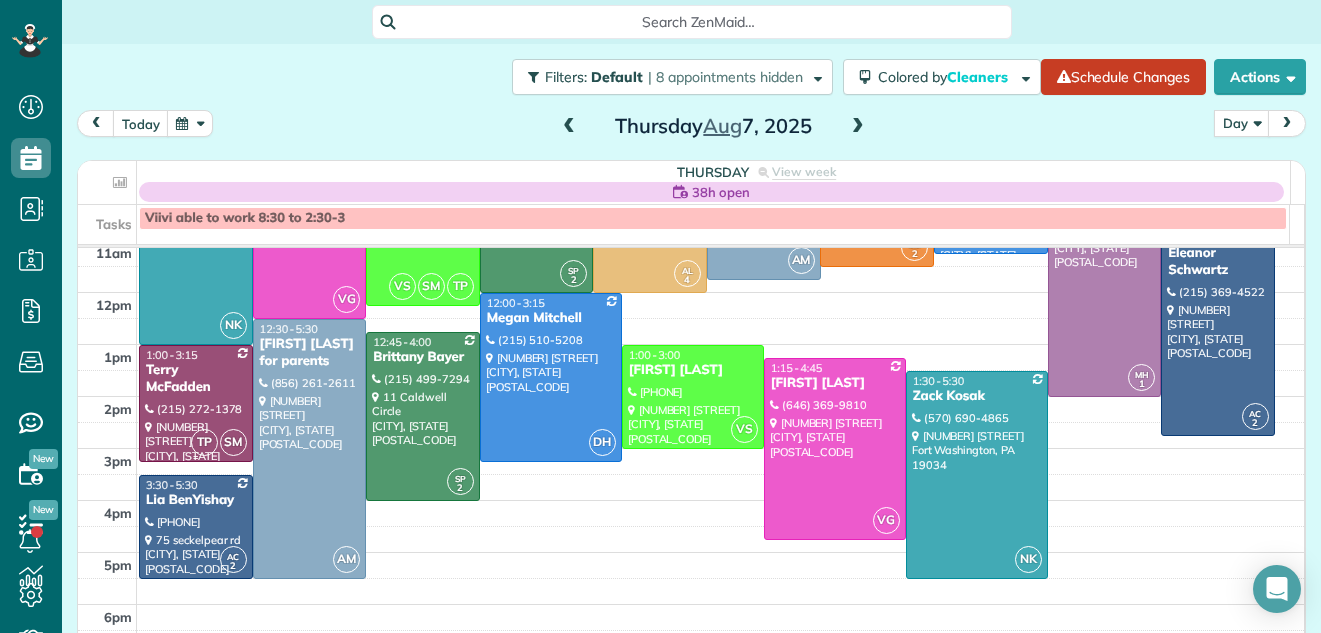 click on "Terry McFadden" at bounding box center [196, 379] 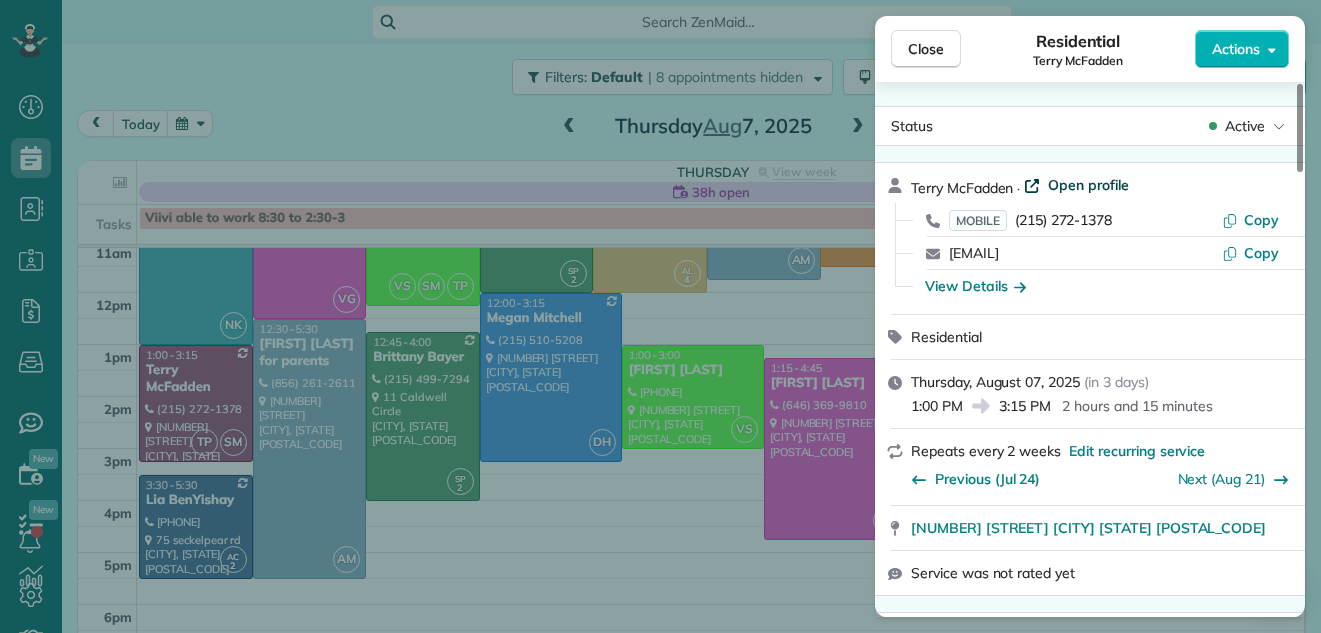 click on "Open profile" at bounding box center (1088, 185) 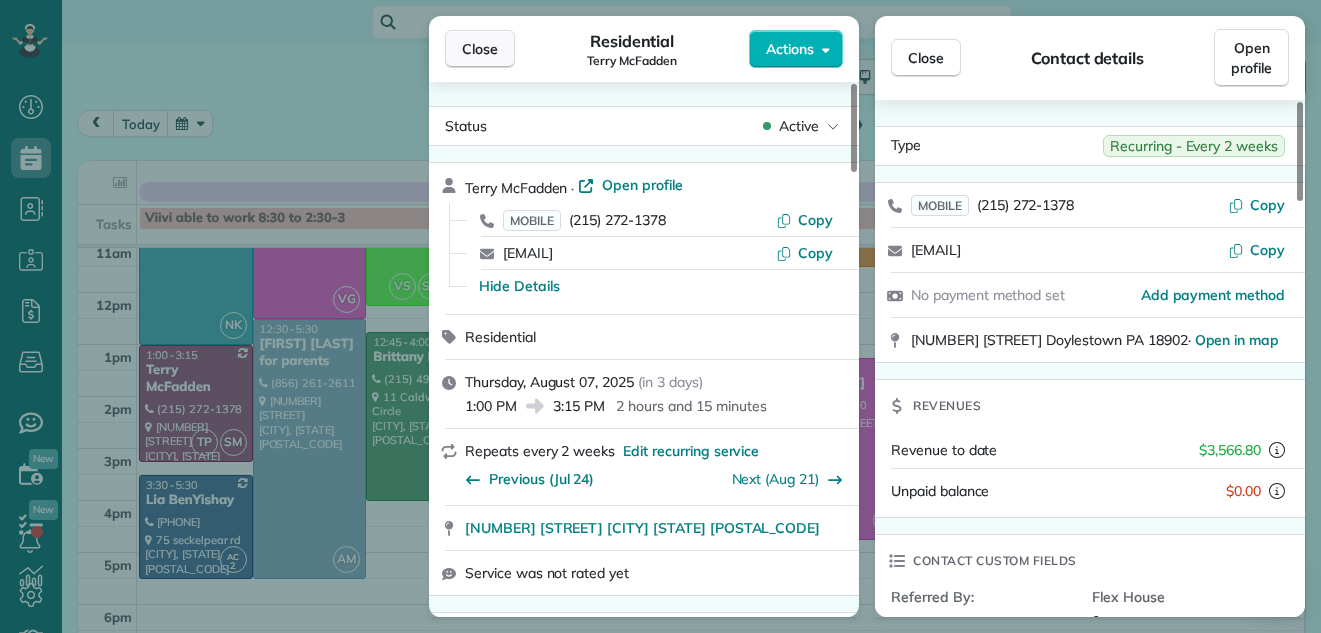 click on "Close" at bounding box center [480, 49] 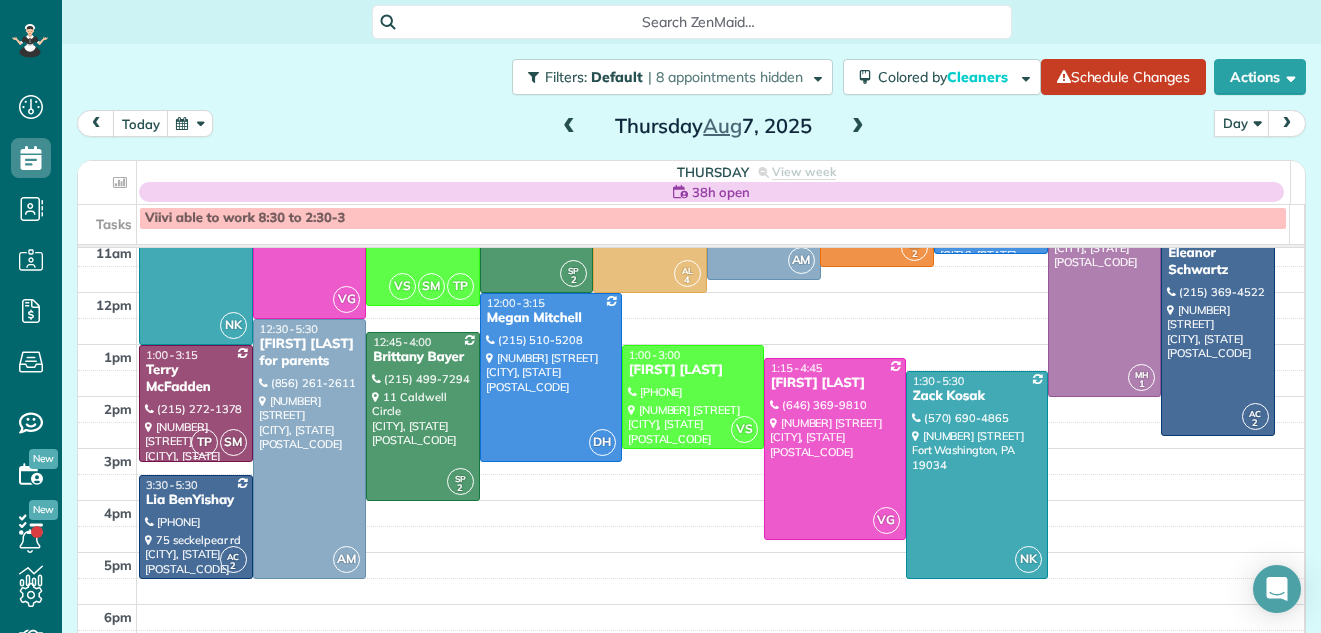 click on "Terry McFadden" at bounding box center [196, 379] 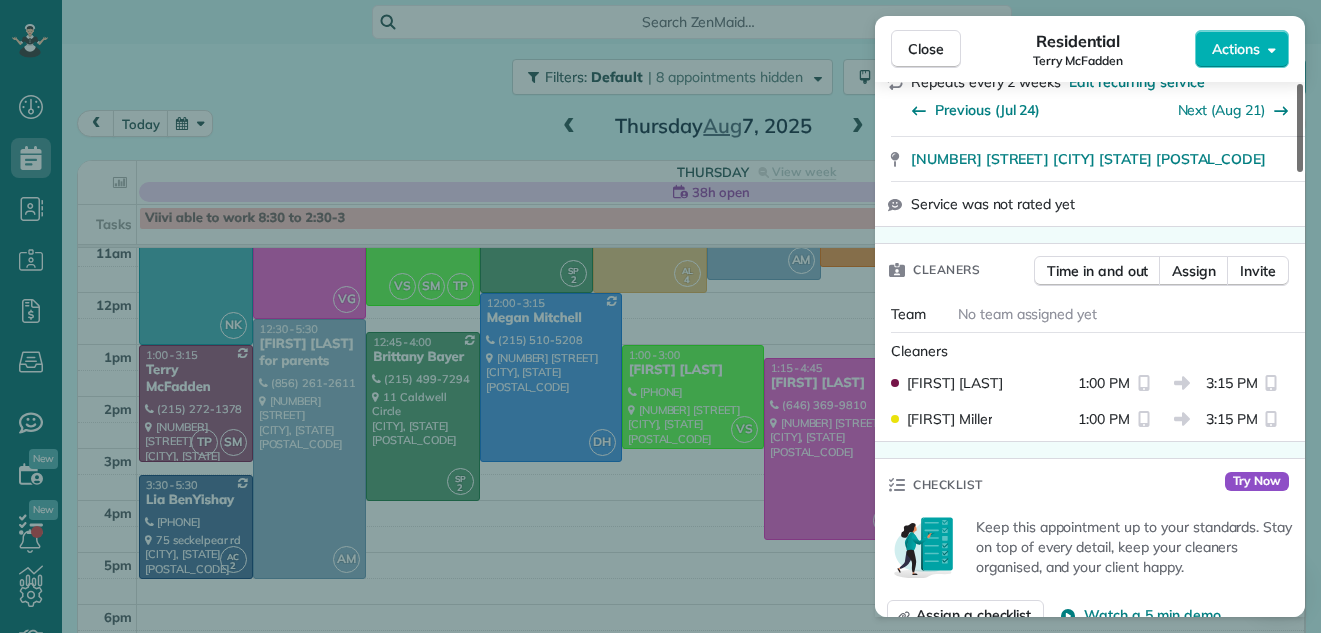 scroll, scrollTop: 381, scrollLeft: 0, axis: vertical 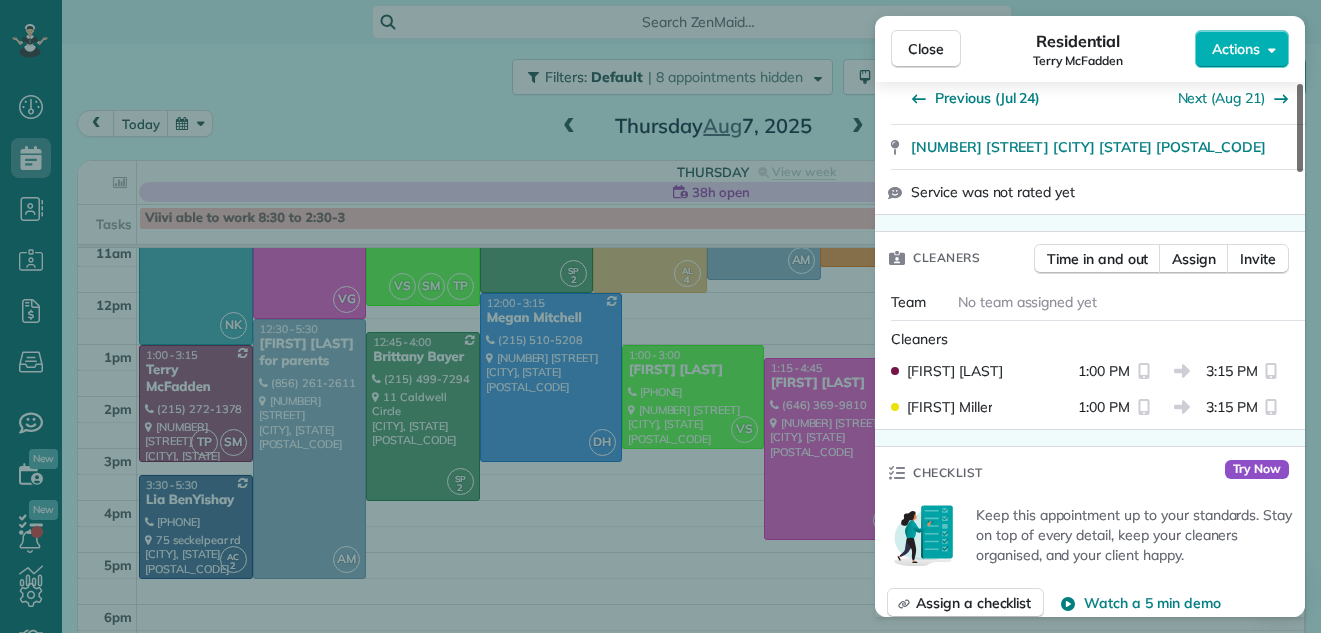 drag, startPoint x: 1301, startPoint y: 126, endPoint x: 1286, endPoint y: 189, distance: 64.7611 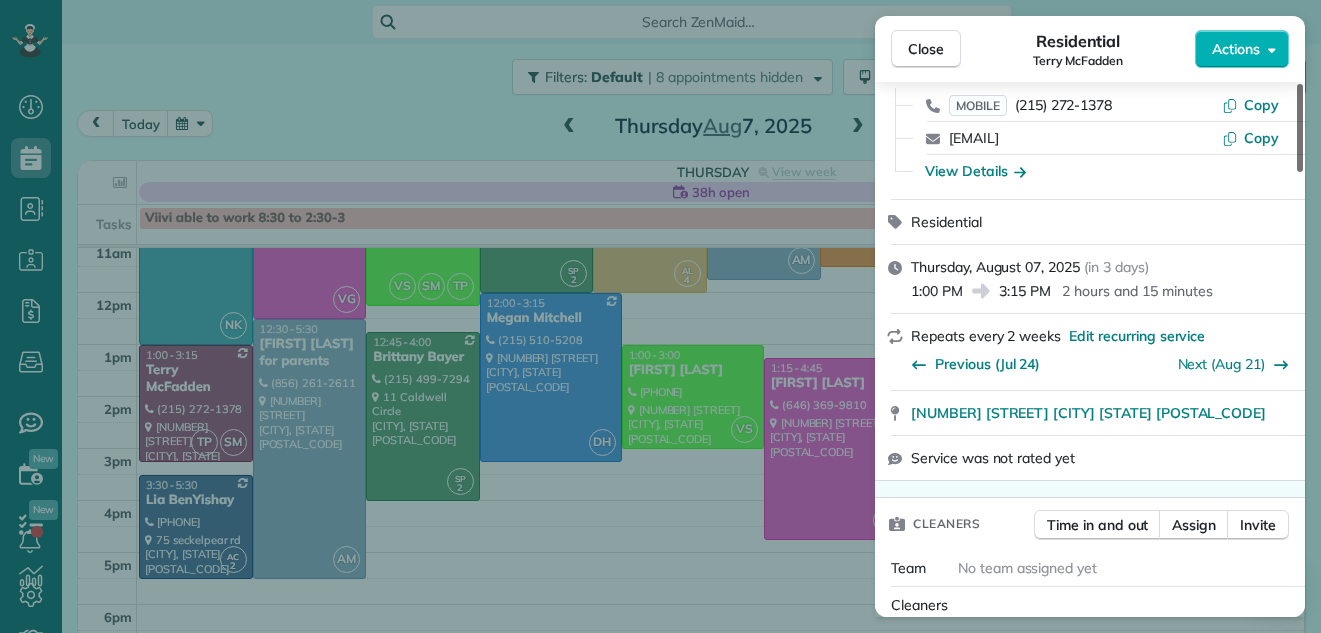 scroll, scrollTop: 0, scrollLeft: 0, axis: both 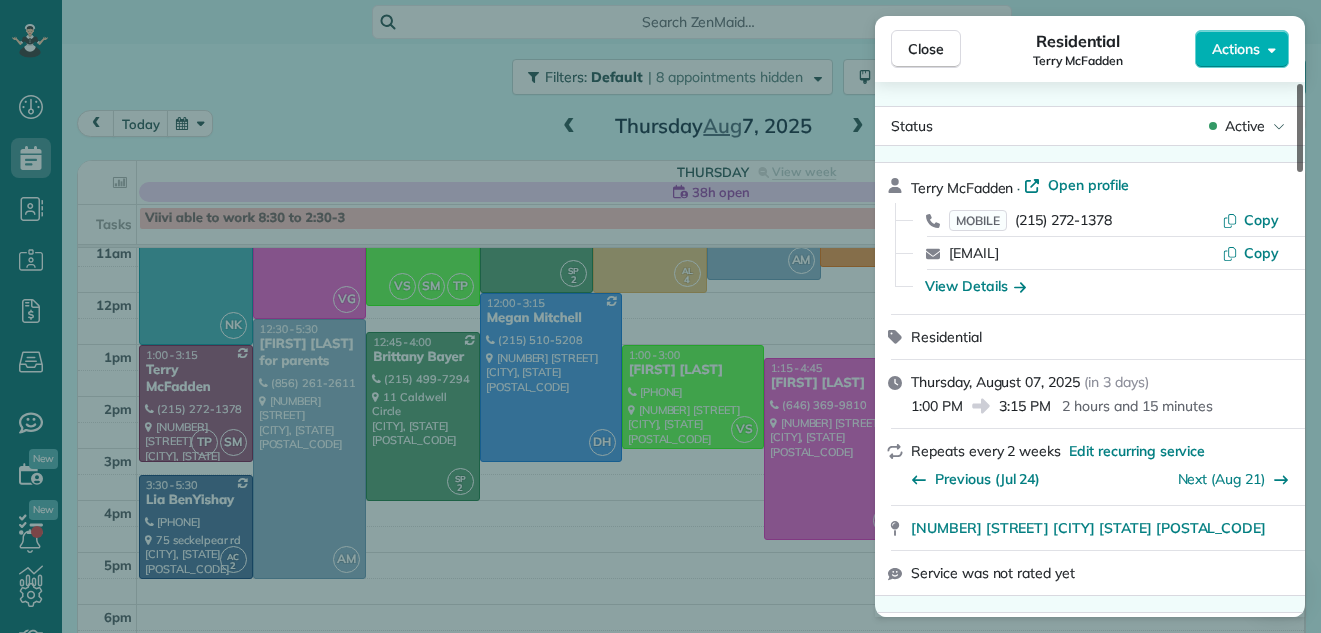 drag, startPoint x: 1296, startPoint y: 182, endPoint x: 1304, endPoint y: 99, distance: 83.38465 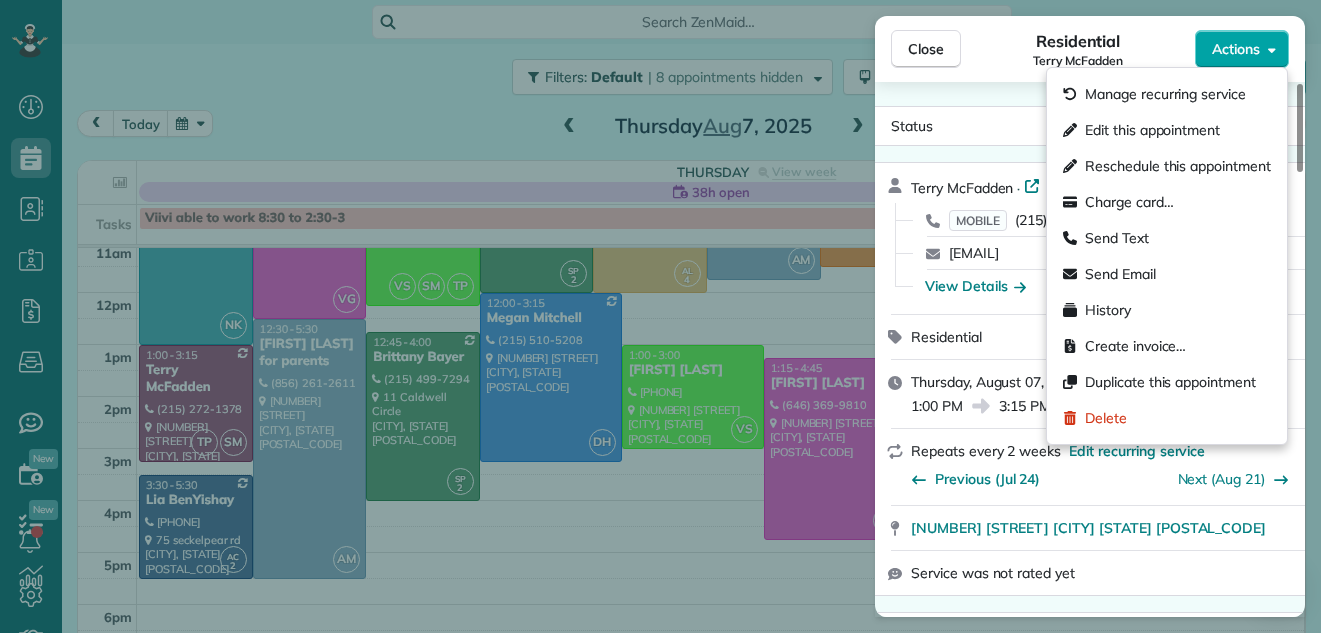 click on "Actions" at bounding box center (1236, 49) 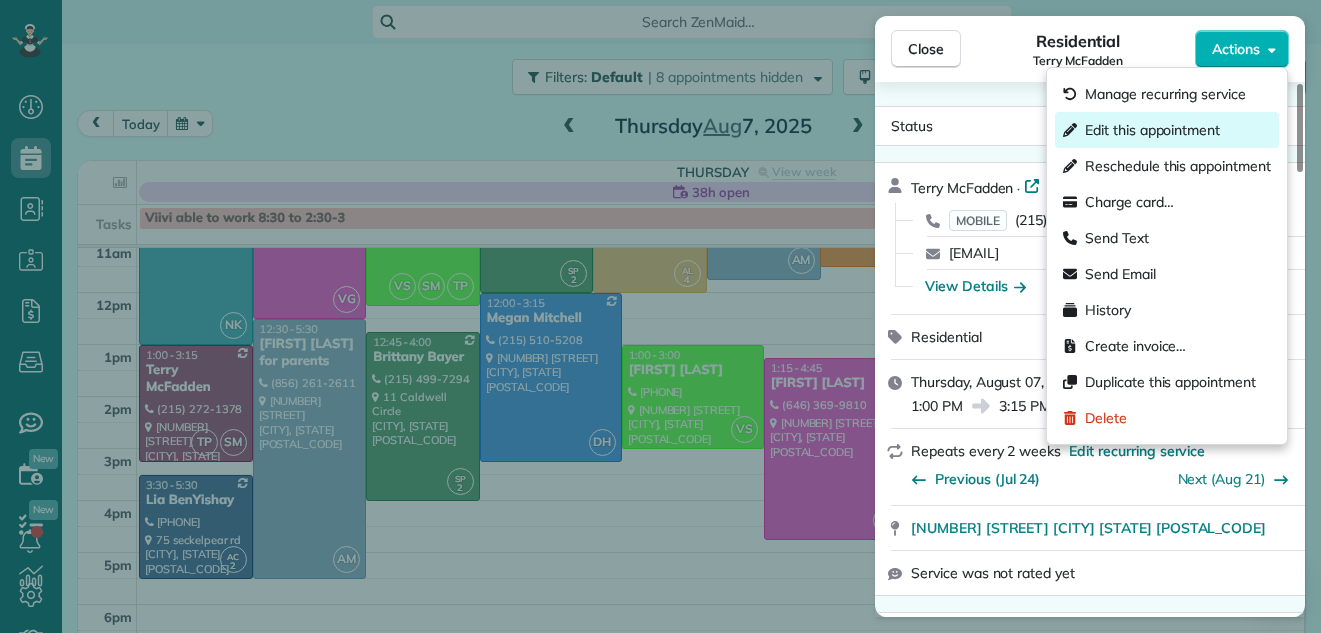 click on "Edit this appointment" at bounding box center (1152, 130) 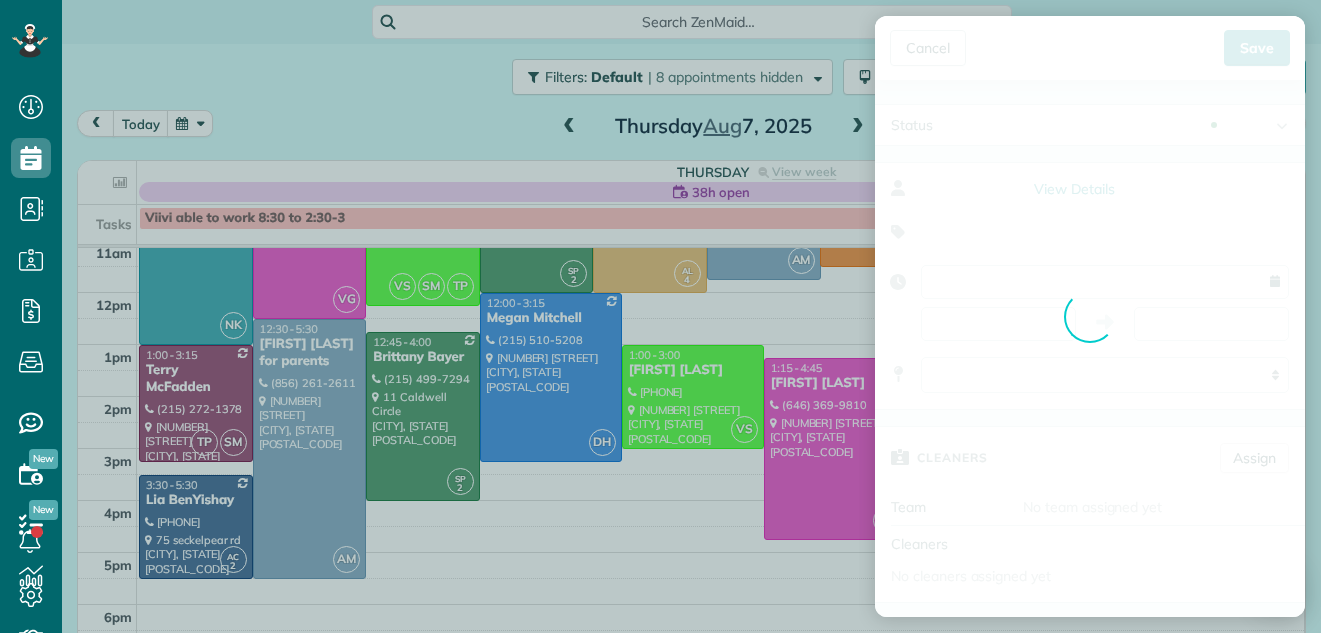 type on "**********" 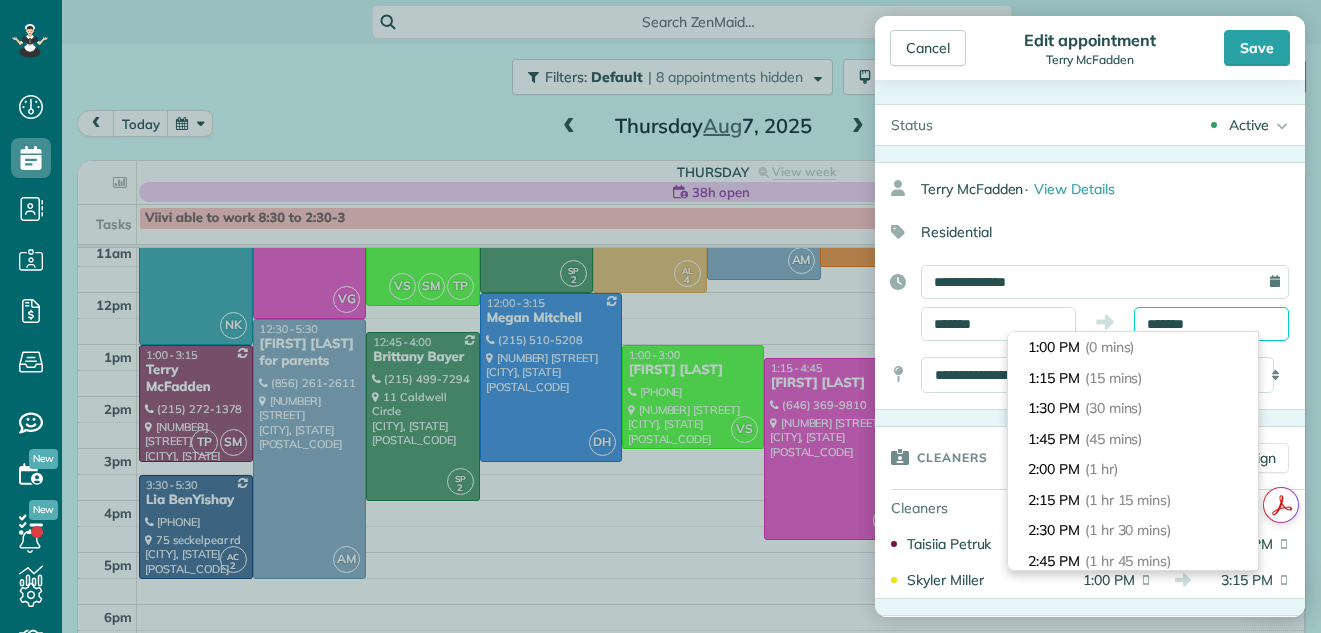 click on "*******" at bounding box center (1211, 324) 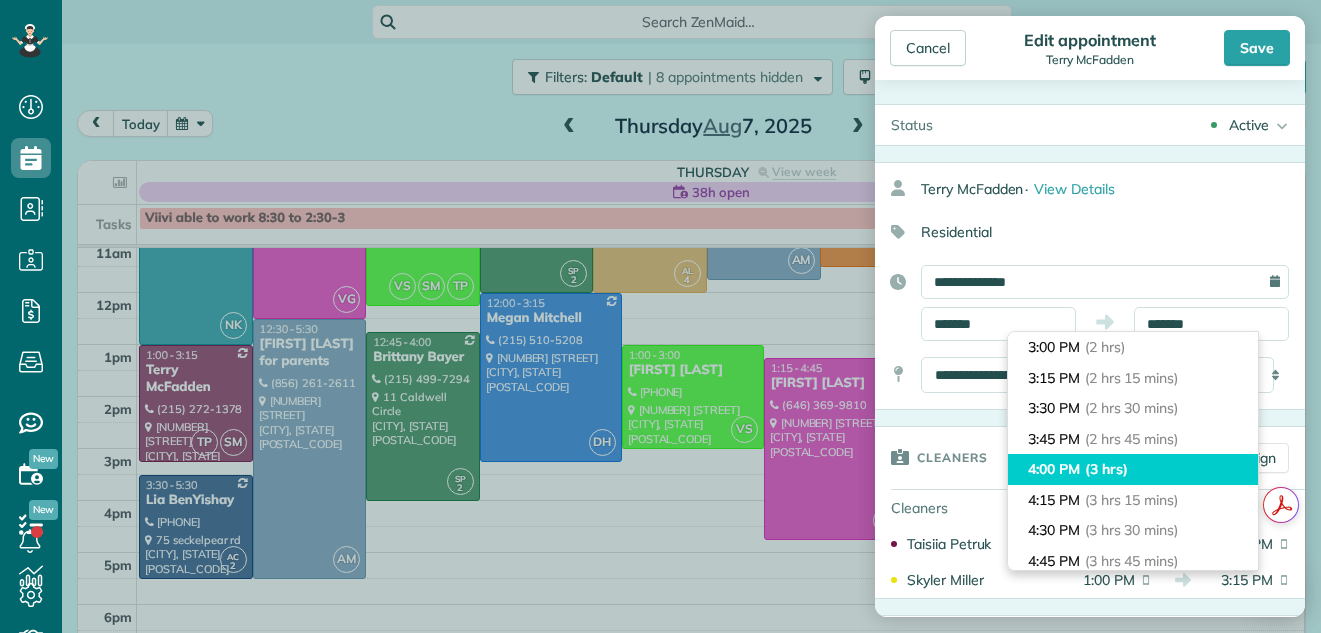 type on "*******" 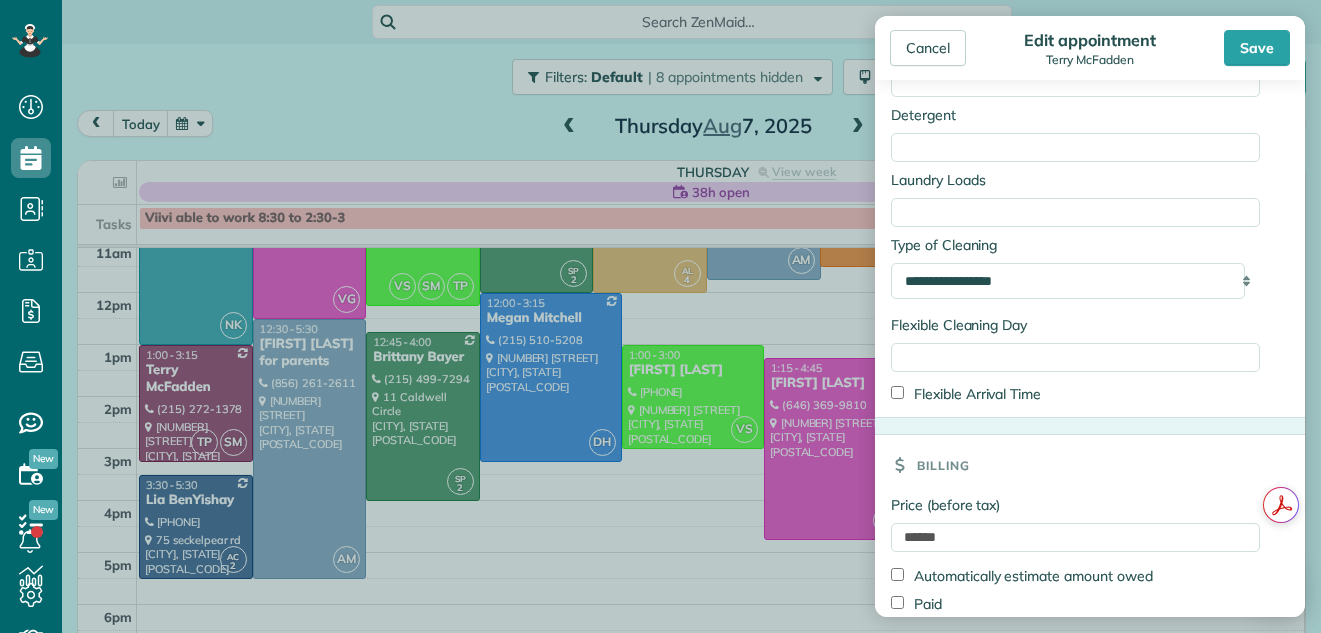 scroll, scrollTop: 1836, scrollLeft: 0, axis: vertical 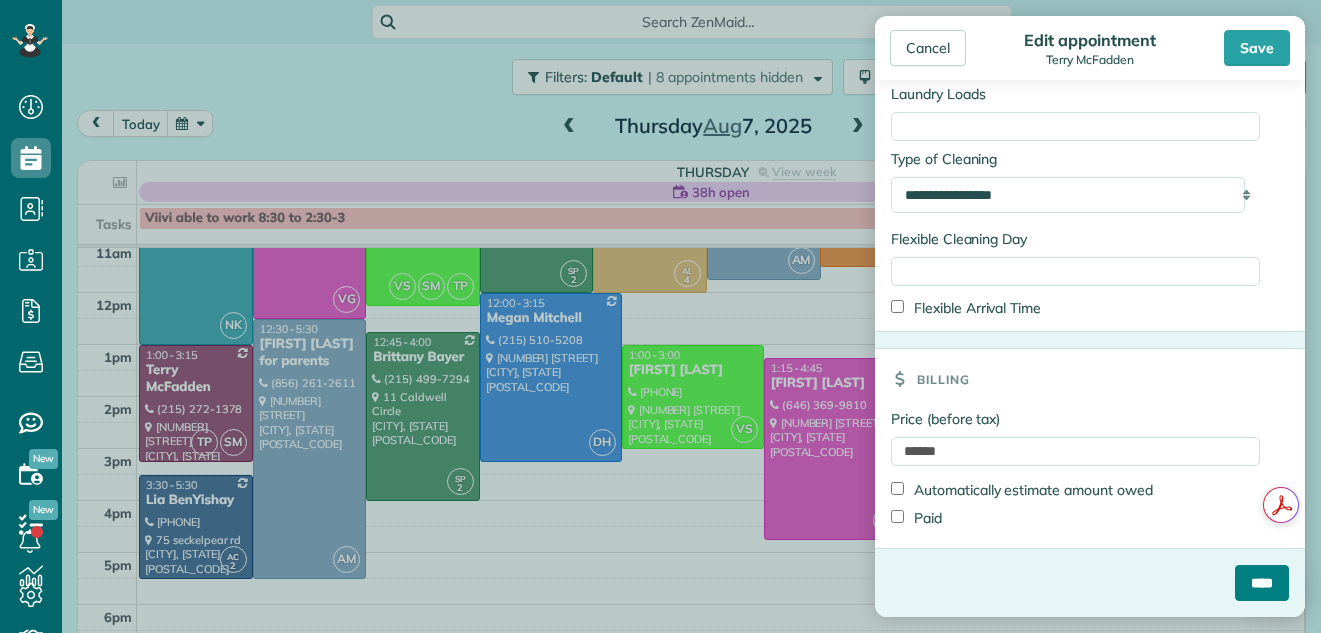 click on "****" at bounding box center (1262, 583) 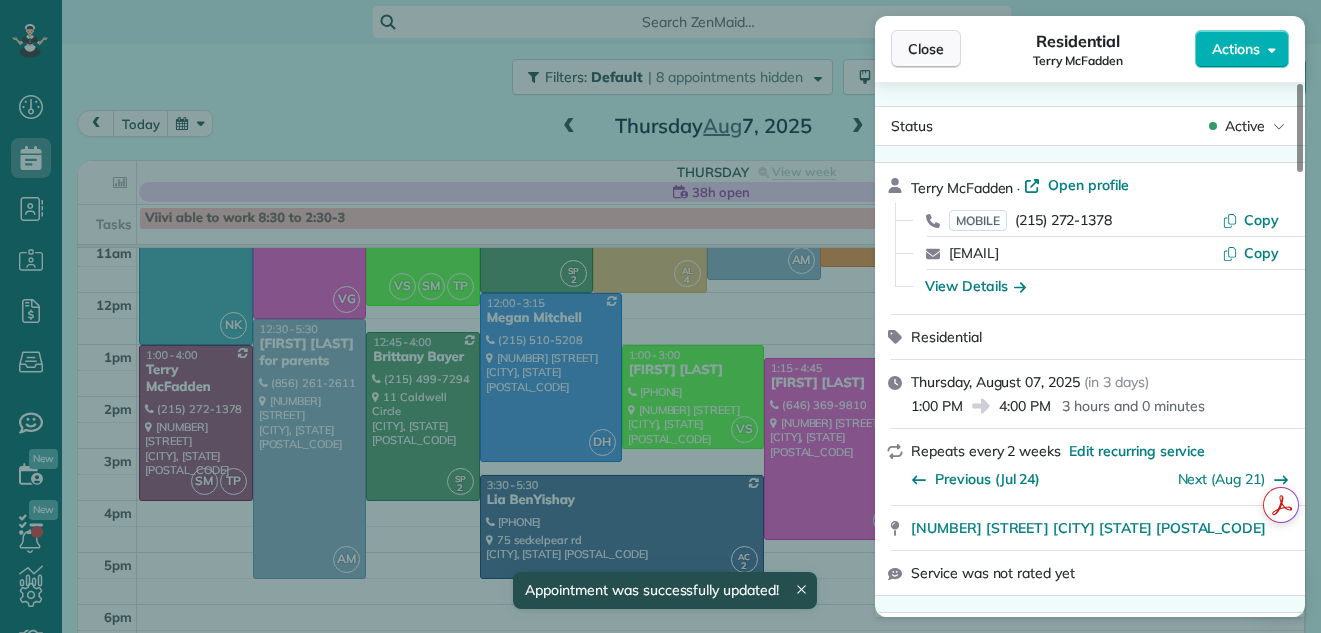 click on "Close" at bounding box center (926, 49) 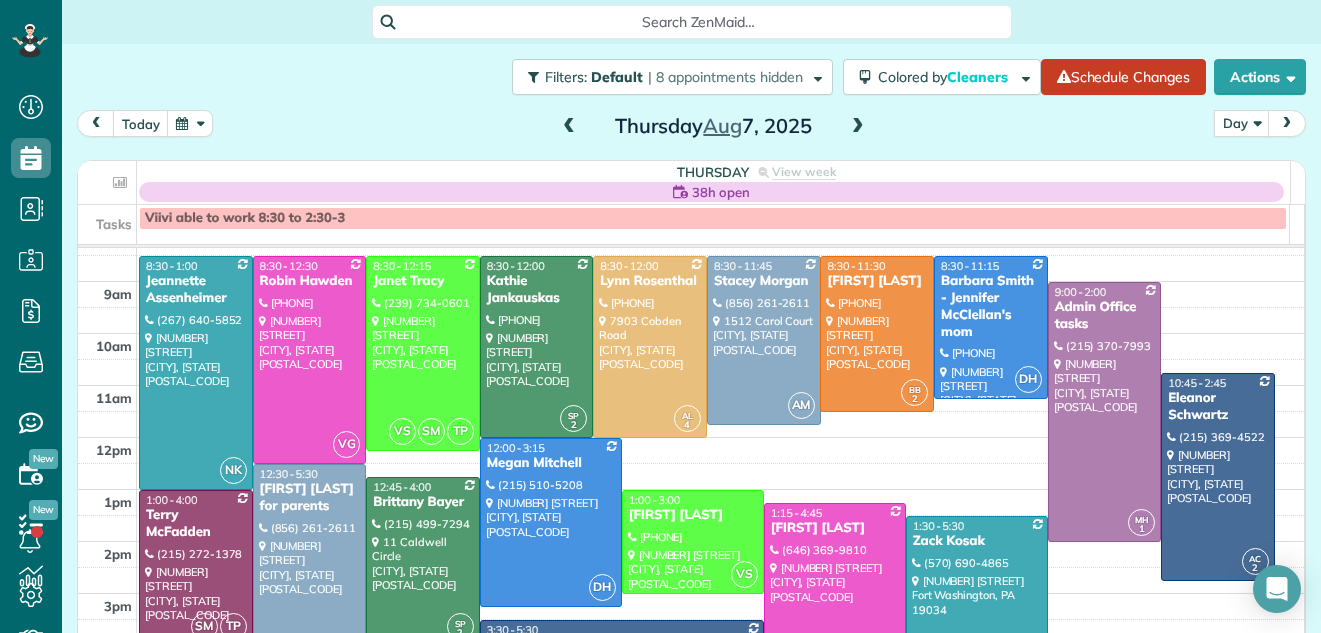 scroll, scrollTop: 48, scrollLeft: 0, axis: vertical 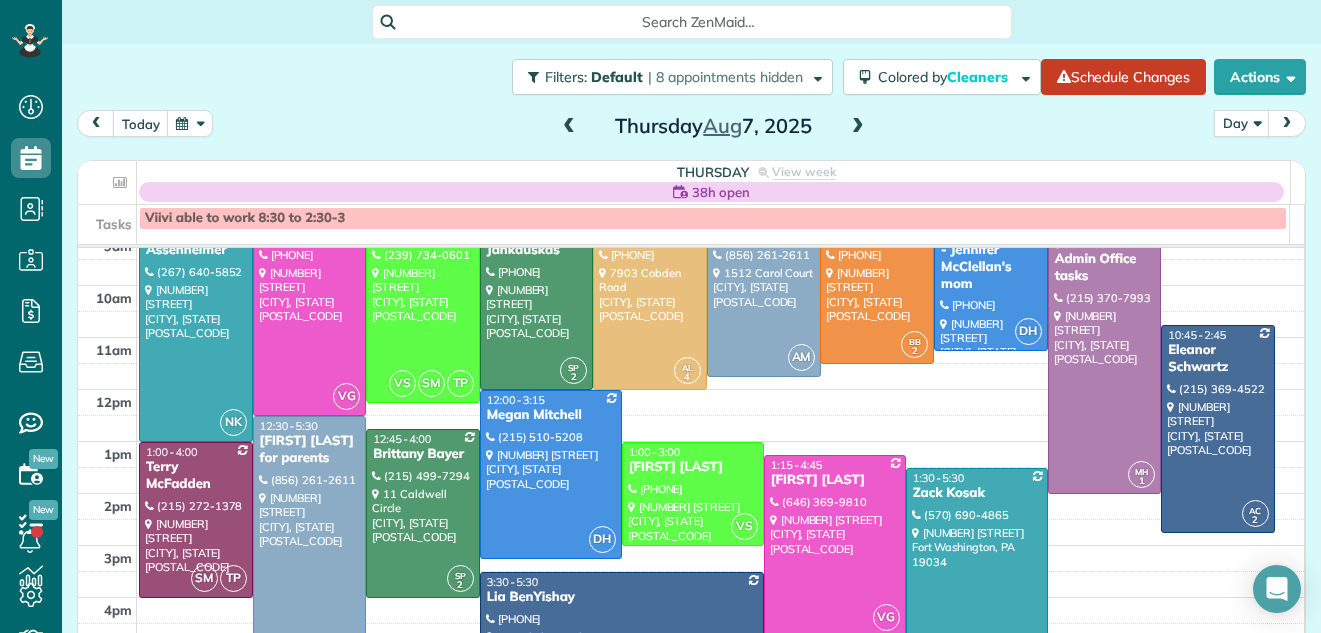 drag, startPoint x: 1289, startPoint y: 351, endPoint x: 1290, endPoint y: 313, distance: 38.013157 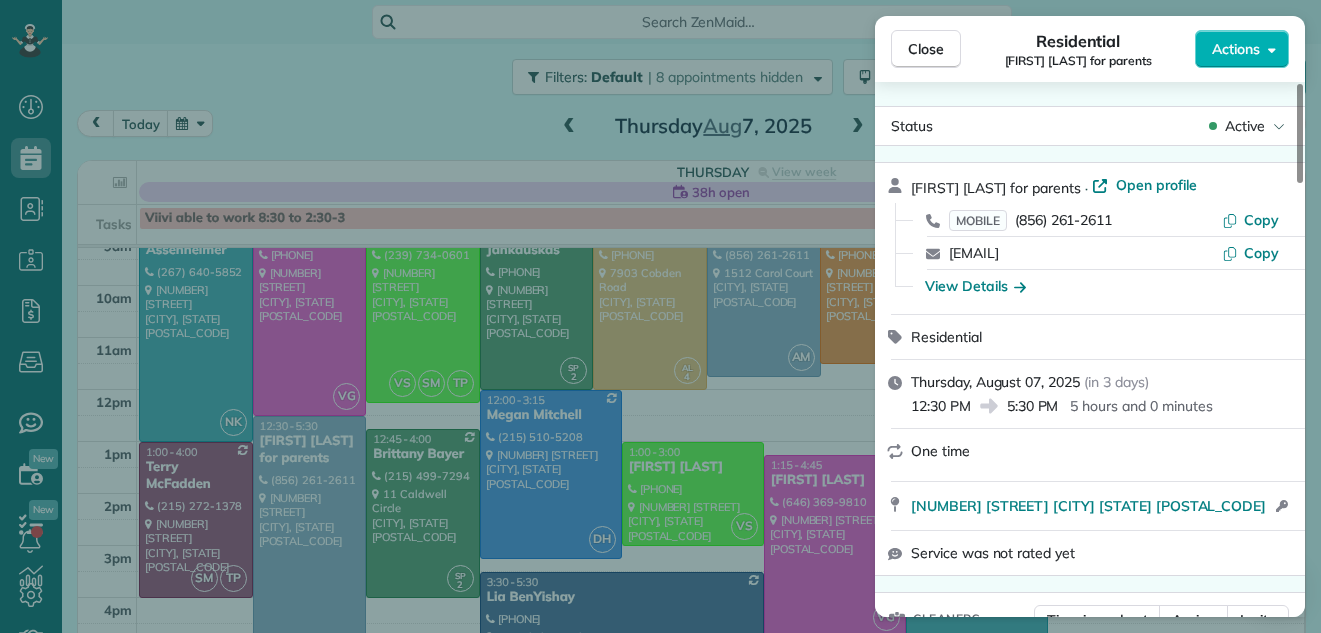 drag, startPoint x: 491, startPoint y: 21, endPoint x: 1042, endPoint y: -80, distance: 560.1803 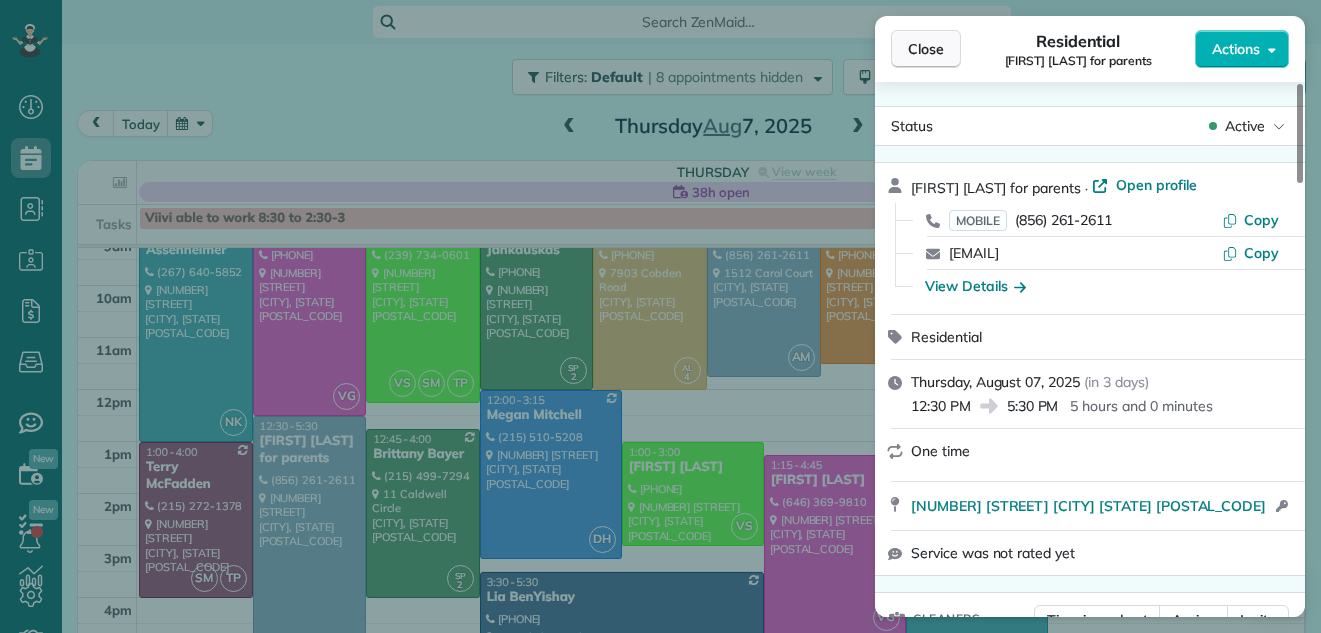 click on "Close" at bounding box center (926, 49) 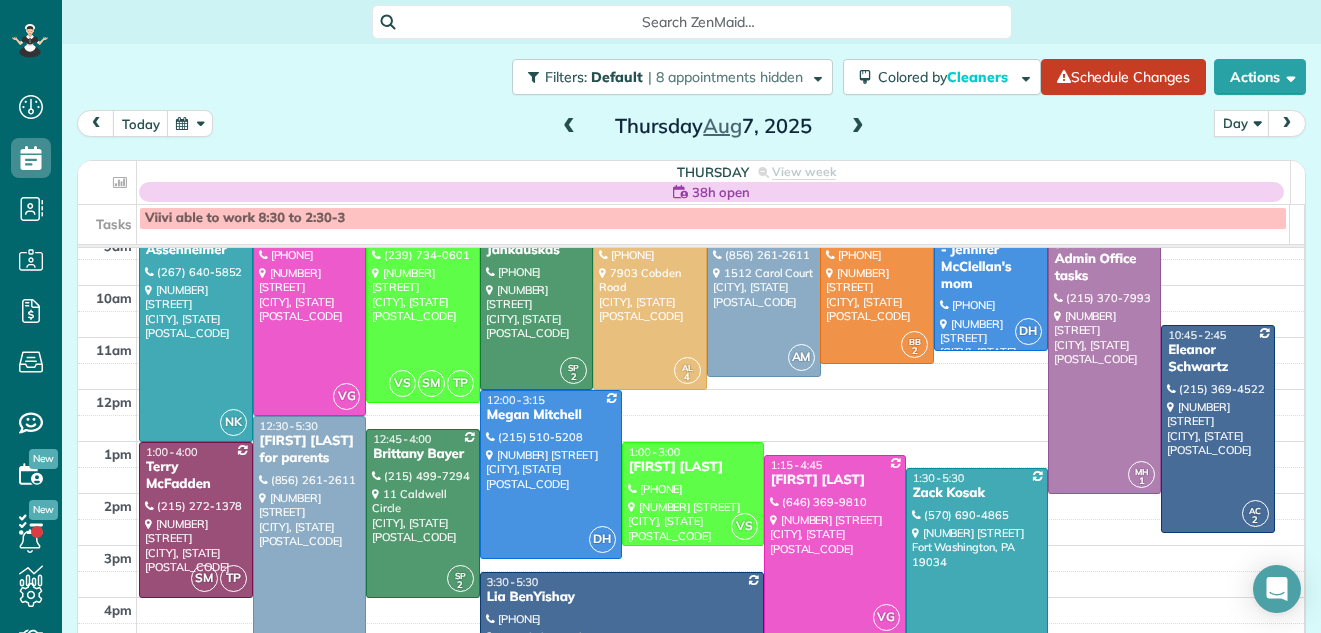 scroll, scrollTop: 134, scrollLeft: 0, axis: vertical 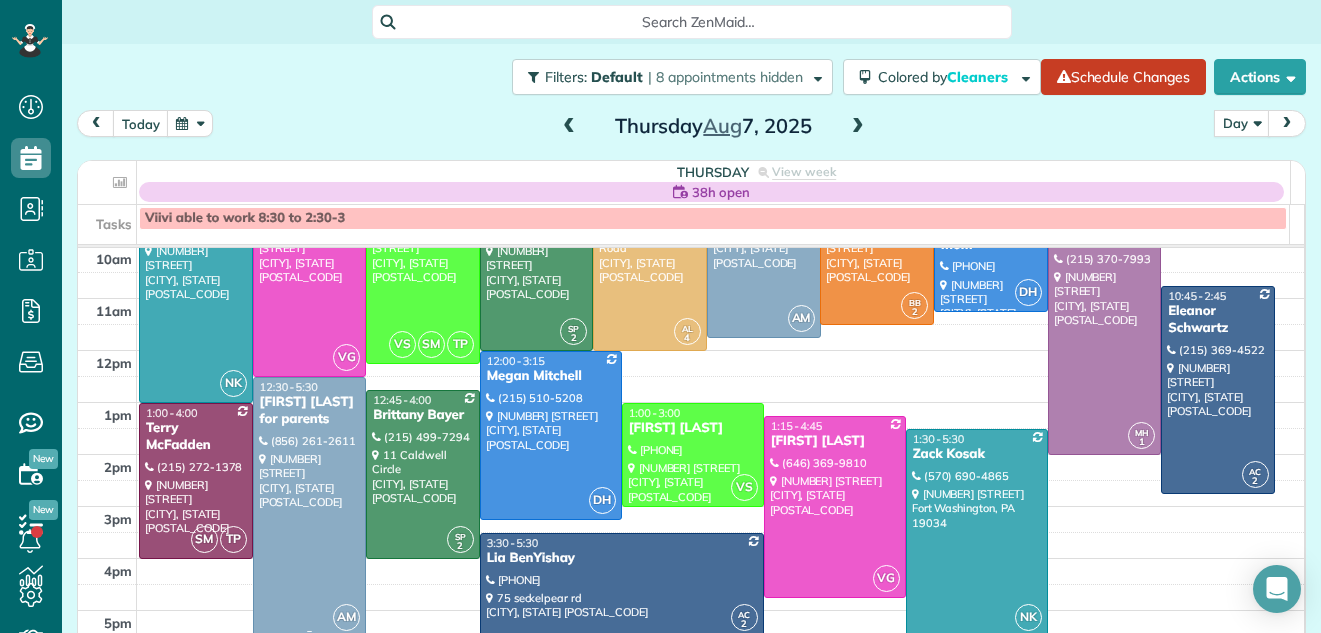 click at bounding box center [310, 507] 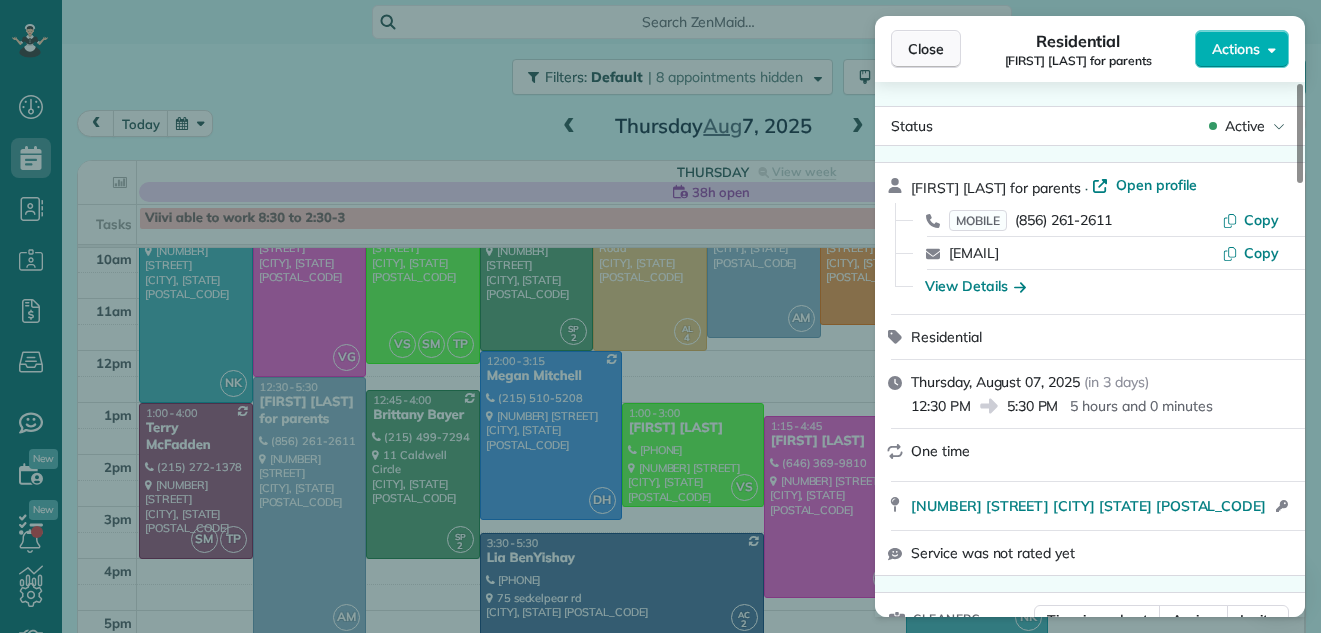 click on "Close" at bounding box center [926, 49] 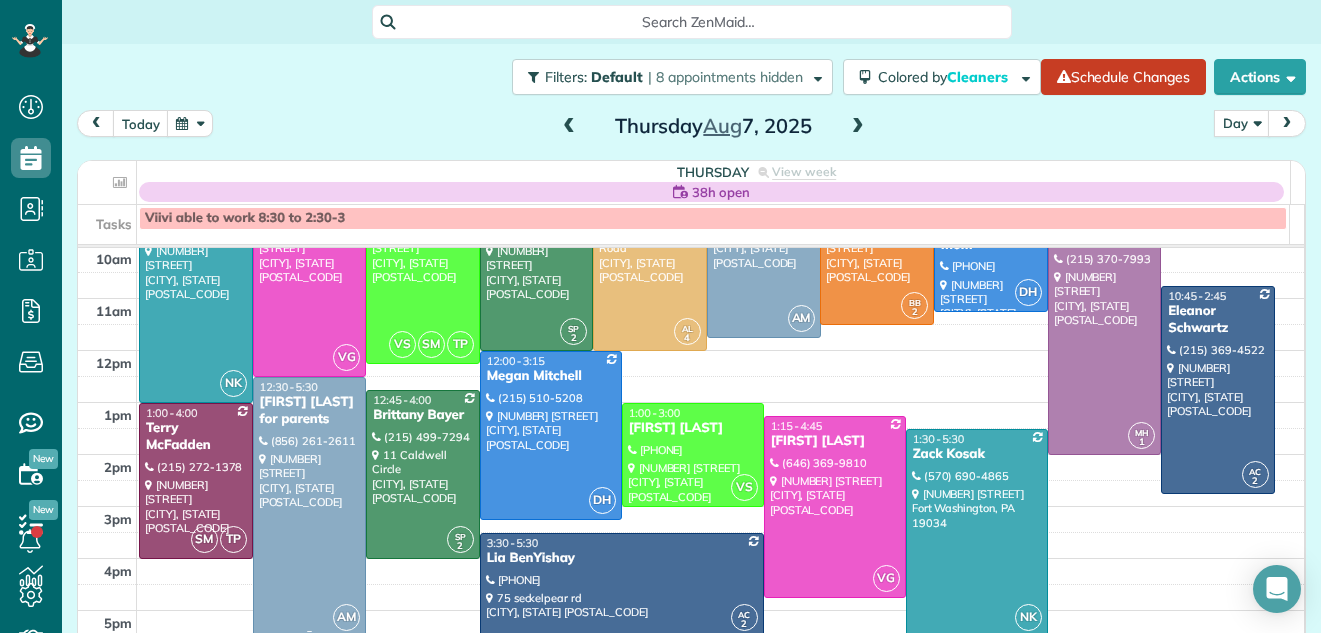 click on "Stacey Morgan for parents" at bounding box center [310, 411] 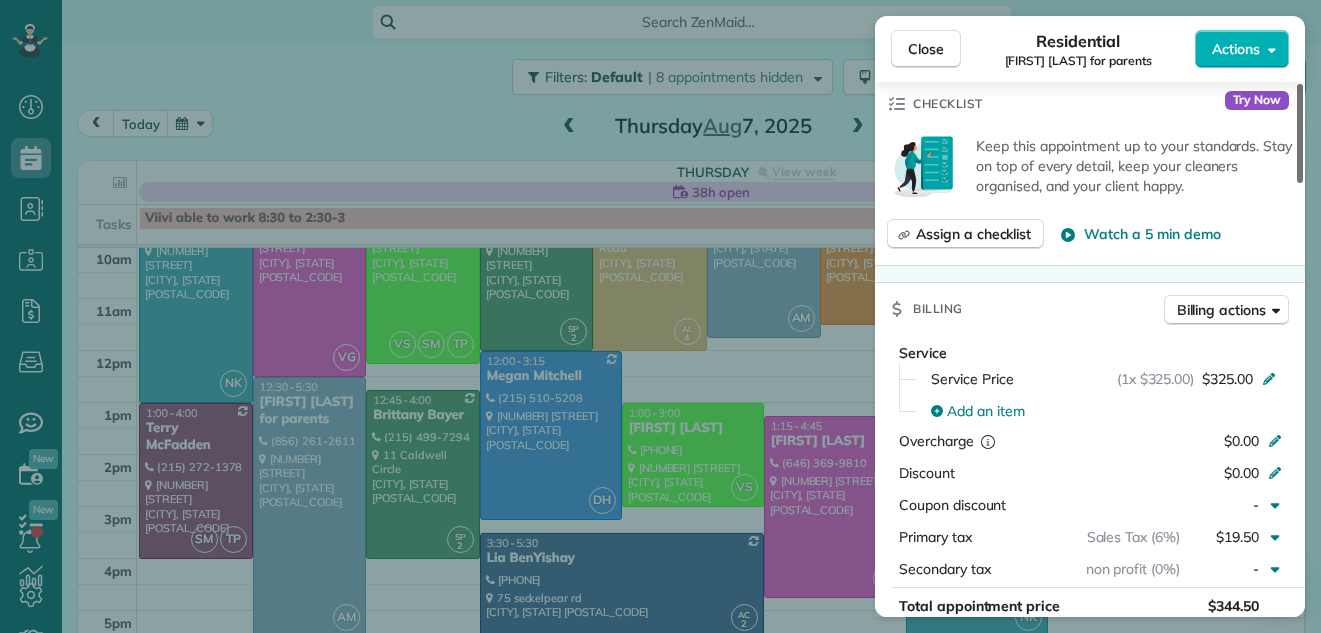scroll, scrollTop: 679, scrollLeft: 0, axis: vertical 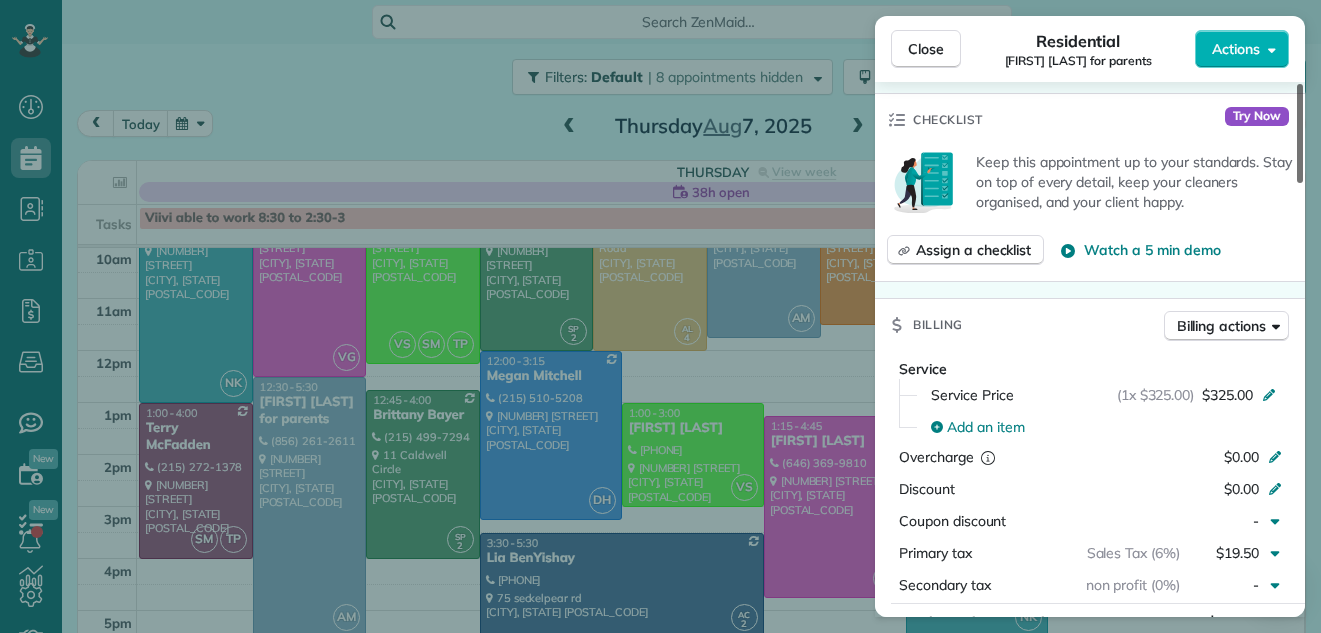 drag, startPoint x: 1297, startPoint y: 129, endPoint x: 1300, endPoint y: 255, distance: 126.035706 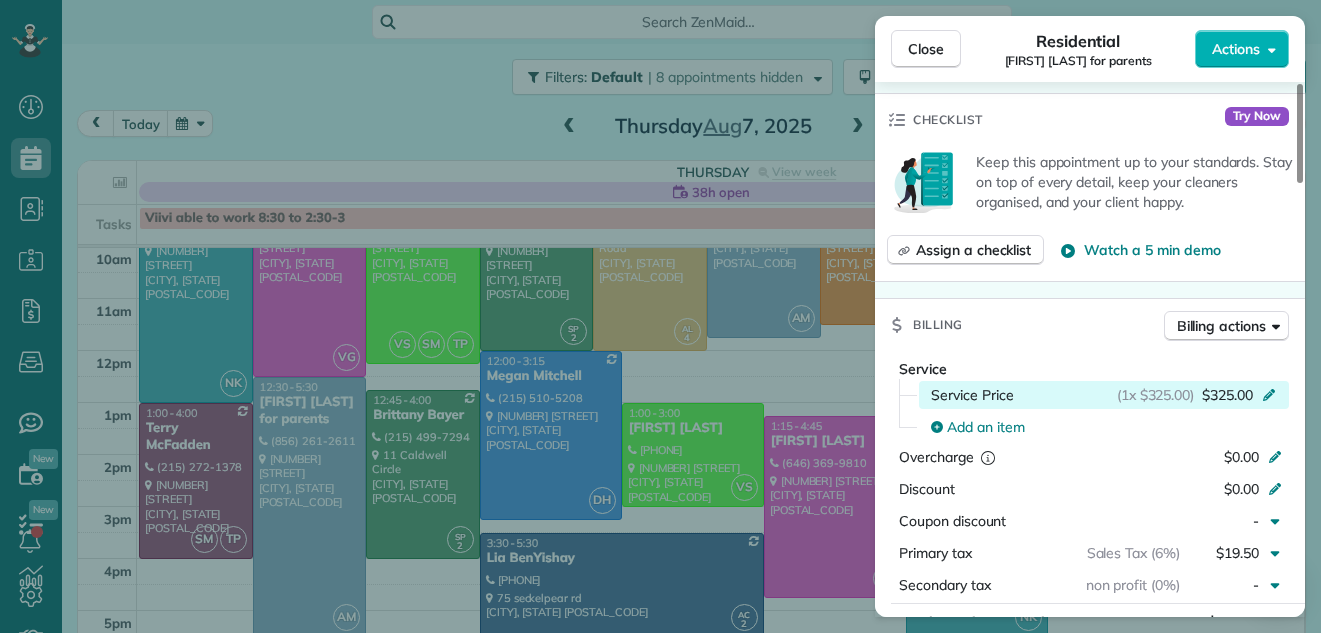 click on "Service Price" at bounding box center (972, 395) 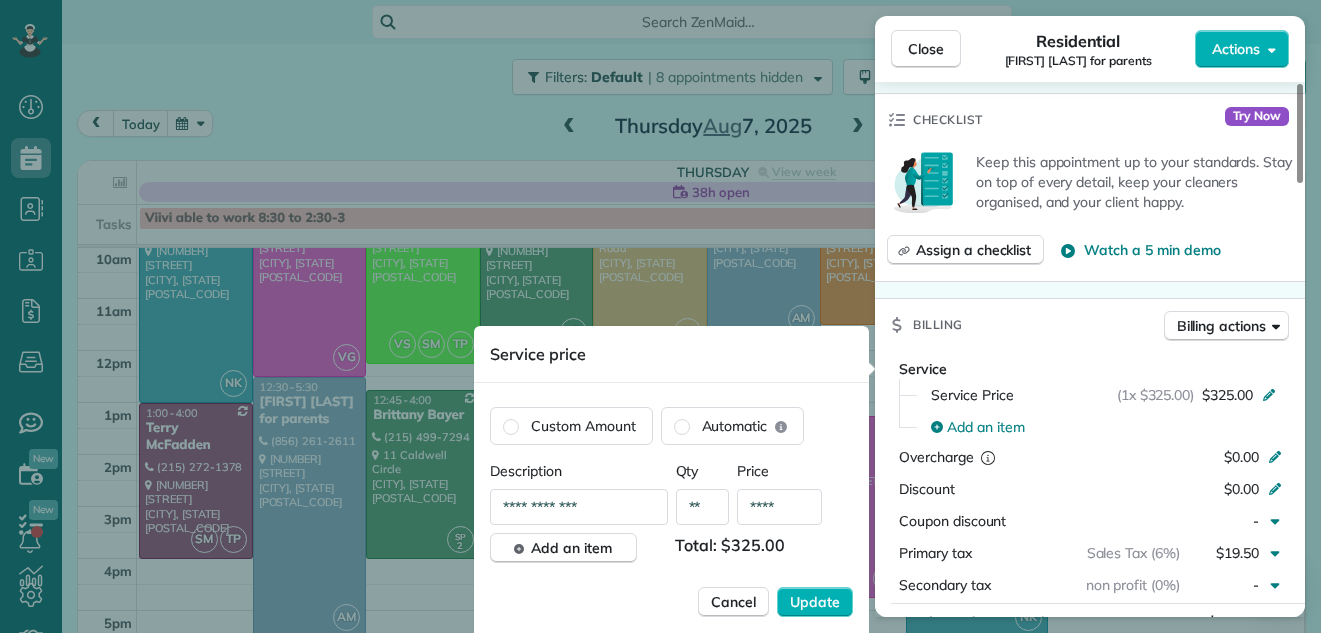 click on "****" at bounding box center [779, 507] 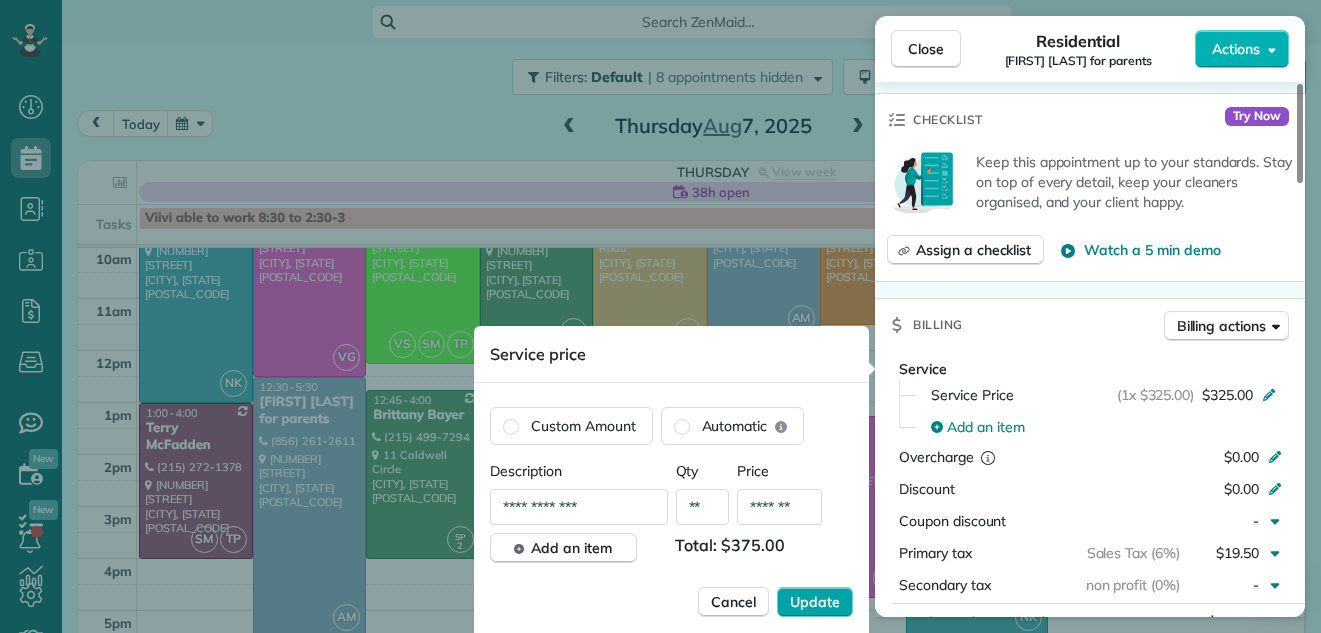 type on "*******" 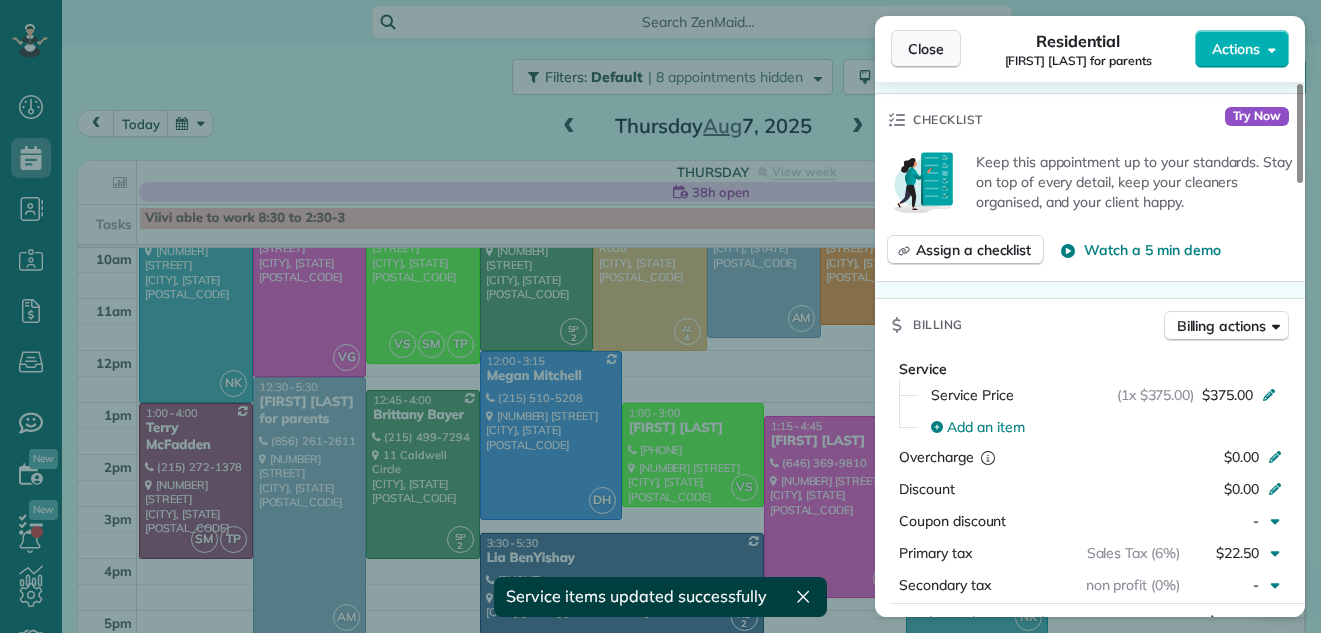 click on "Close" at bounding box center [926, 49] 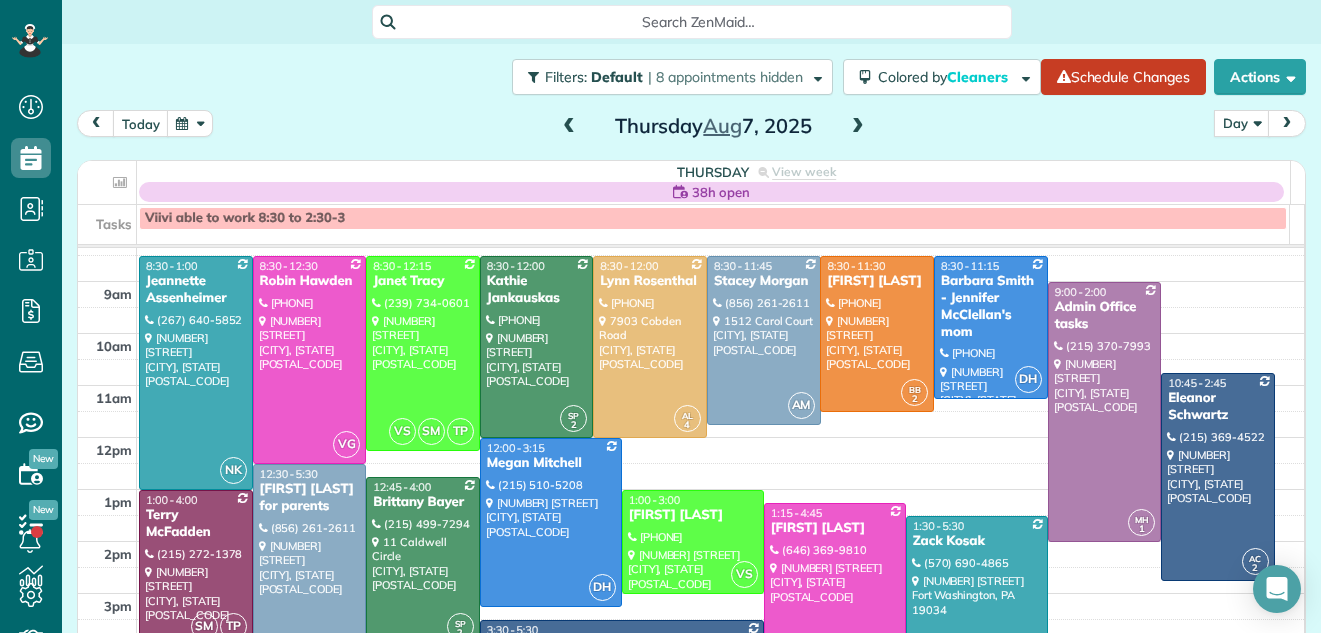 scroll, scrollTop: 56, scrollLeft: 0, axis: vertical 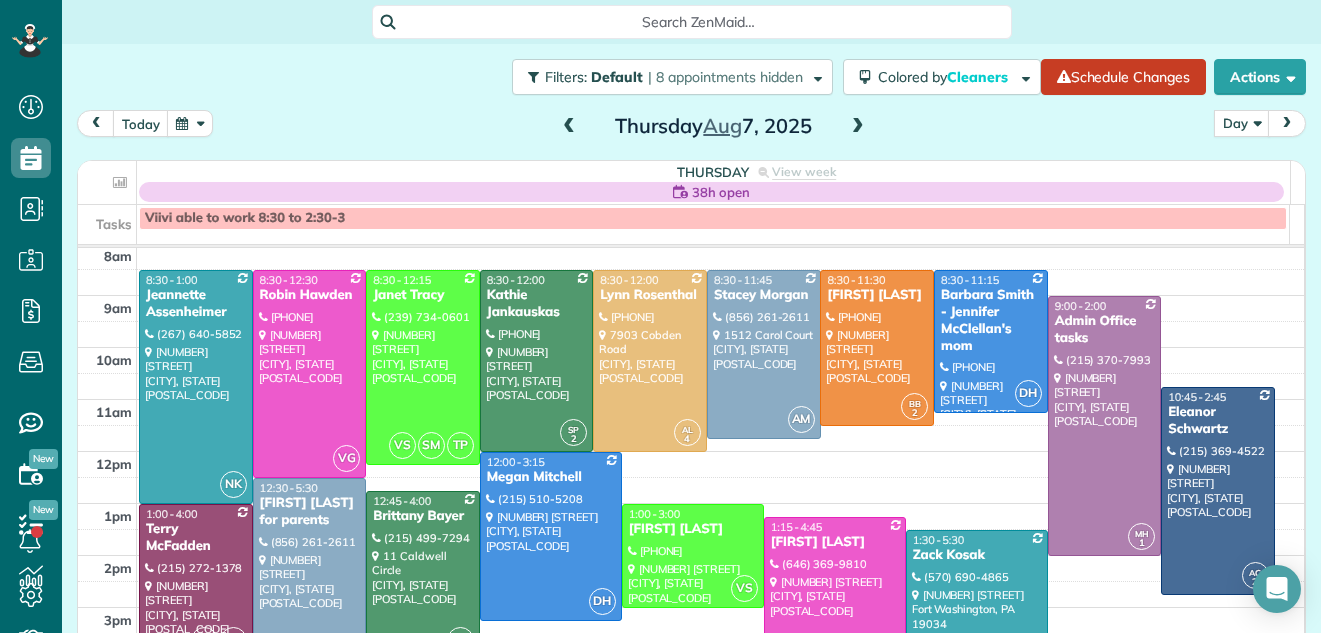 click at bounding box center [569, 127] 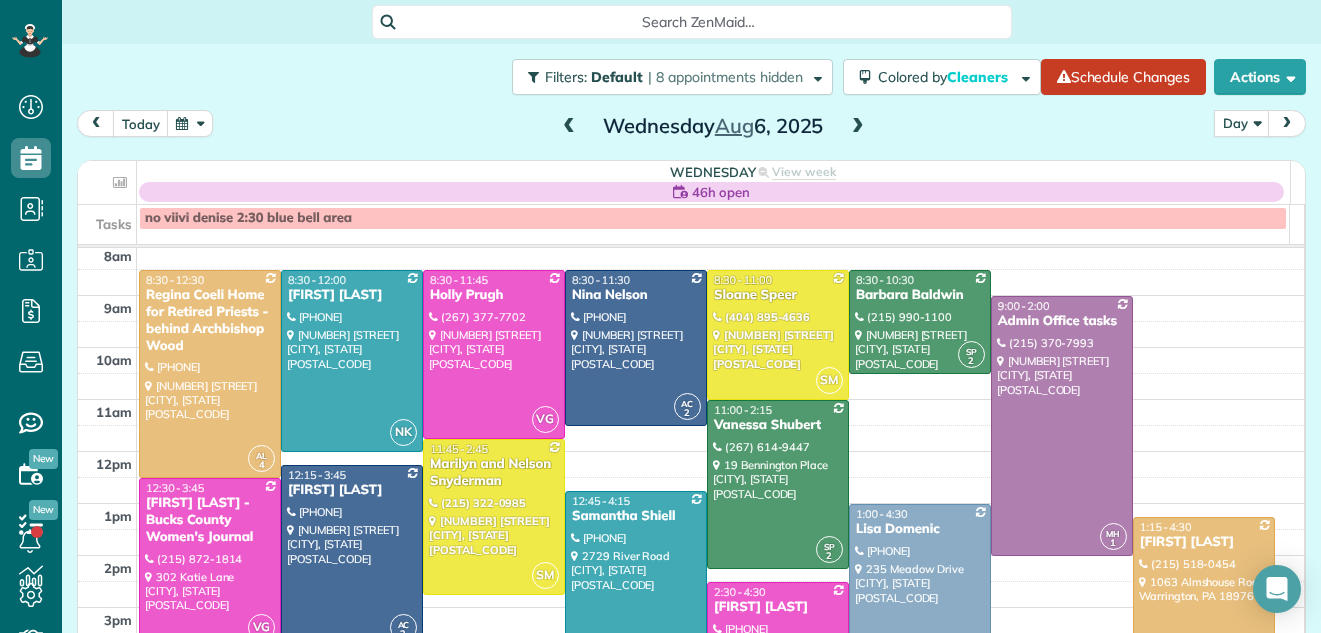 scroll, scrollTop: 0, scrollLeft: 0, axis: both 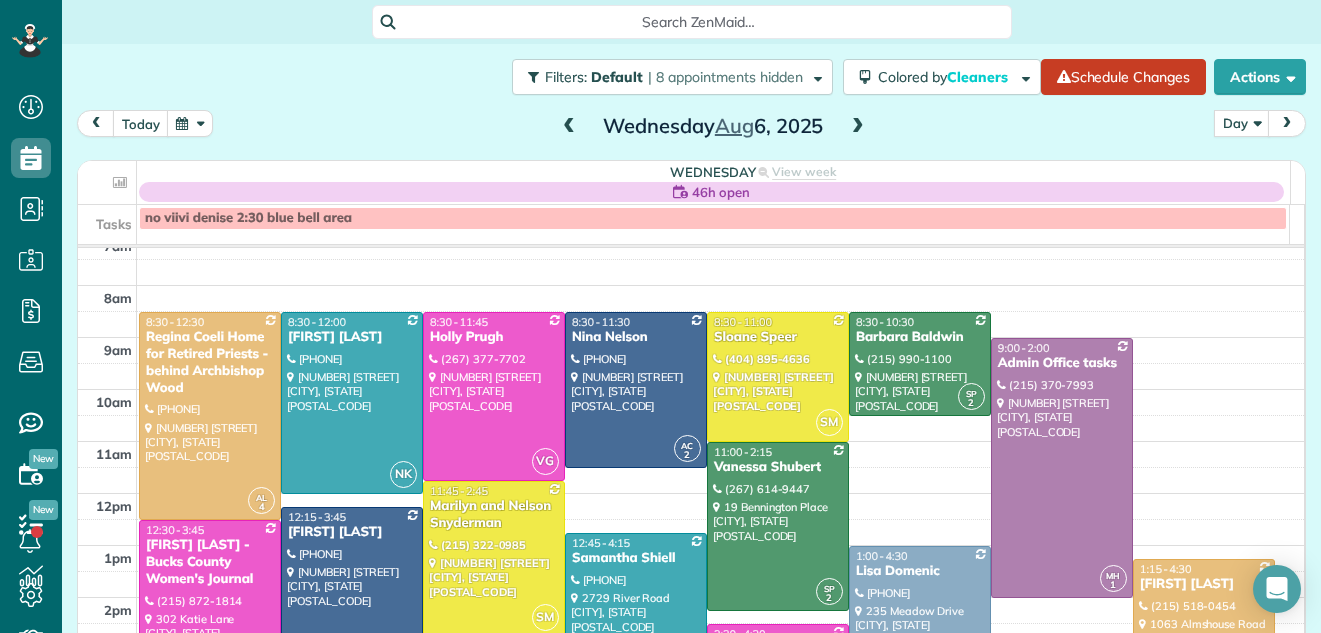 click on "Claire Smith" at bounding box center [1204, 584] 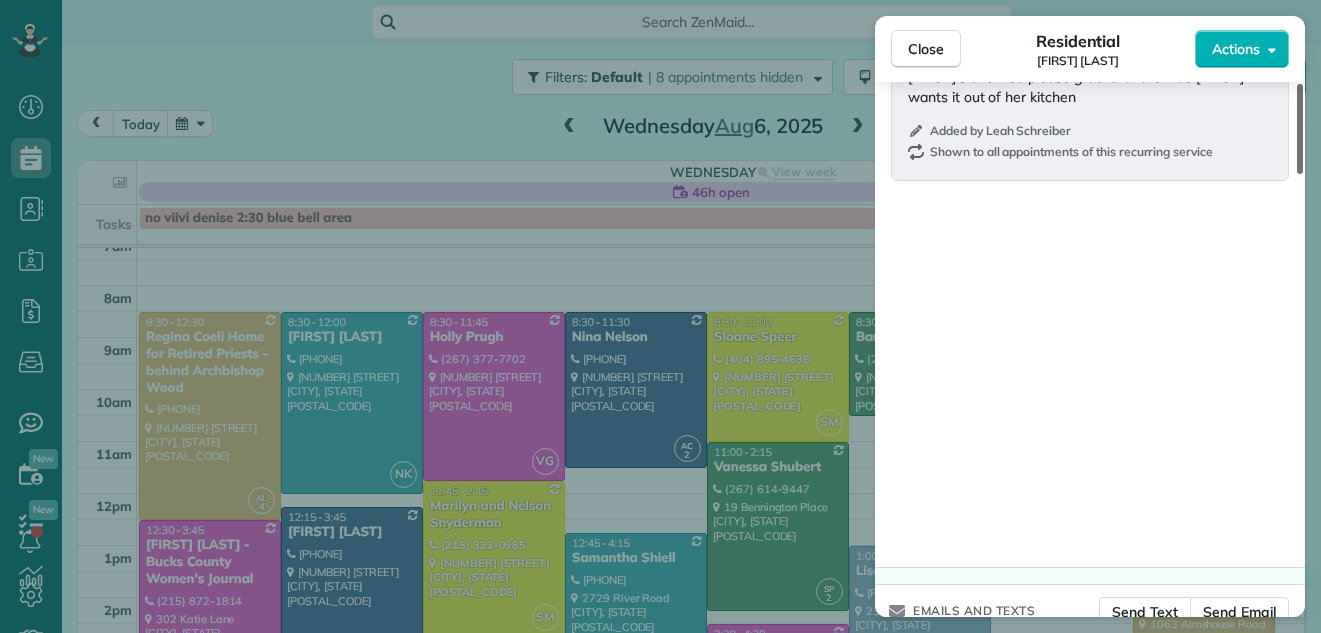 scroll, scrollTop: 2612, scrollLeft: 0, axis: vertical 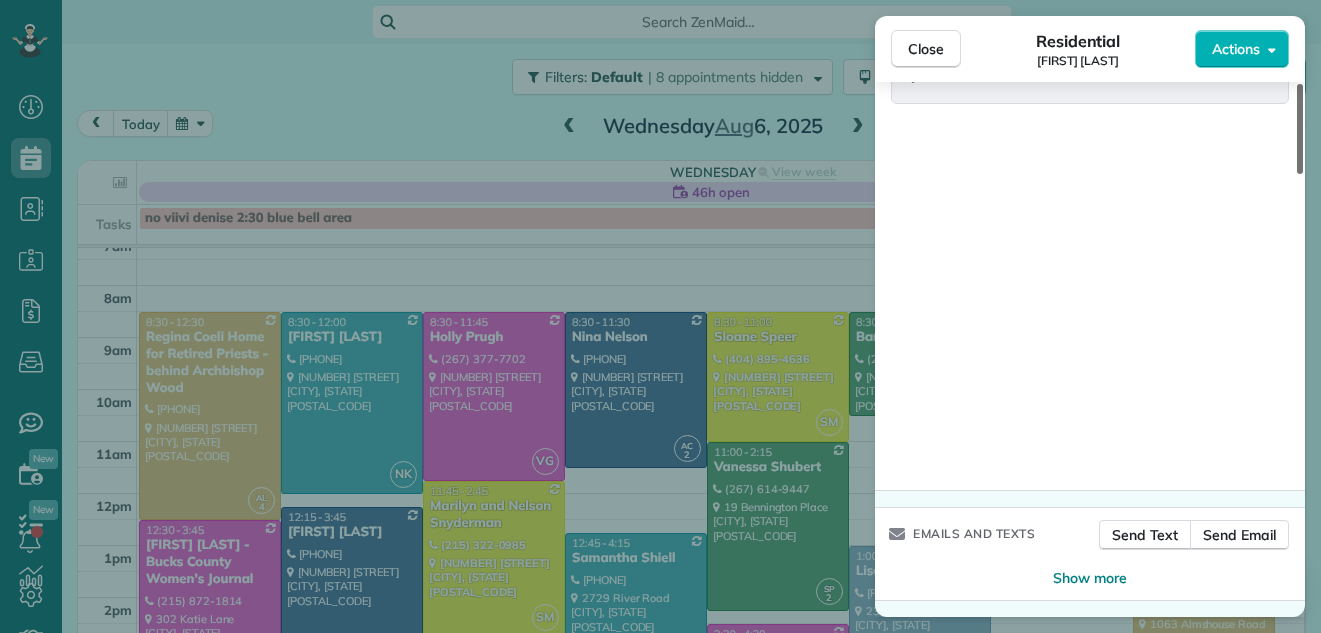 drag, startPoint x: 1301, startPoint y: 130, endPoint x: 1299, endPoint y: 637, distance: 507.00394 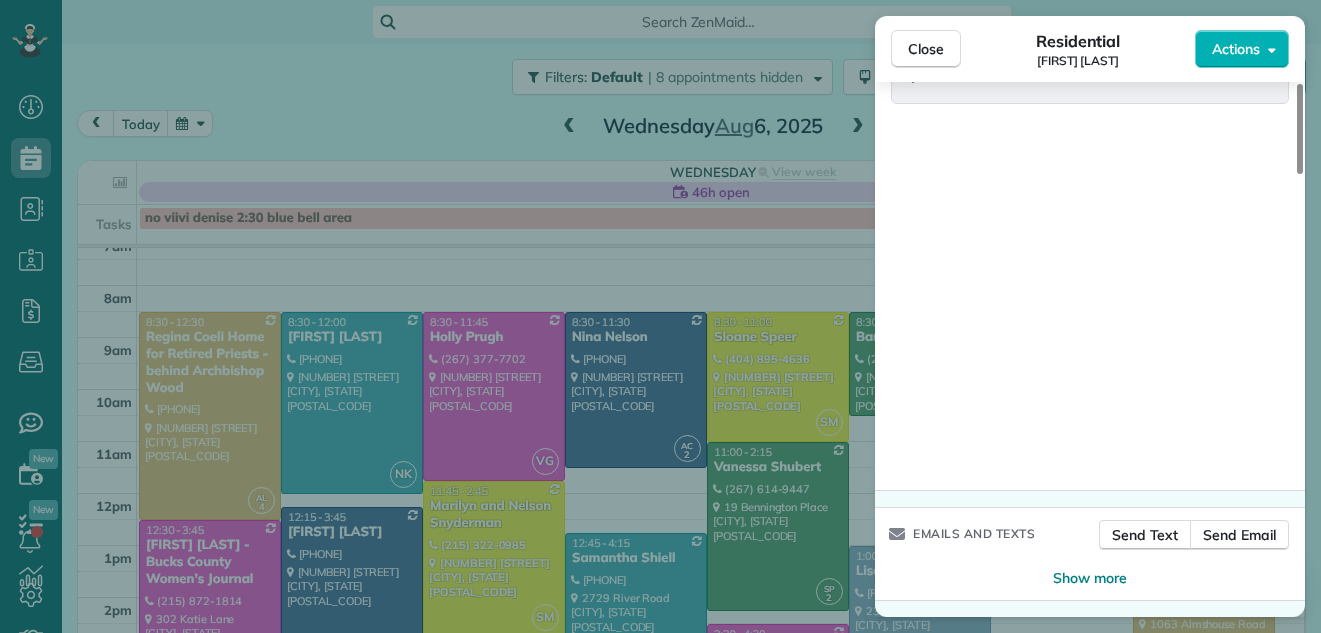 drag, startPoint x: 1301, startPoint y: 552, endPoint x: 1293, endPoint y: 621, distance: 69.46222 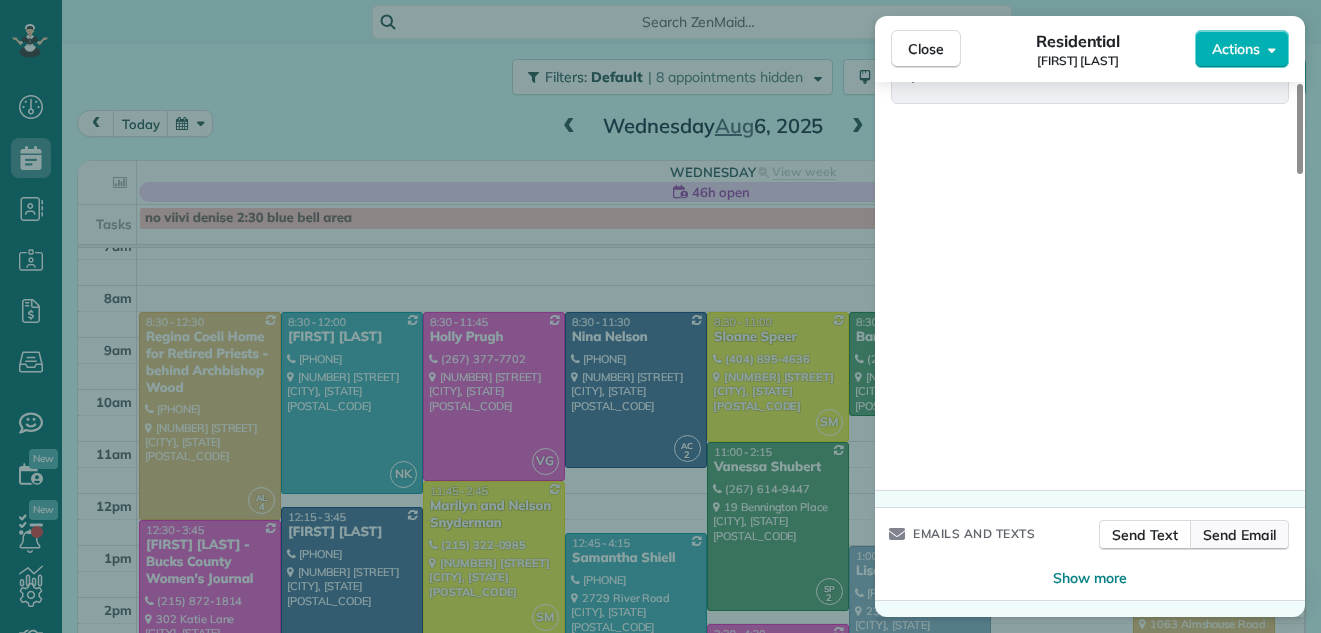 click on "Send Email" at bounding box center (1239, 535) 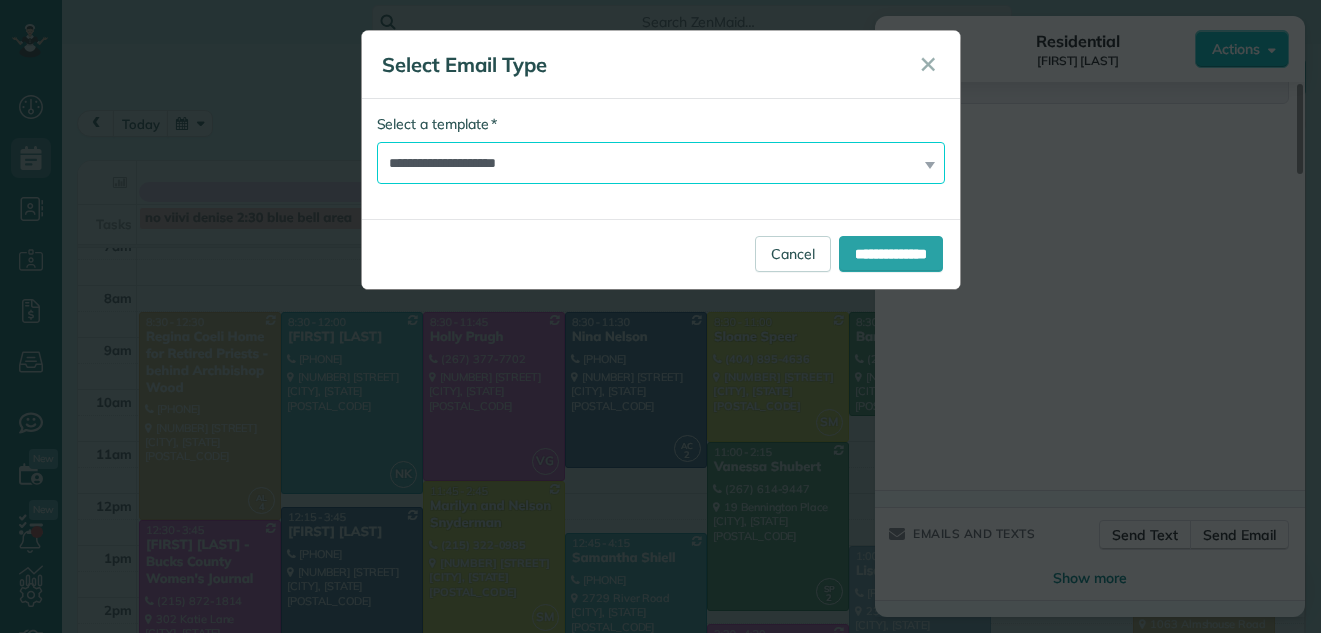 click on "**********" at bounding box center [661, 163] 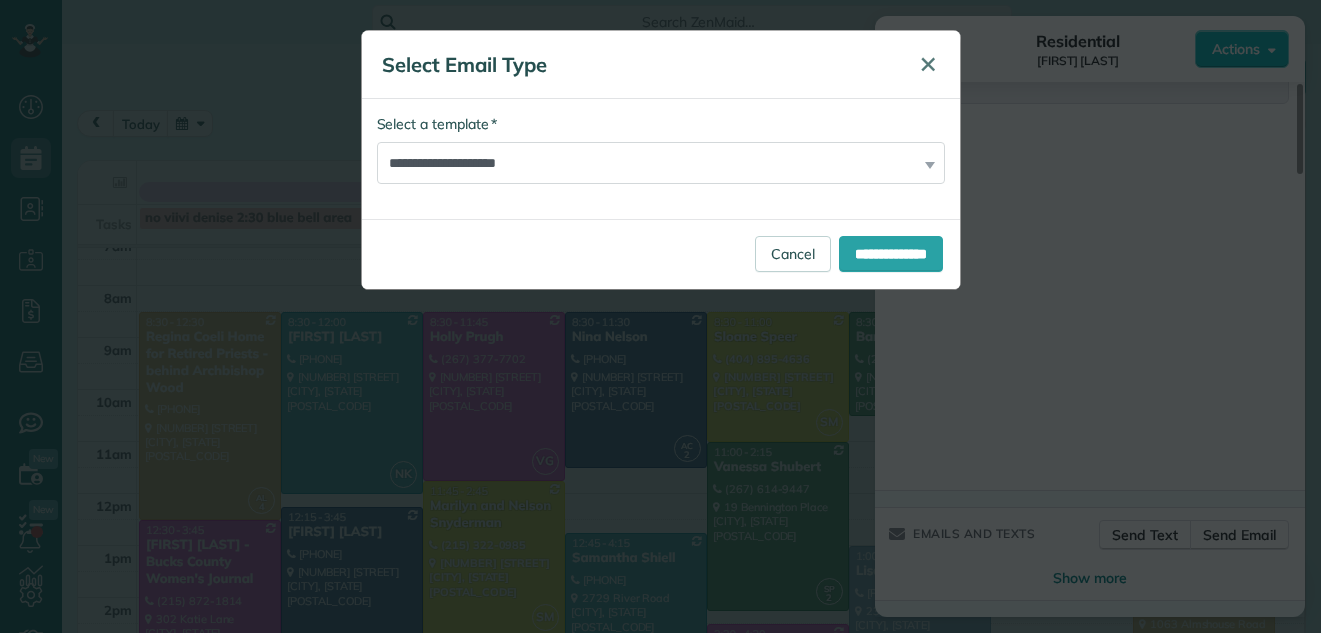 click on "✕" at bounding box center (928, 64) 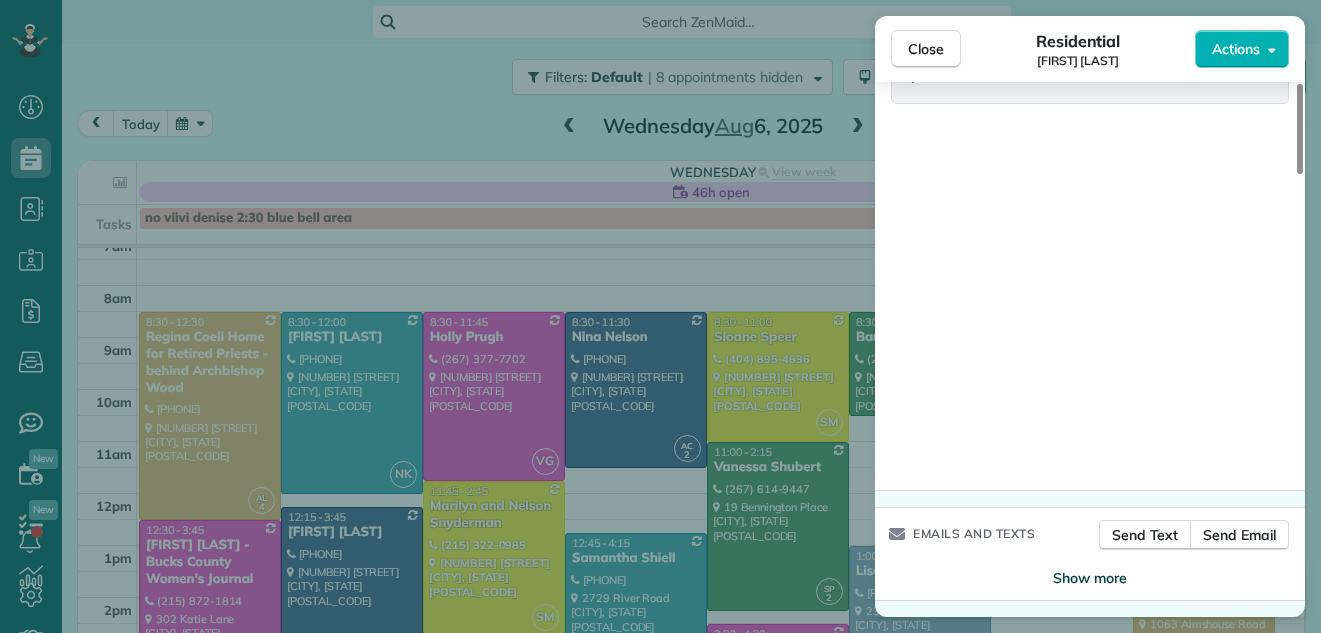 click on "Show more" at bounding box center [1090, 578] 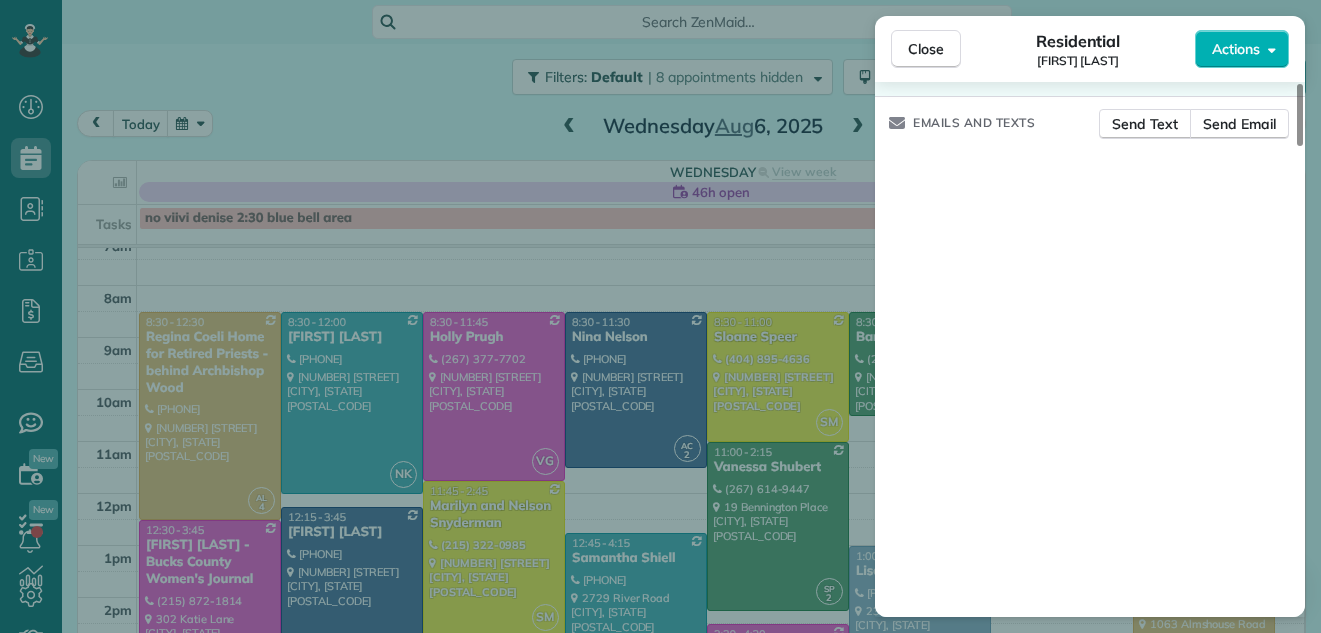 scroll, scrollTop: 3037, scrollLeft: 0, axis: vertical 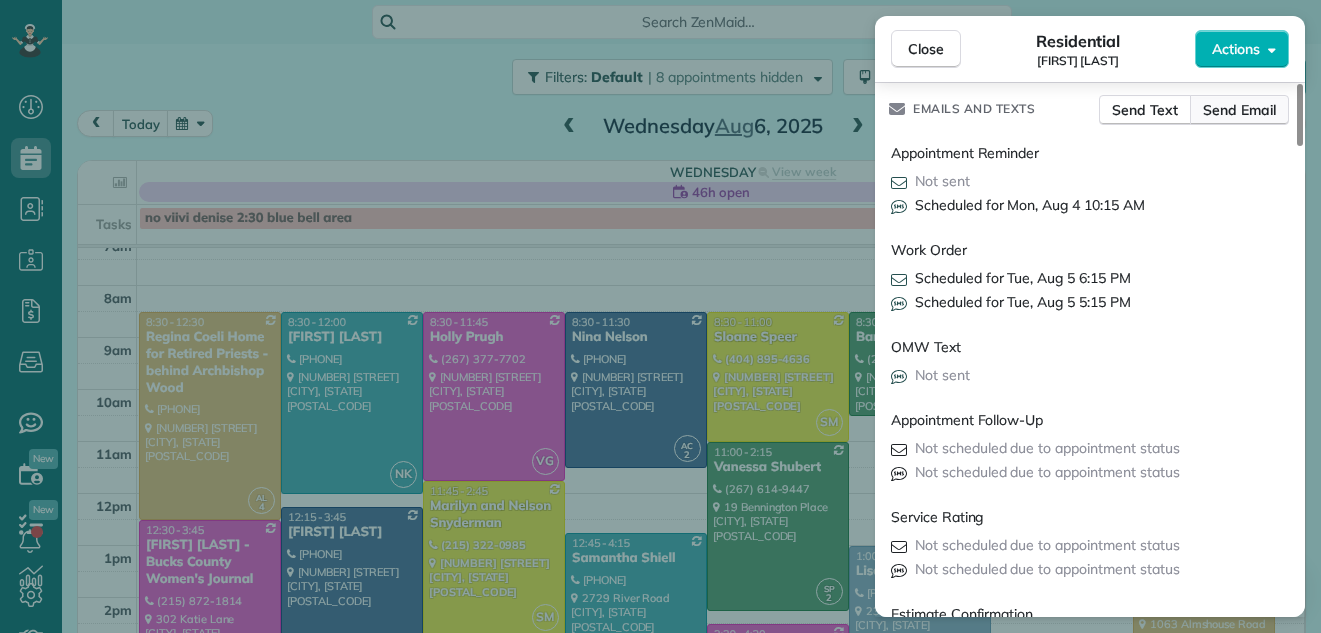 click on "Send Email" at bounding box center (1239, 110) 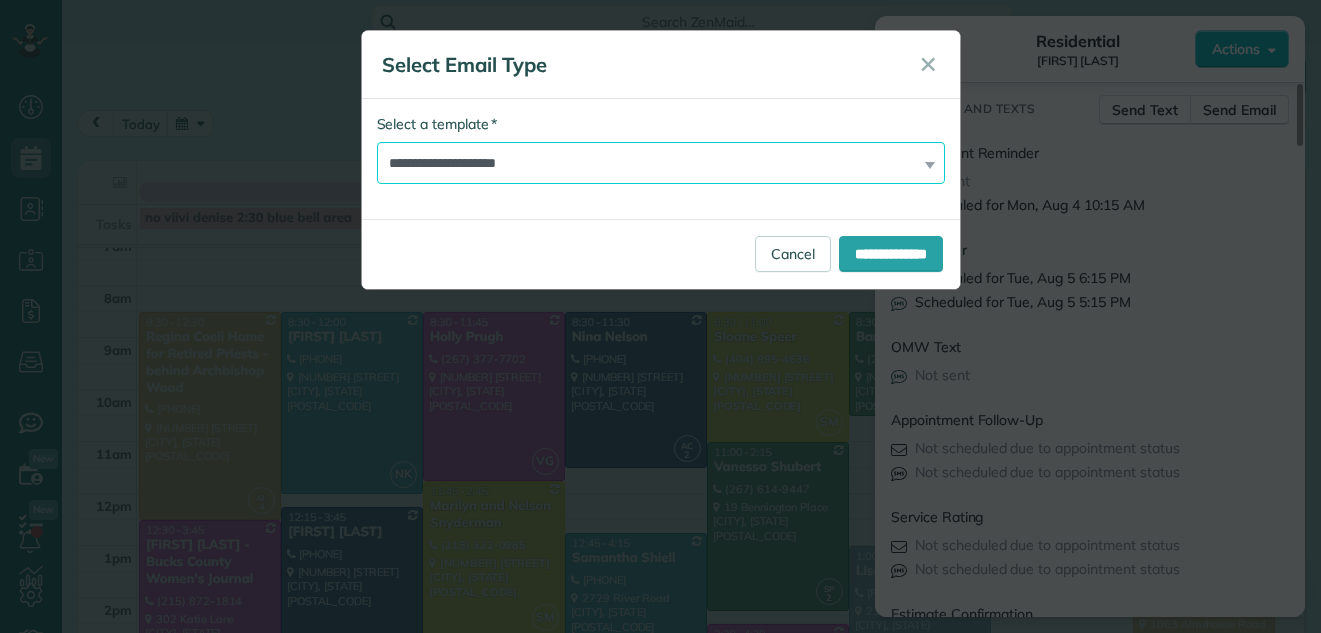 click on "**********" at bounding box center [661, 163] 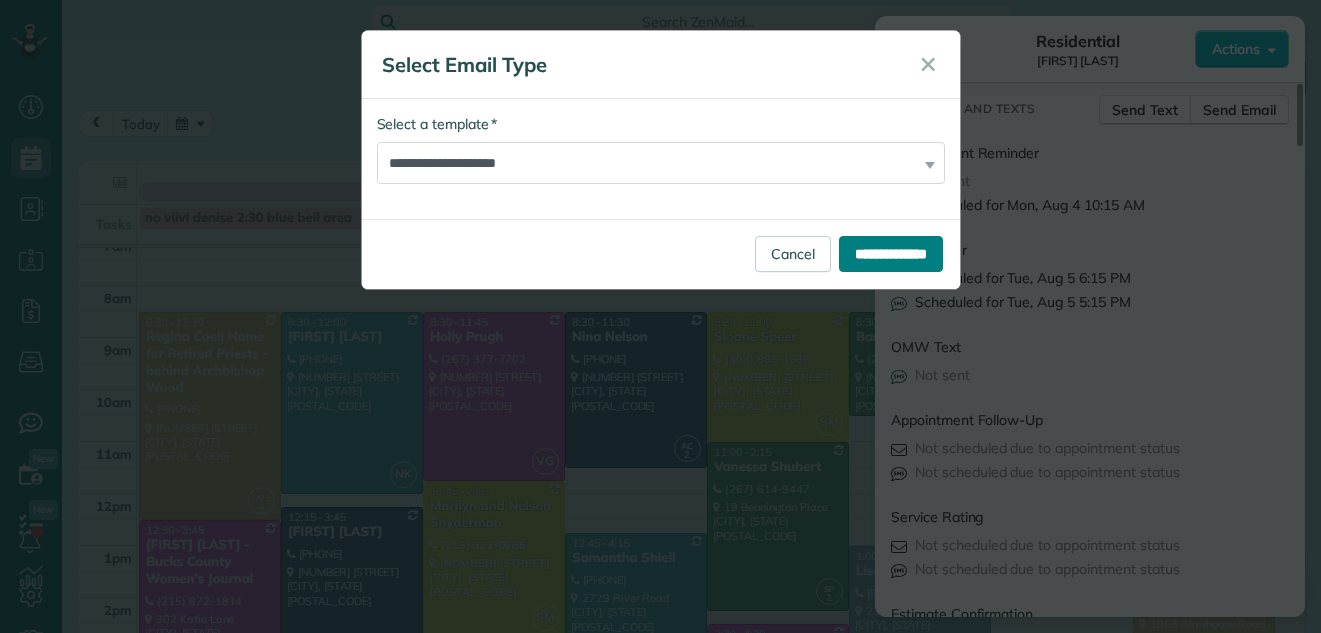 click on "**********" at bounding box center [891, 254] 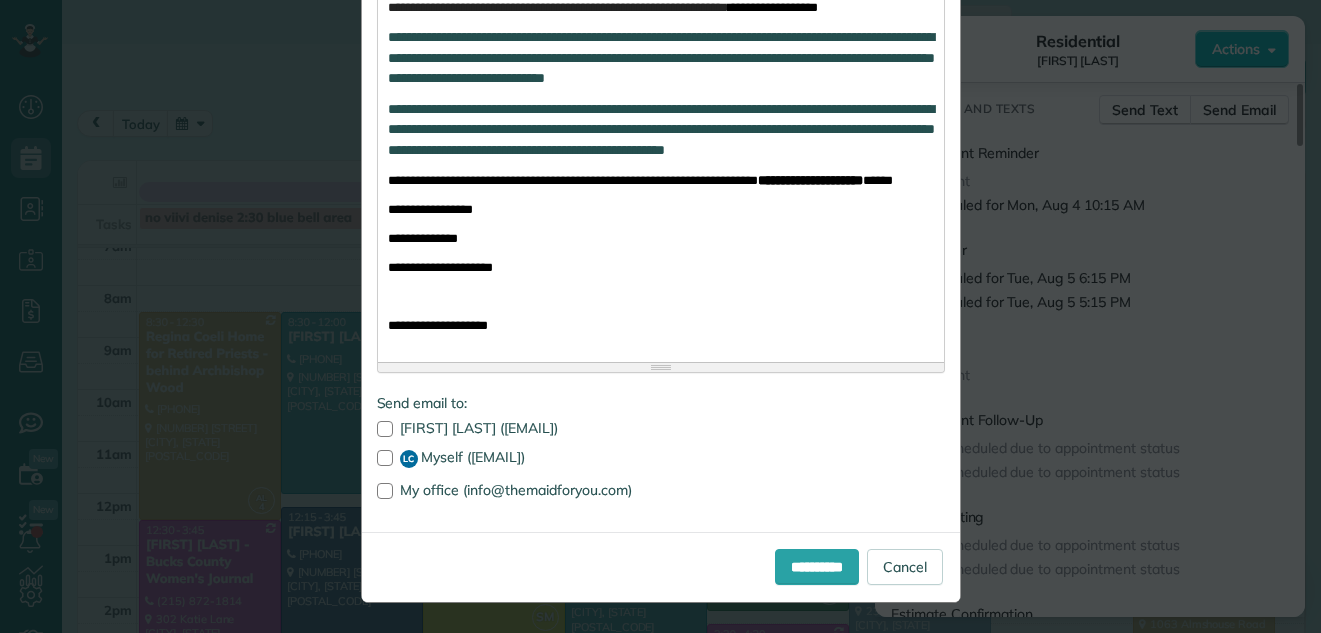scroll, scrollTop: 694, scrollLeft: 0, axis: vertical 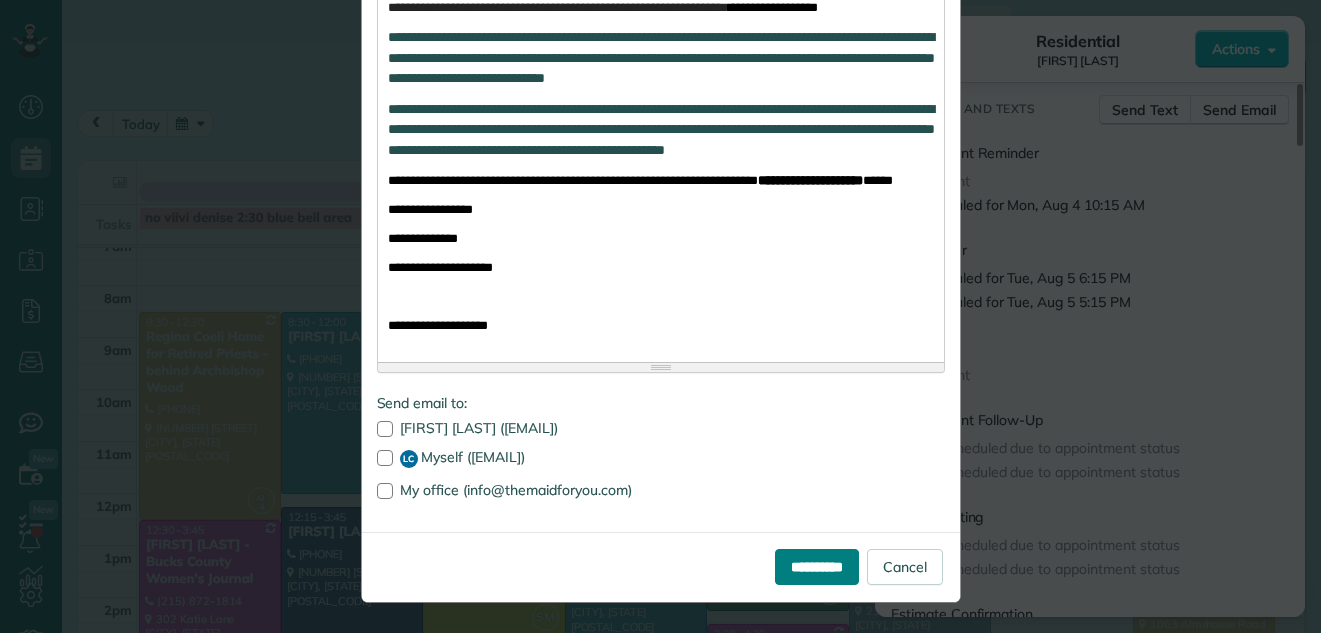 click on "**********" at bounding box center [817, 567] 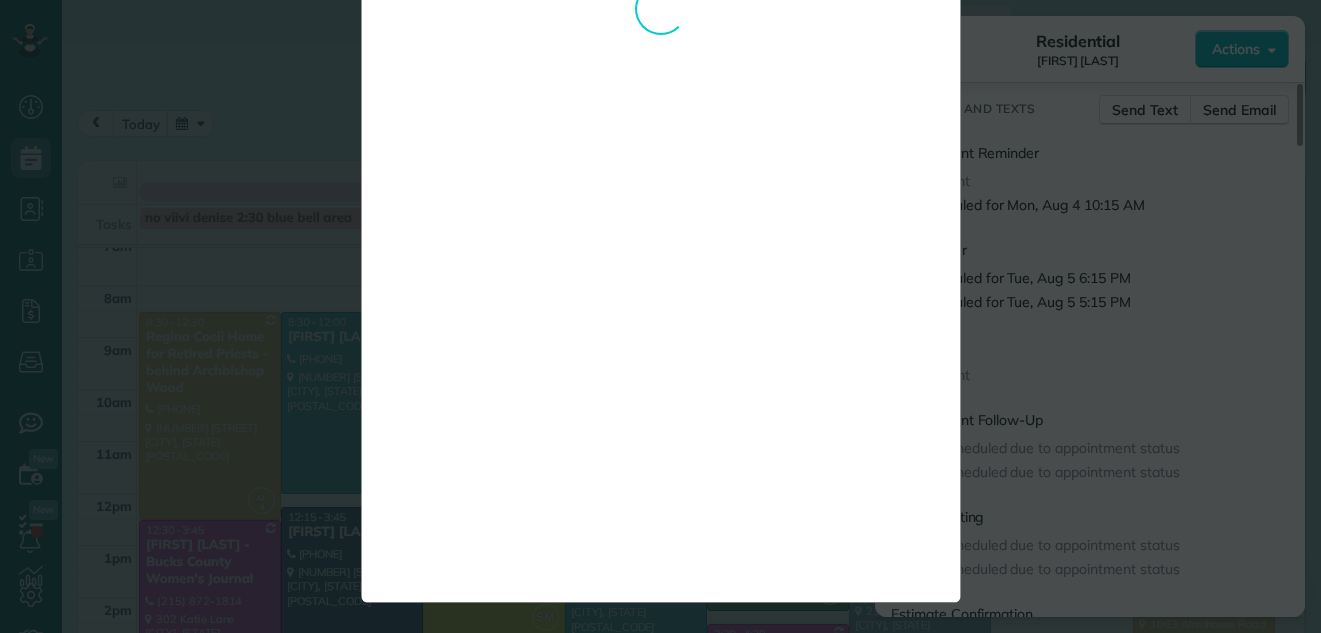 scroll, scrollTop: 0, scrollLeft: 0, axis: both 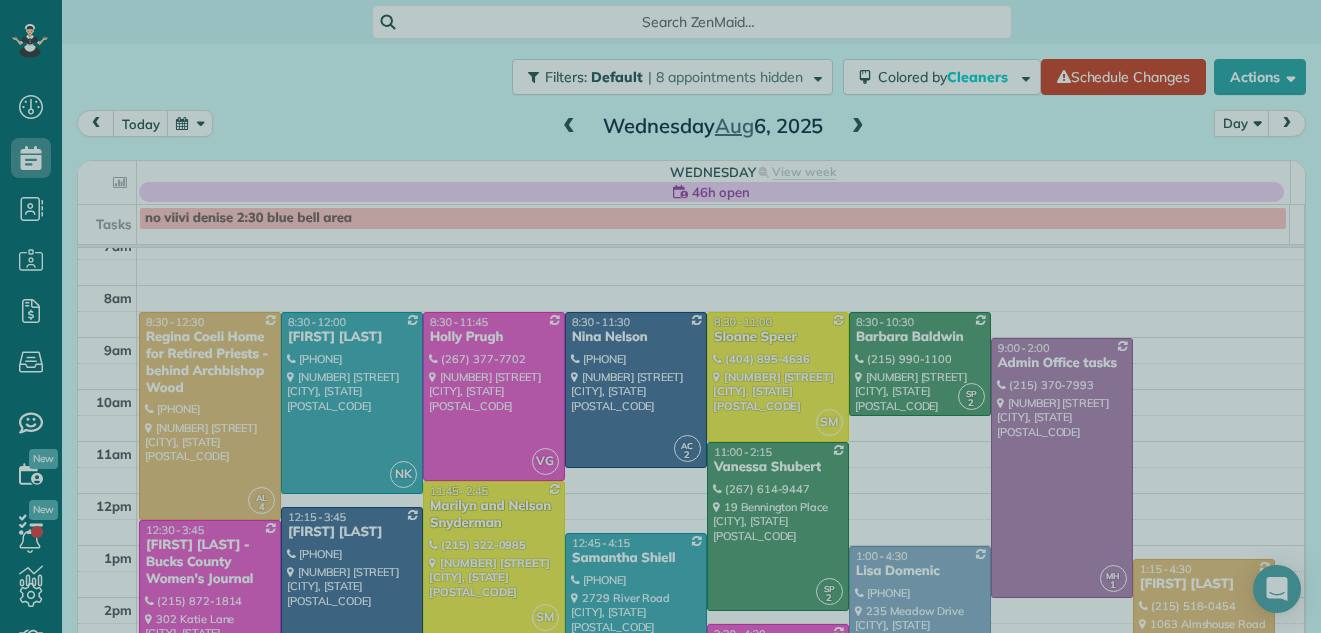 click at bounding box center [660, 316] 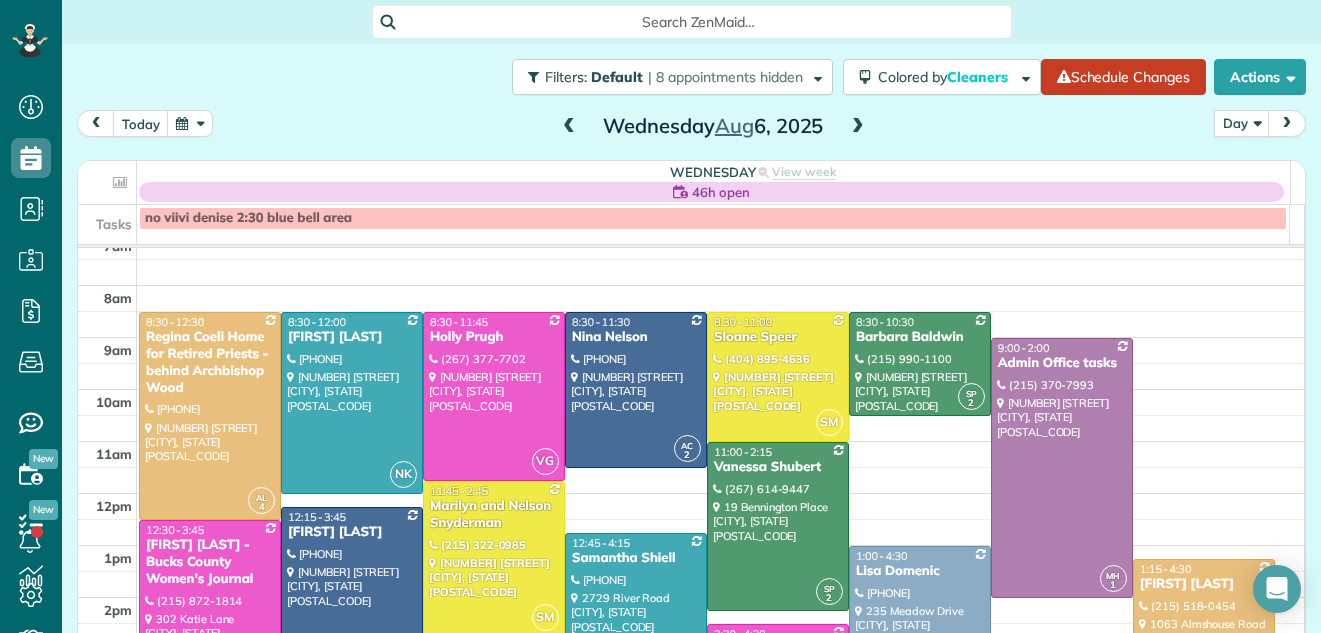 click at bounding box center (569, 127) 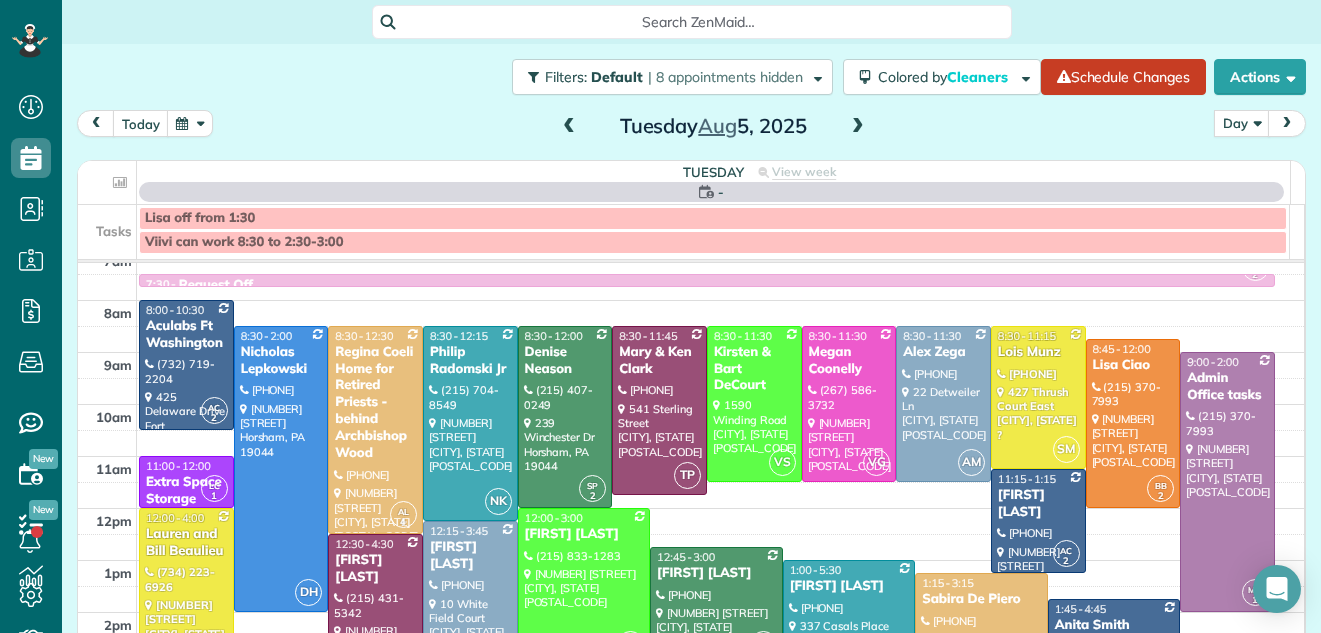 scroll, scrollTop: 0, scrollLeft: 0, axis: both 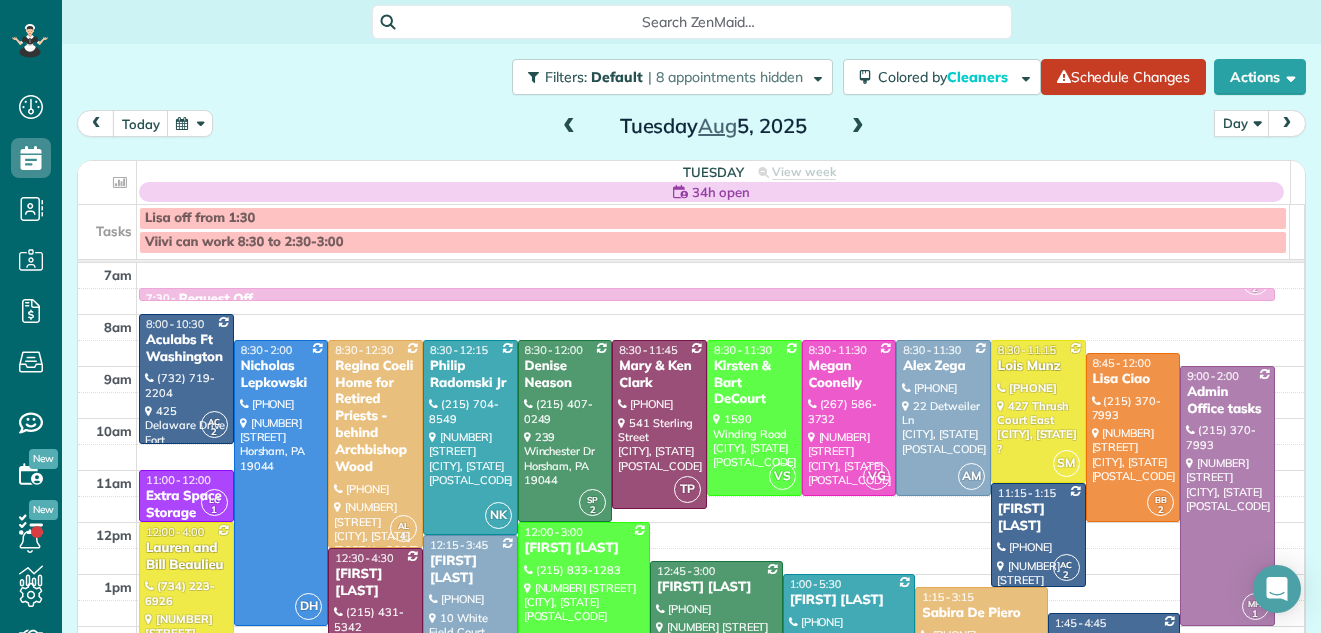click at bounding box center [569, 127] 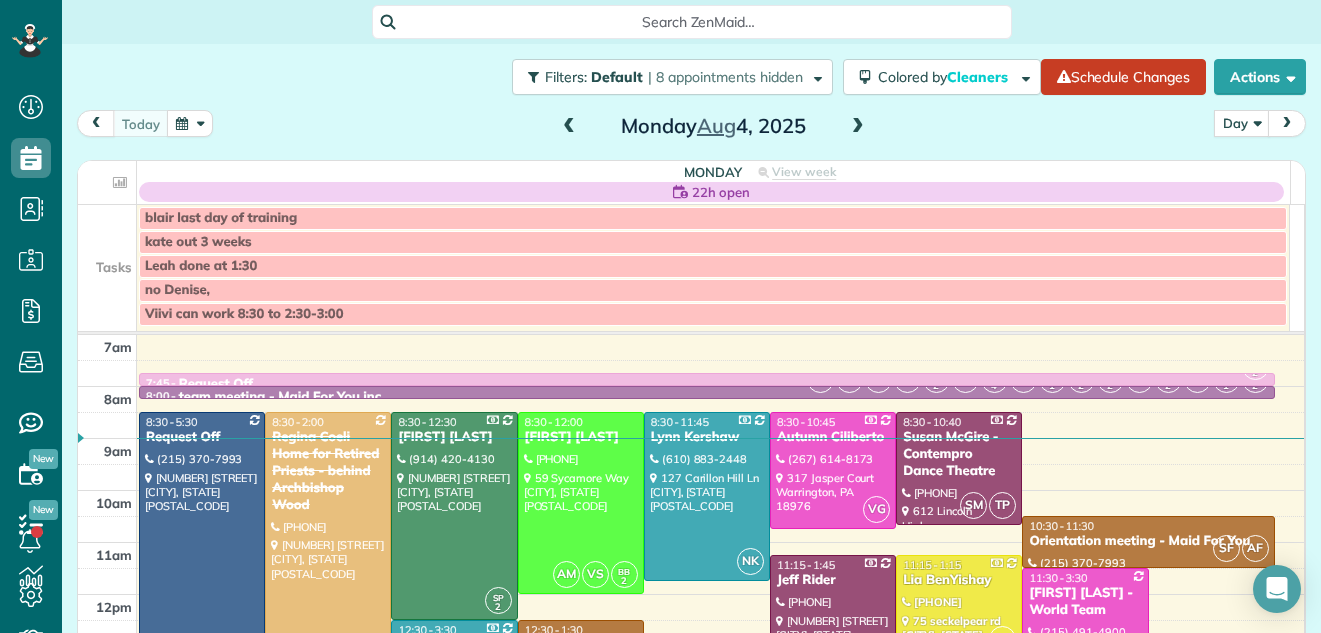 click at bounding box center [569, 127] 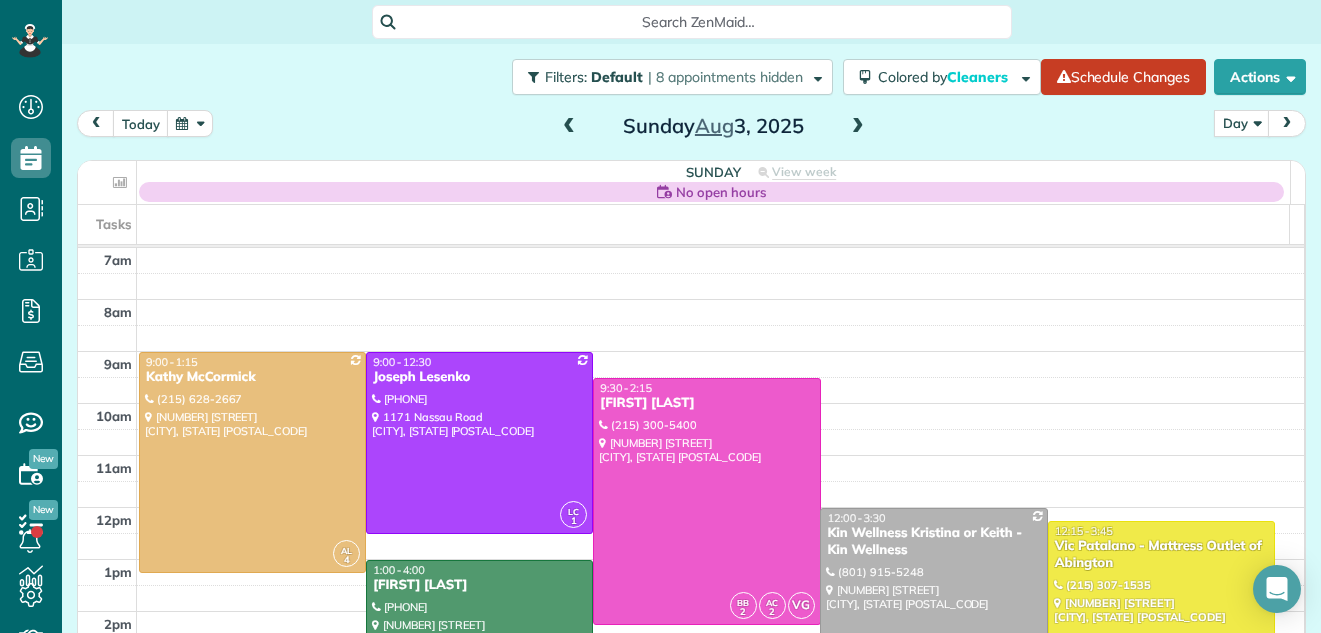 click at bounding box center (569, 127) 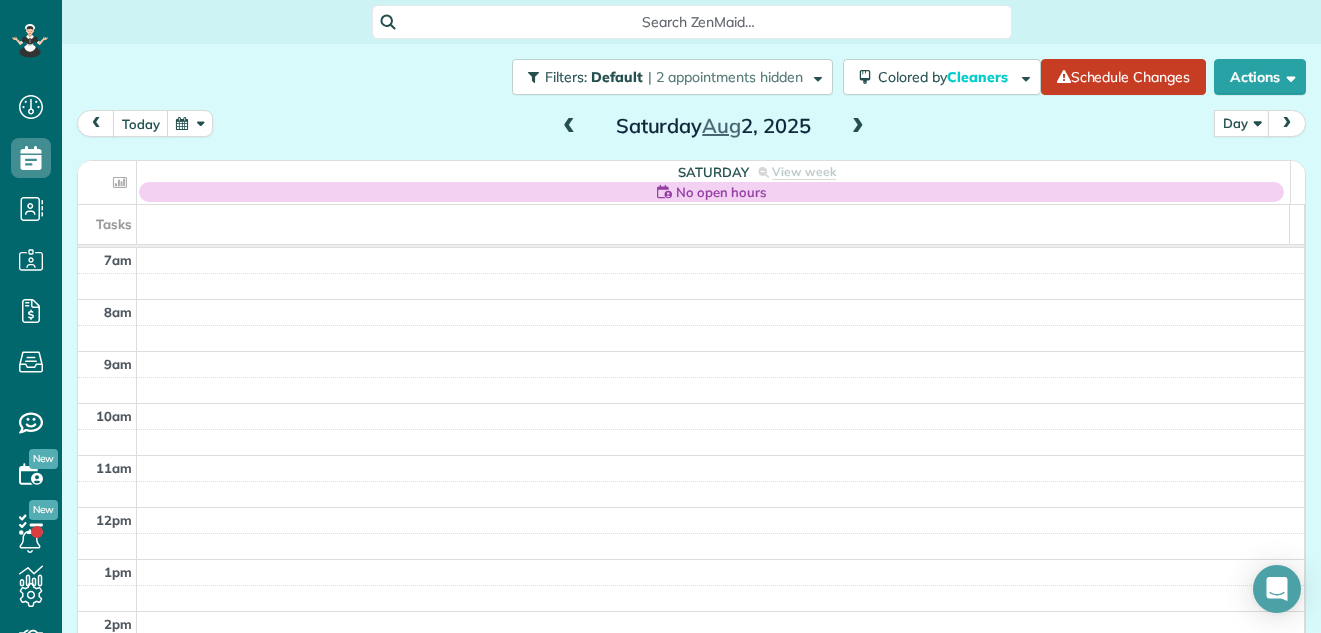 click at bounding box center [569, 127] 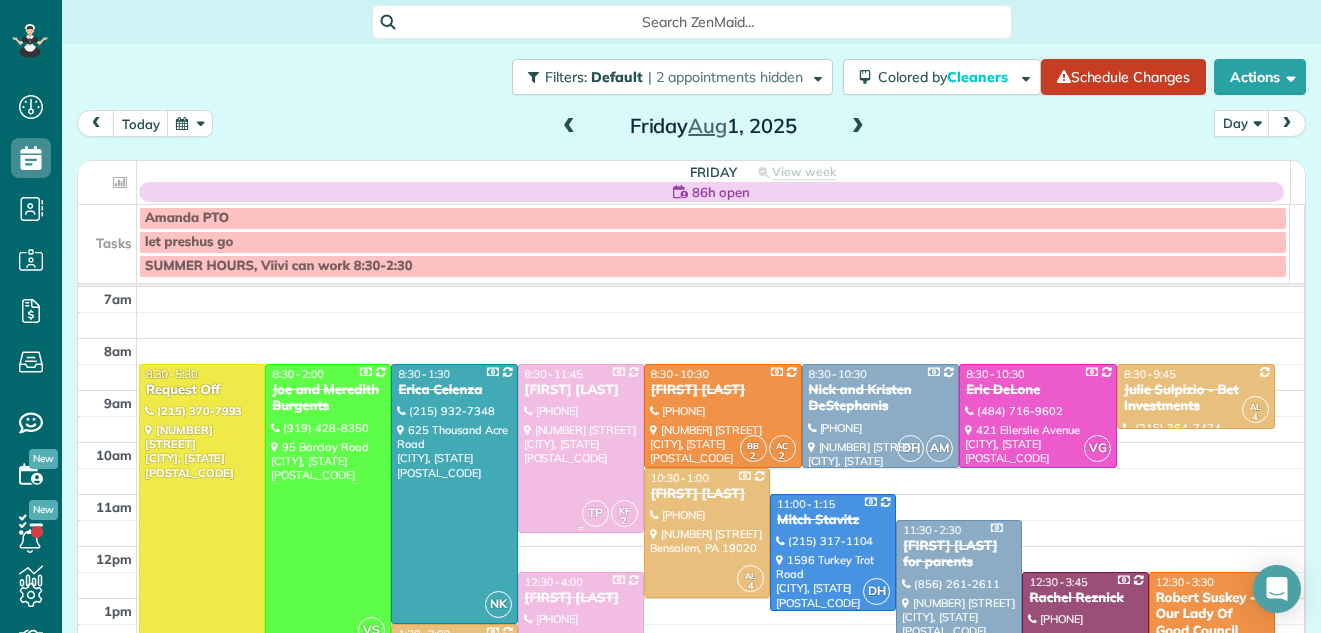click at bounding box center (581, 448) 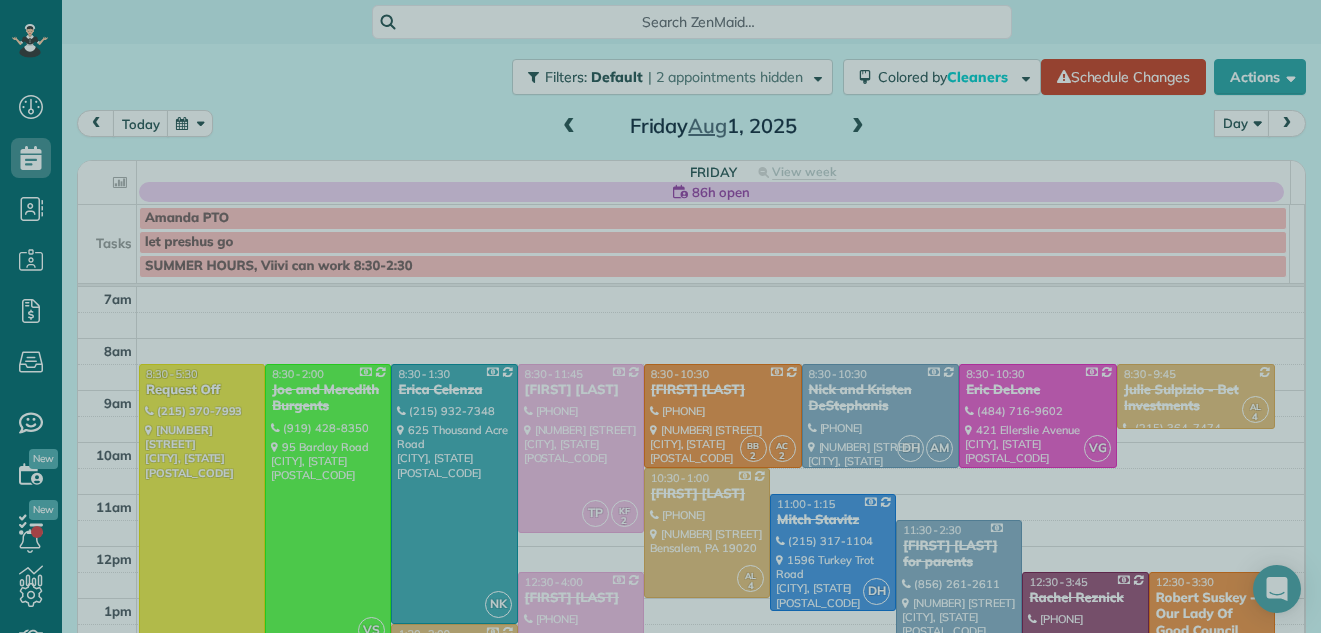 click at bounding box center (660, 316) 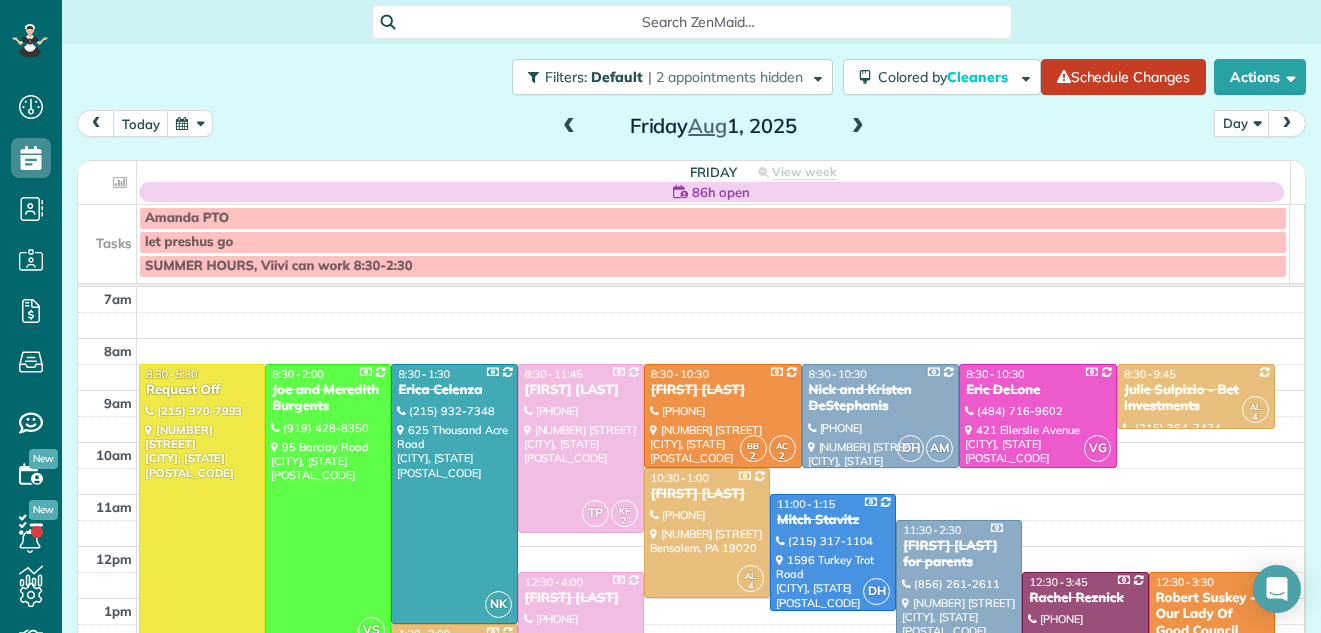 click at bounding box center [858, 127] 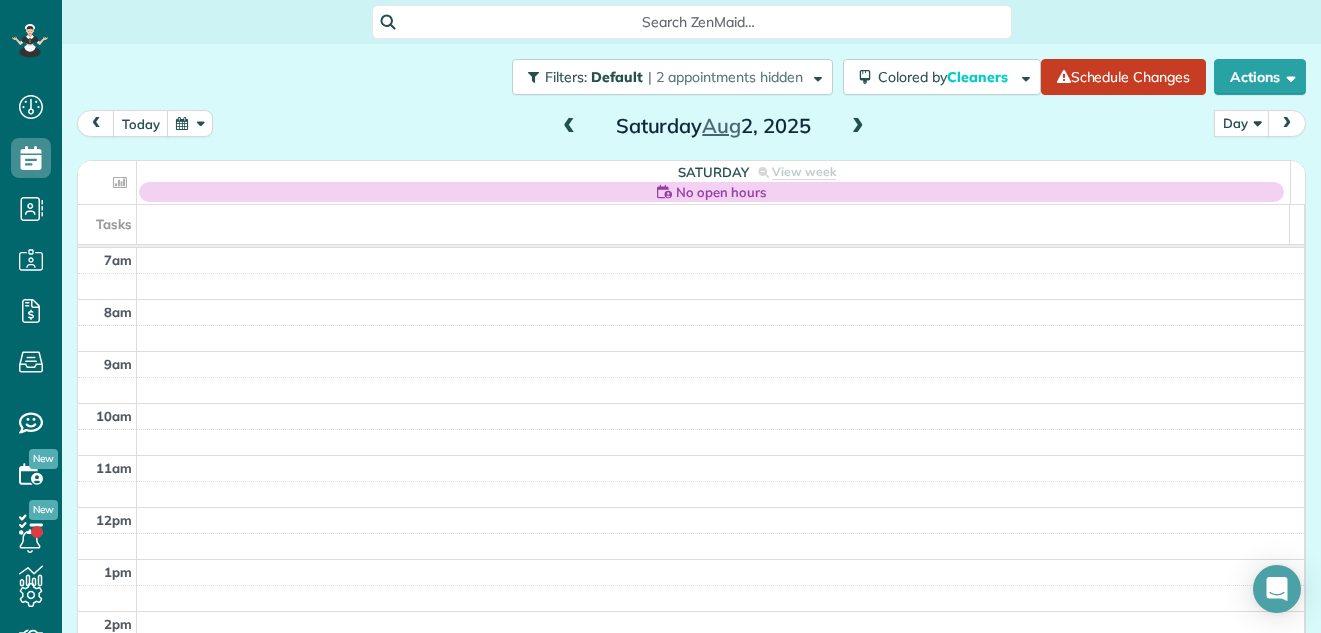 click at bounding box center (858, 127) 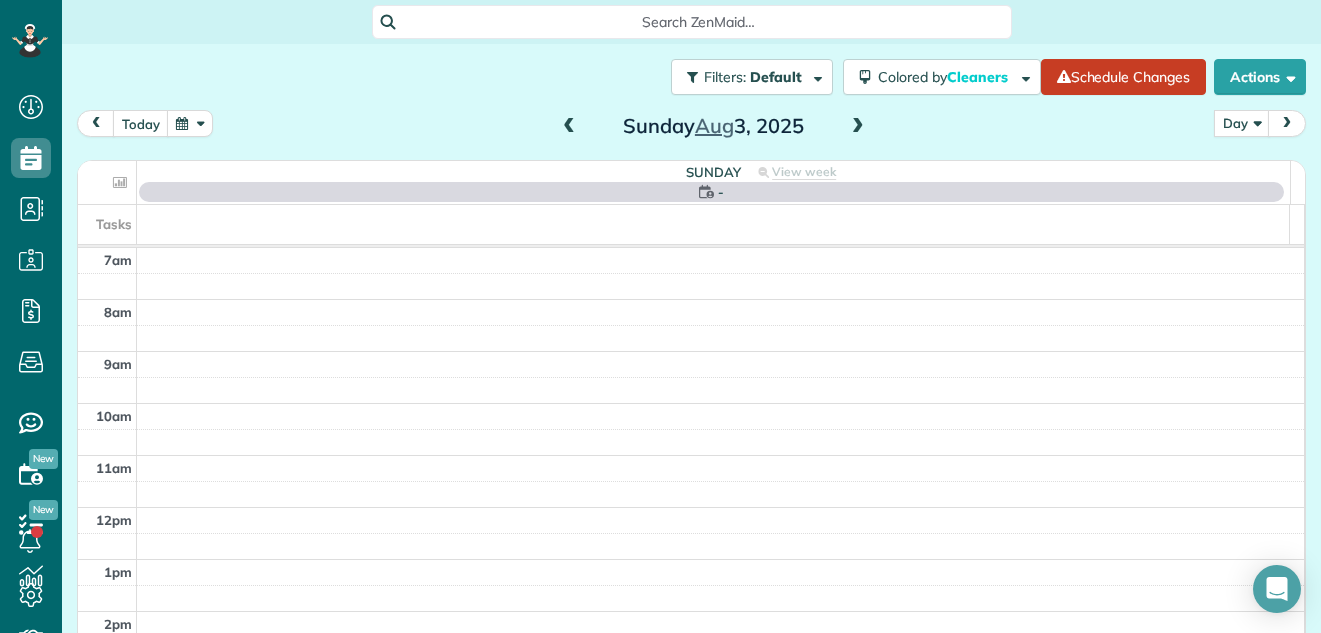 click at bounding box center (858, 127) 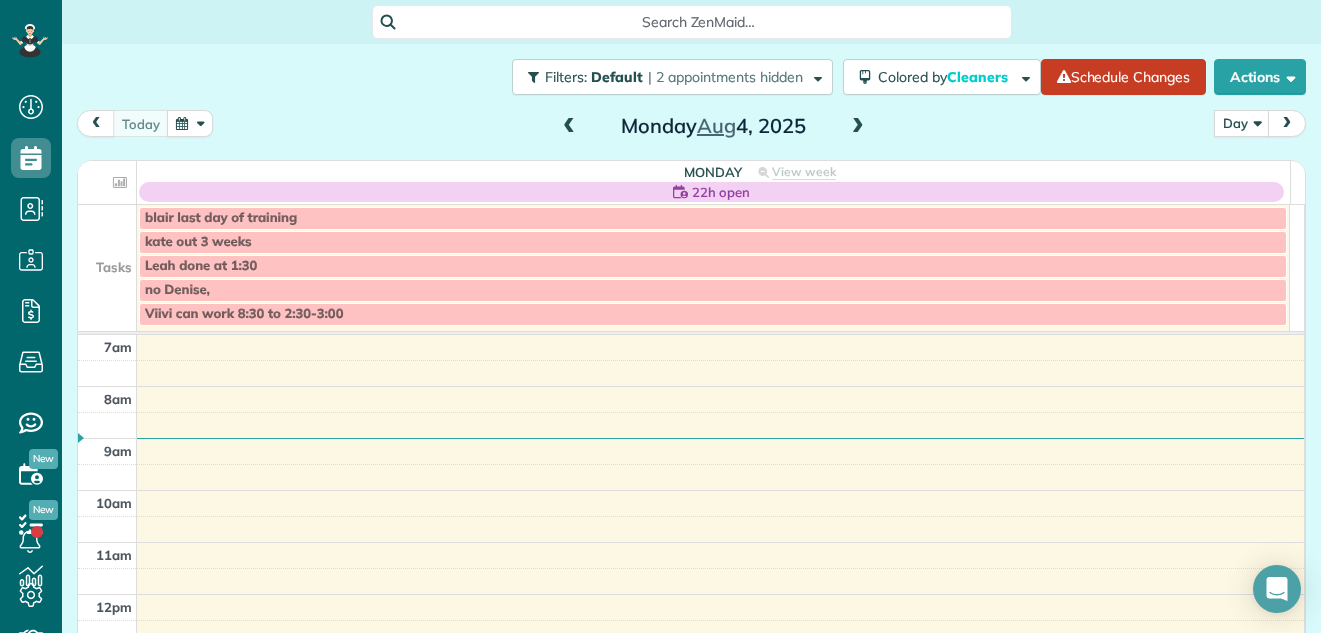 click at bounding box center (858, 127) 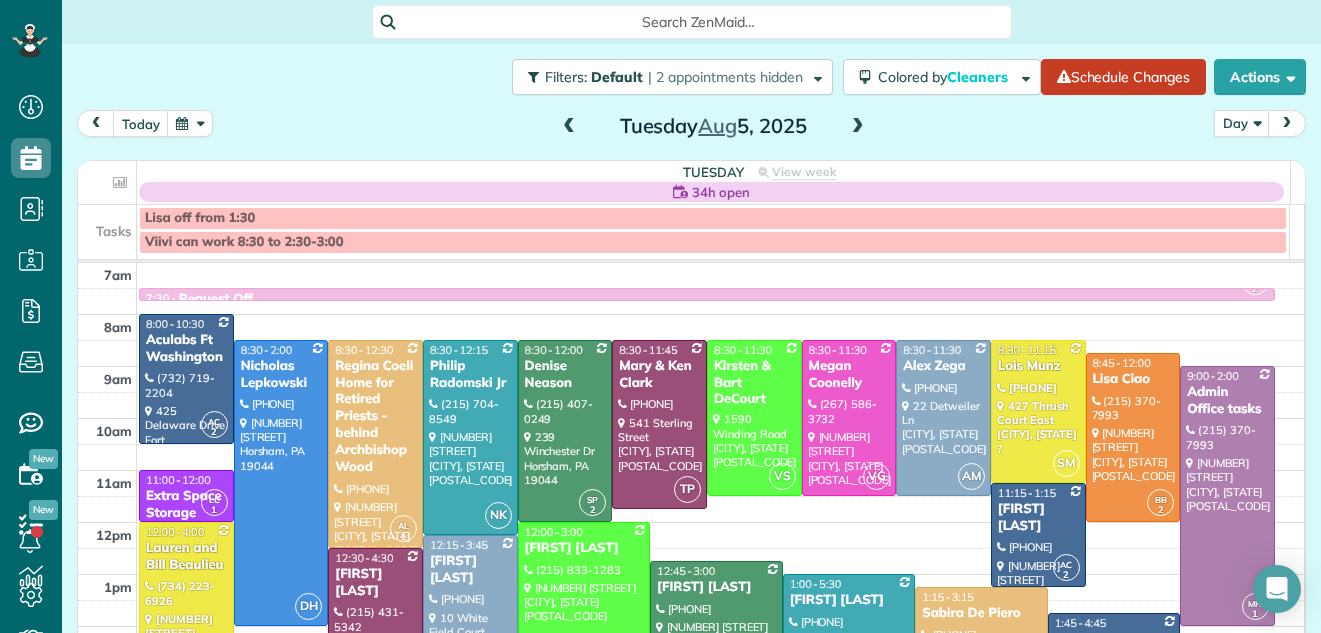 click at bounding box center [858, 127] 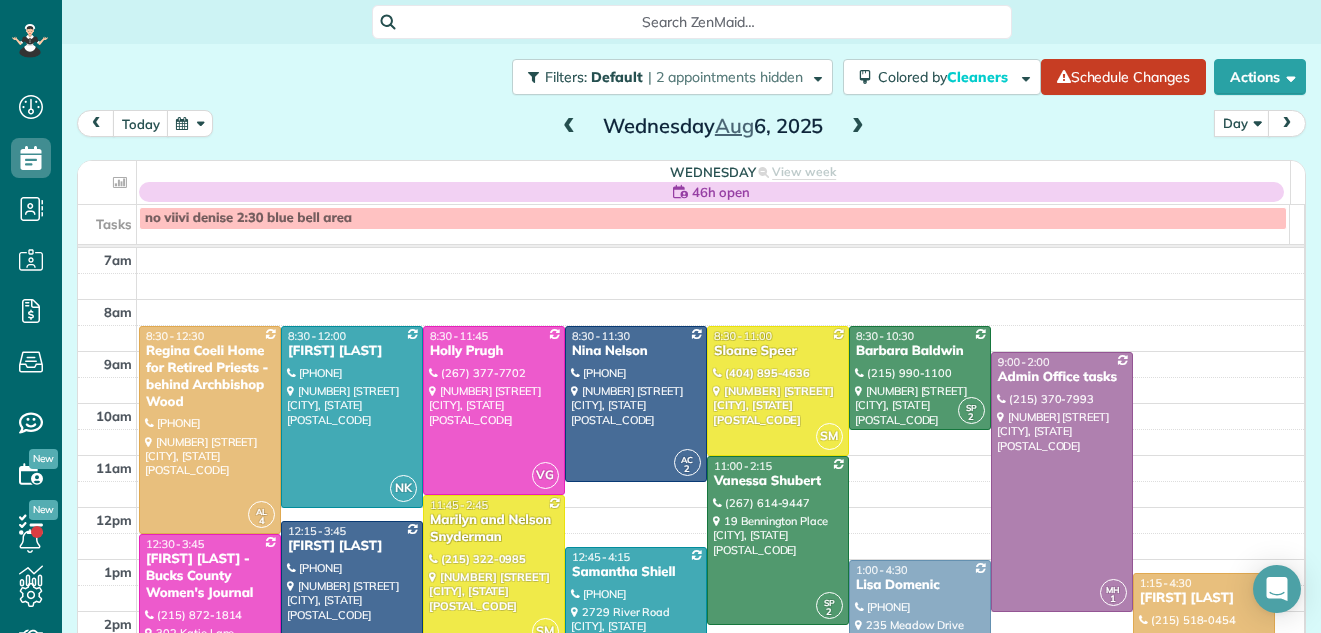 click at bounding box center [569, 127] 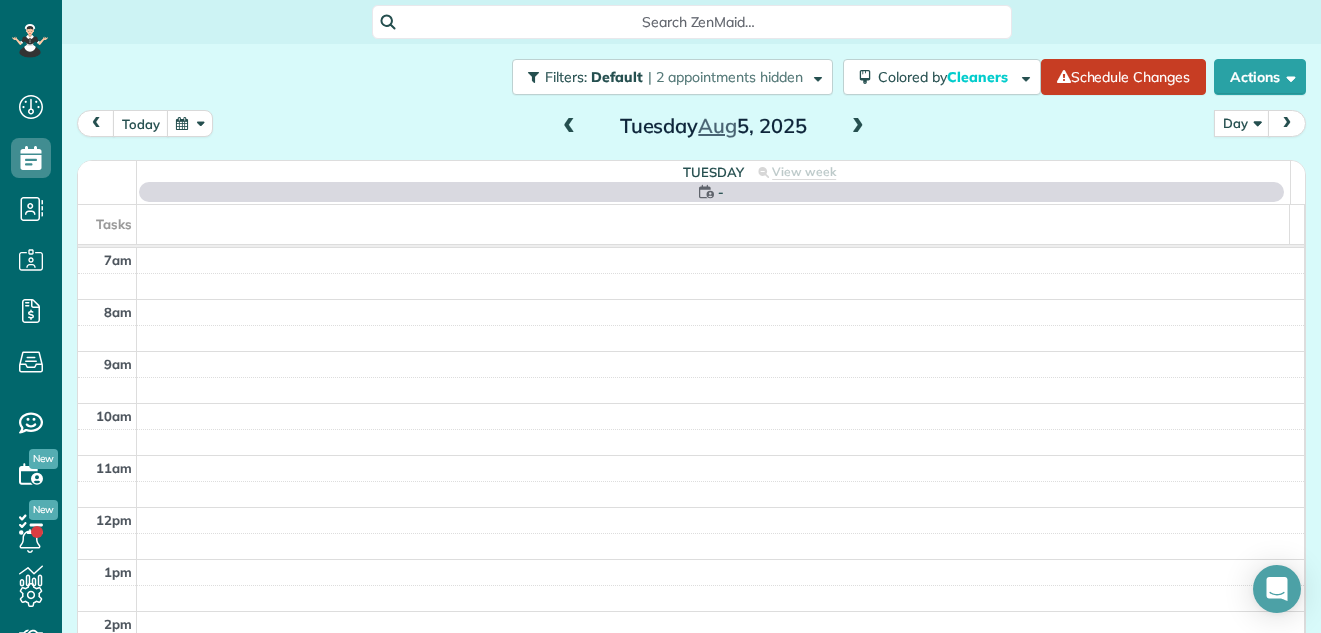 click at bounding box center [569, 127] 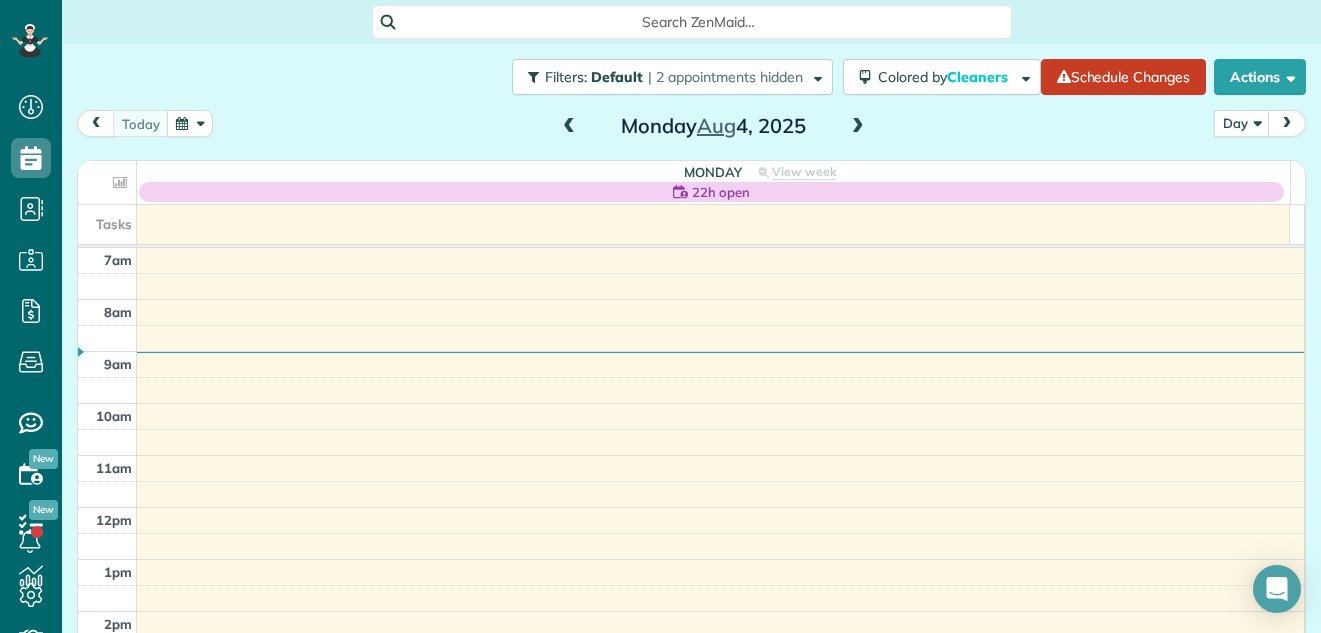 click at bounding box center [569, 127] 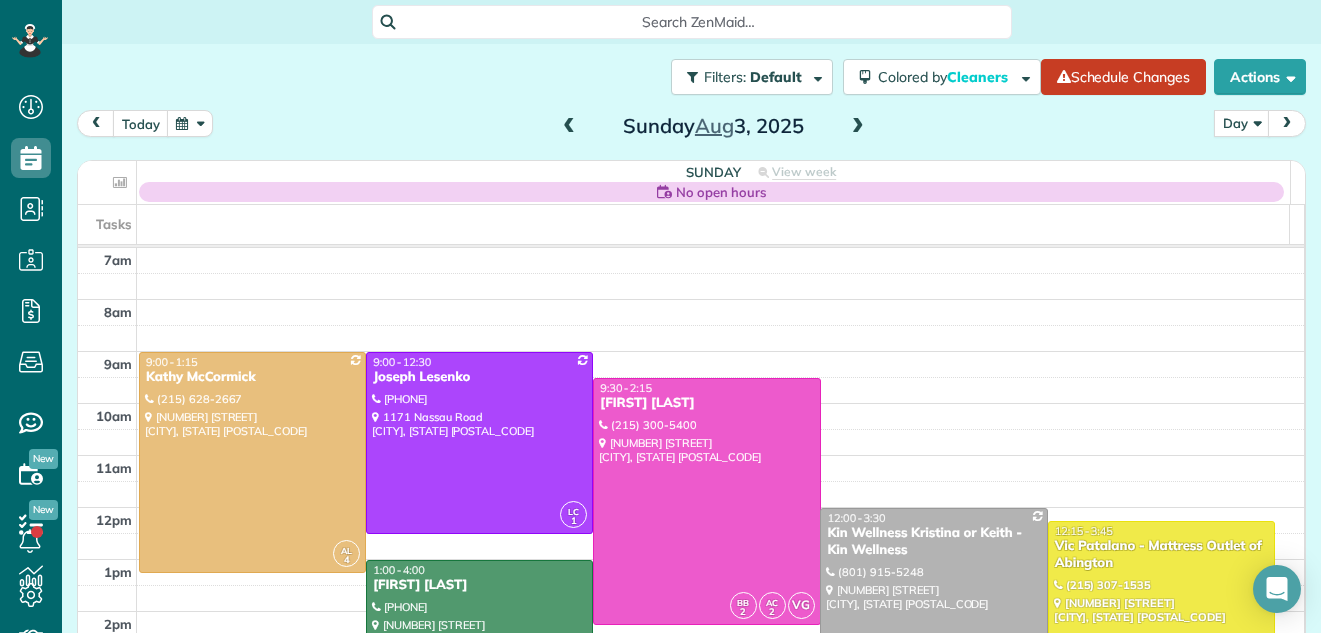 click at bounding box center (858, 127) 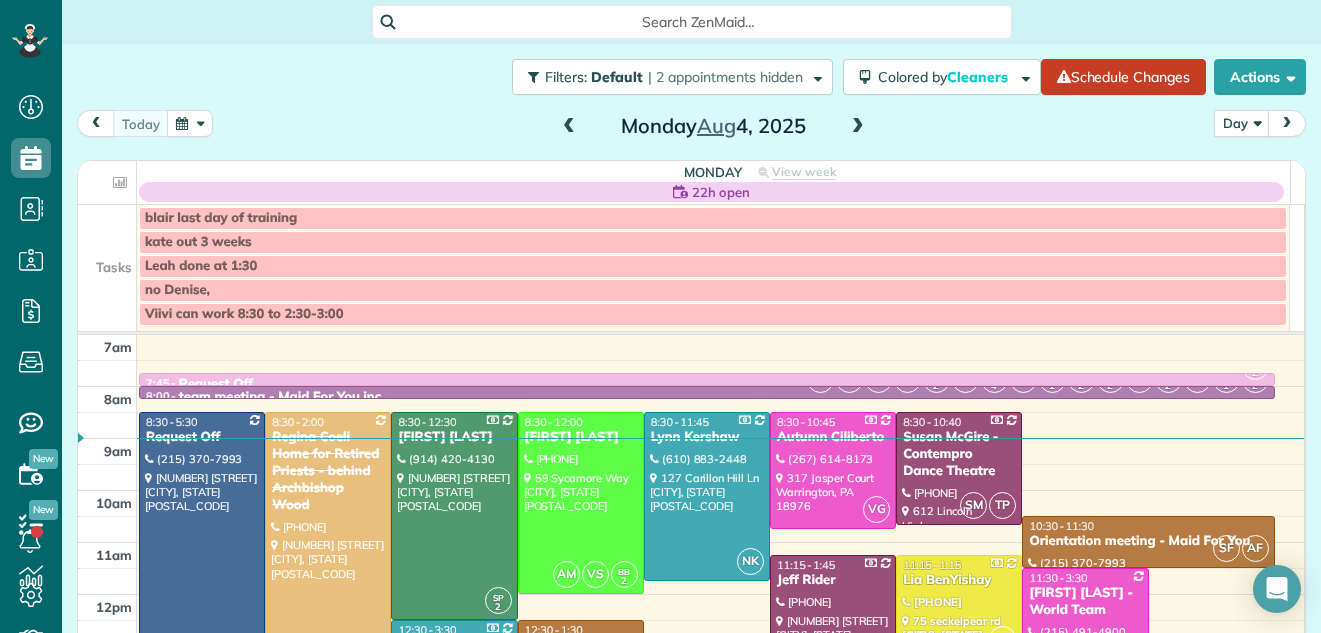 click at bounding box center (858, 127) 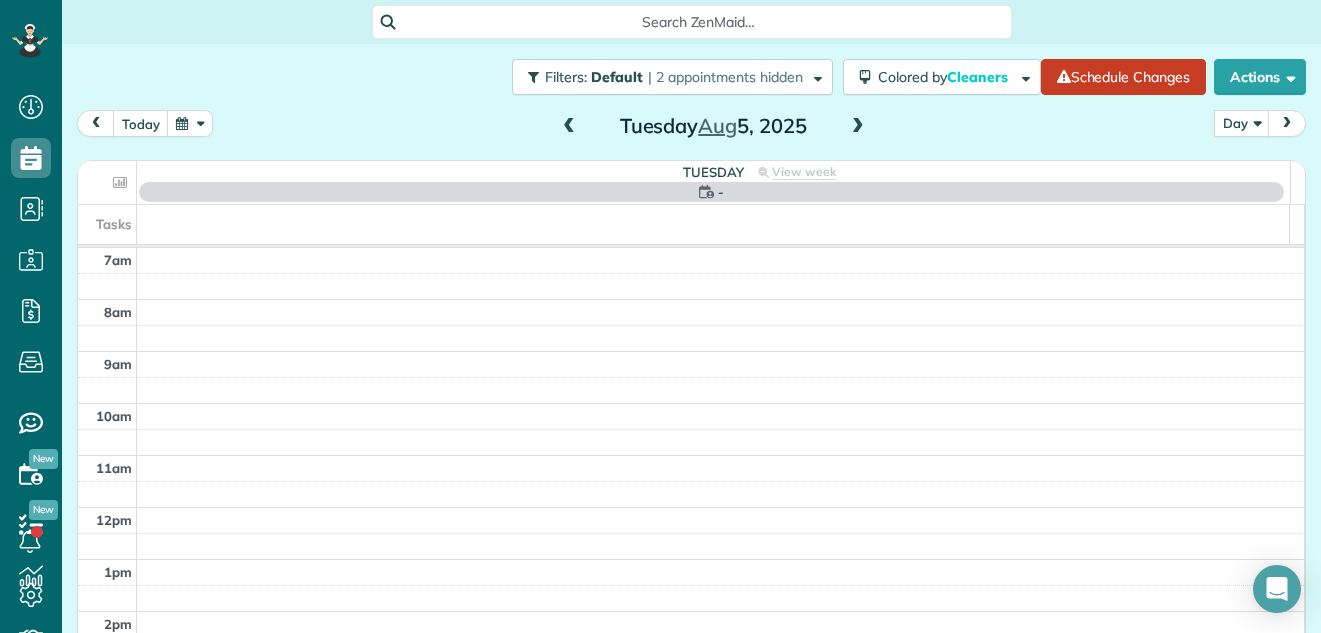 click at bounding box center [858, 127] 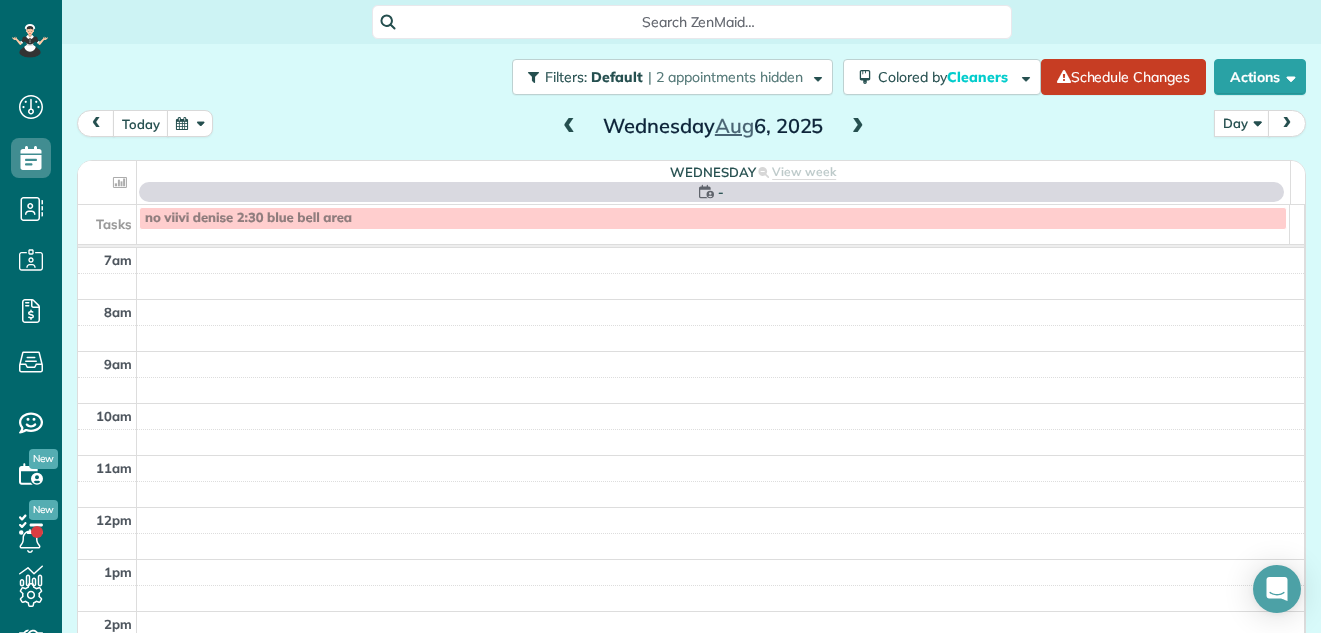 click at bounding box center [858, 127] 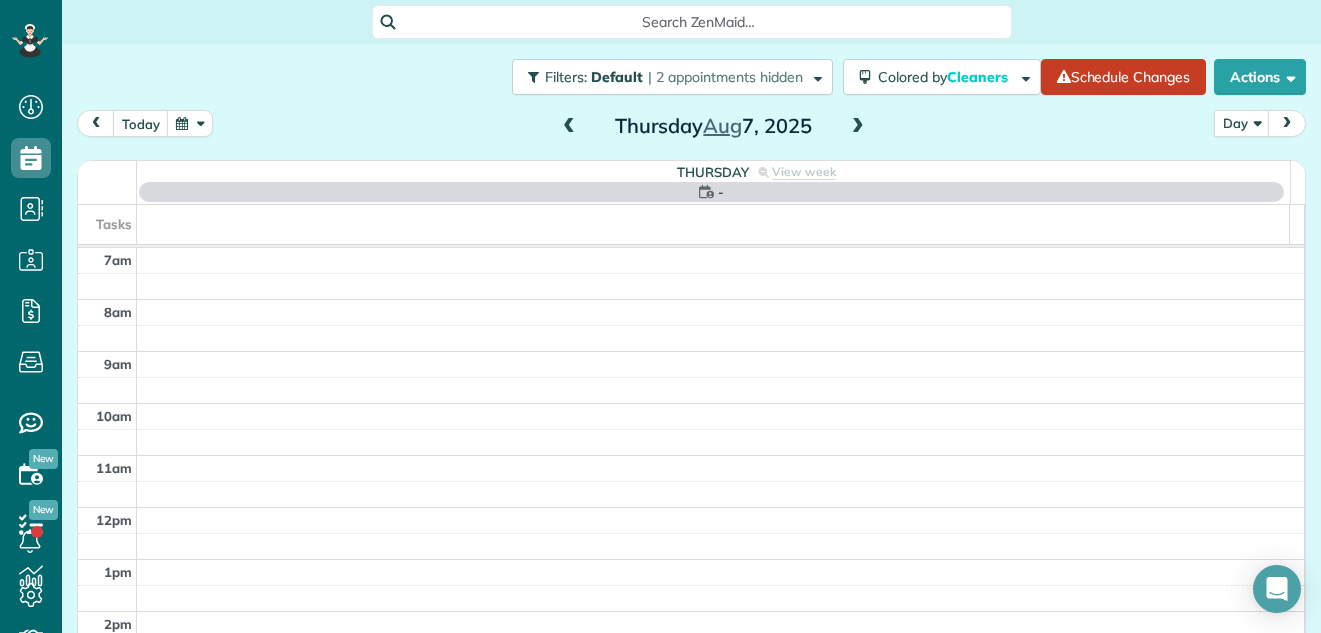 click at bounding box center (858, 127) 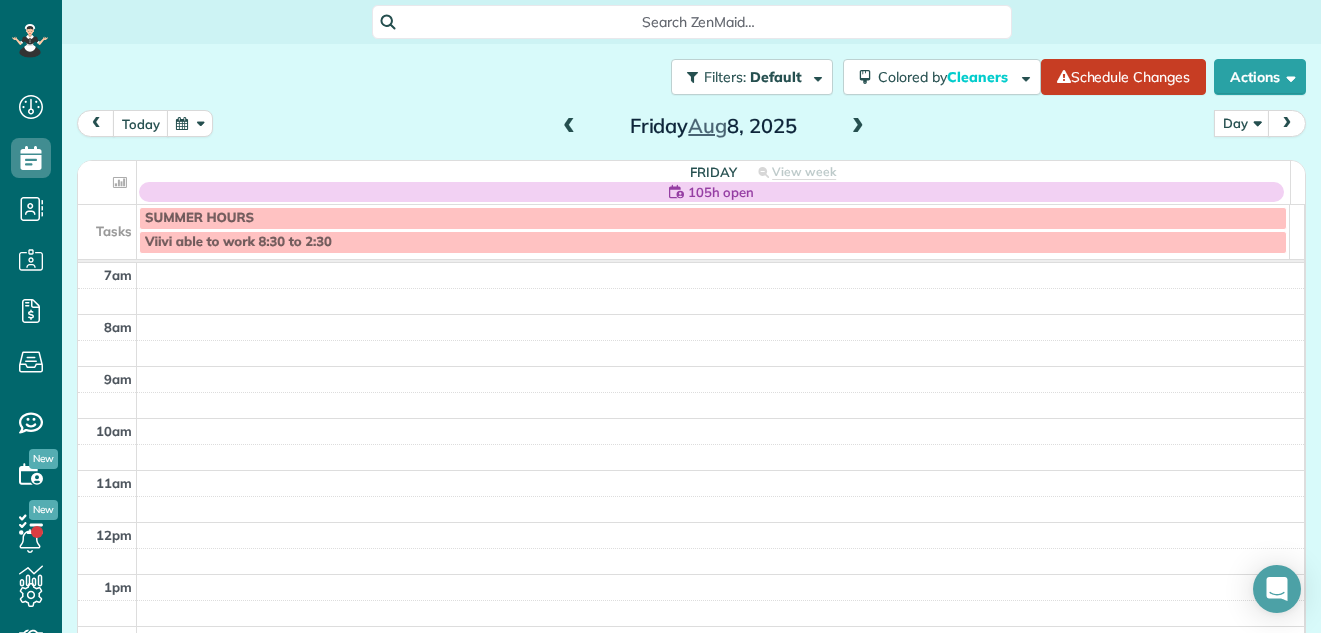 click at bounding box center [858, 127] 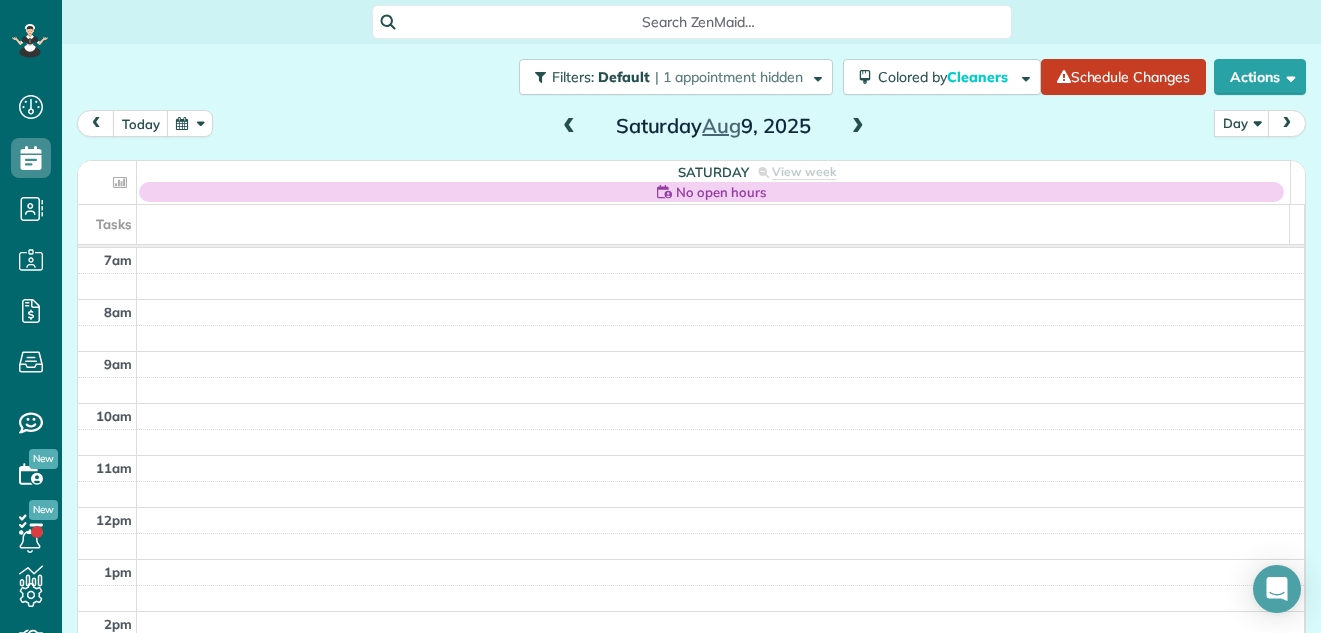 click at bounding box center (858, 127) 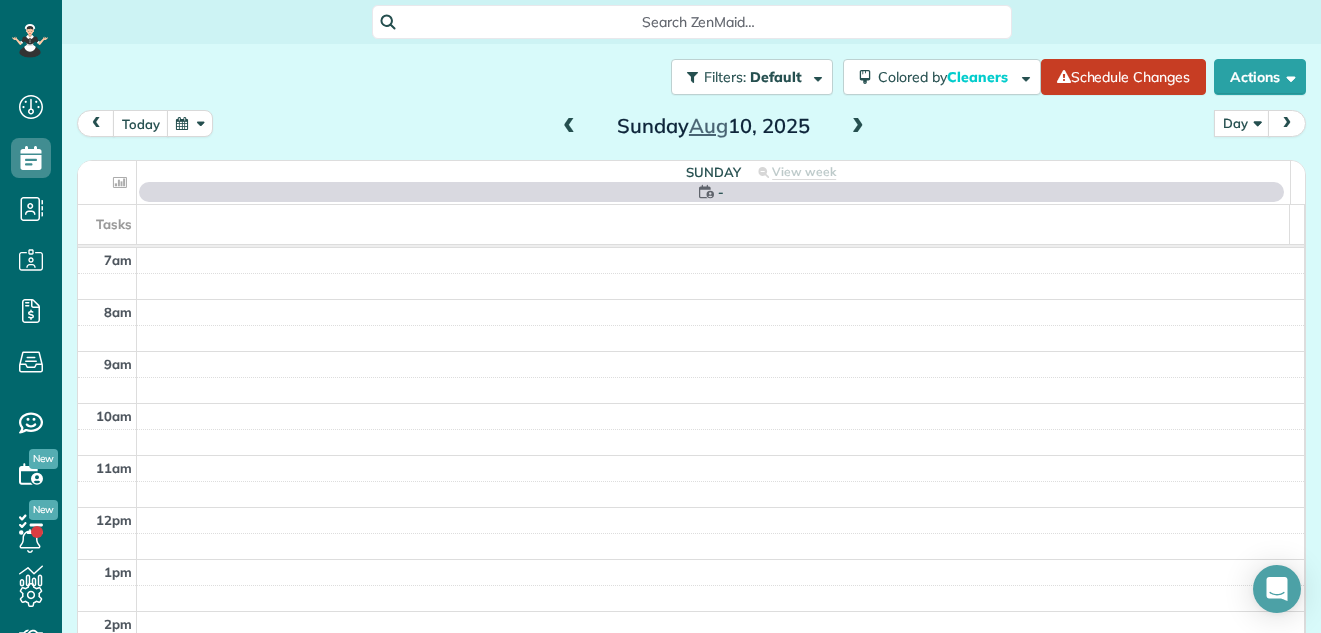 click at bounding box center [858, 127] 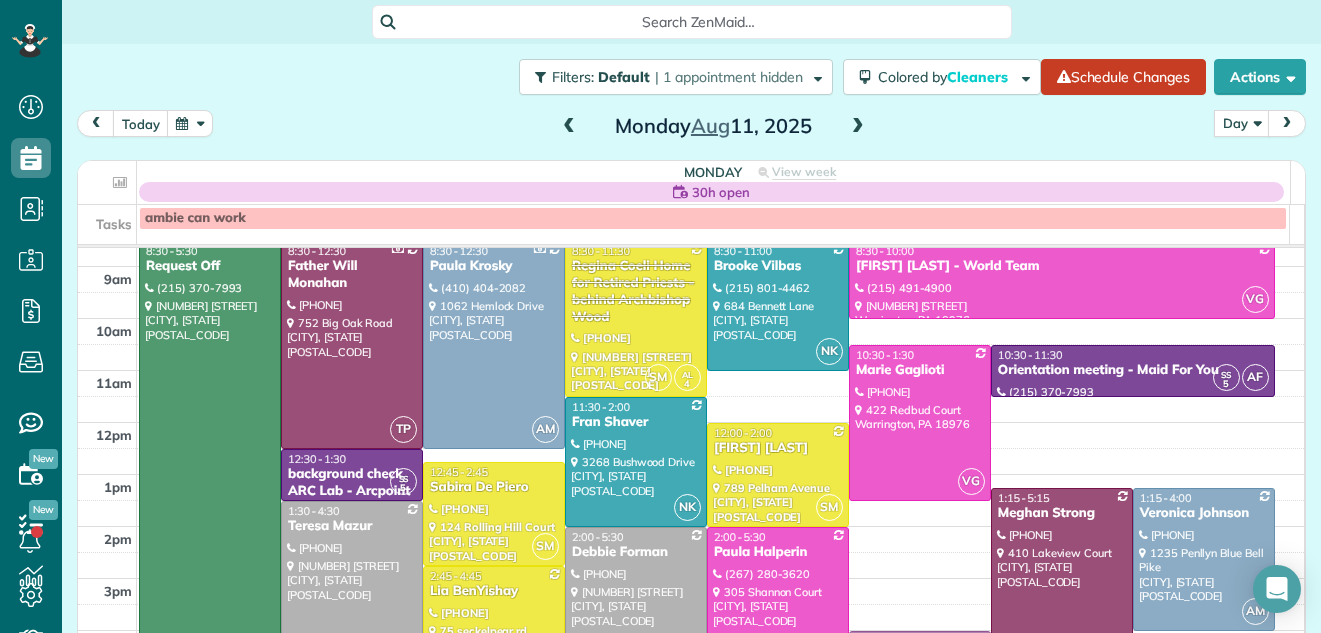 scroll, scrollTop: 54, scrollLeft: 0, axis: vertical 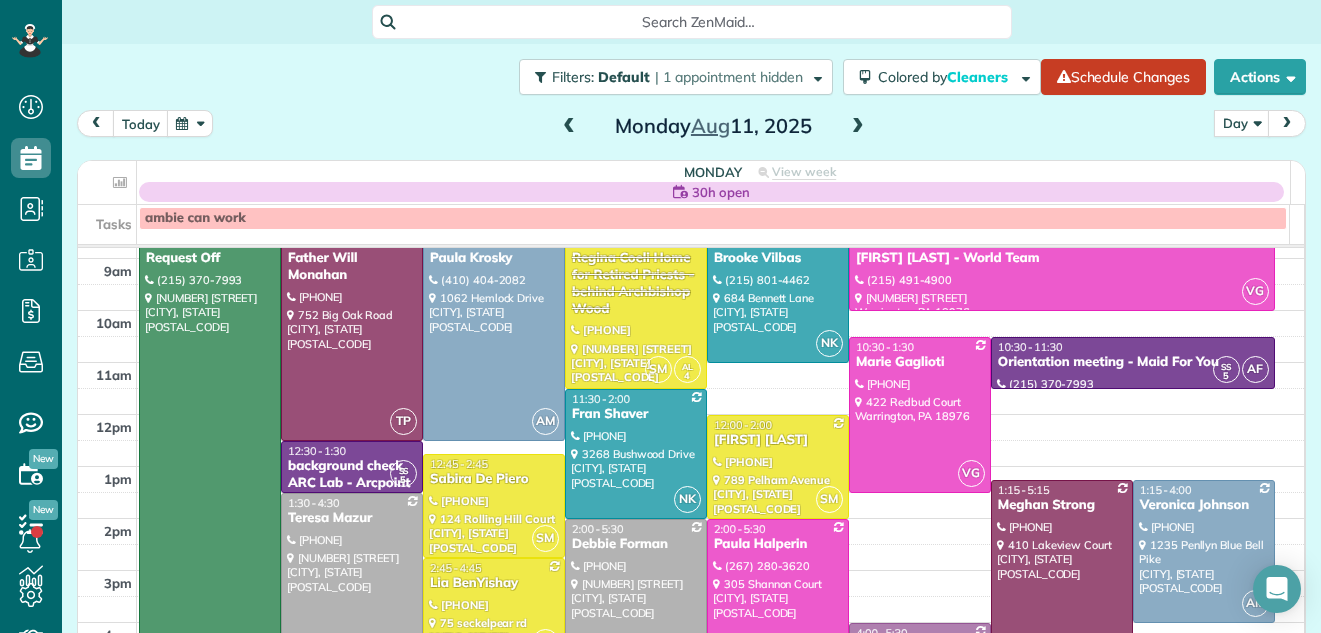 click at bounding box center (352, 571) 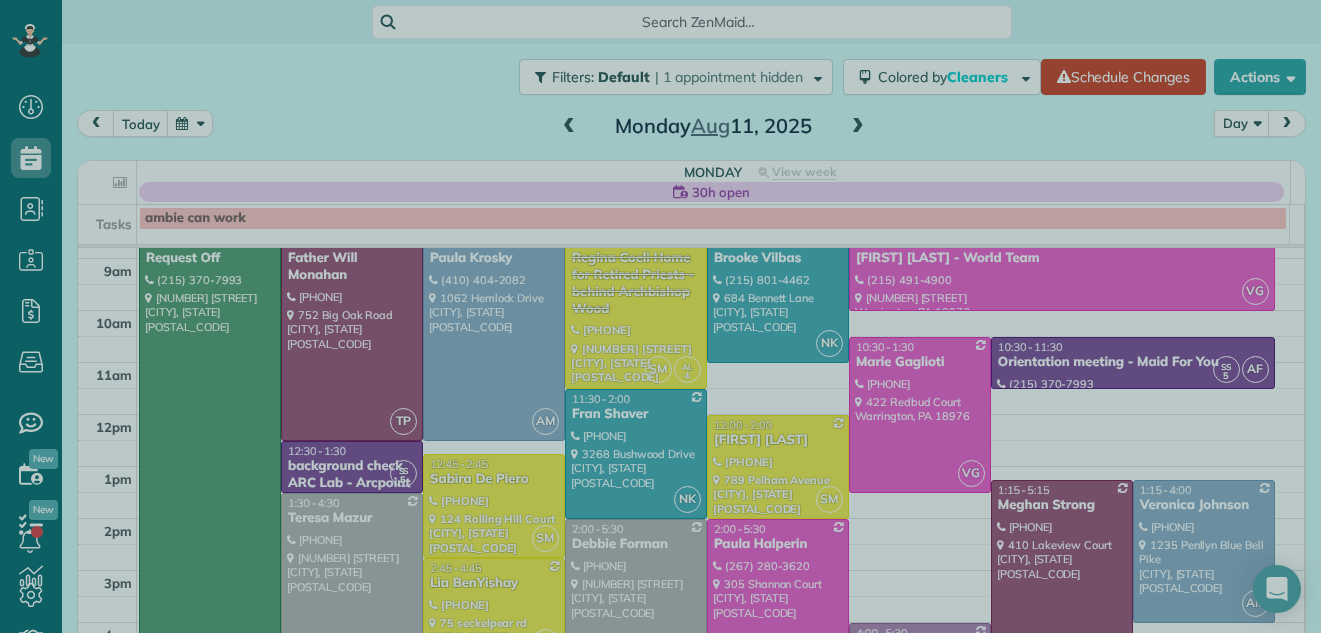 click at bounding box center [660, 316] 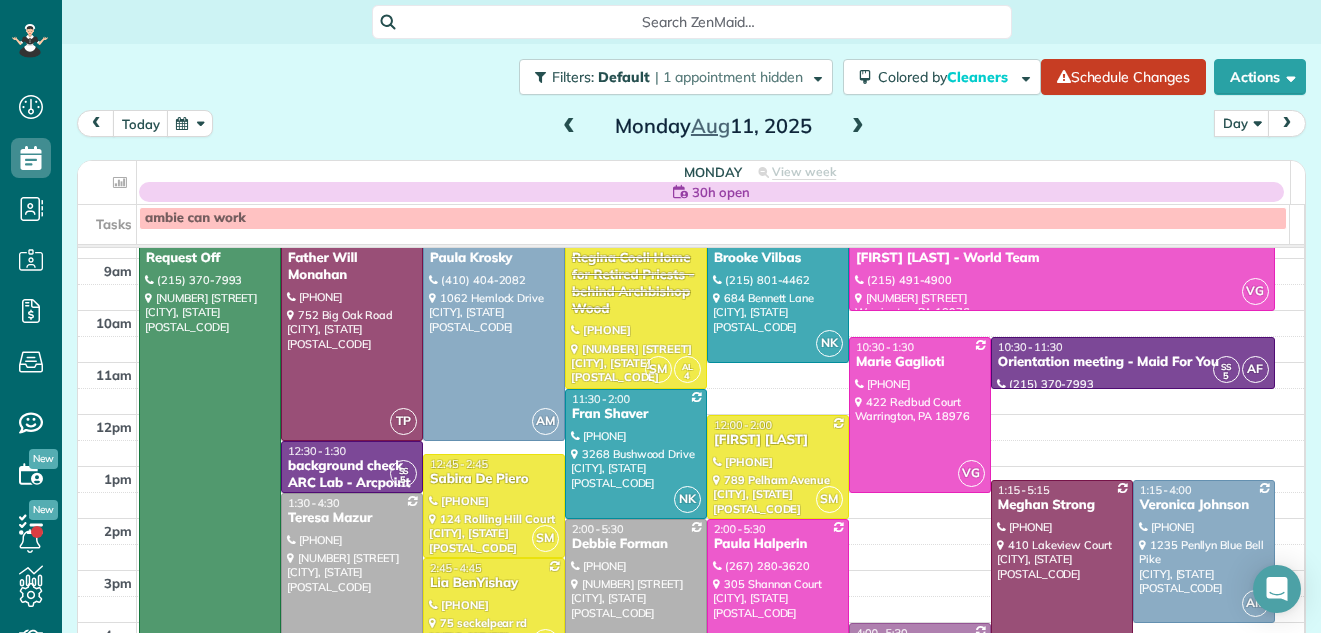 click at bounding box center (352, 571) 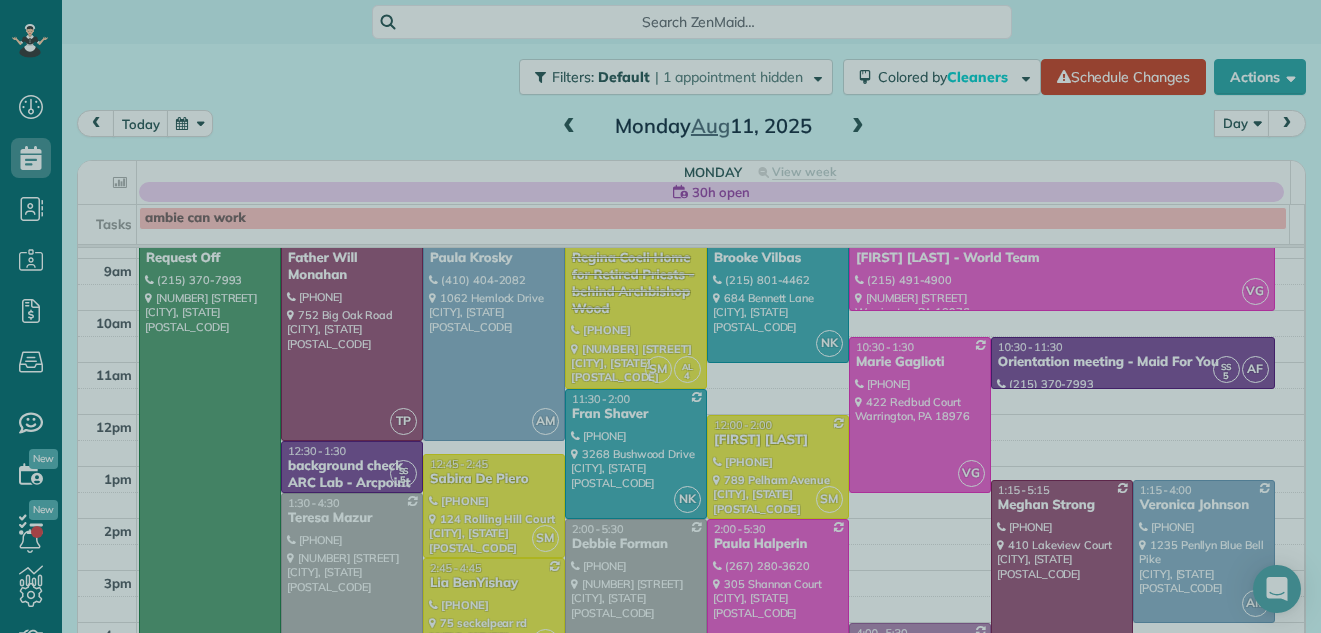 click at bounding box center (660, 316) 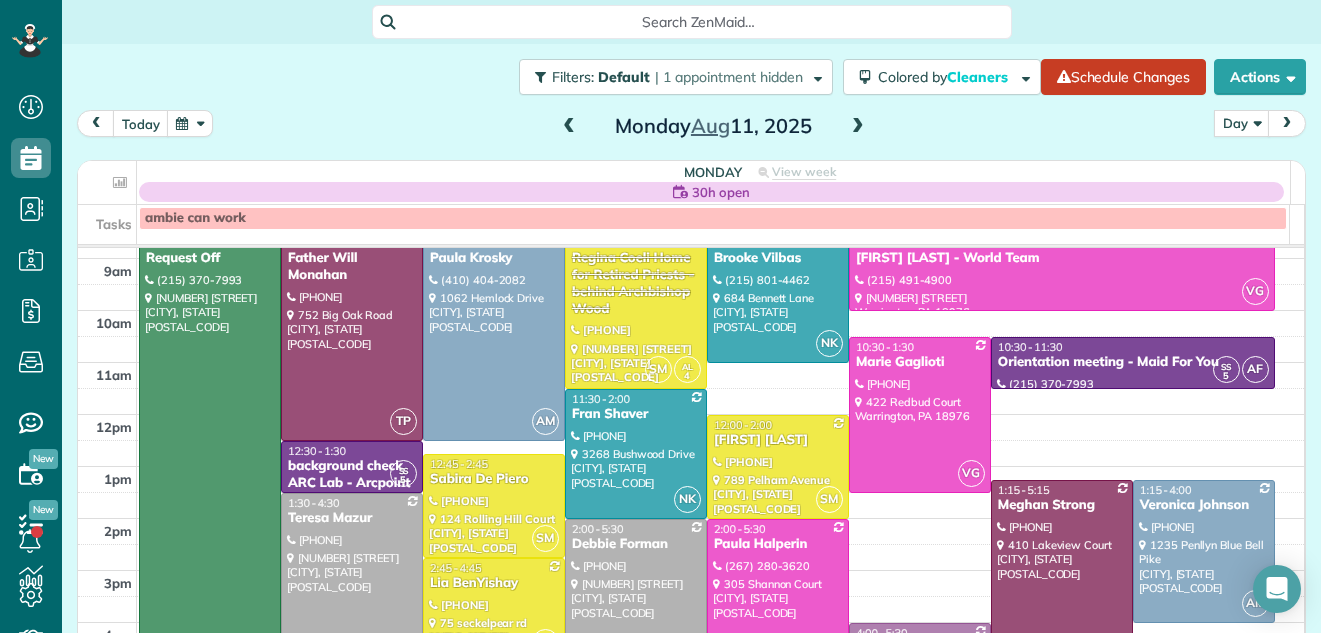 click at bounding box center (660, 316) 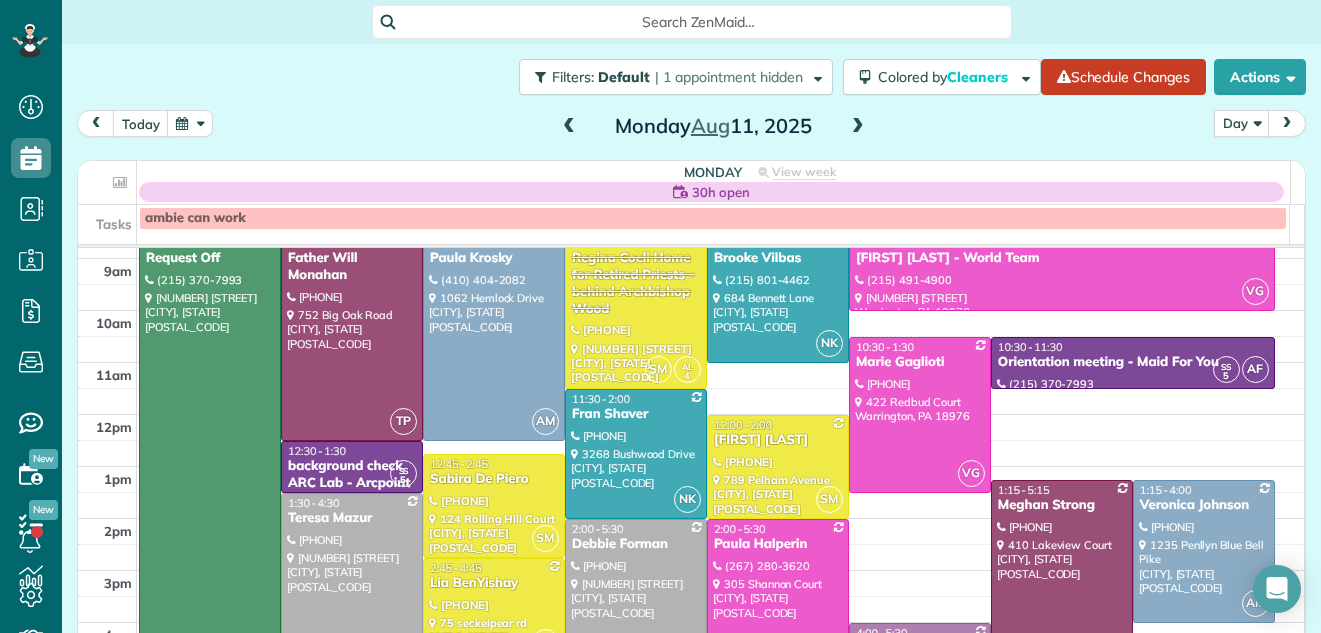 click at bounding box center [352, 571] 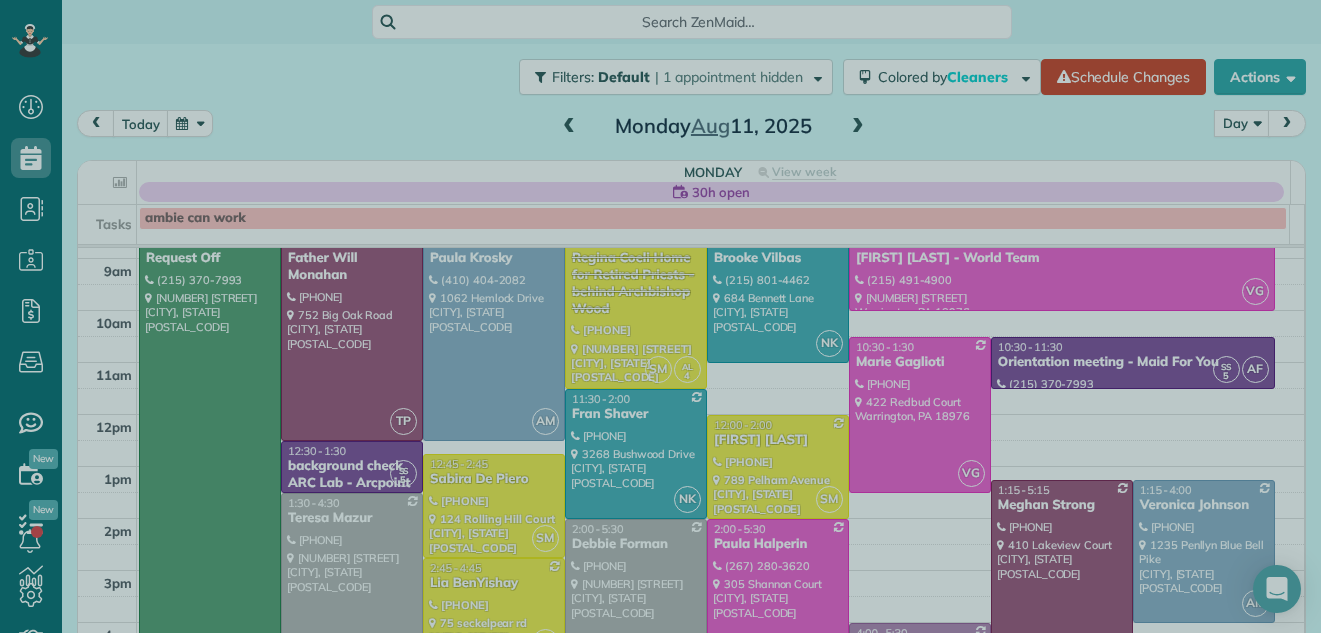 click at bounding box center [660, 316] 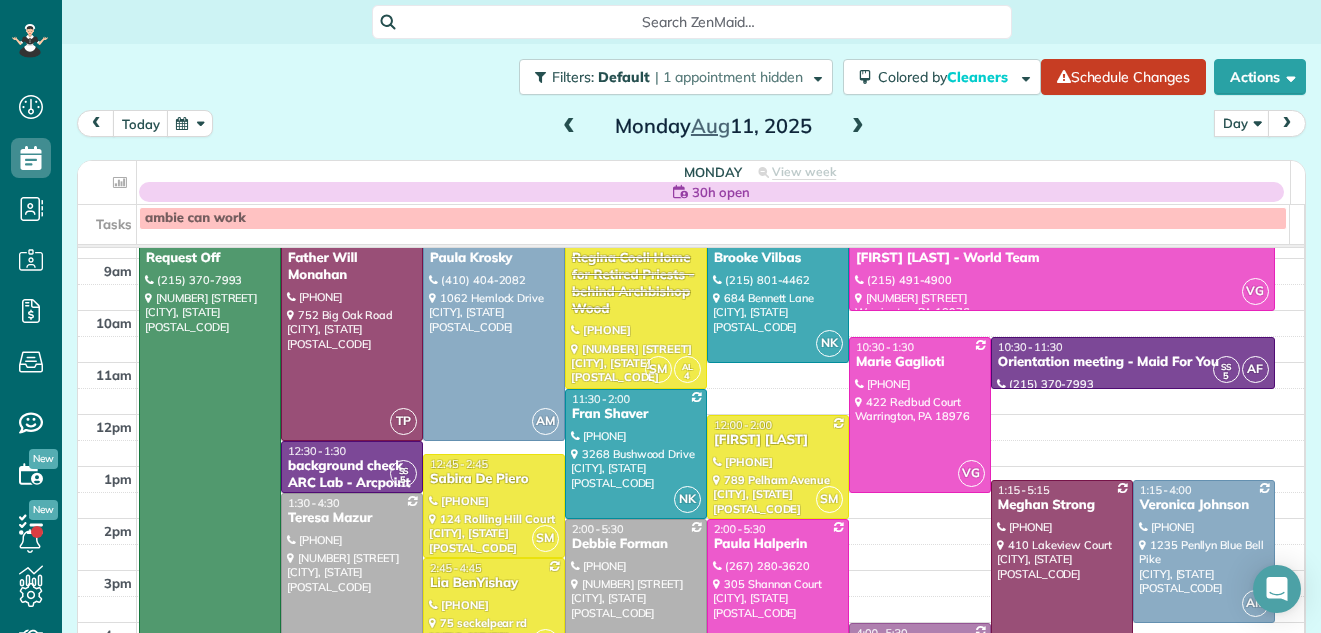 scroll, scrollTop: 53, scrollLeft: 0, axis: vertical 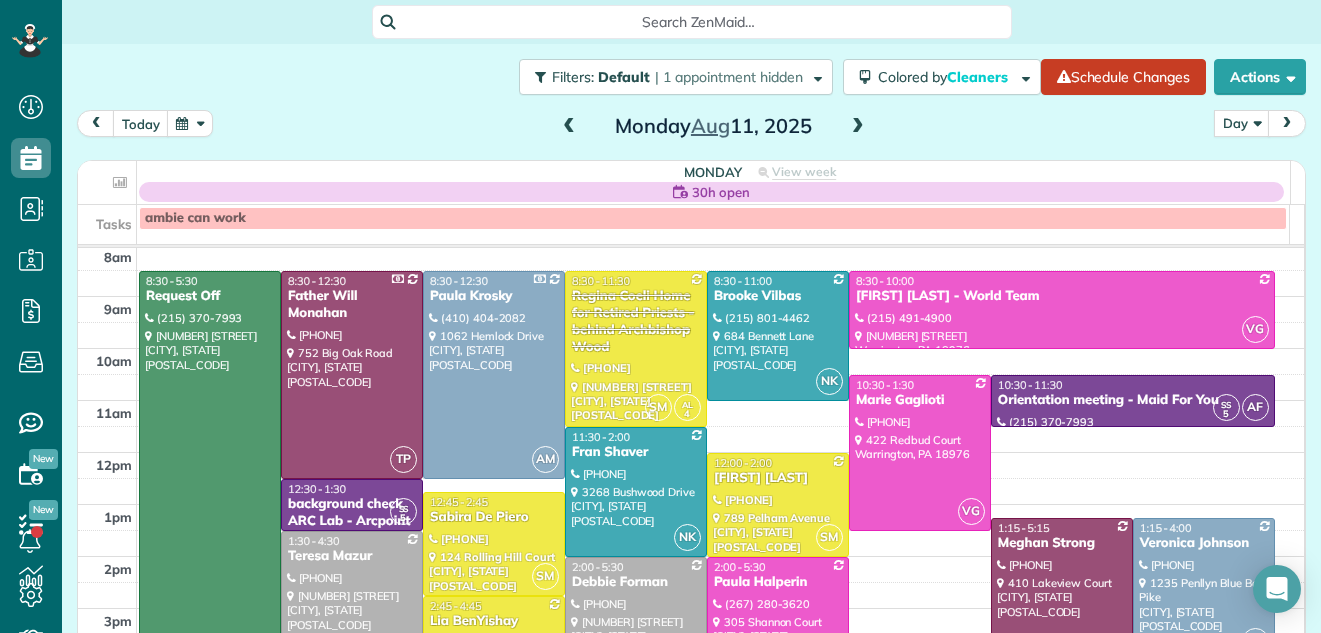 click at bounding box center [858, 127] 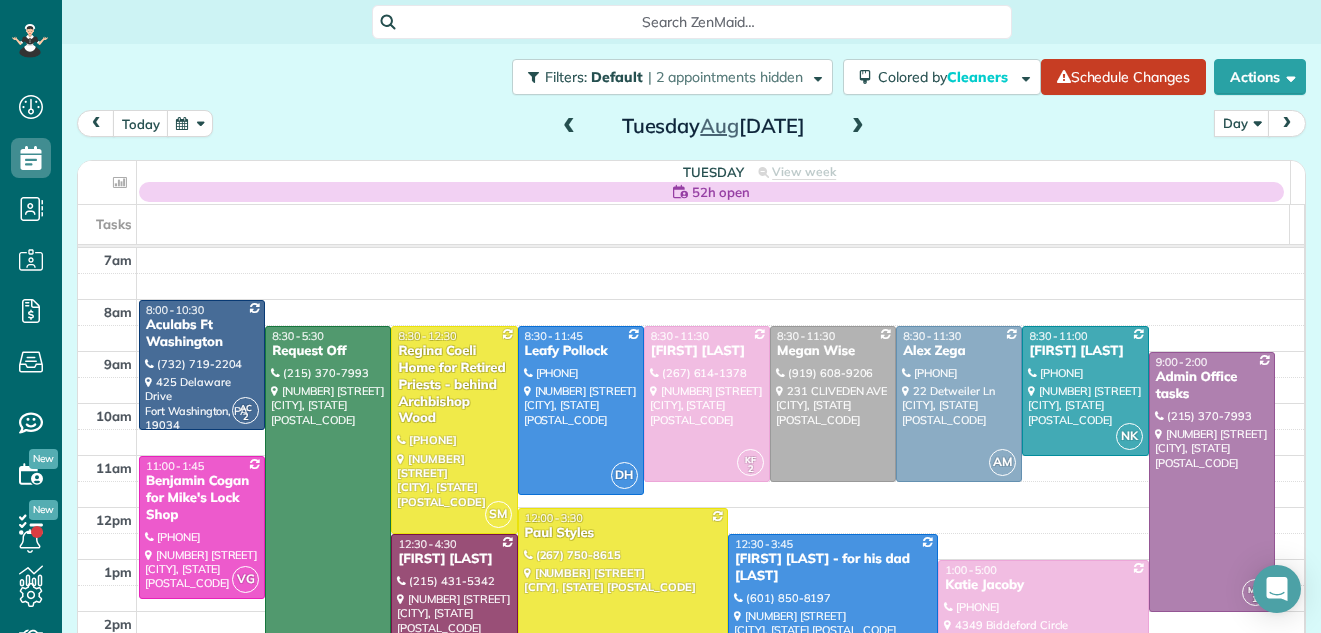click at bounding box center [569, 127] 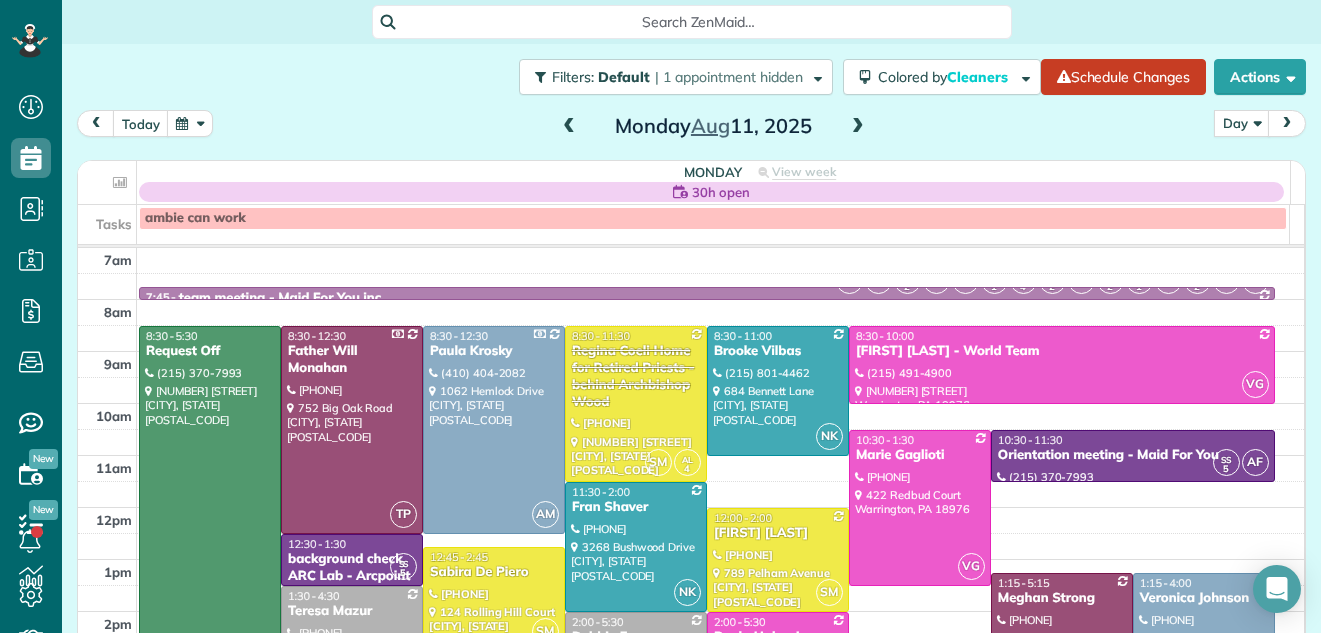 click at bounding box center [569, 127] 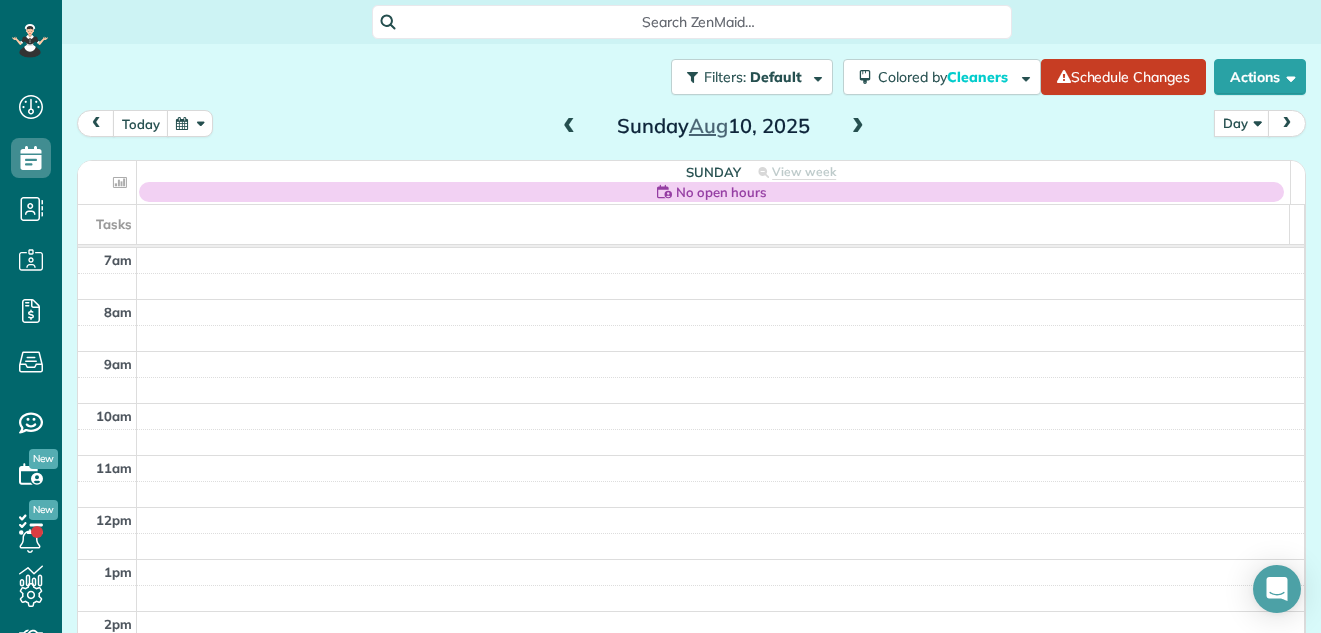 click at bounding box center (569, 127) 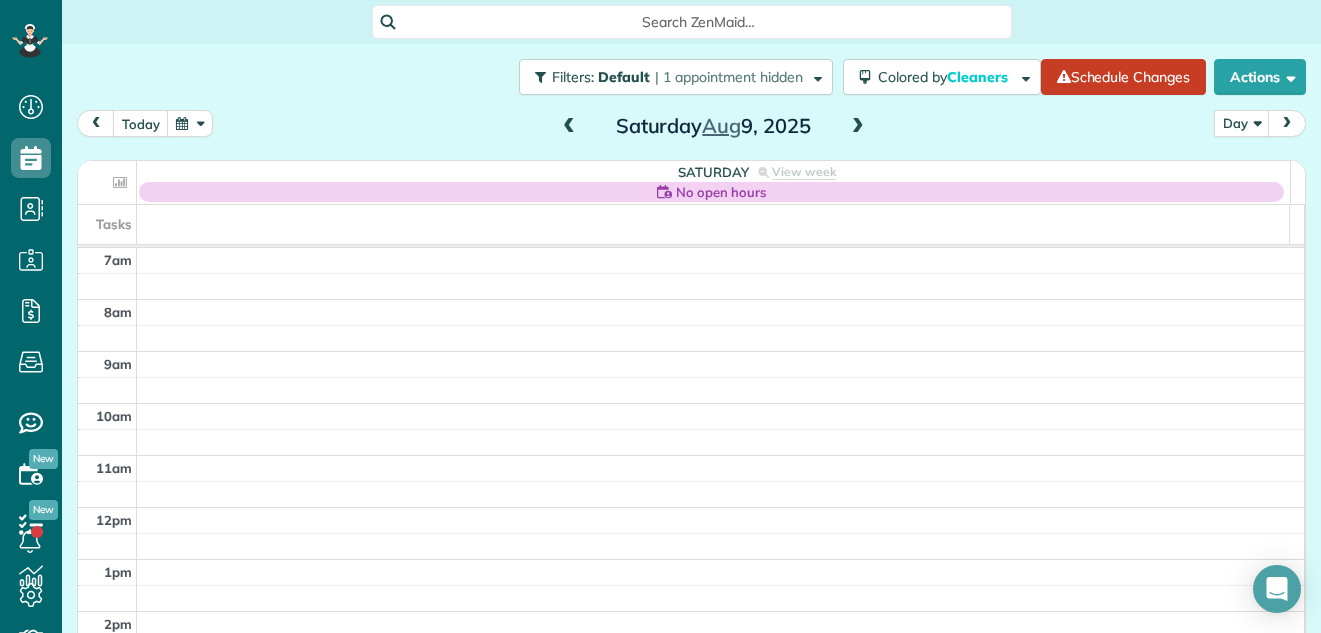 click at bounding box center [569, 127] 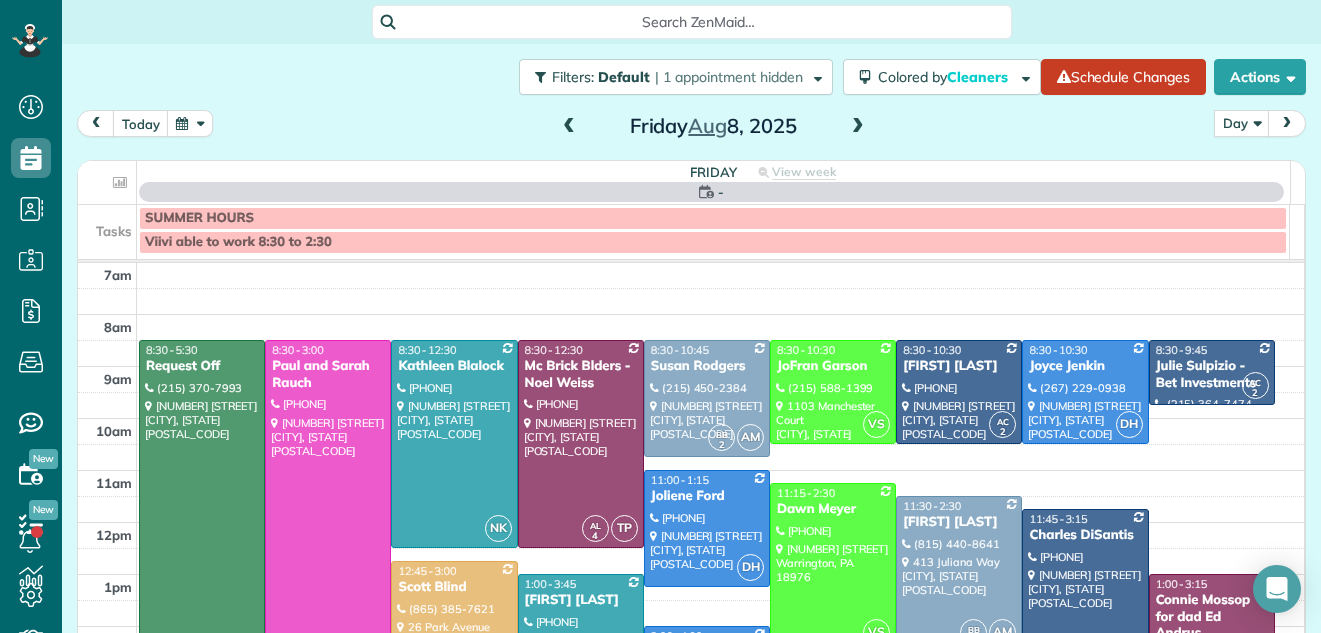 click at bounding box center [569, 127] 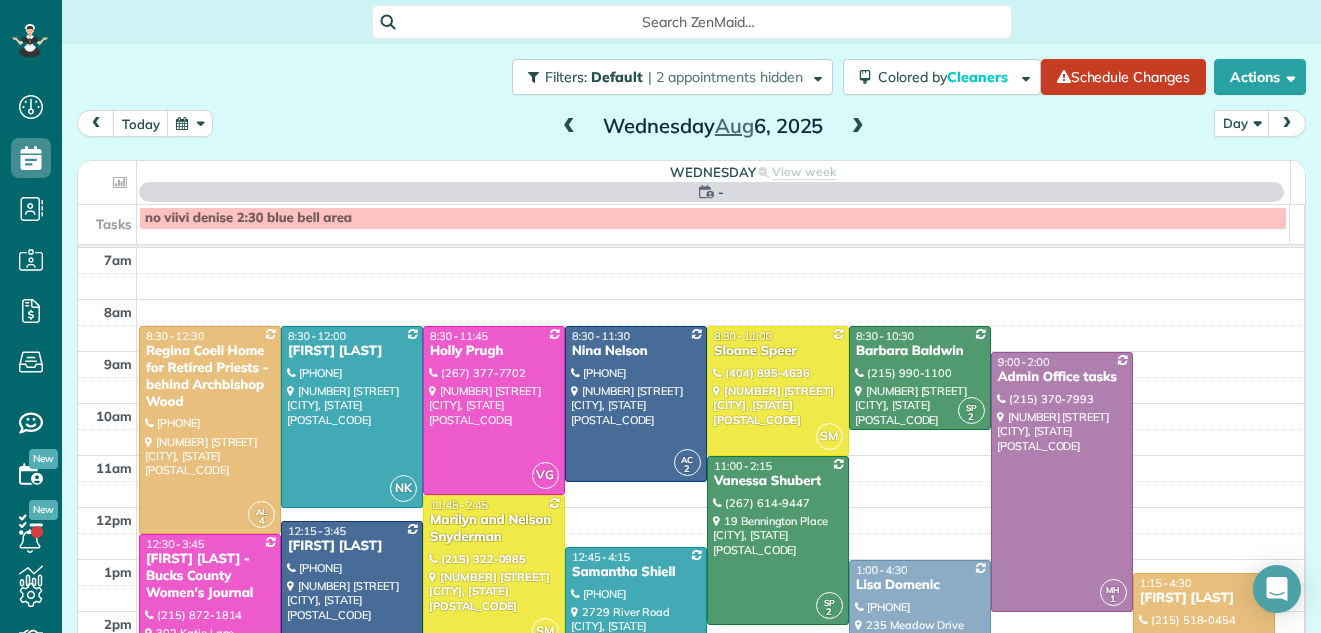 click at bounding box center [569, 127] 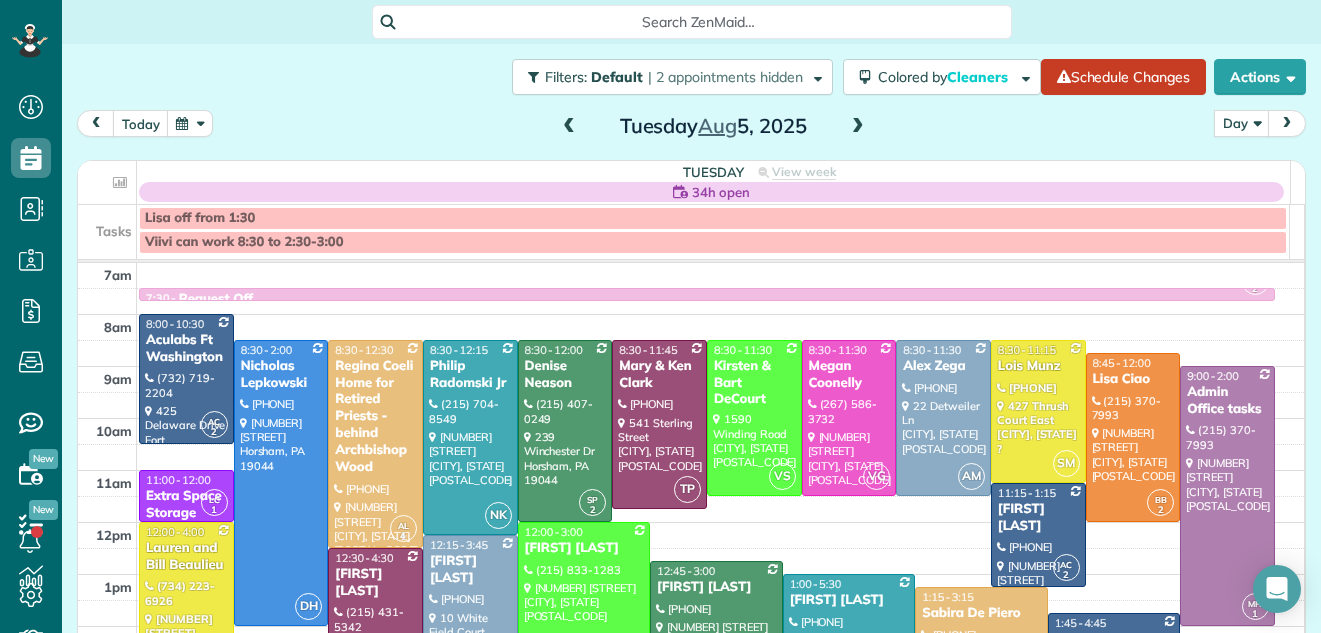 click at bounding box center (569, 127) 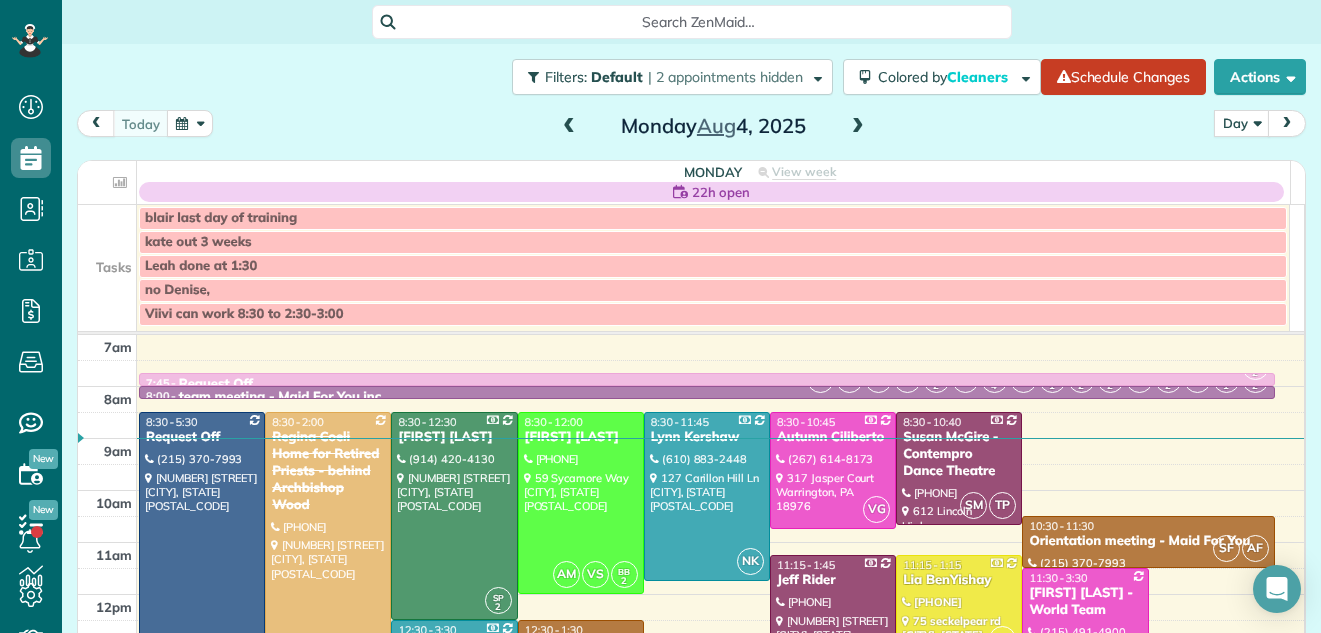 click at bounding box center (569, 127) 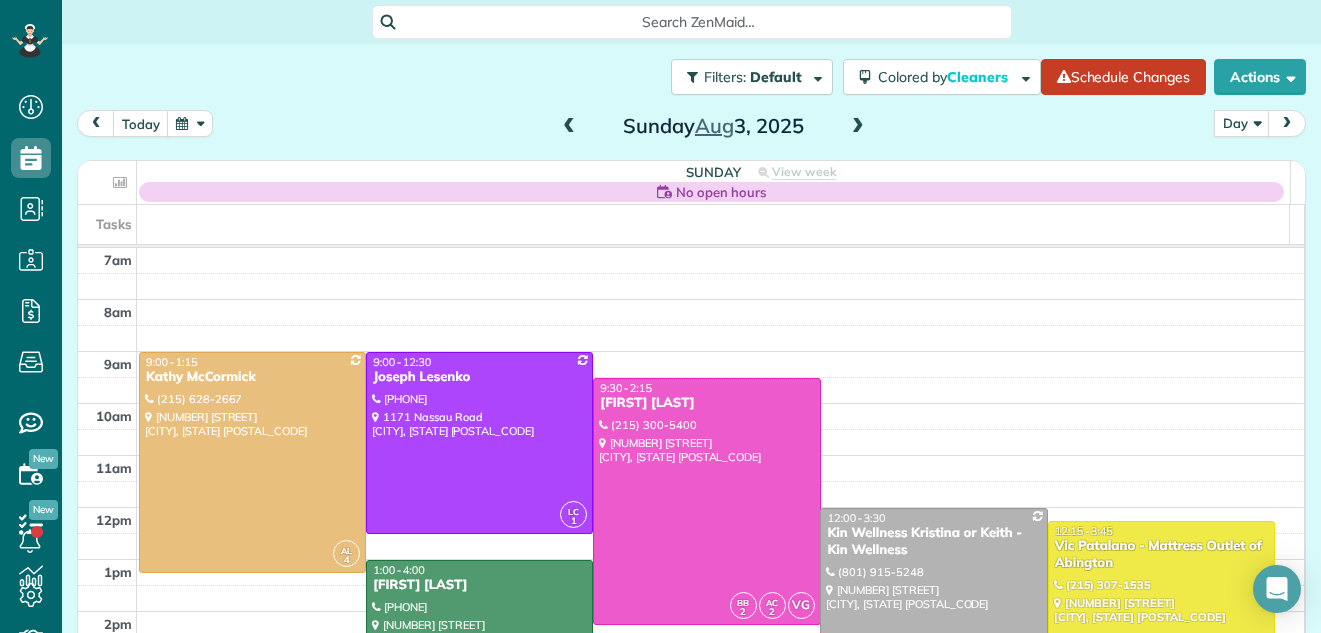 click at bounding box center (569, 127) 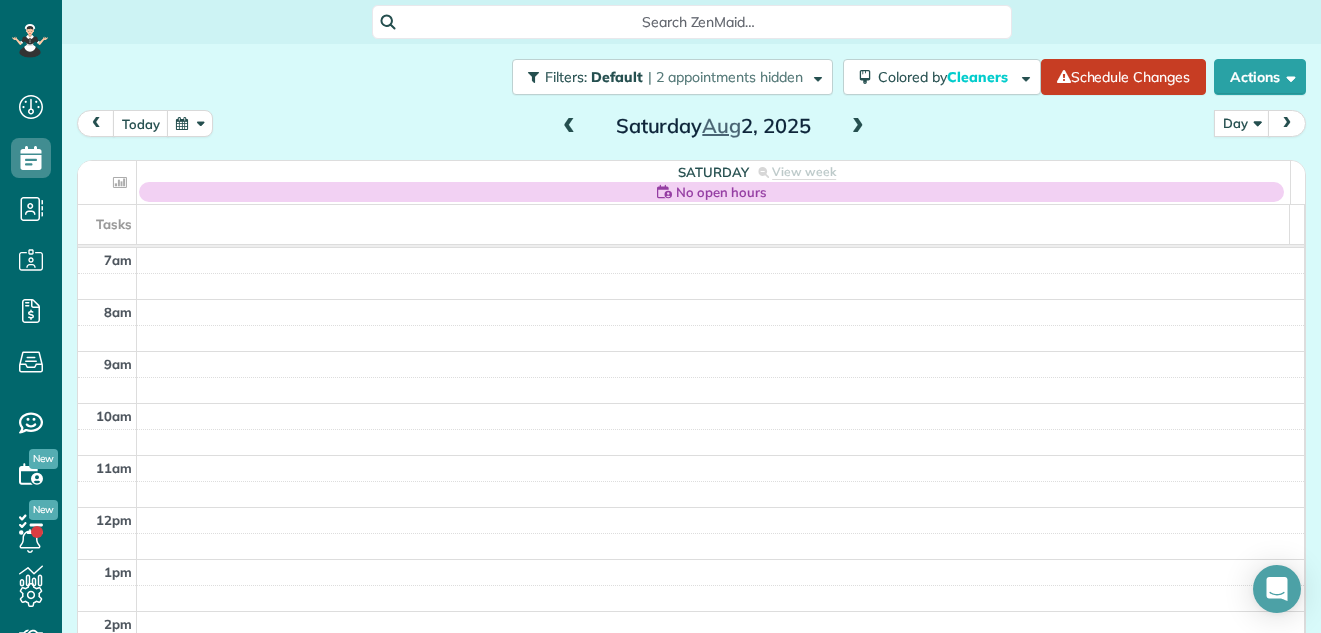 click at bounding box center (569, 127) 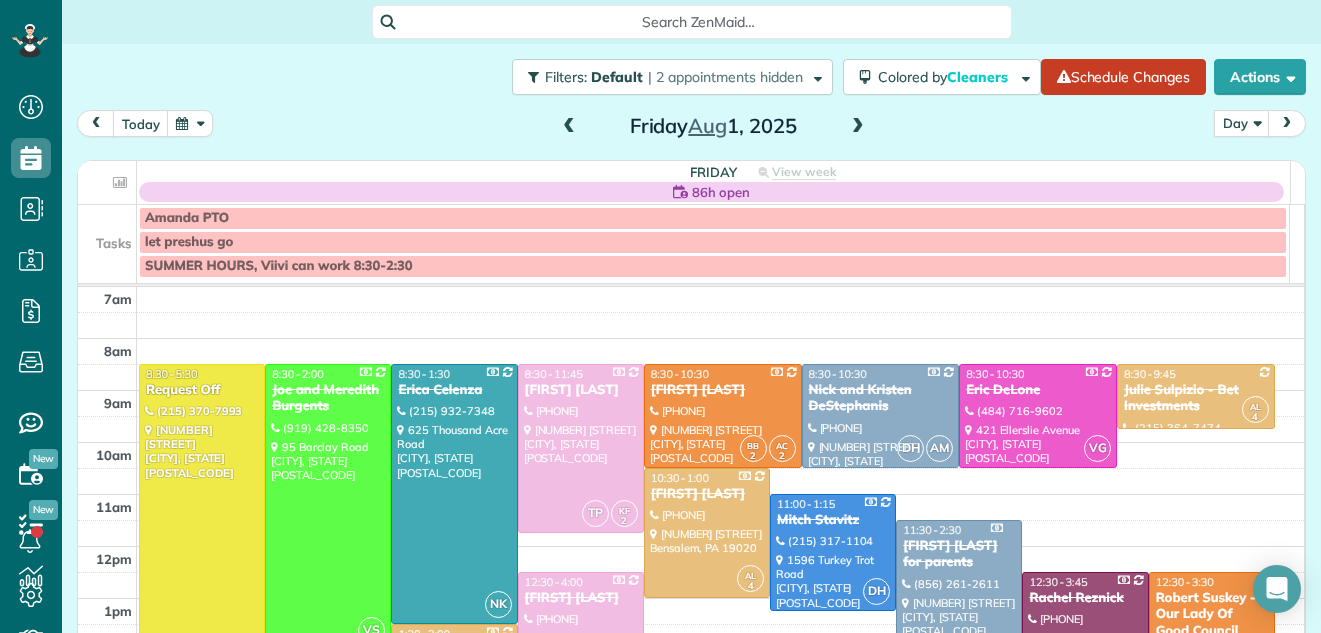 click at bounding box center (569, 127) 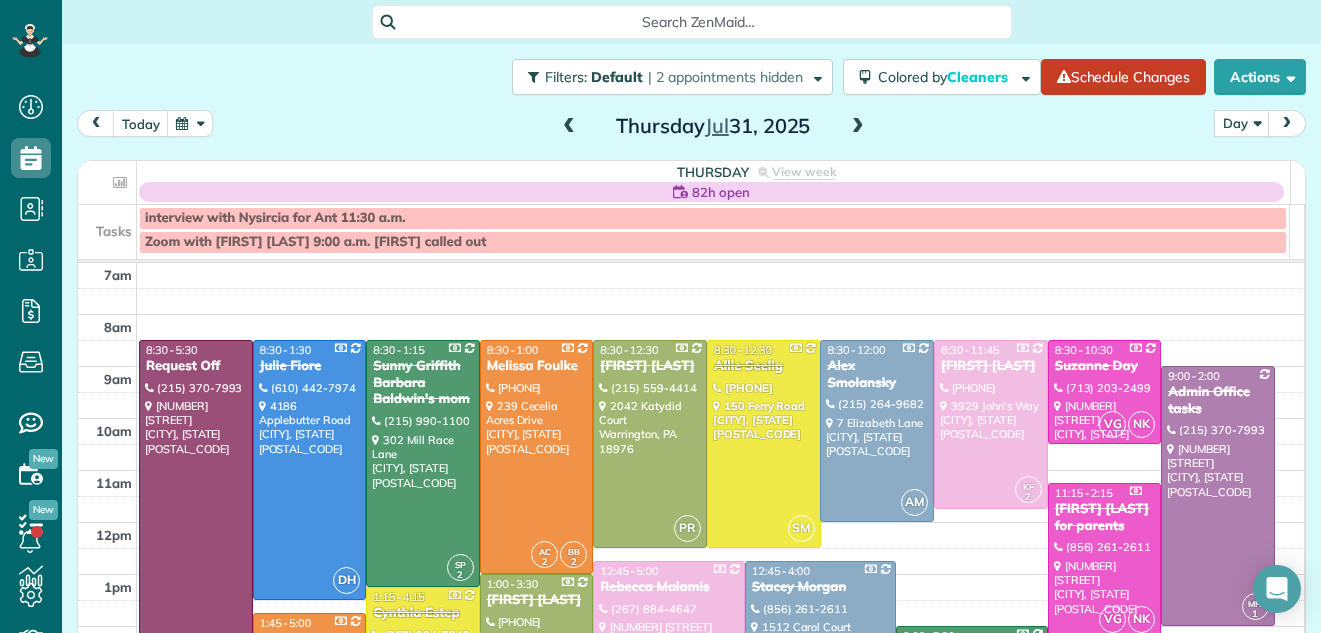 click at bounding box center (858, 127) 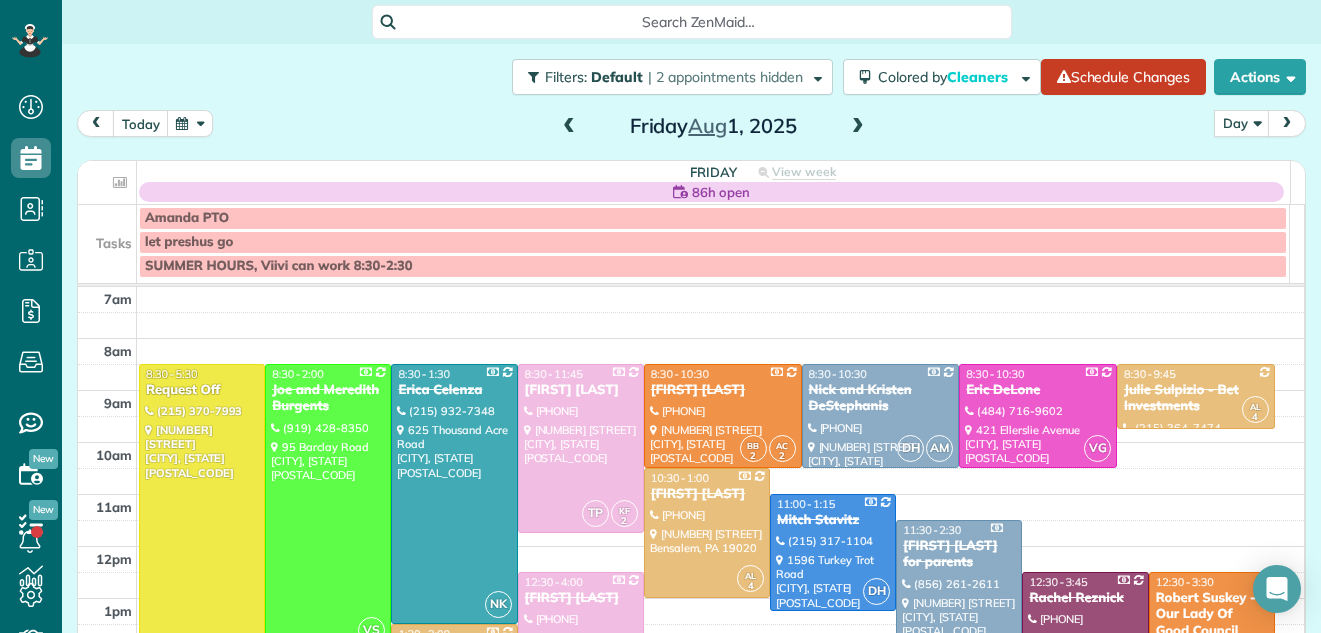 click at bounding box center (858, 127) 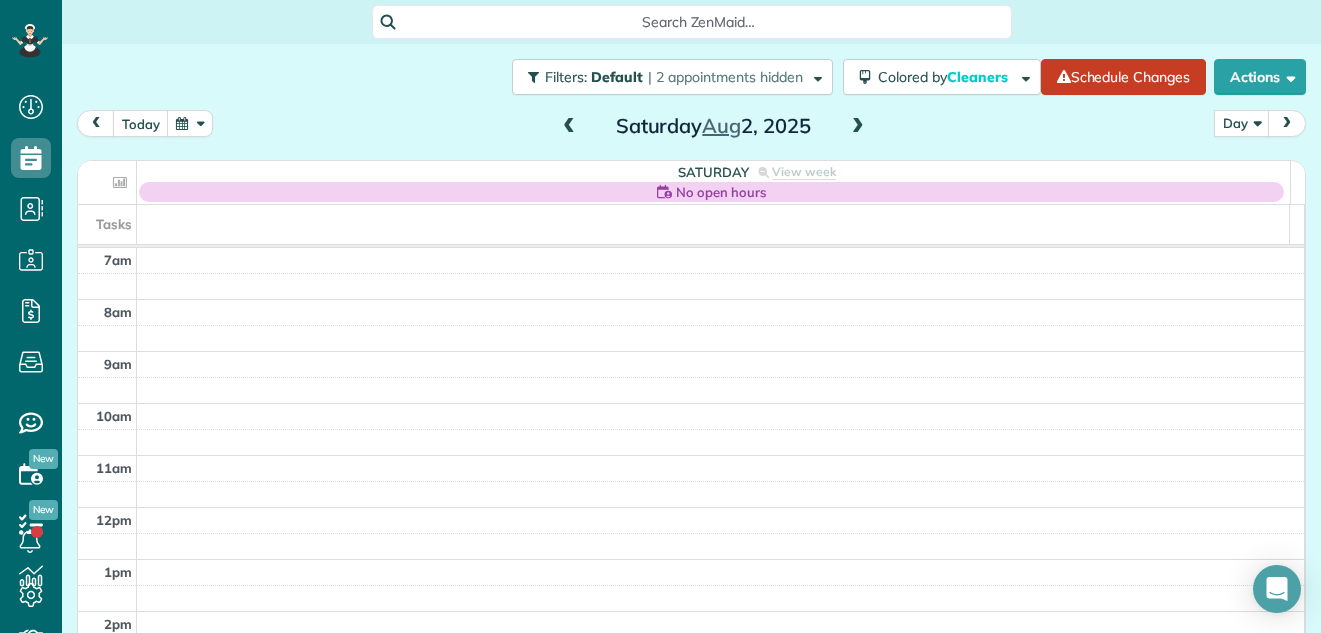 click at bounding box center [858, 127] 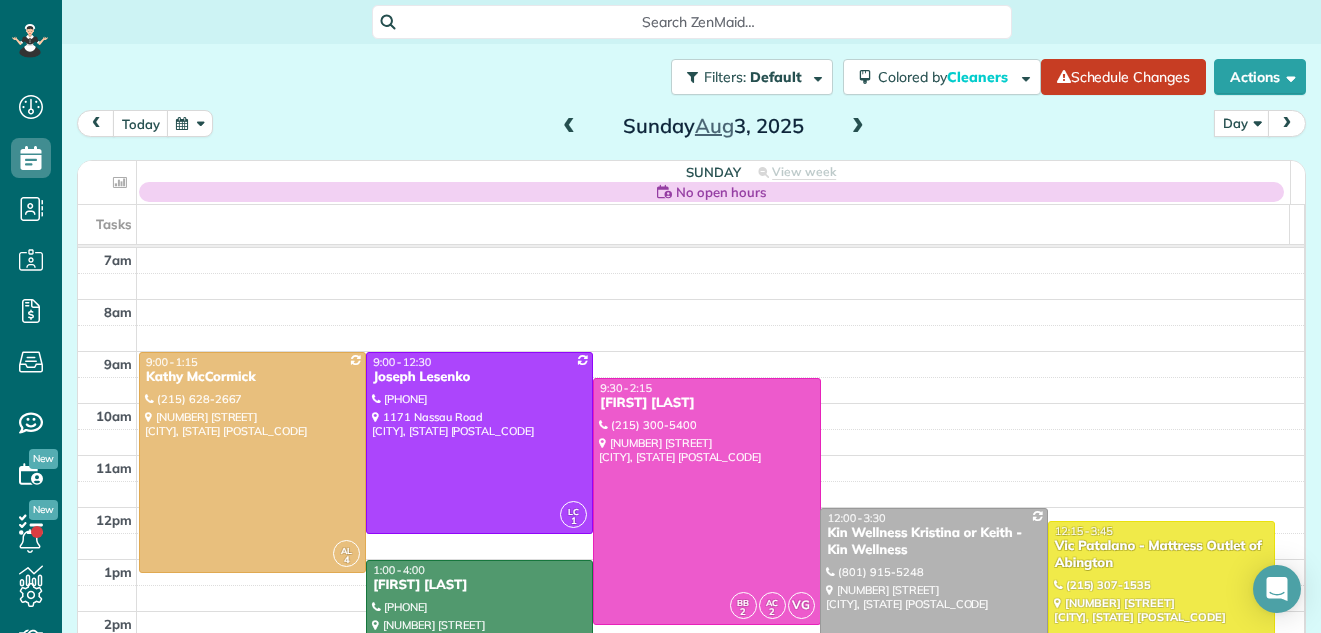 click at bounding box center [858, 127] 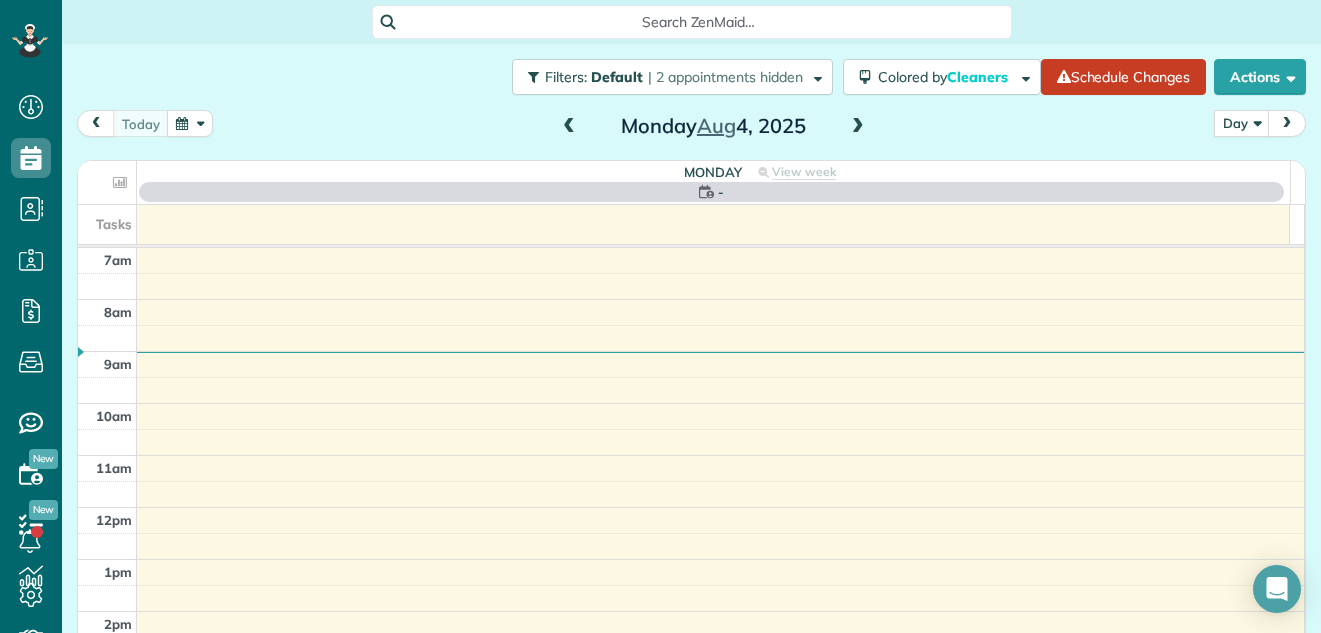 click at bounding box center (858, 127) 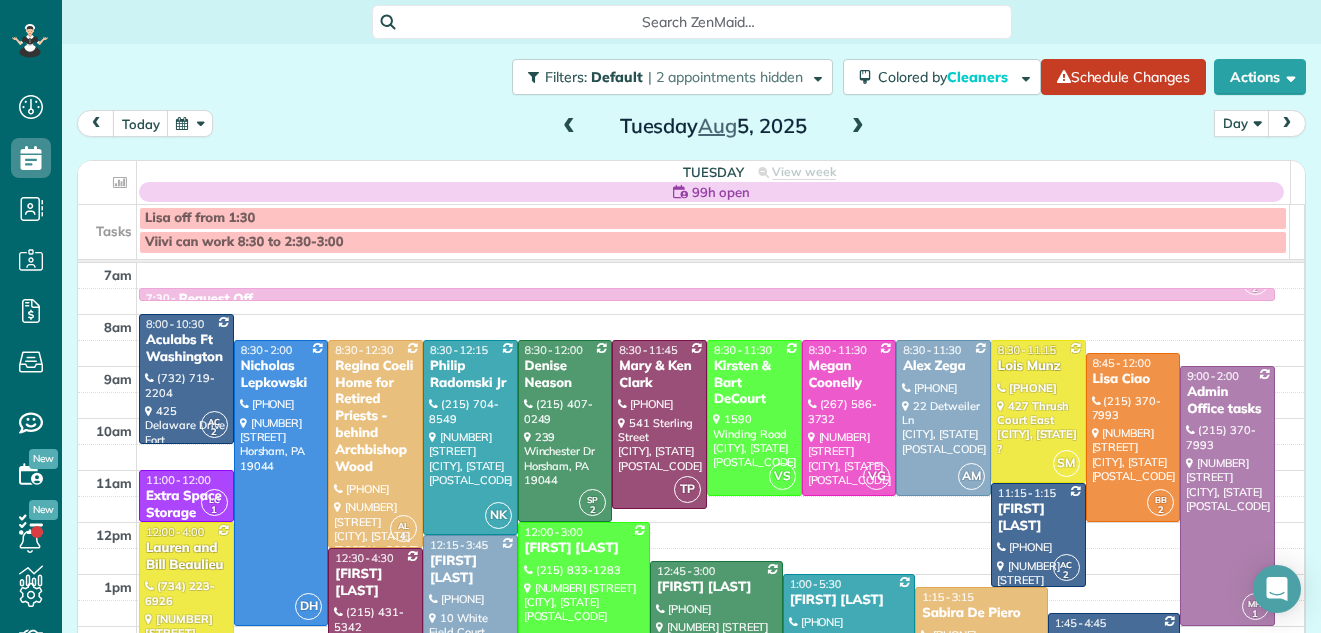 click at bounding box center [858, 127] 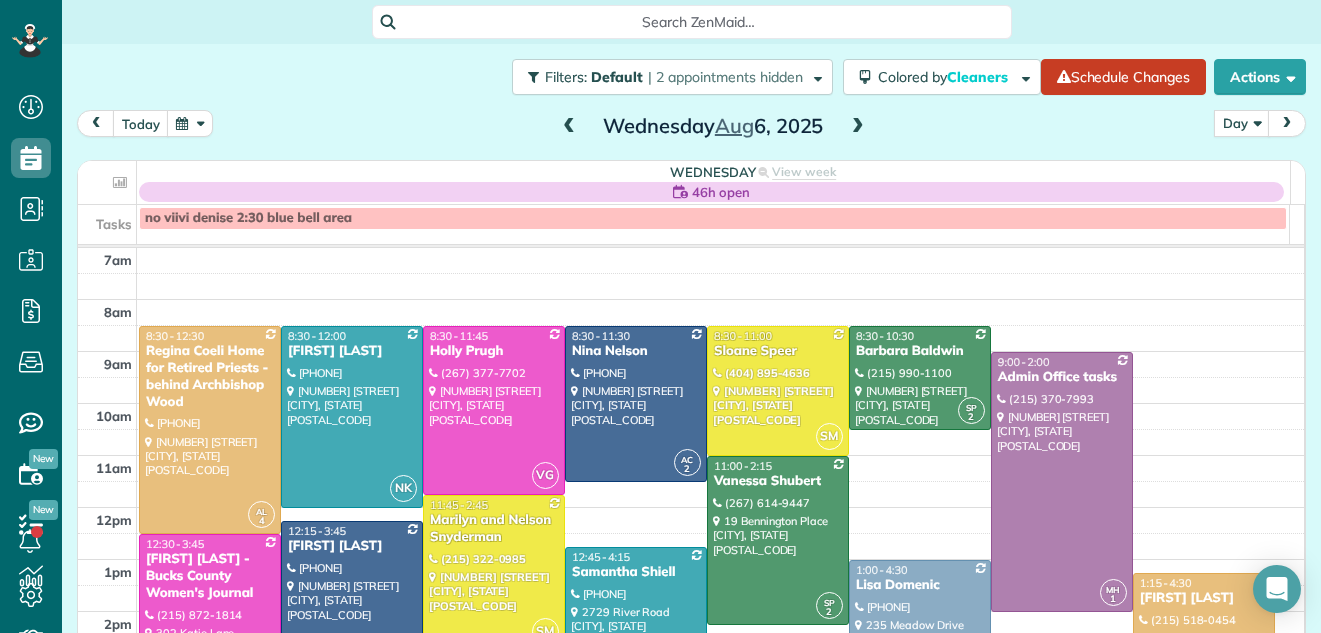 click at bounding box center [858, 127] 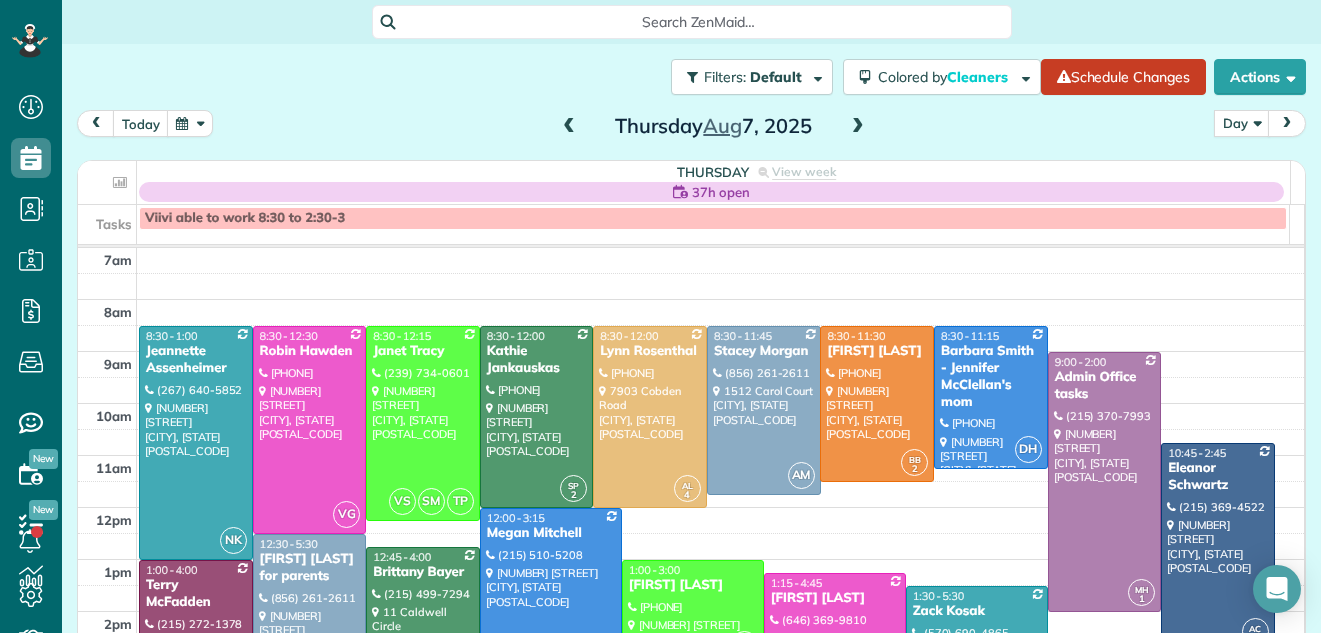 click at bounding box center (858, 127) 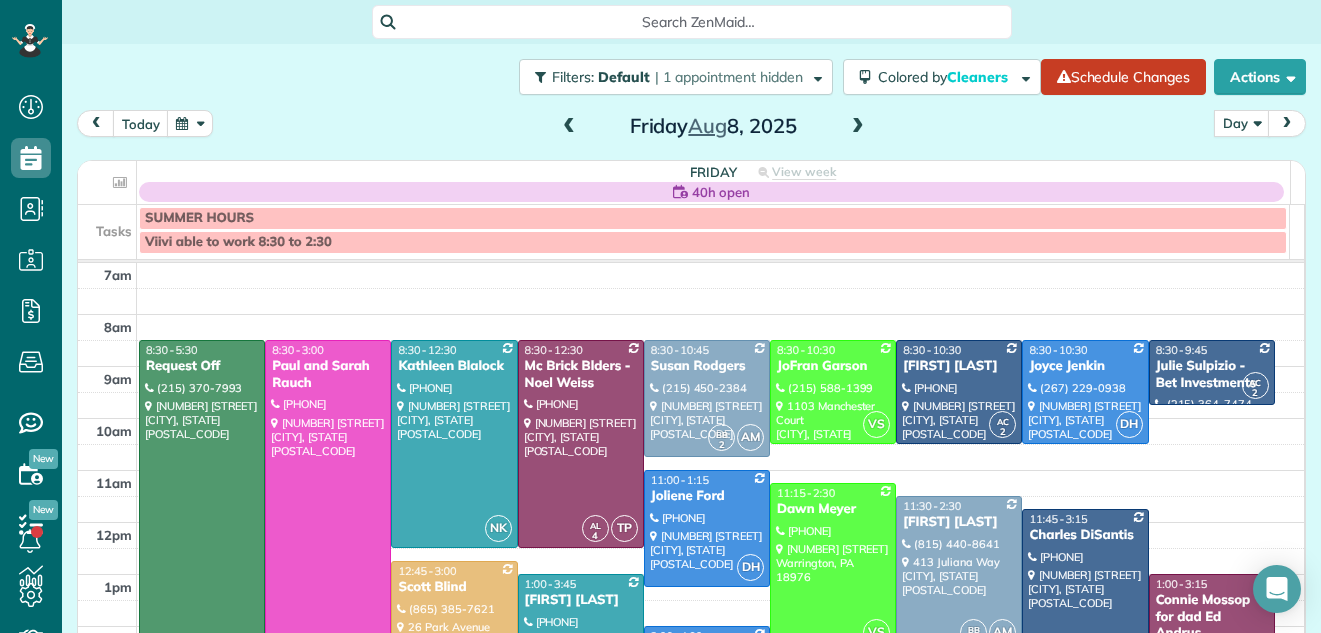 click at bounding box center (569, 127) 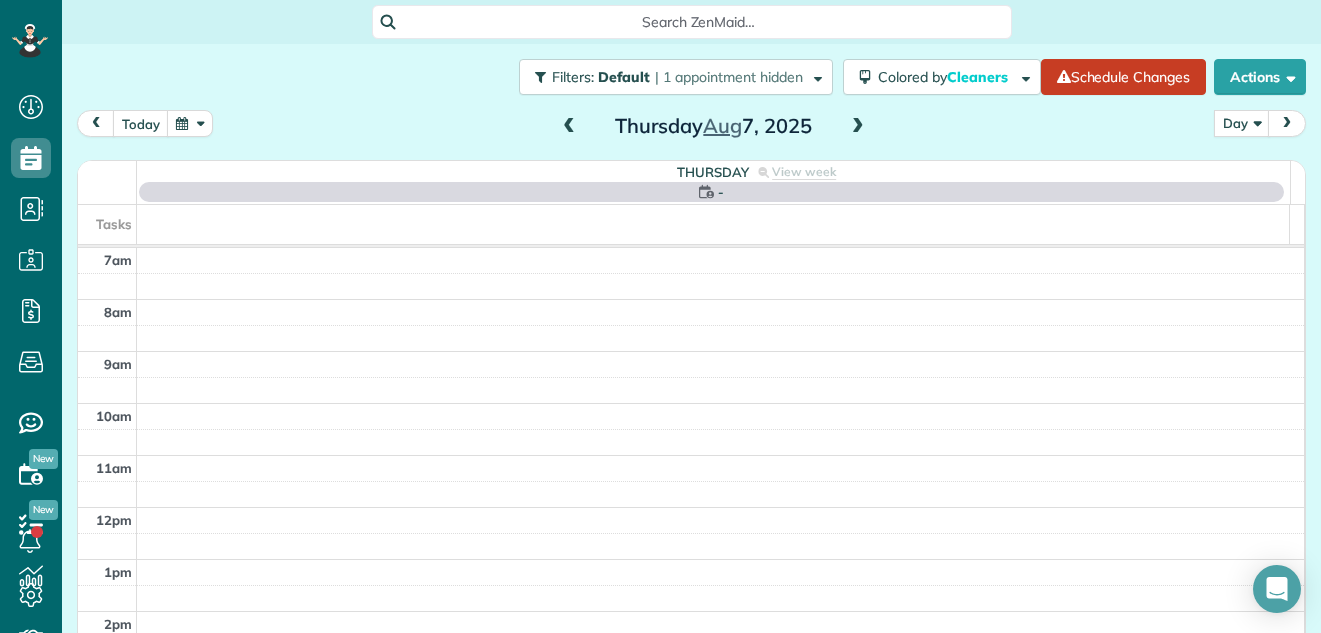 click at bounding box center (569, 127) 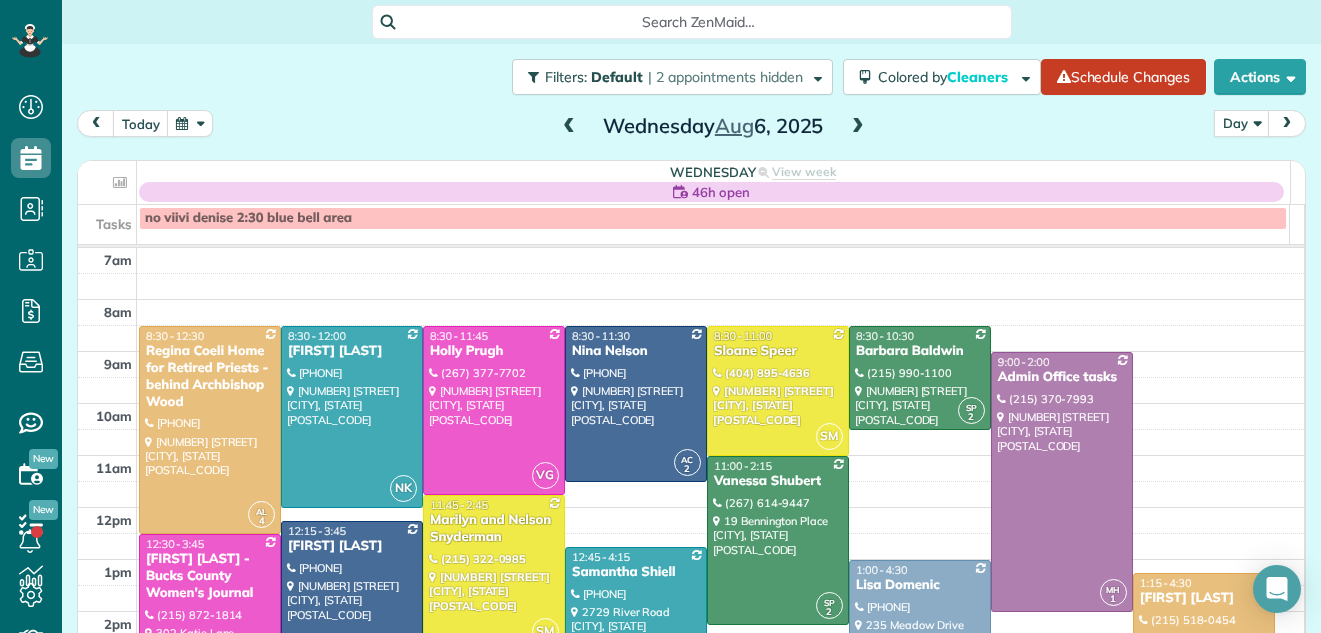 click at bounding box center (569, 127) 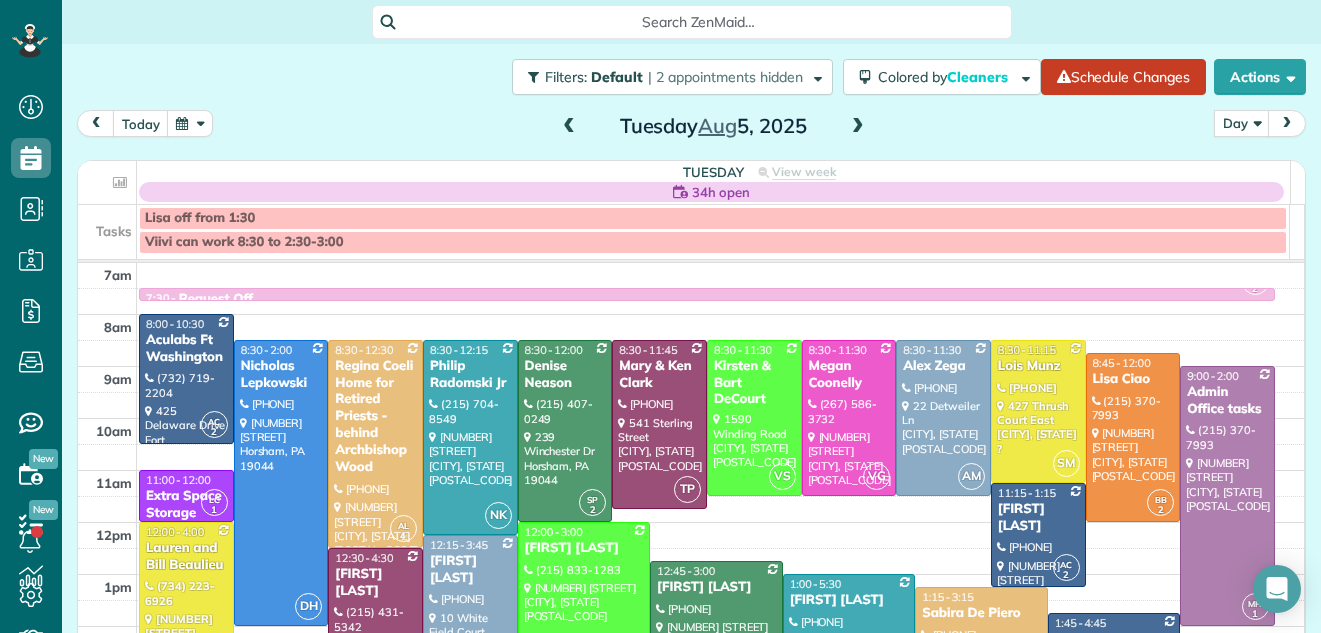 click at bounding box center (569, 127) 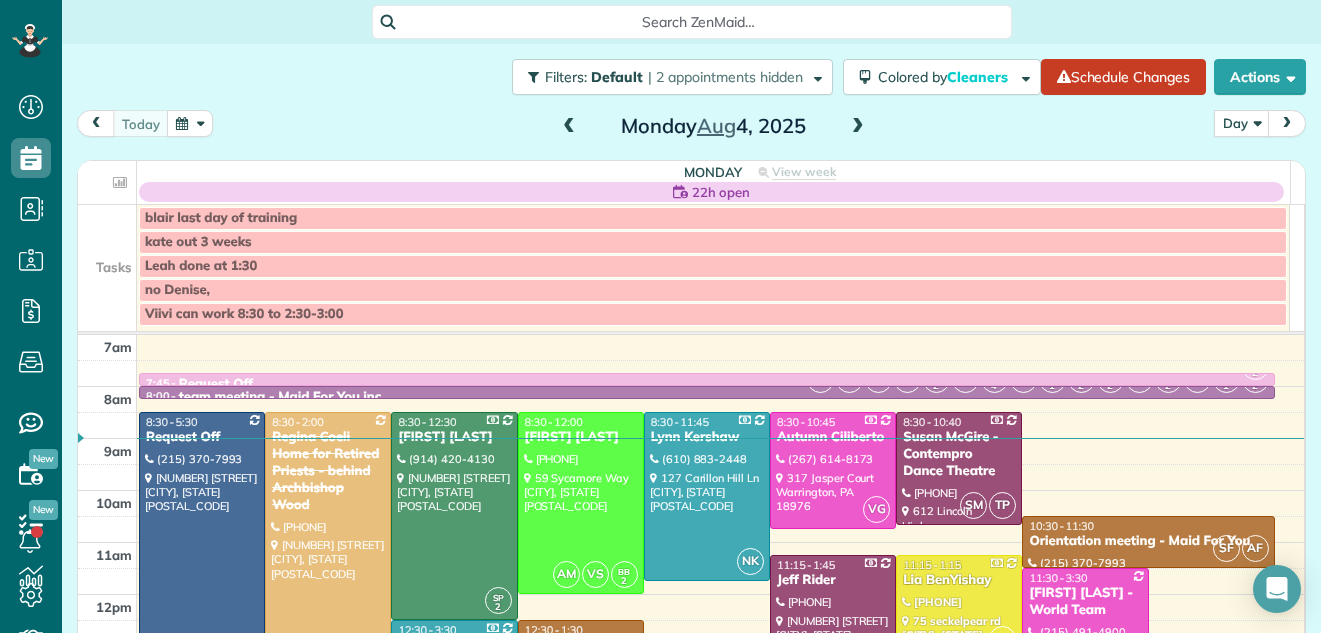 click at bounding box center [569, 127] 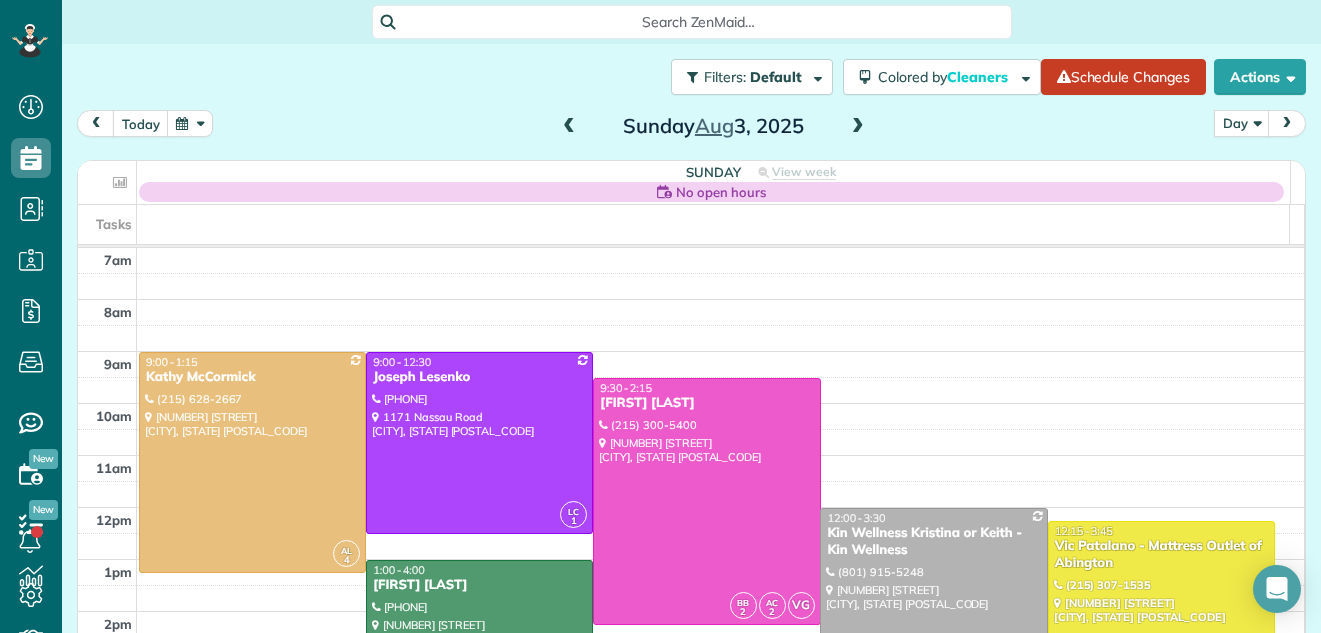 click at bounding box center [569, 127] 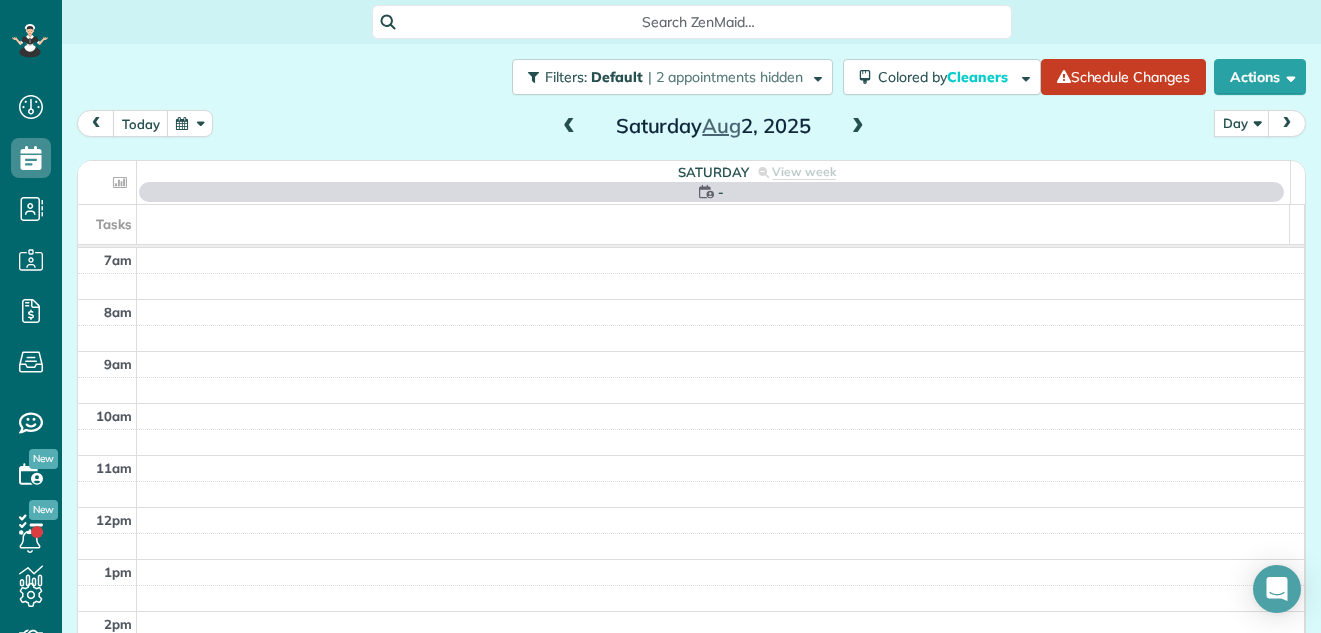 click at bounding box center [569, 127] 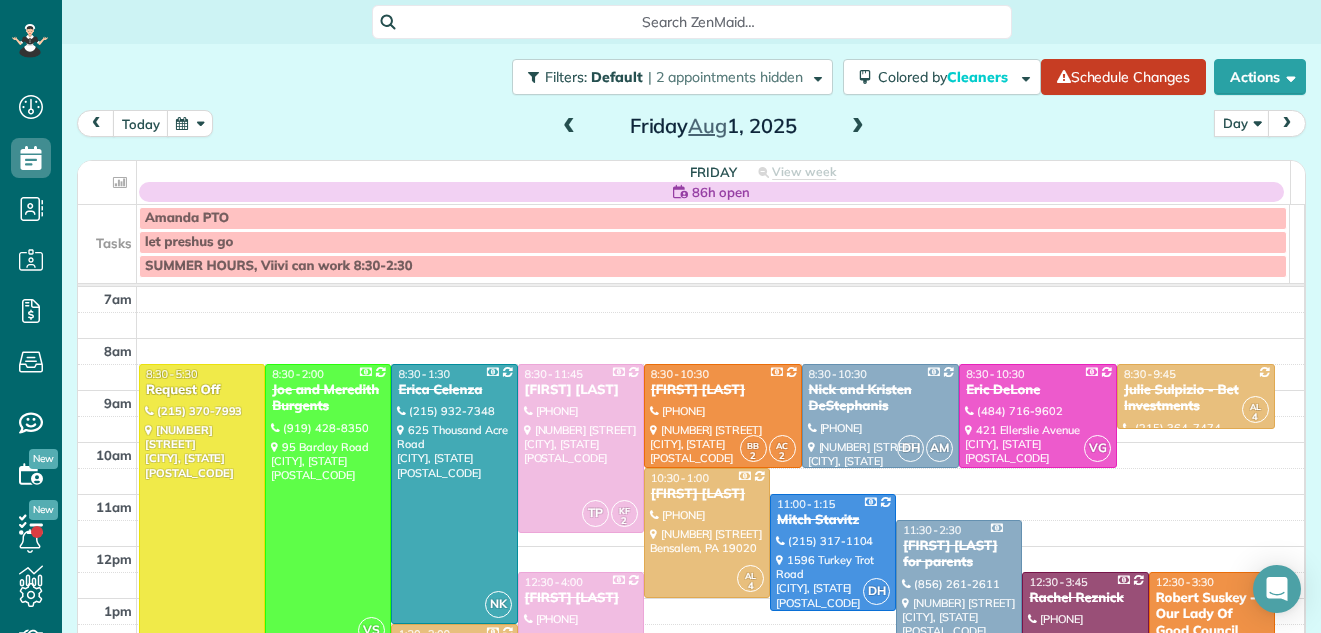 click at bounding box center (569, 127) 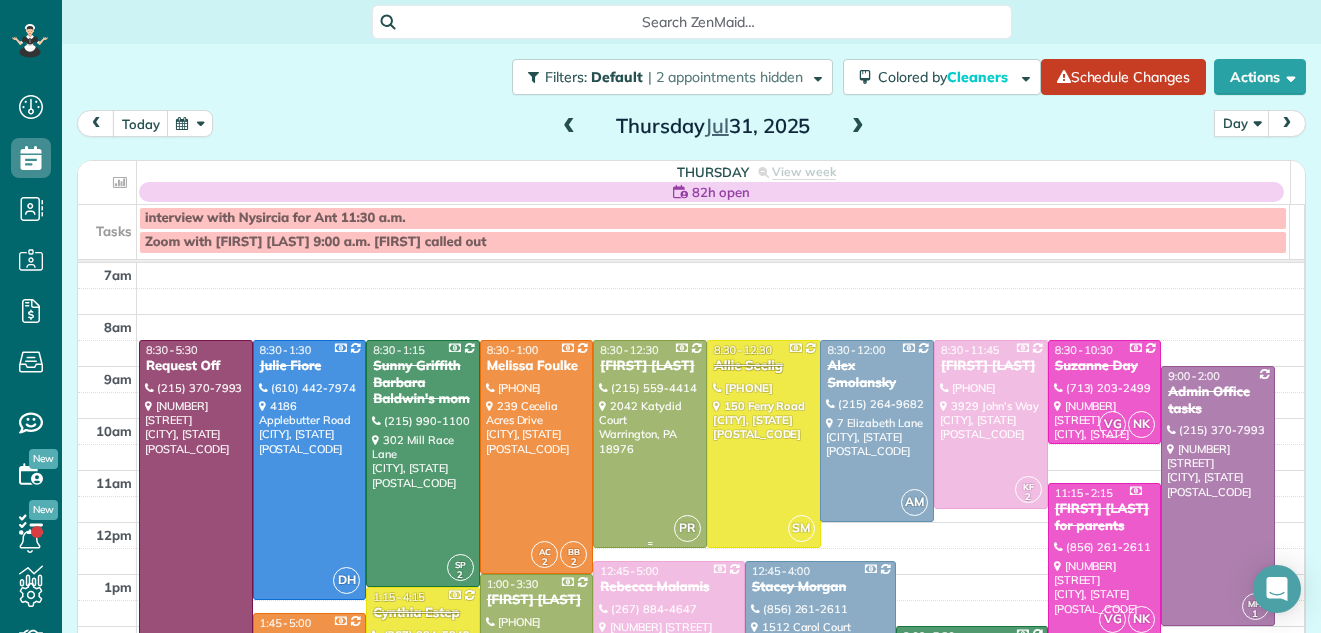 click at bounding box center [650, 444] 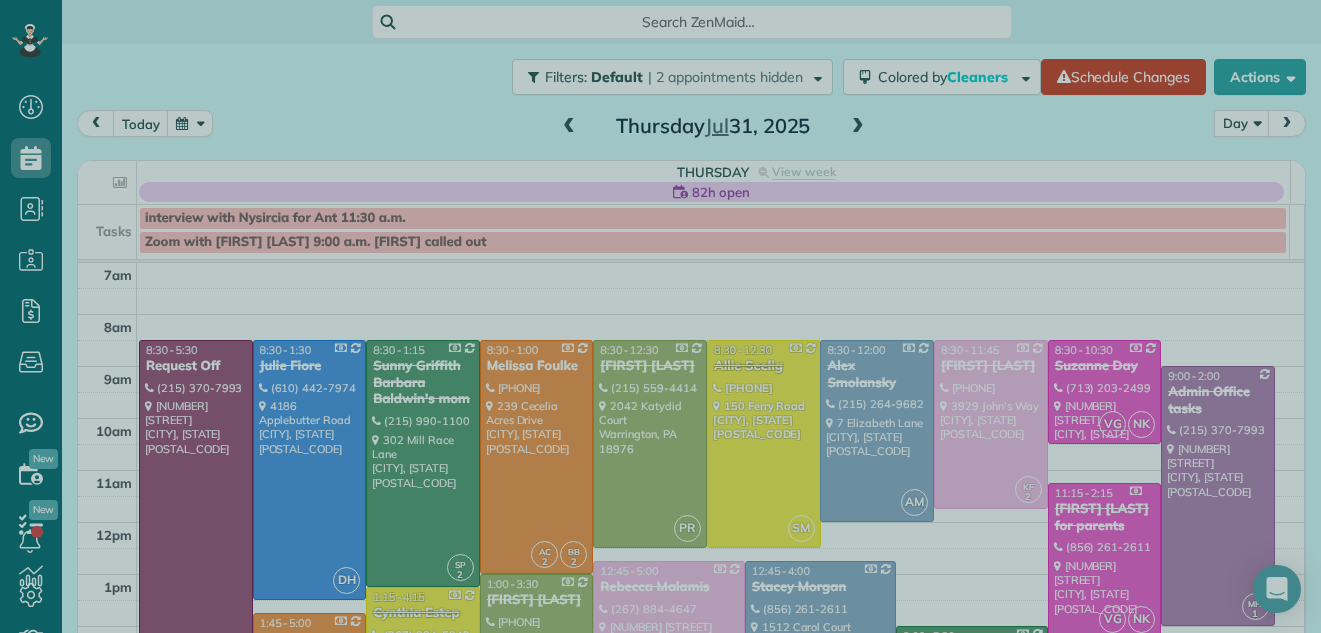 click at bounding box center [660, 316] 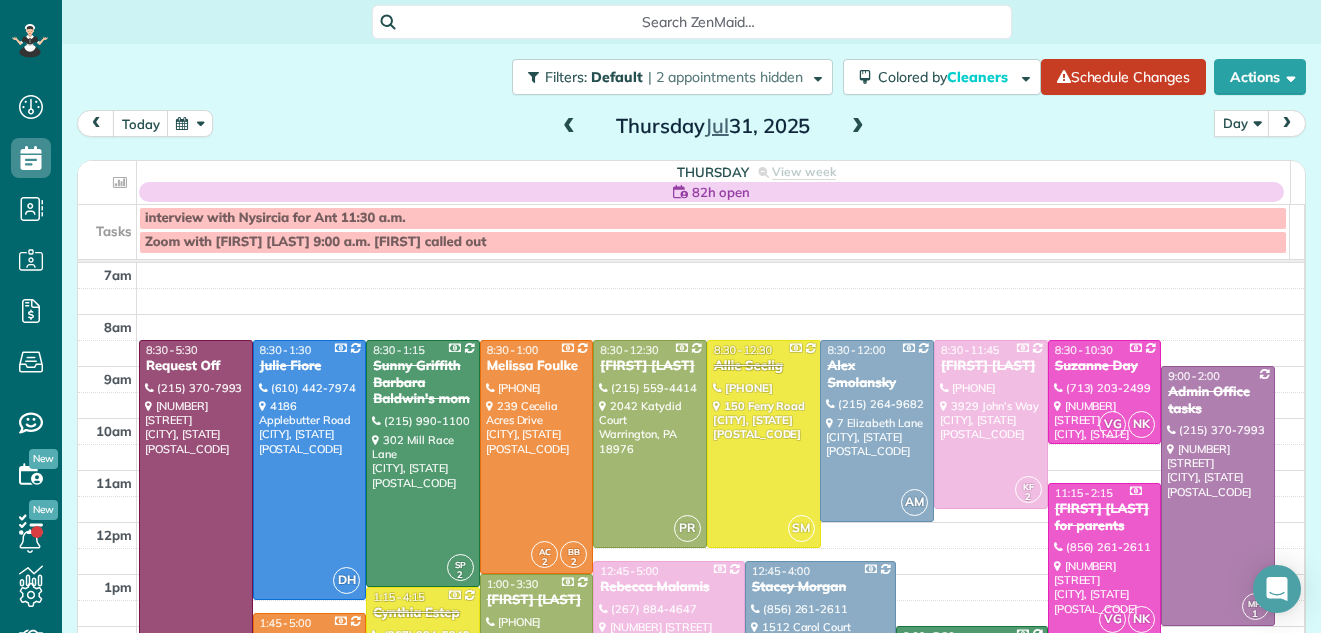 click at bounding box center (660, 316) 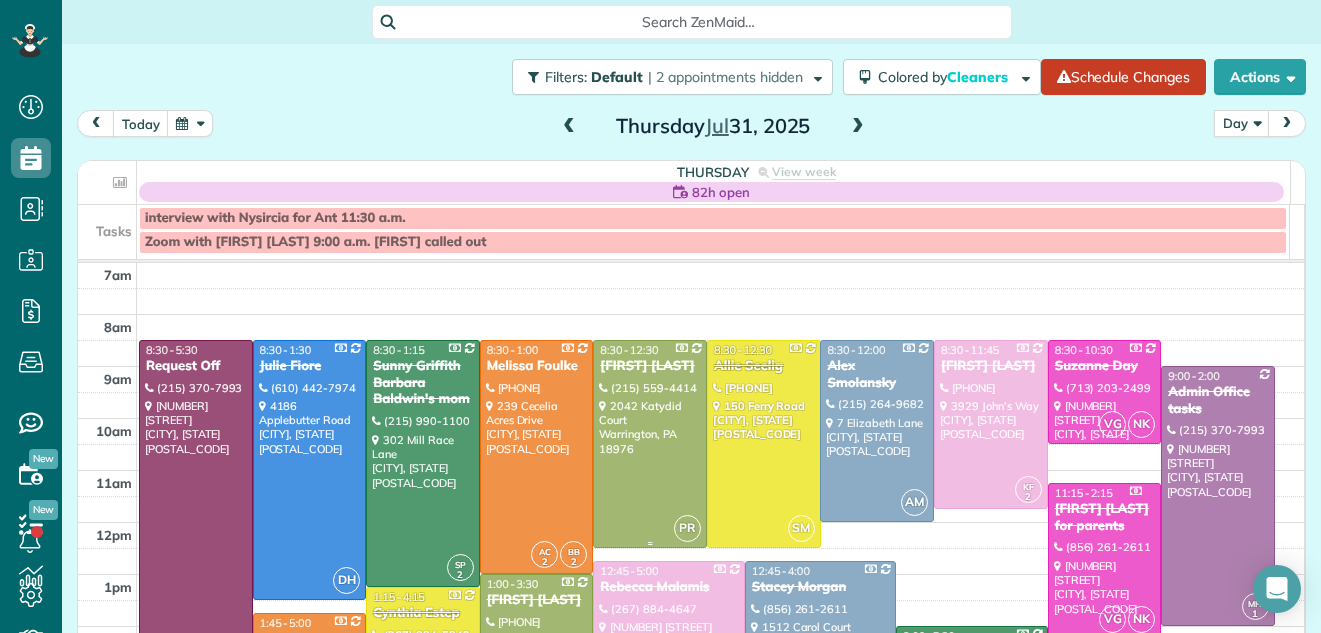 click on "[FIRST] [LAST]" at bounding box center [650, 366] 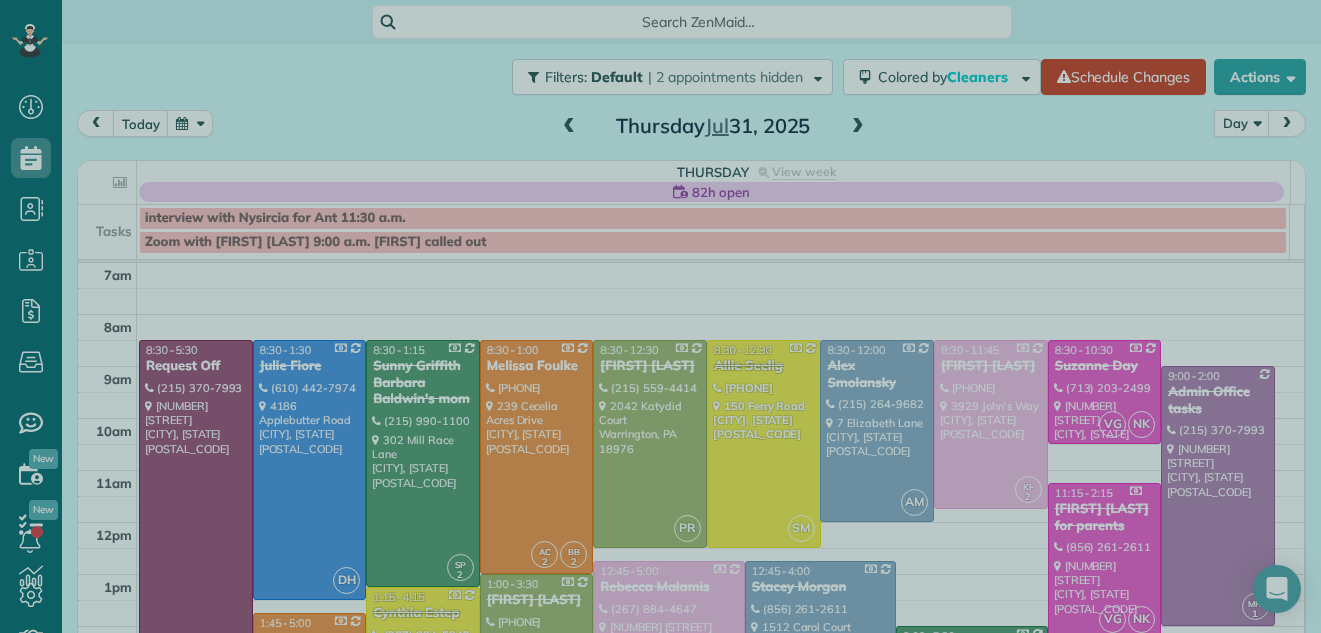 click at bounding box center [660, 316] 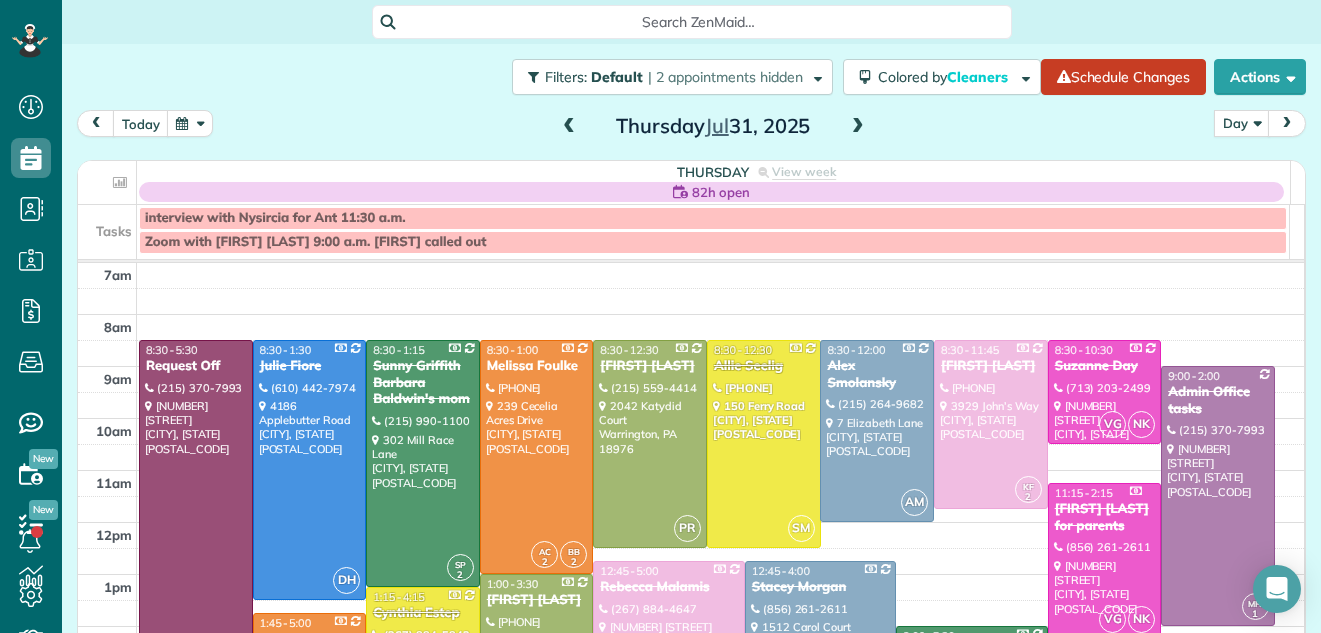 click at bounding box center (858, 127) 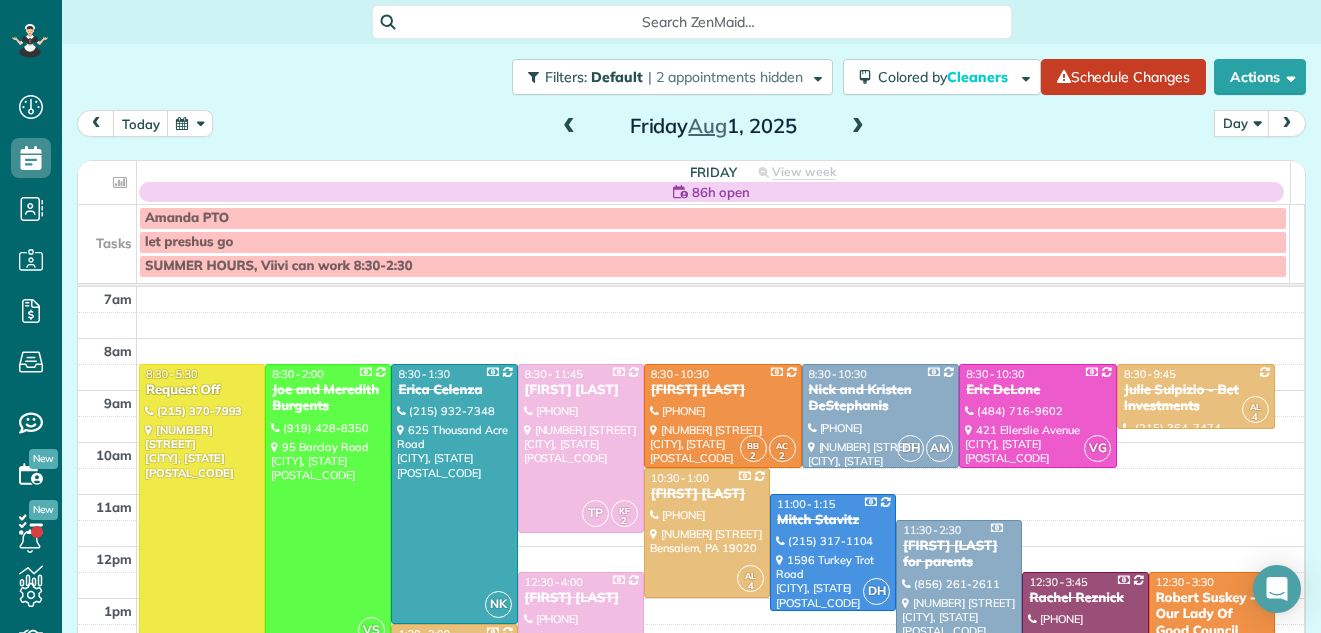 click at bounding box center (858, 127) 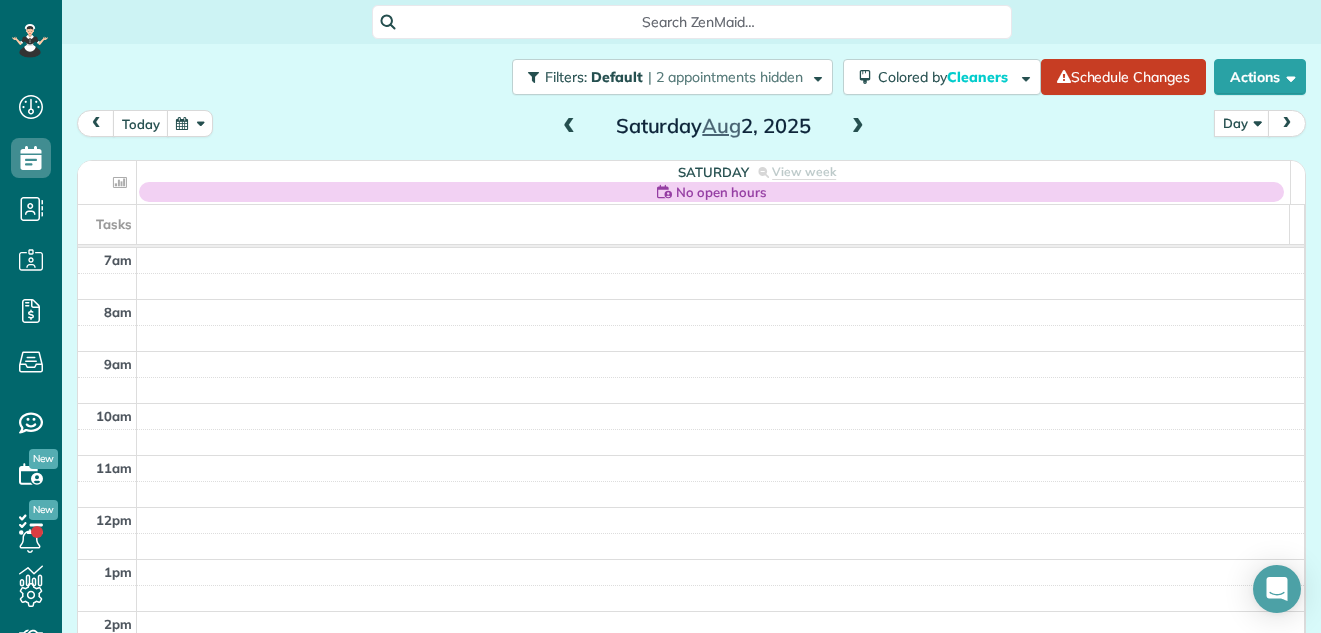 click at bounding box center [858, 127] 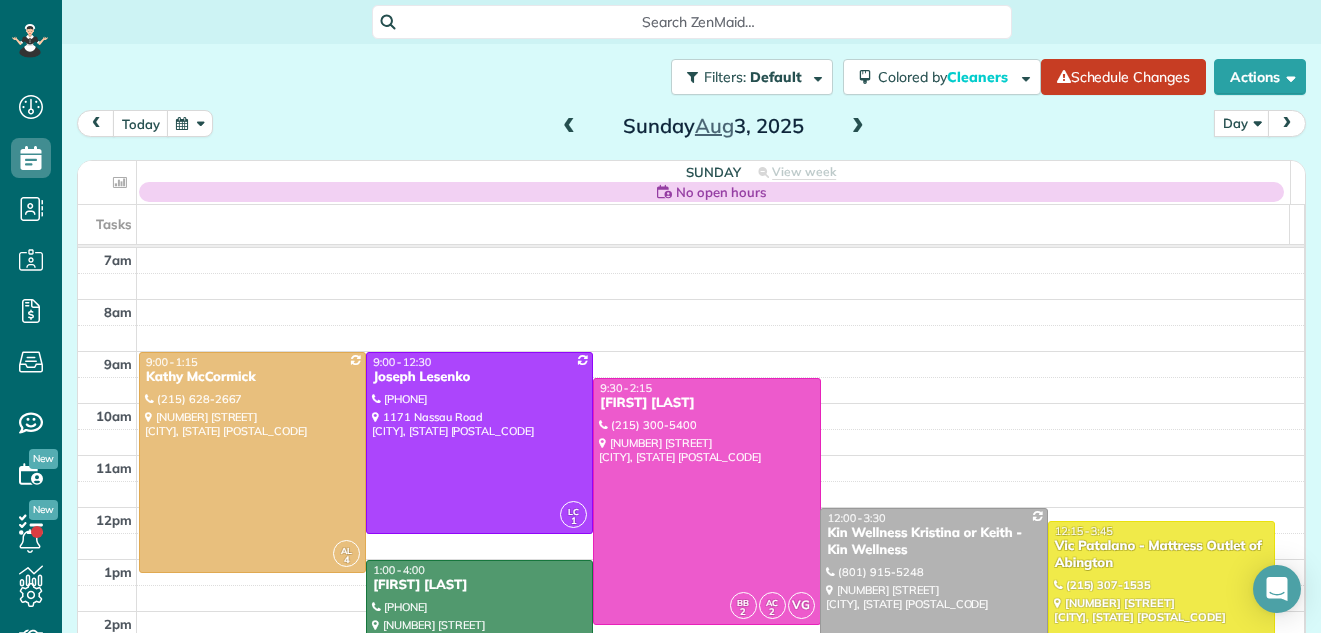 click at bounding box center (858, 127) 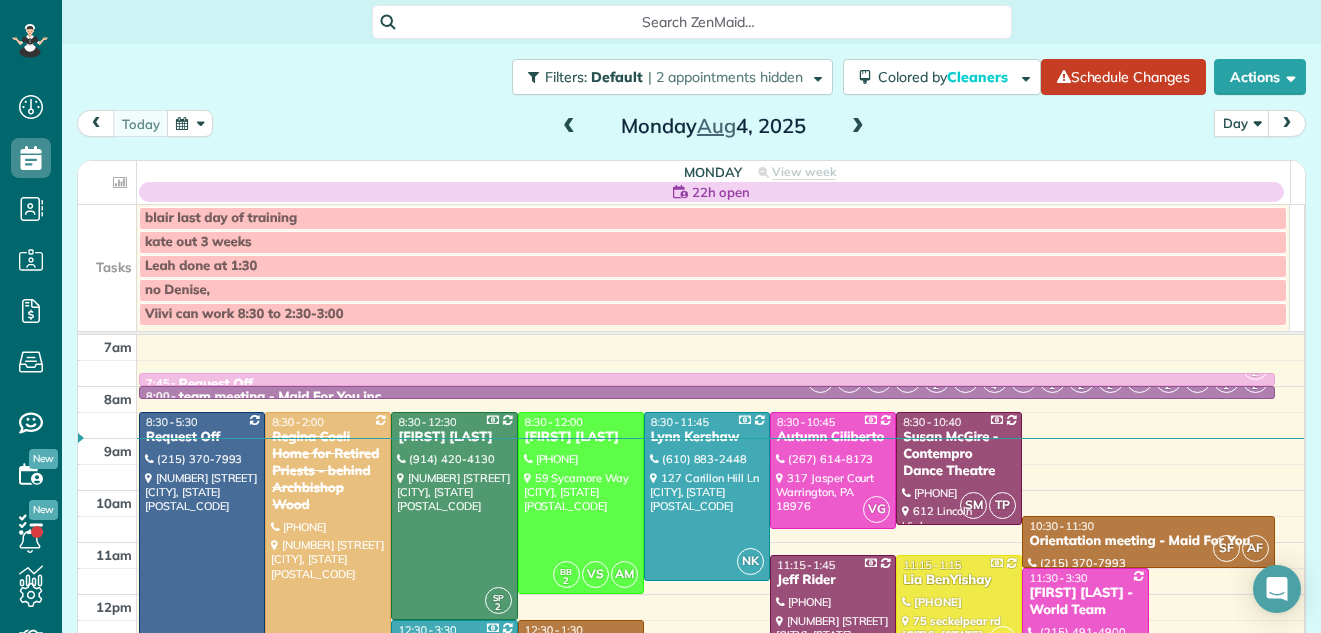 click at bounding box center [858, 127] 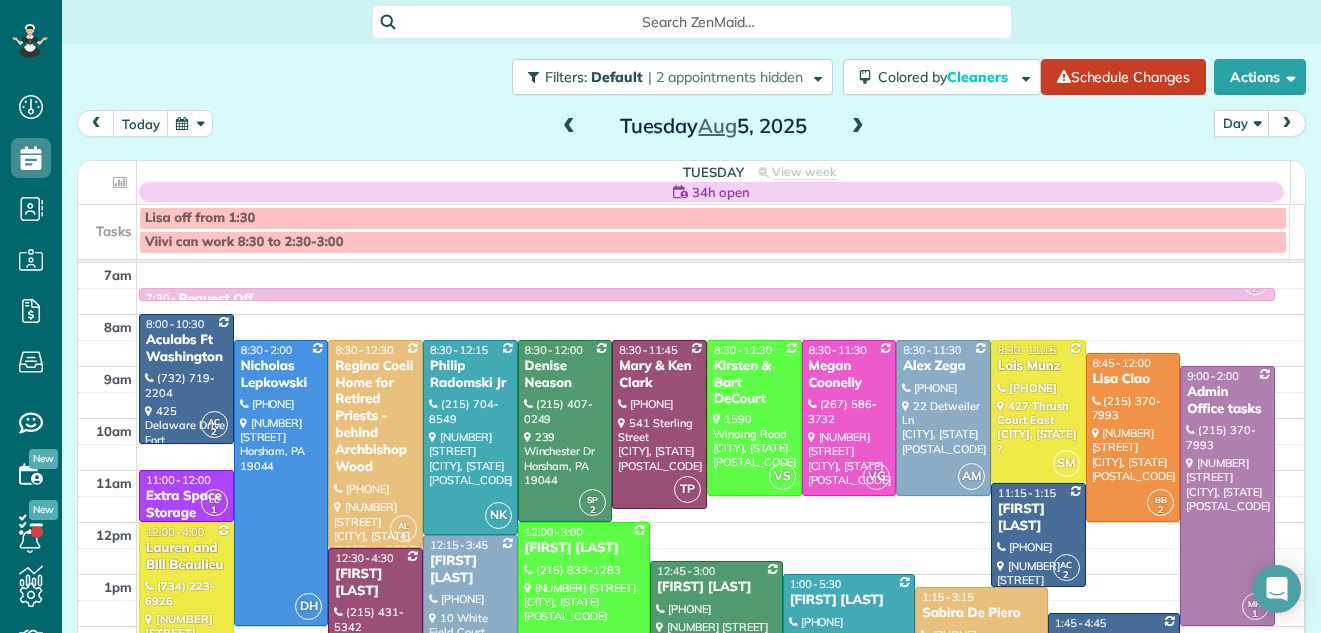 click at bounding box center [858, 127] 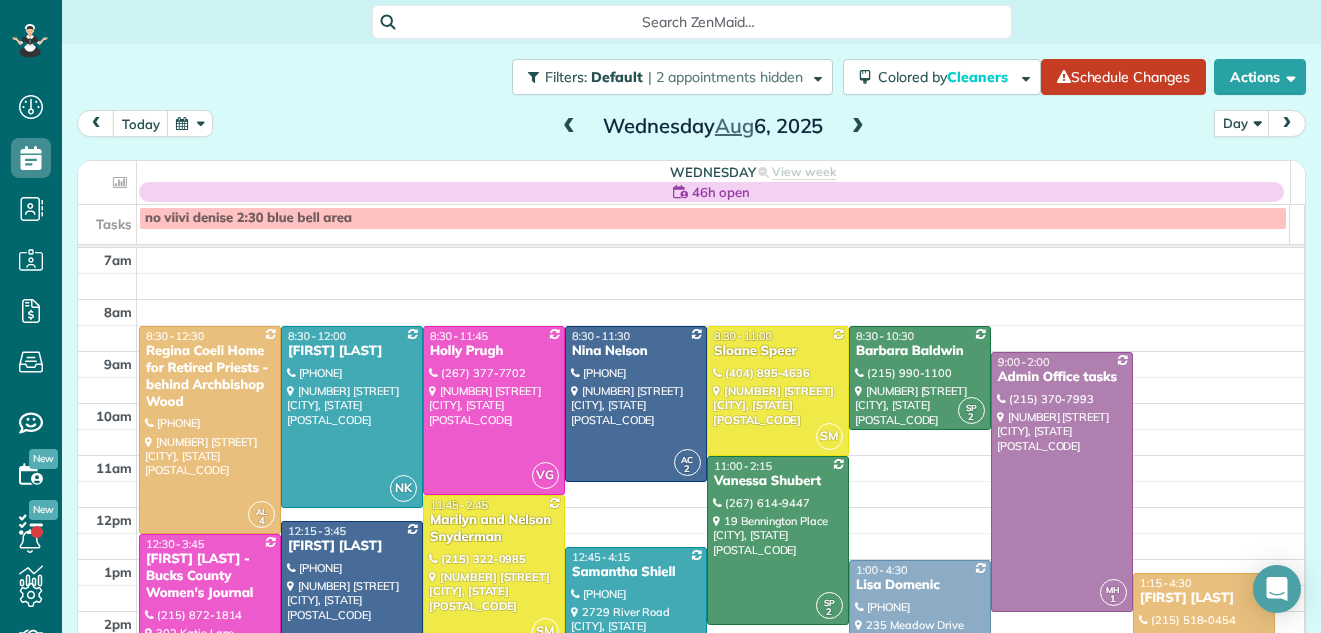 click at bounding box center (858, 127) 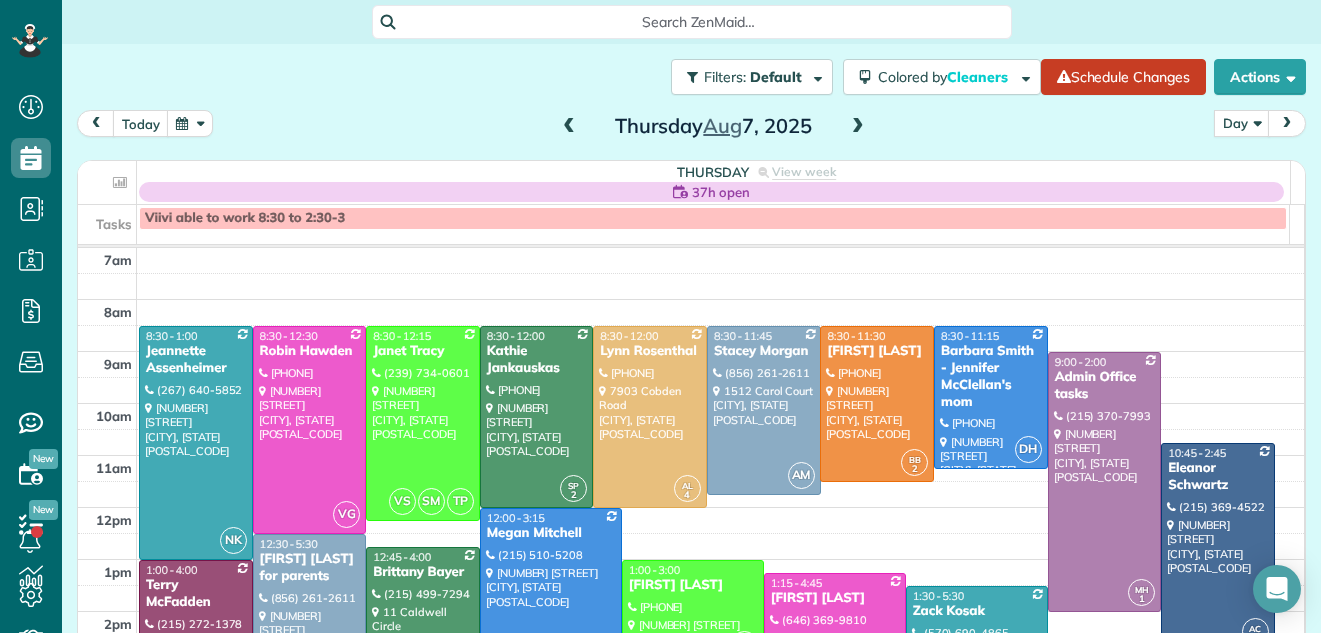 click at bounding box center (858, 127) 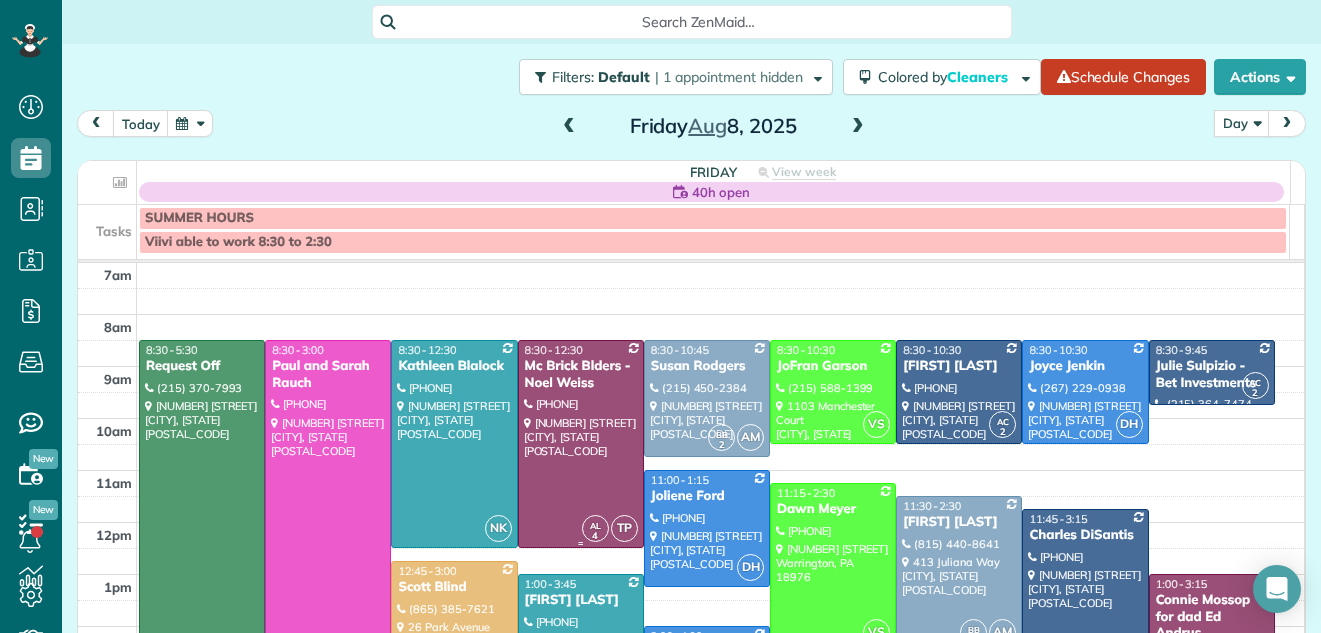 click at bounding box center (581, 444) 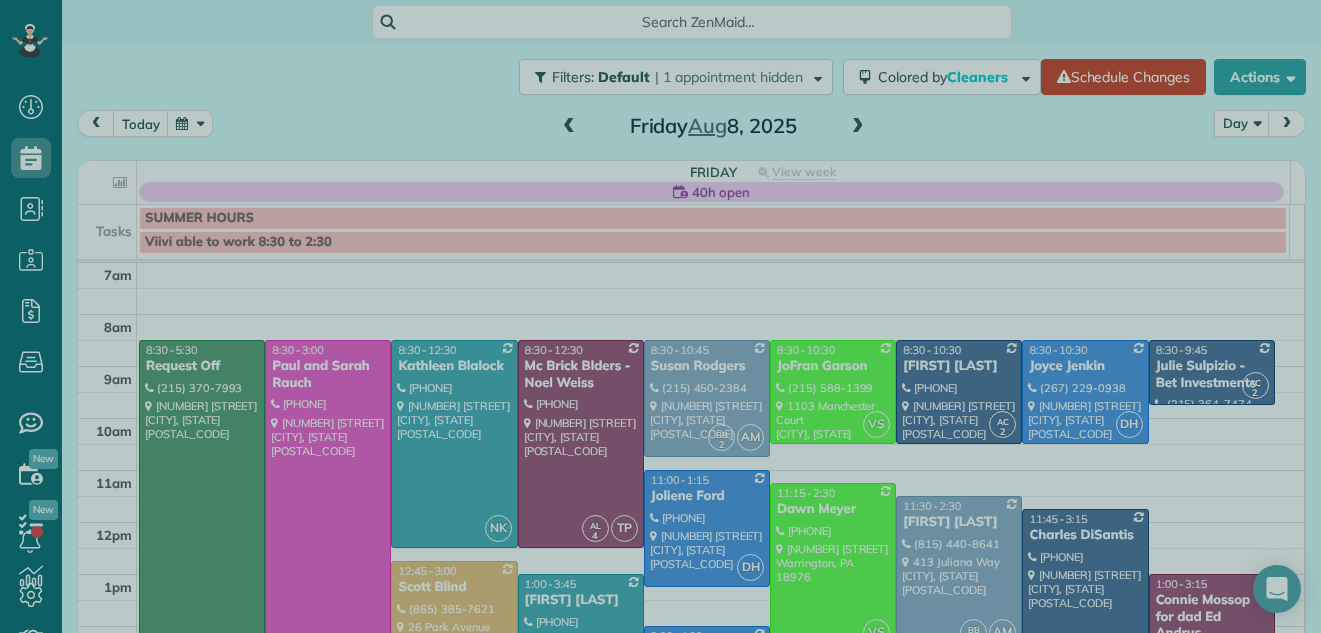 click at bounding box center [660, 316] 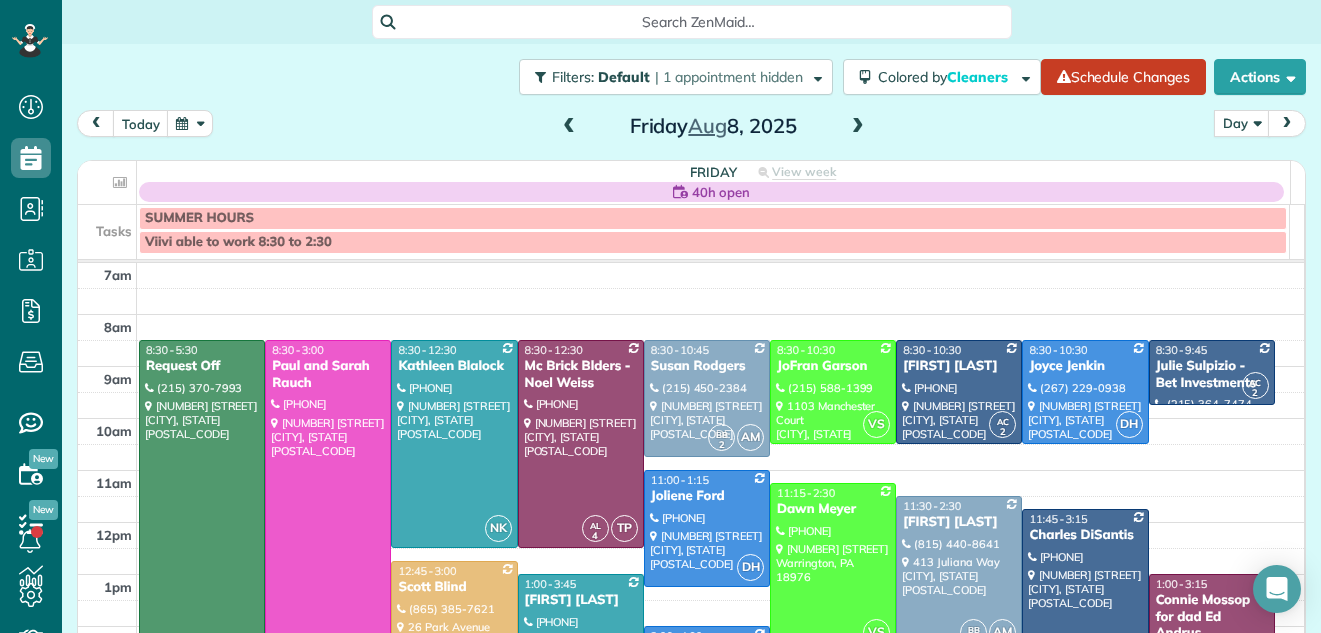 click at bounding box center [660, 316] 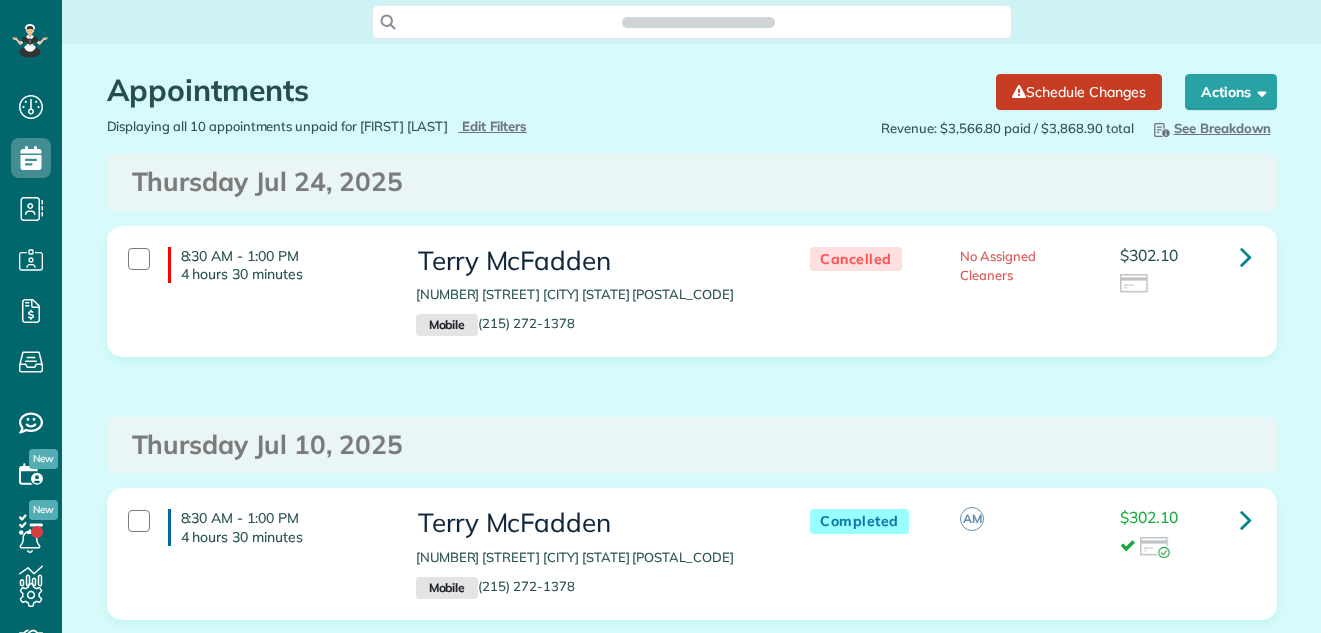 scroll, scrollTop: 0, scrollLeft: 0, axis: both 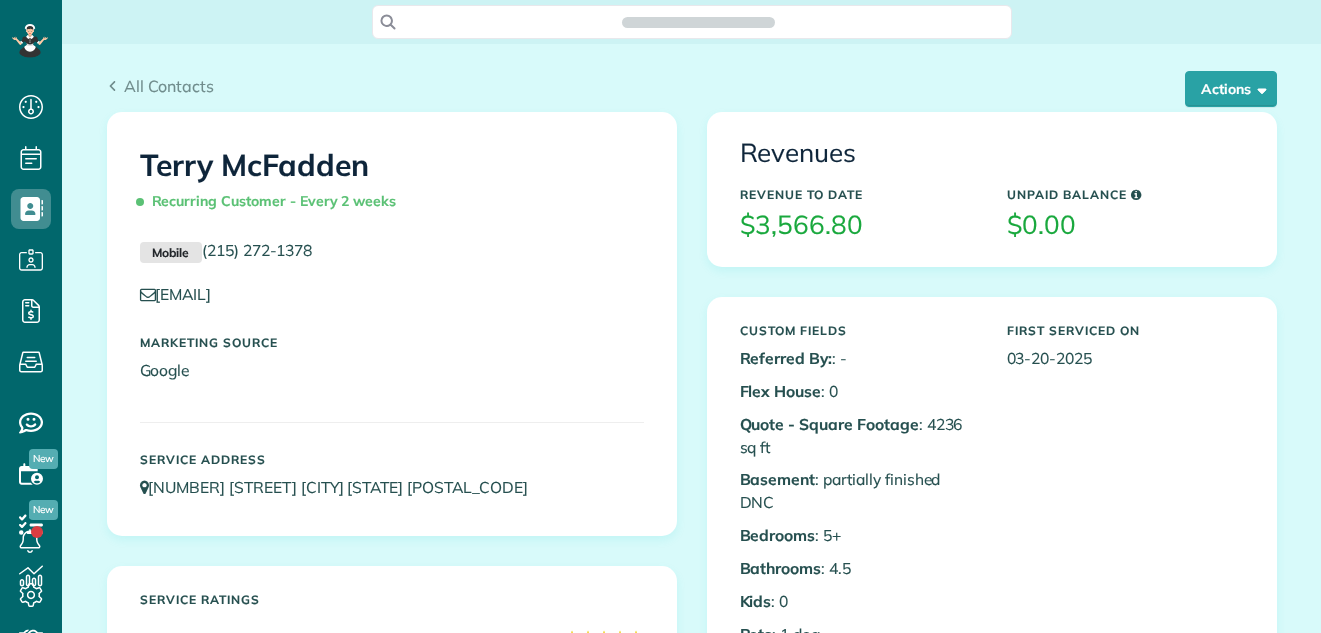 click on "Actions" at bounding box center [1231, 89] 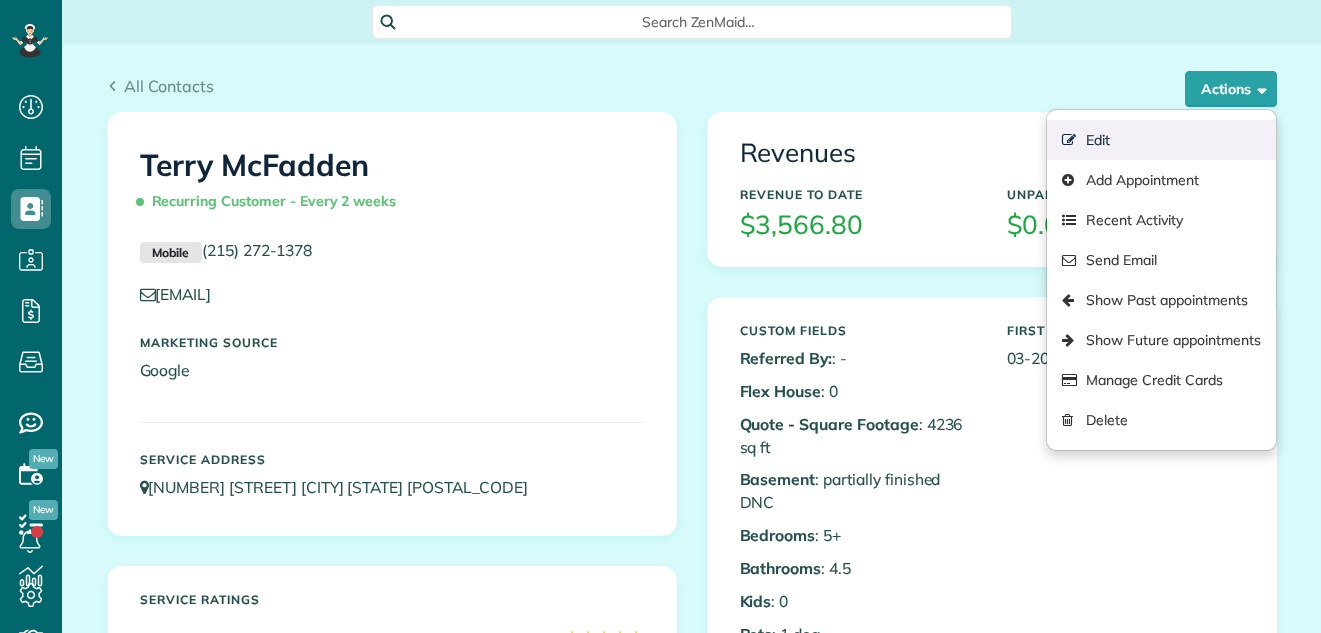 scroll, scrollTop: 633, scrollLeft: 62, axis: both 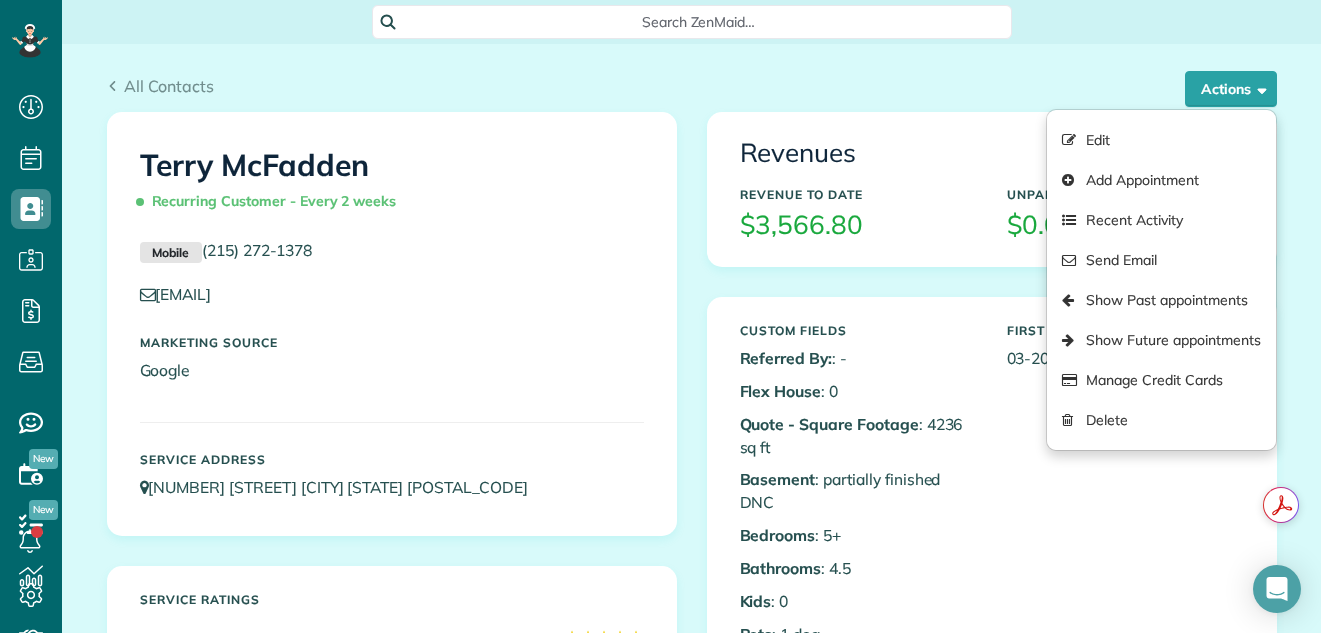 click on "All Contacts
Actions
Edit
Add Appointment
Recent Activity
Send Email
Show Past appointments
Show Future appointments
Manage Credit Cards
Delete" at bounding box center [692, 78] 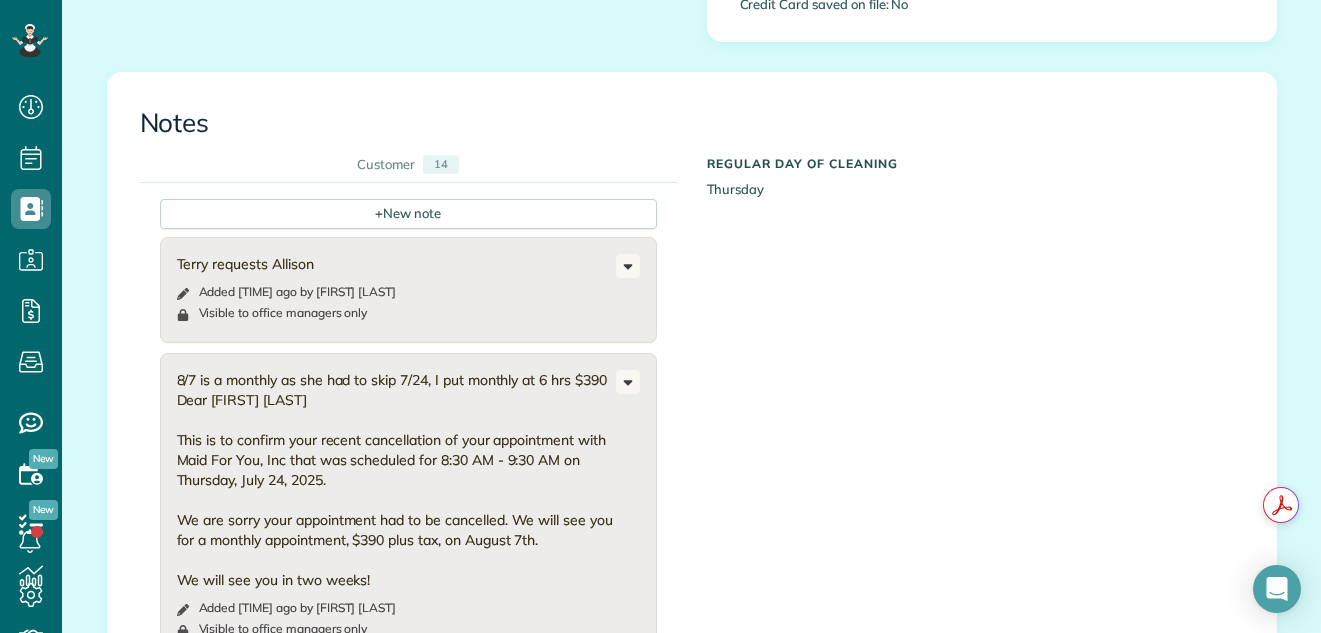 scroll, scrollTop: 1960, scrollLeft: 0, axis: vertical 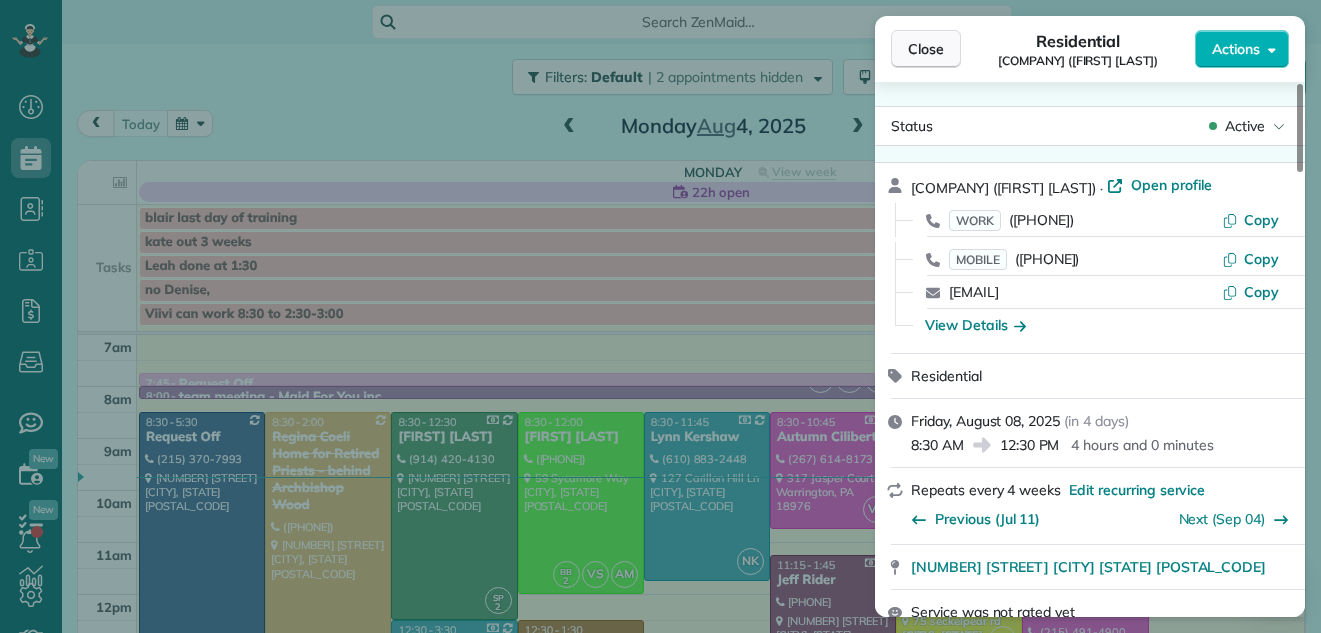 click on "Close" at bounding box center [926, 49] 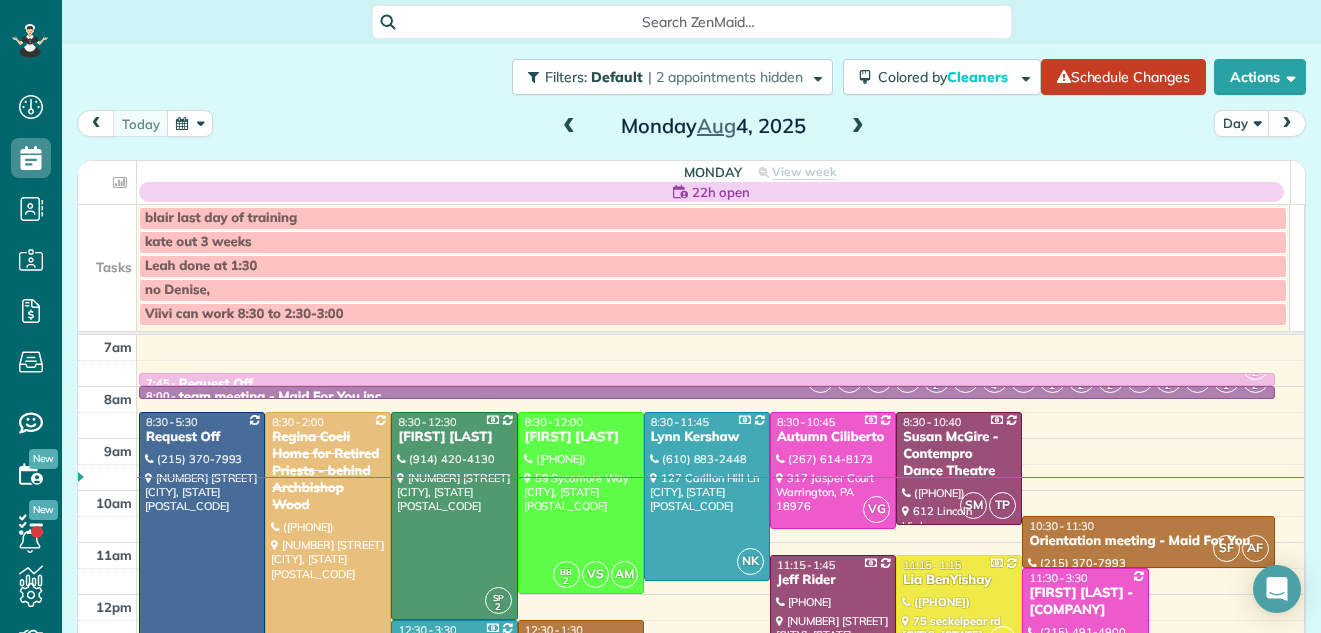 click at bounding box center (858, 127) 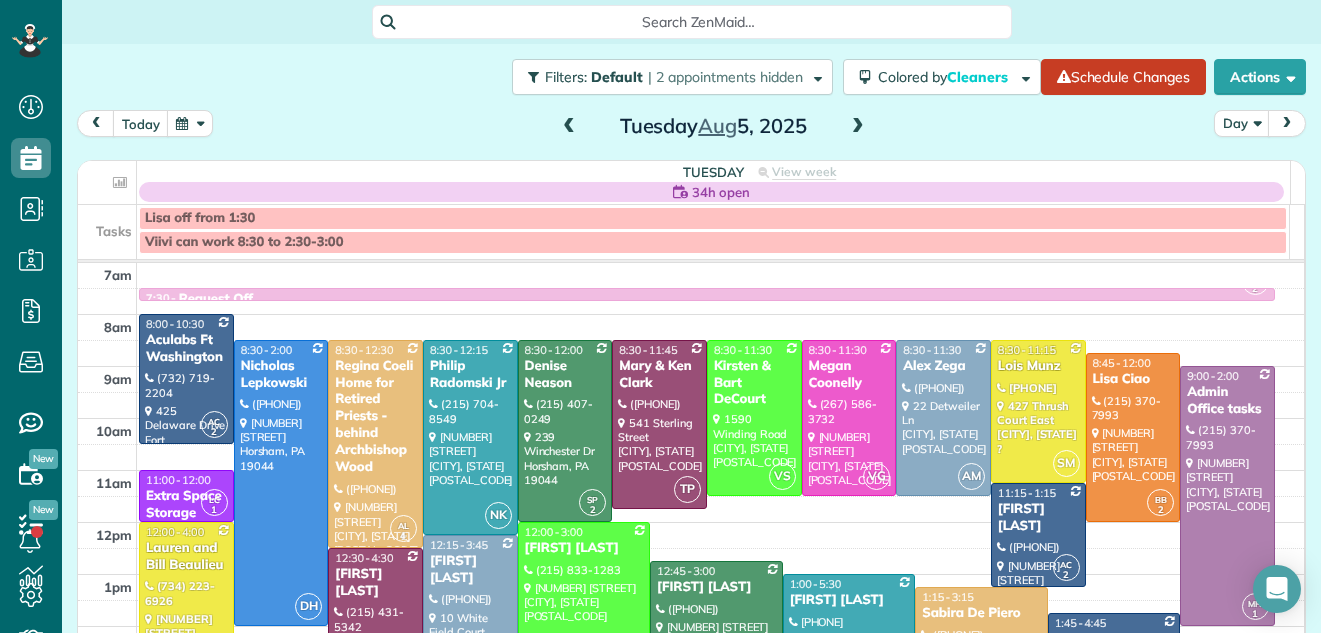 click at bounding box center (858, 127) 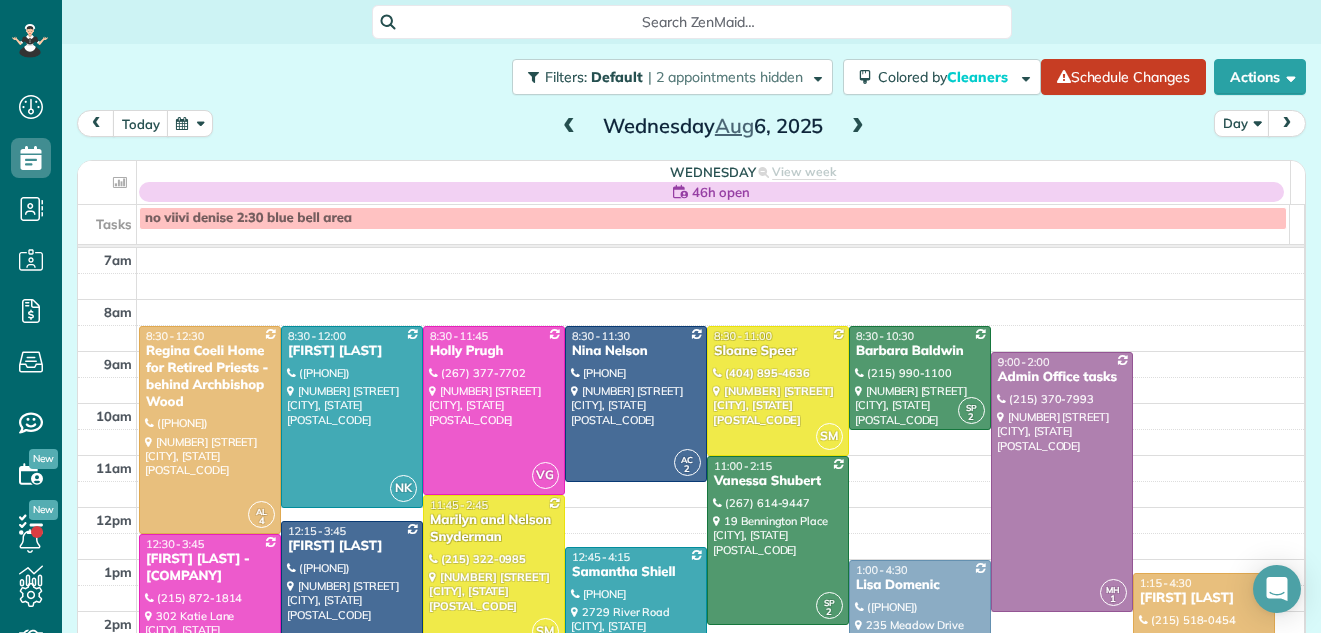 click at bounding box center [858, 127] 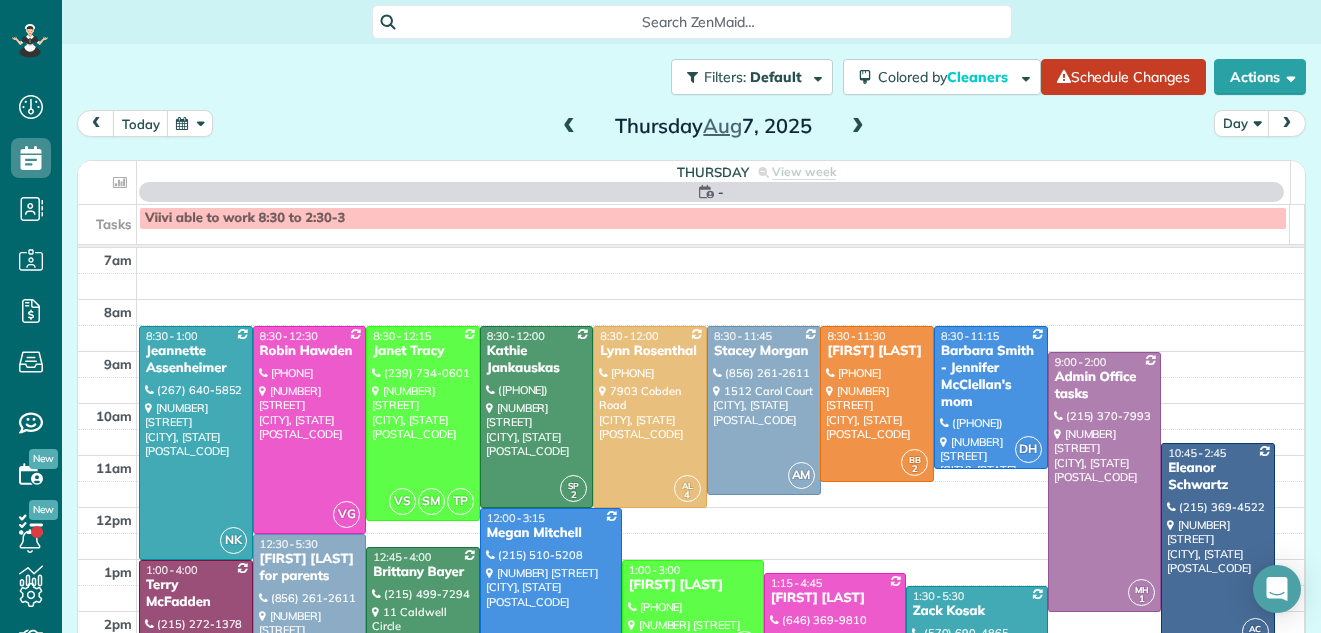 click at bounding box center [858, 127] 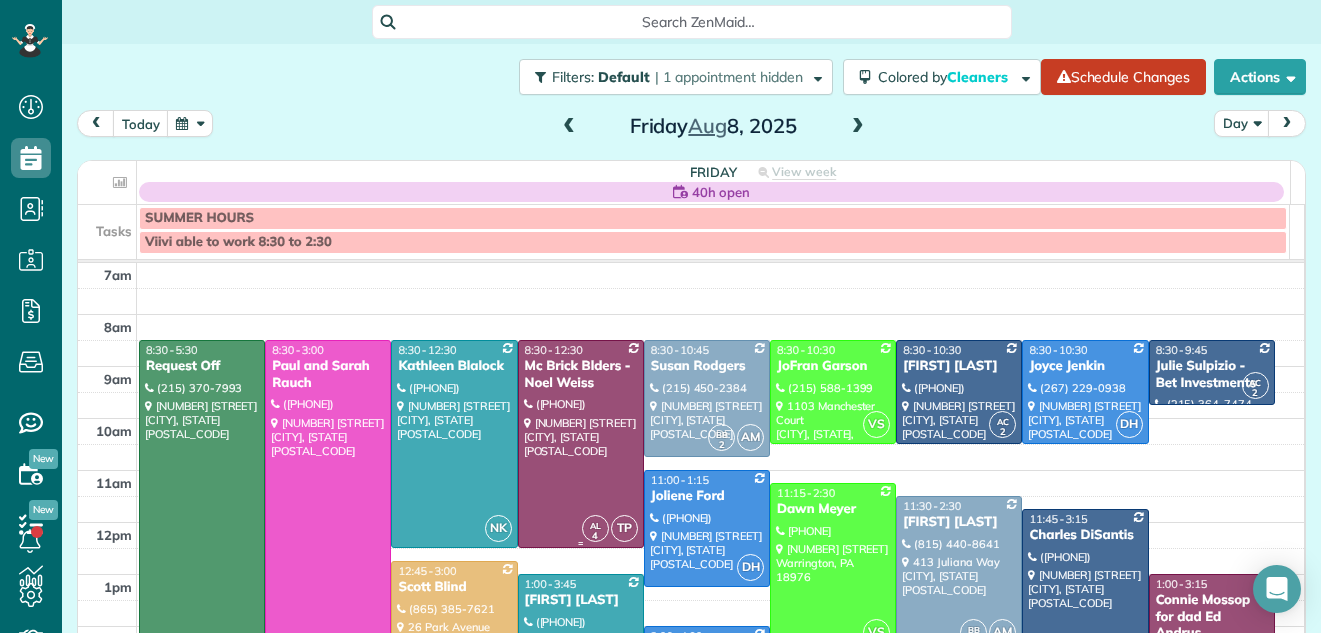click at bounding box center [581, 444] 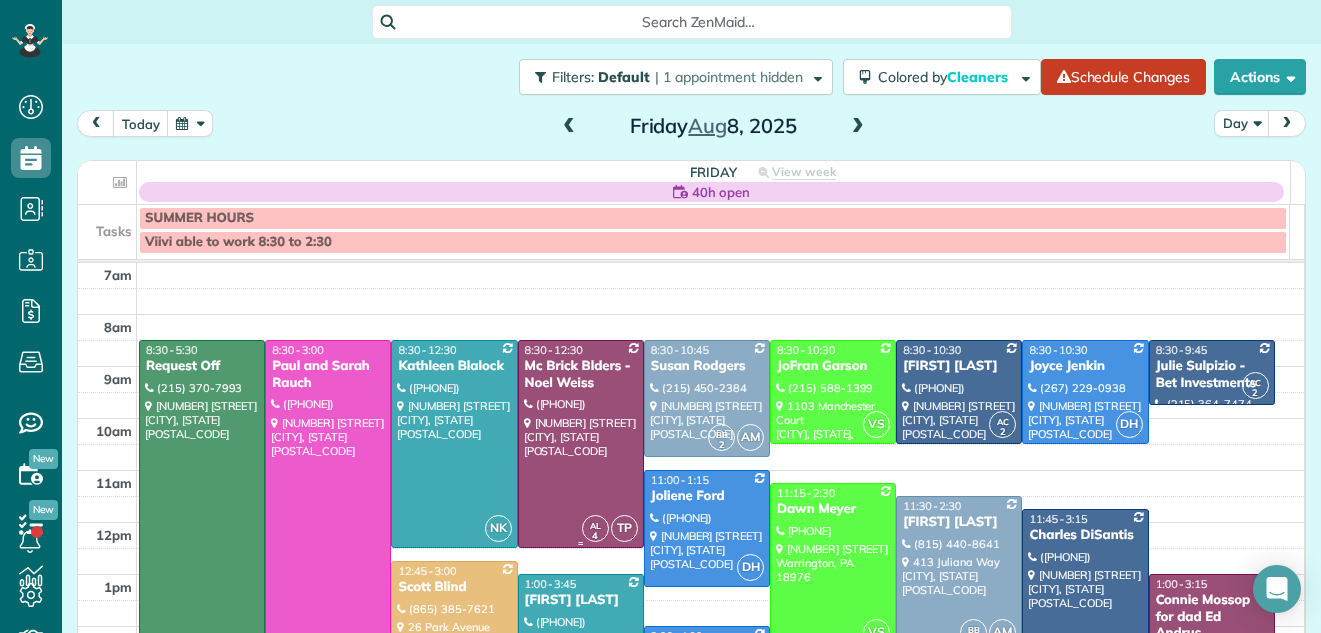 click at bounding box center (0, 0) 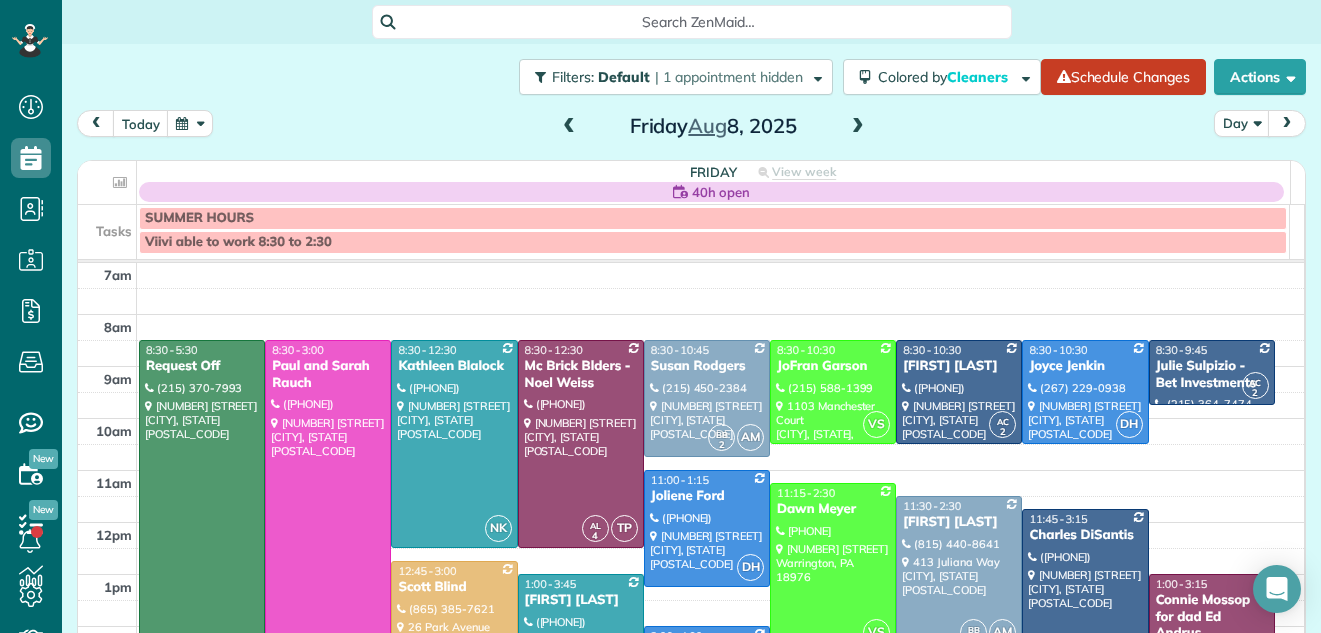 click at bounding box center (858, 127) 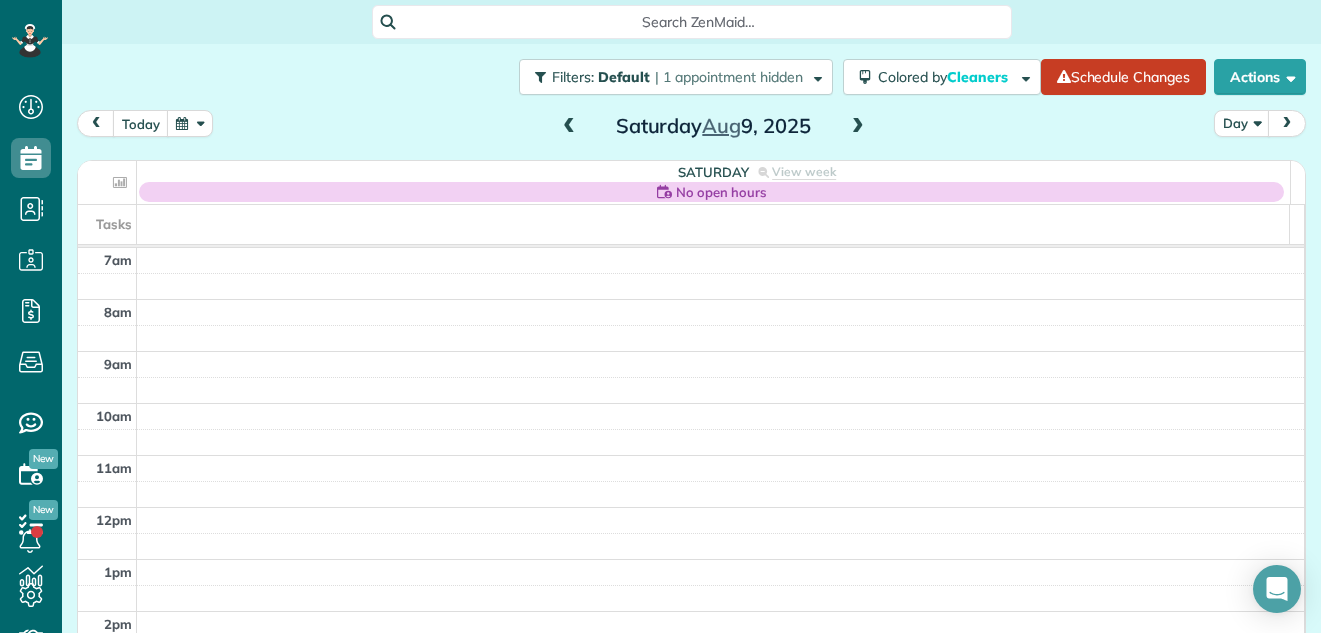 click at bounding box center (858, 127) 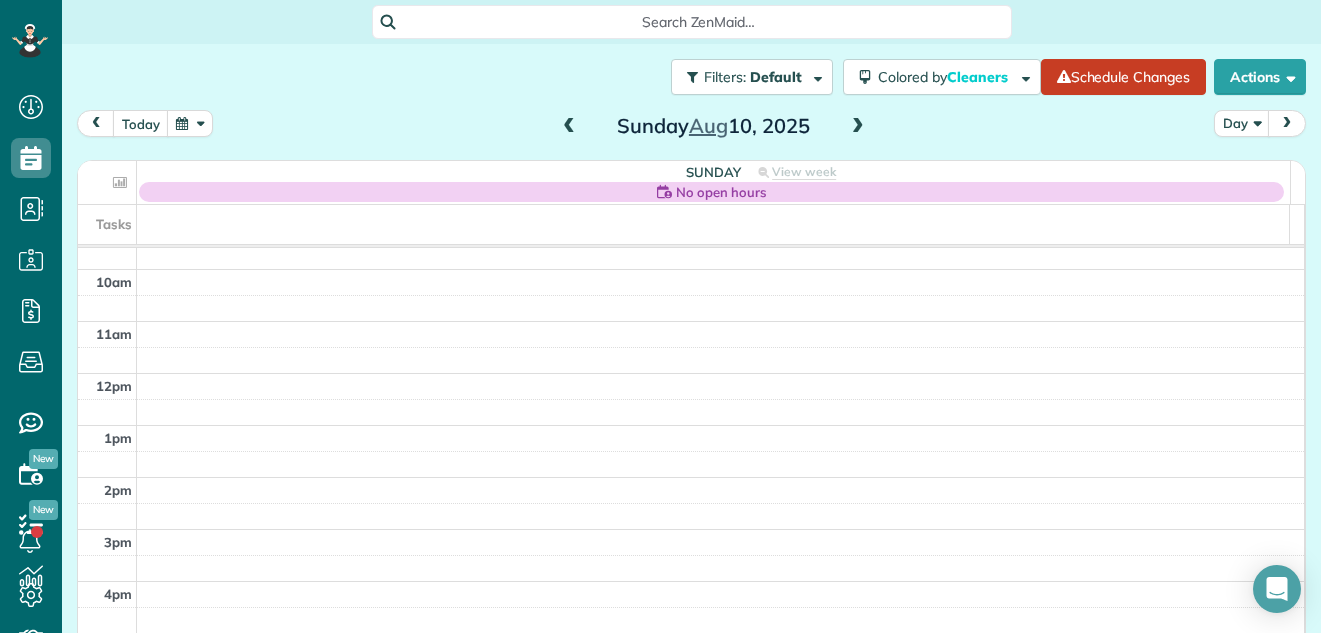 scroll, scrollTop: 0, scrollLeft: 0, axis: both 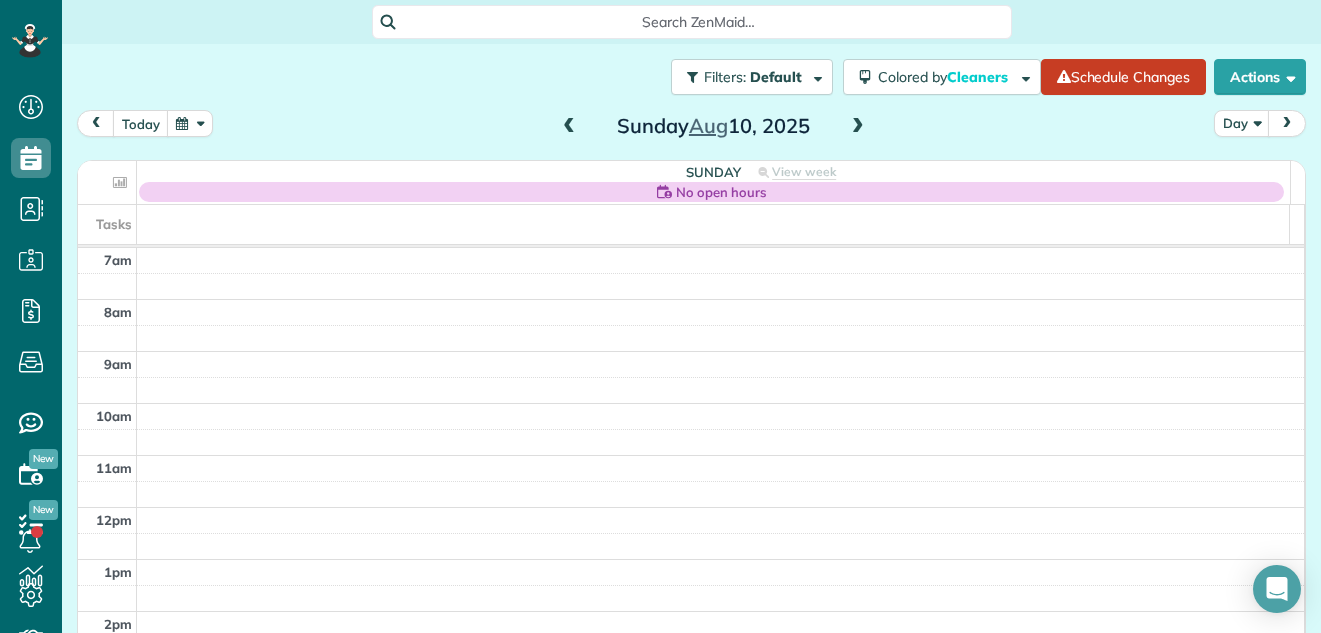 click at bounding box center (569, 127) 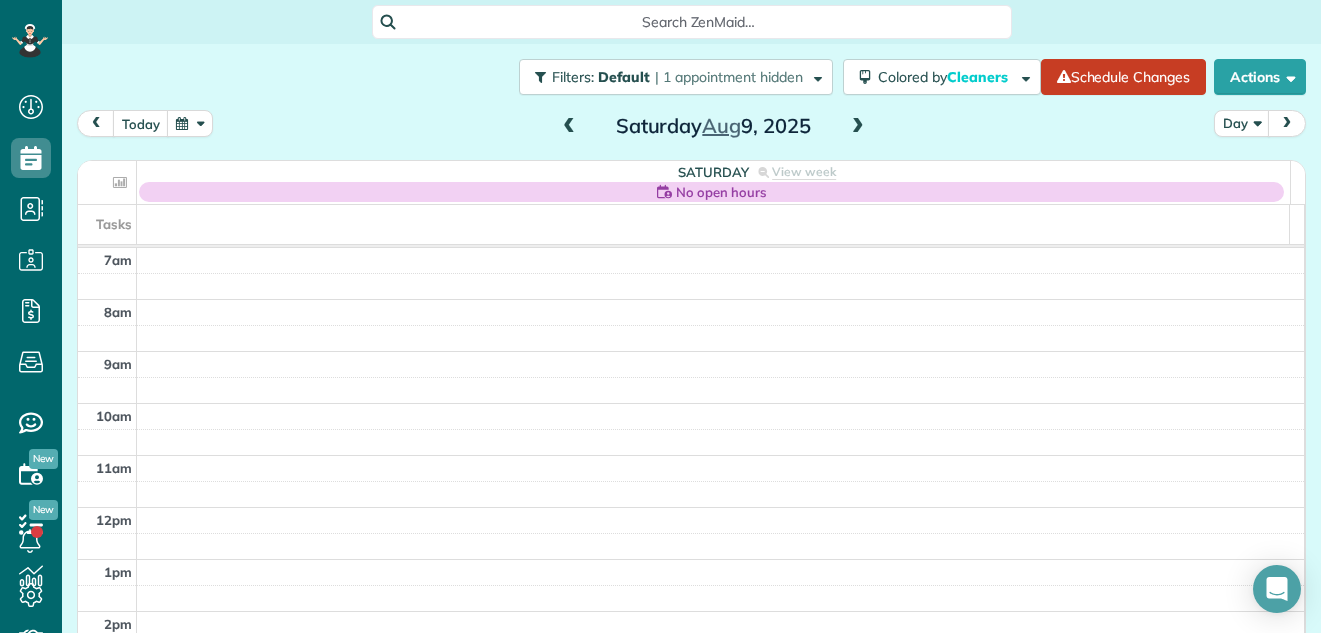 click at bounding box center (569, 127) 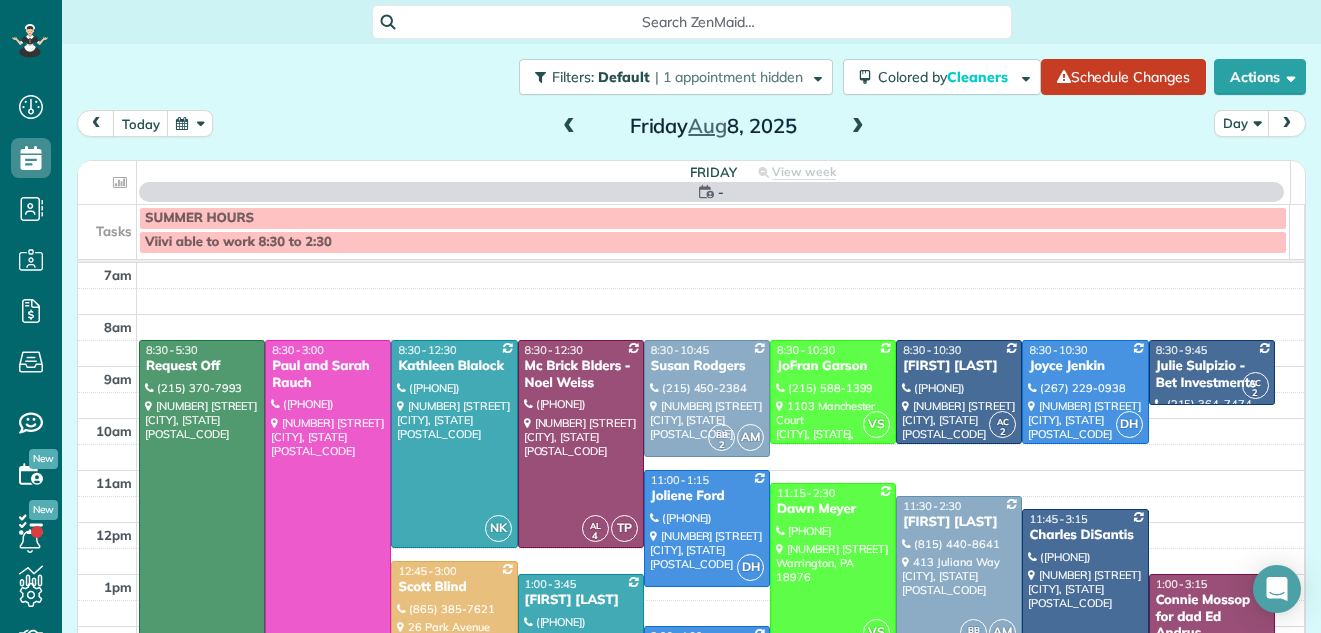 click at bounding box center (569, 127) 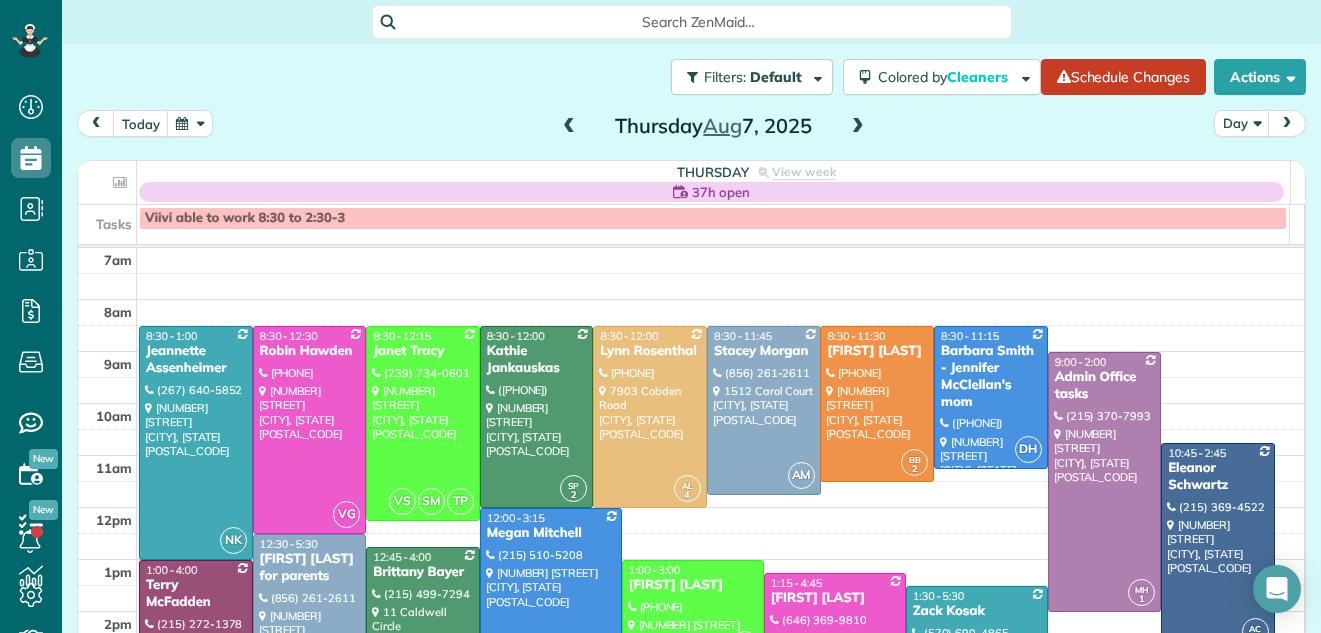 click at bounding box center [569, 127] 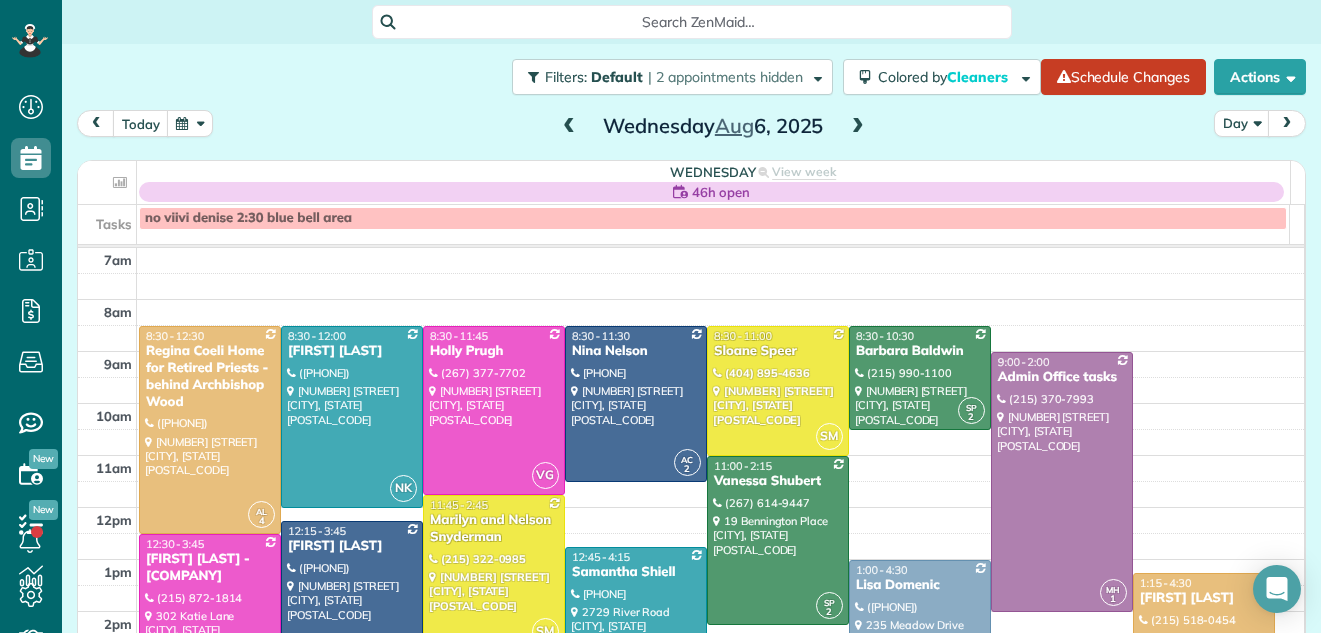 click at bounding box center [569, 127] 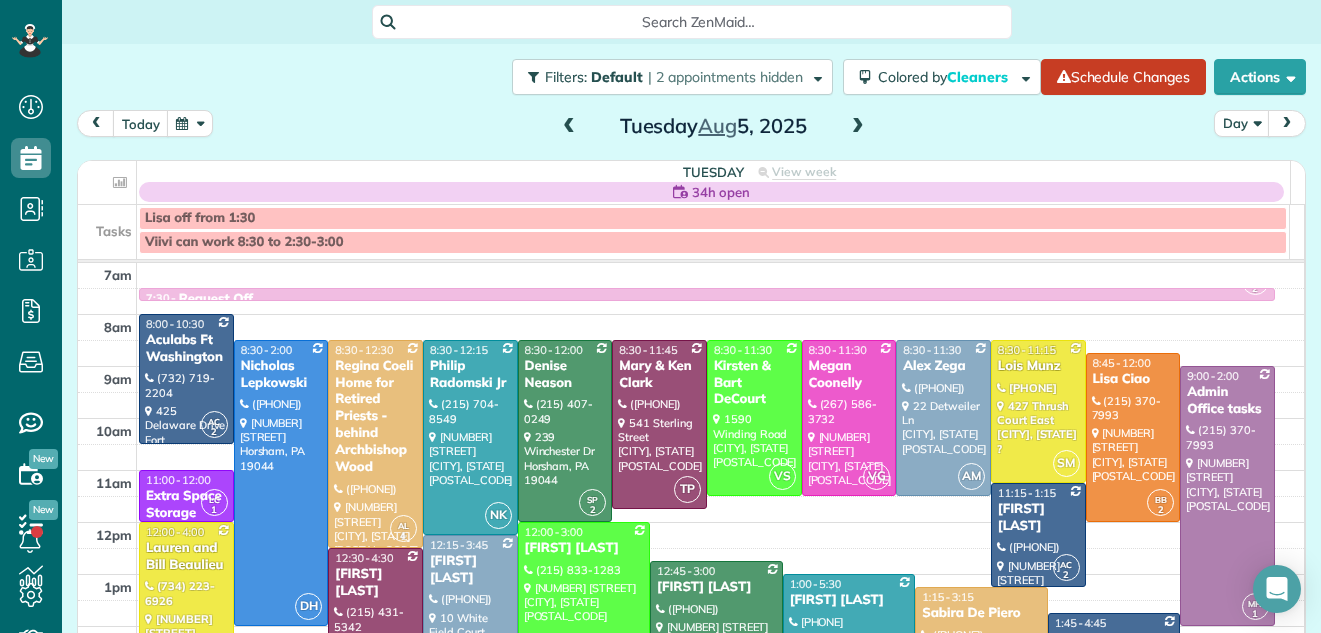 click at bounding box center [569, 127] 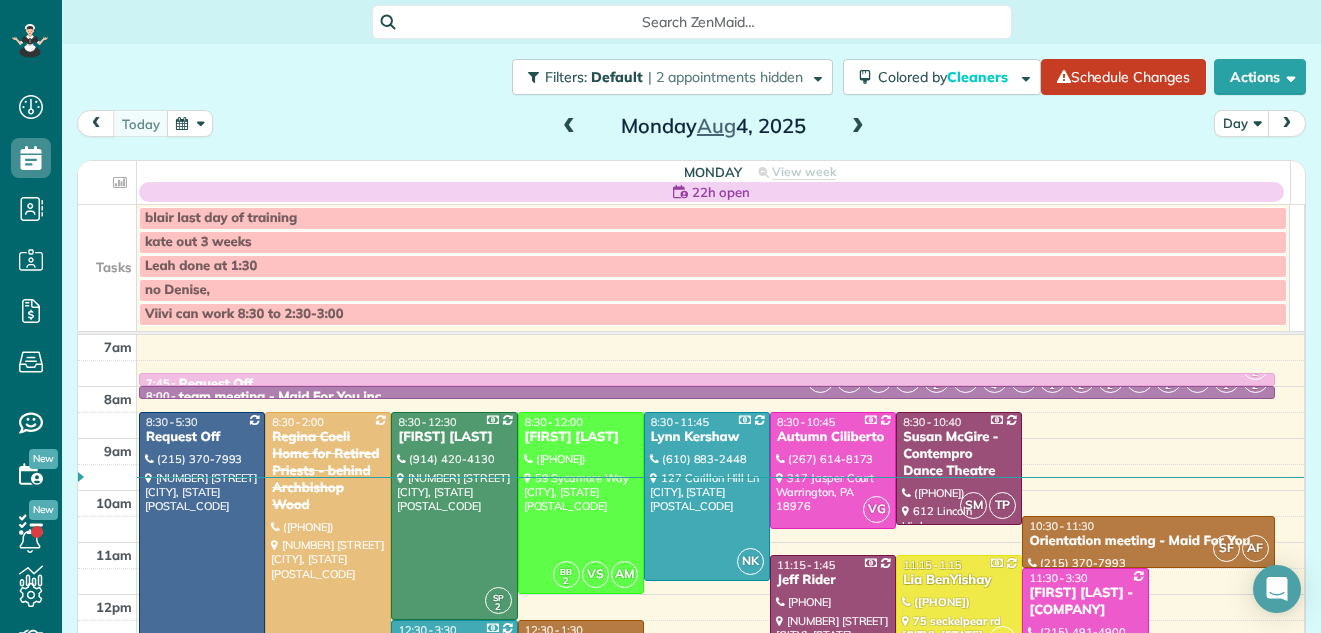 click at bounding box center [858, 127] 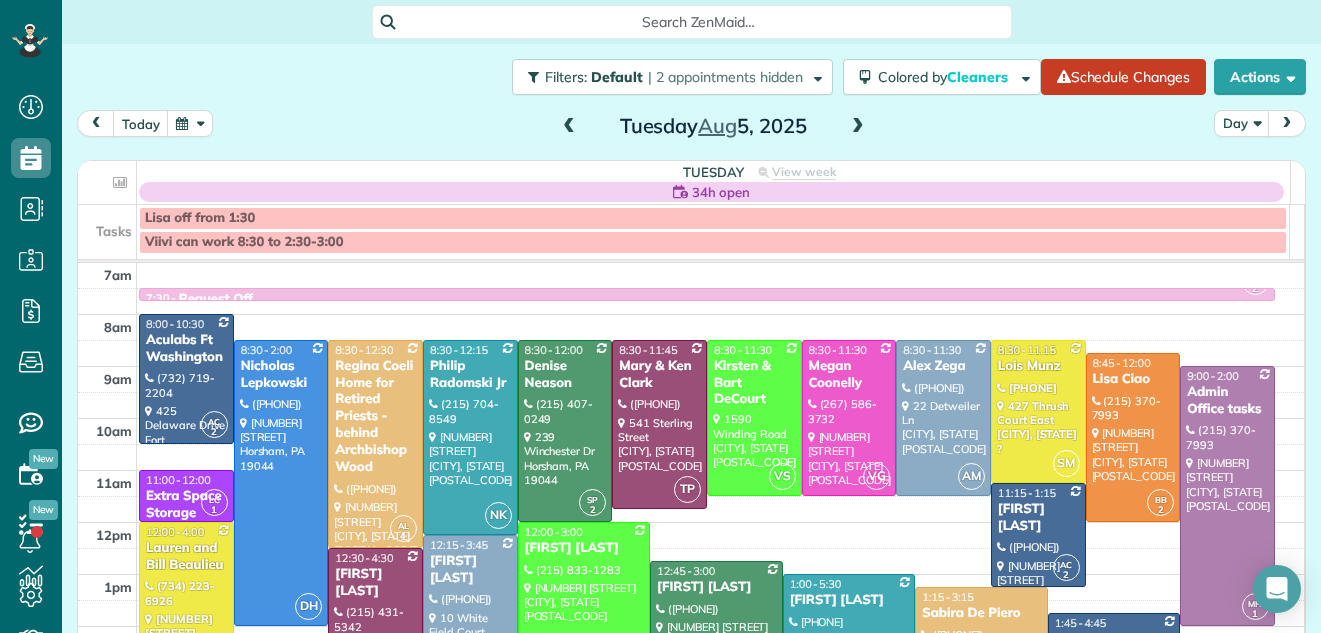 click at bounding box center (858, 127) 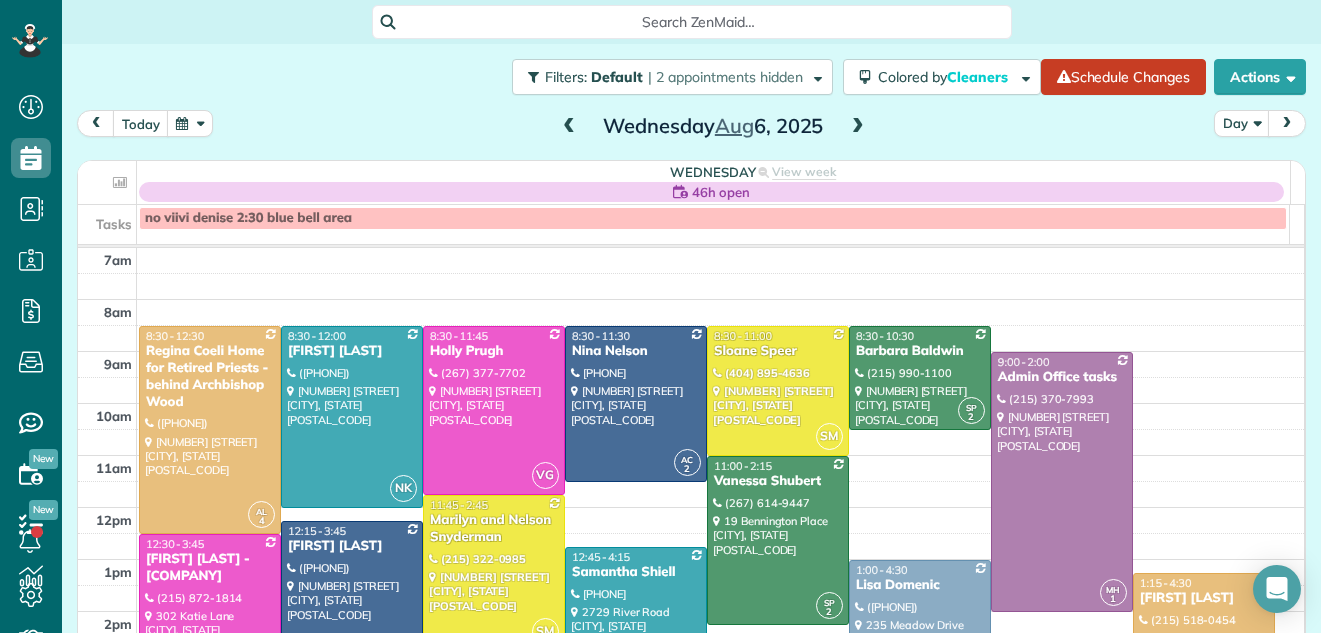click on "7am 8am 9am 10am 11am 12pm 1pm 2pm 3pm 4pm 5pm 6pm 7pm 8pm AL 4 8:30 - 12:30 Regina Coeli Home for Retired Priests - behind Archbishop Wood (610) 586-8535 685 York Road Warminster, PA 18974 NK 8:30 - 12:00 WENDY SCHOENEWALD (215) 290-3434 1537 Honeysuckle Cir Jamison, PA 18929-1741 VG 8:30 - 11:45 Holly Prugh (267) 377-7702 216 Sandown Court Souderton, PA 18964 AC 2 8:30 - 11:30 Nina Nelson (215) 208-4743 1949 Old Welsh Road Abington, PA 19001 SM 8:30 - 11:00 Sloane Speer (404) 895-4636 257 E Village Road Holland, Pa 18966 SP 2 8:30 - 10:30 Barbara Baldwin (215) 990-1100 111 Madison Street Newtown, PA 18940 MH 1 9:00 - 2:00 Admin Office tasks (215) 370-7993 1560 Russett Drive Warminster, PA 18974 SP 2 11:00 - 2:15 Vanessa Shubert (267) 614-9447 19 Bennington Place Newtown, PA 18940 SM 11:45 - 2:45 Marilyn and Nelson Snyderman (215) 322-0985 135 Toll Drive Southampton, PA 18966 AC 2 12:15 - 3:45 Mary Kate Radomski (215) 527-9891 408 Meadowbrook lane Glenside, PA 19038 VG 12:30 - 3:45 (215) 872-1814 NK AM AL 4" at bounding box center (691, 611) 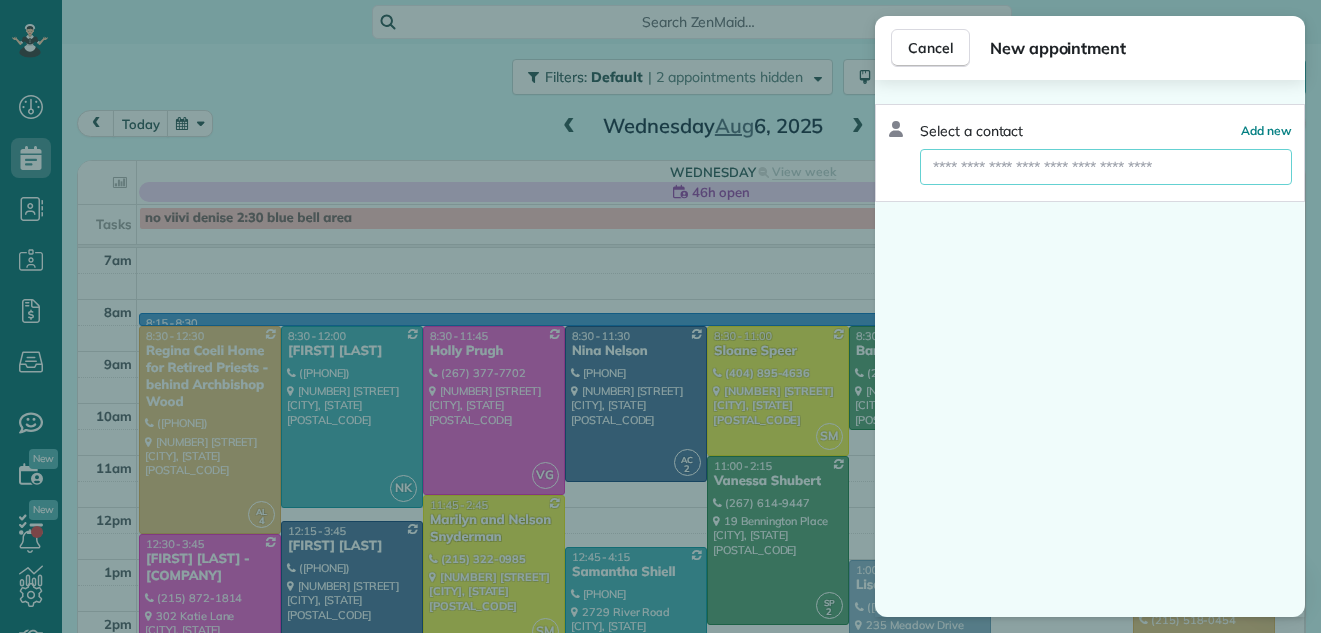click at bounding box center (1106, 167) 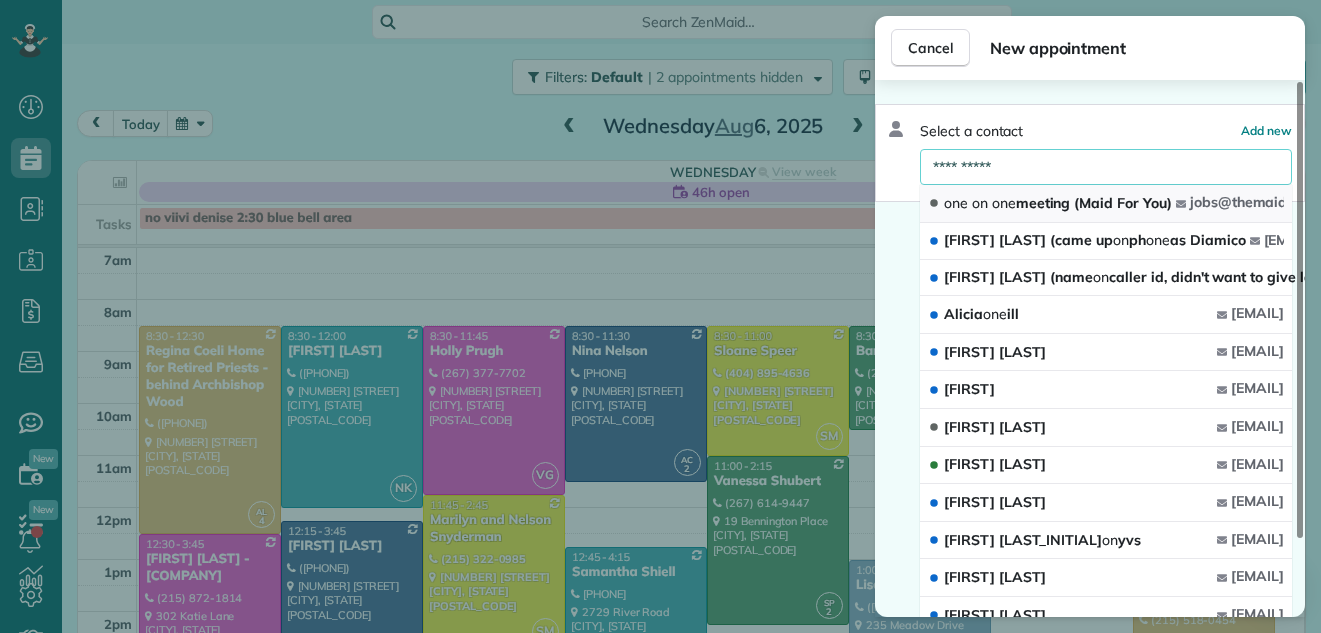 type on "**********" 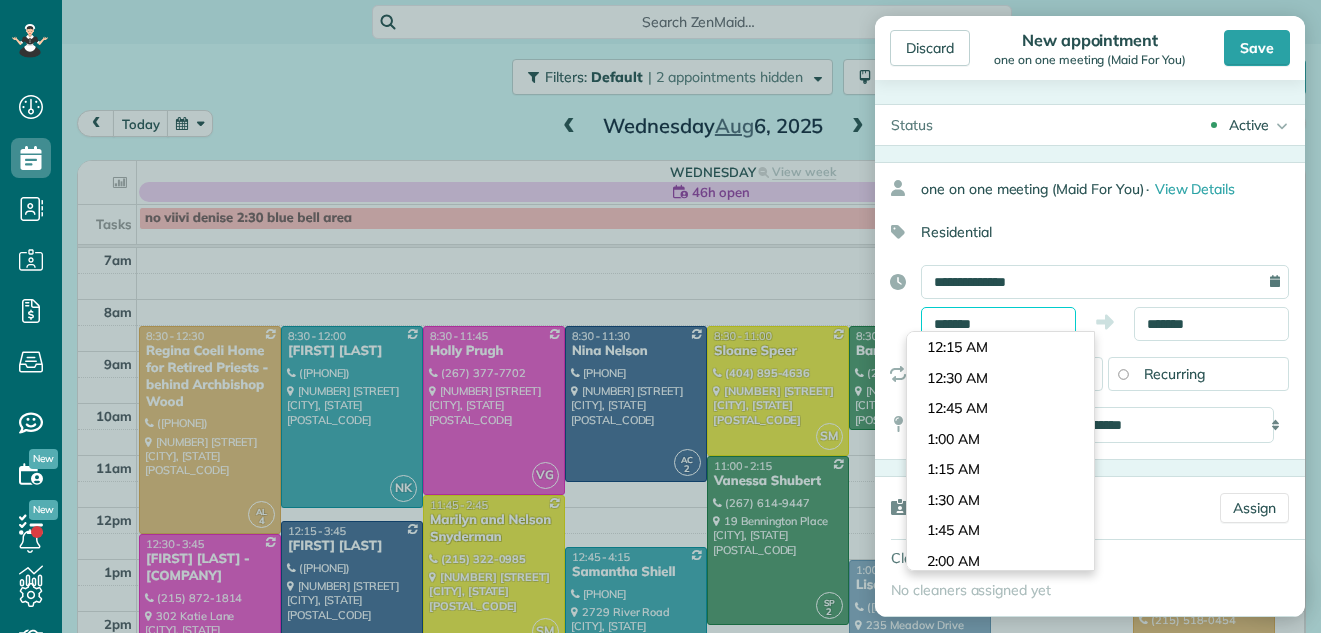 click on "*******" at bounding box center (998, 324) 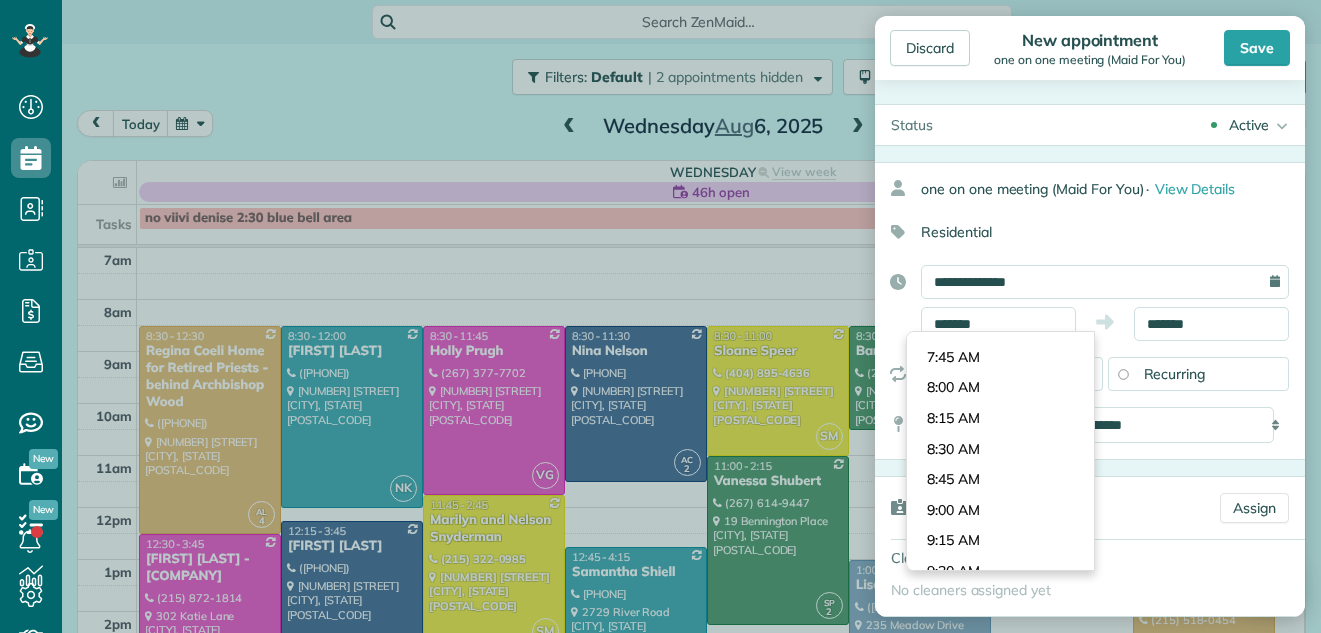scroll, scrollTop: 866, scrollLeft: 0, axis: vertical 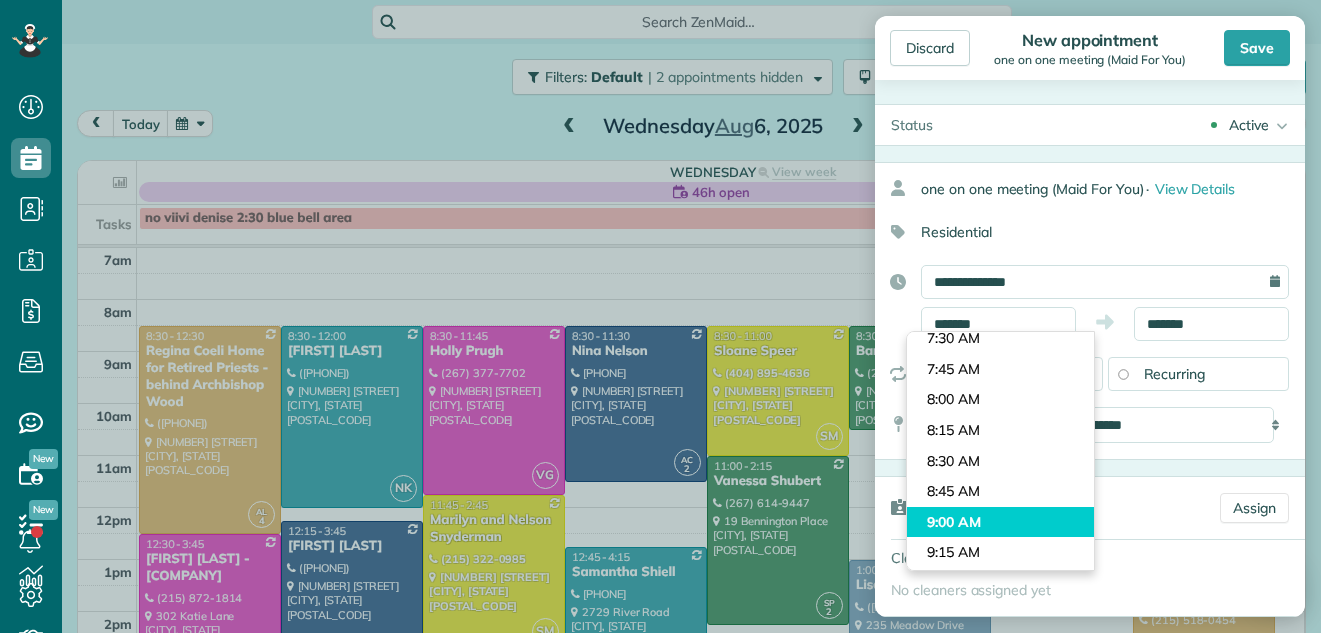 type on "*******" 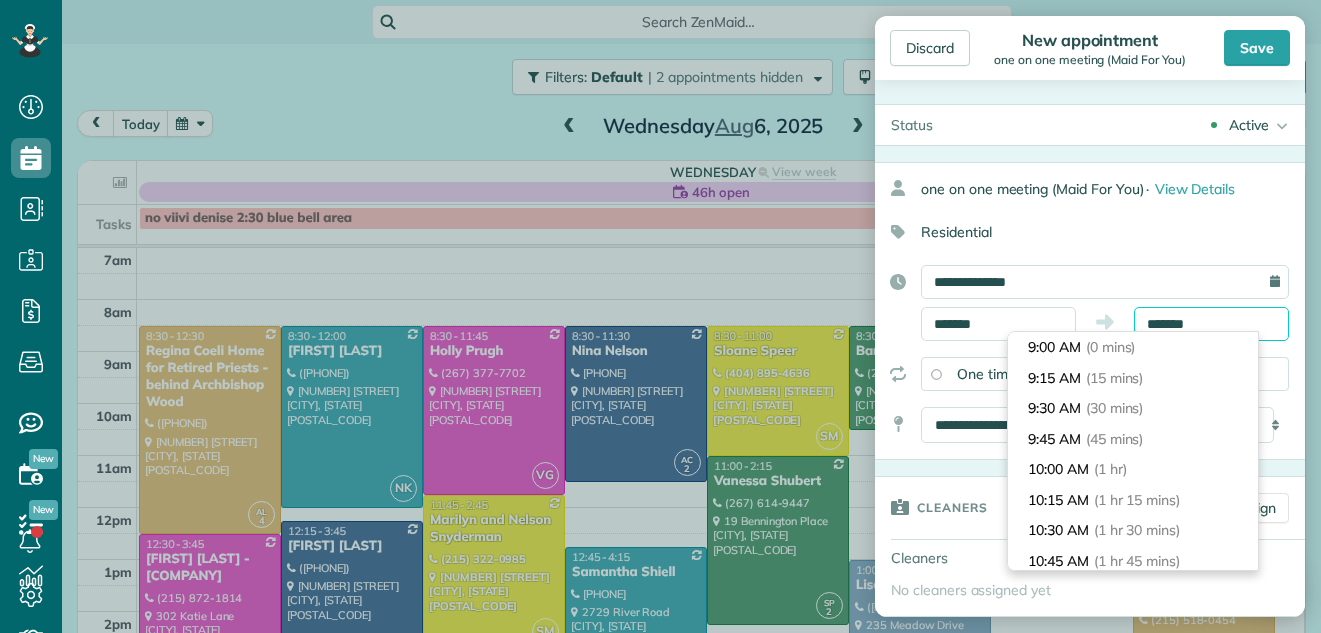 click on "*******" at bounding box center [1211, 324] 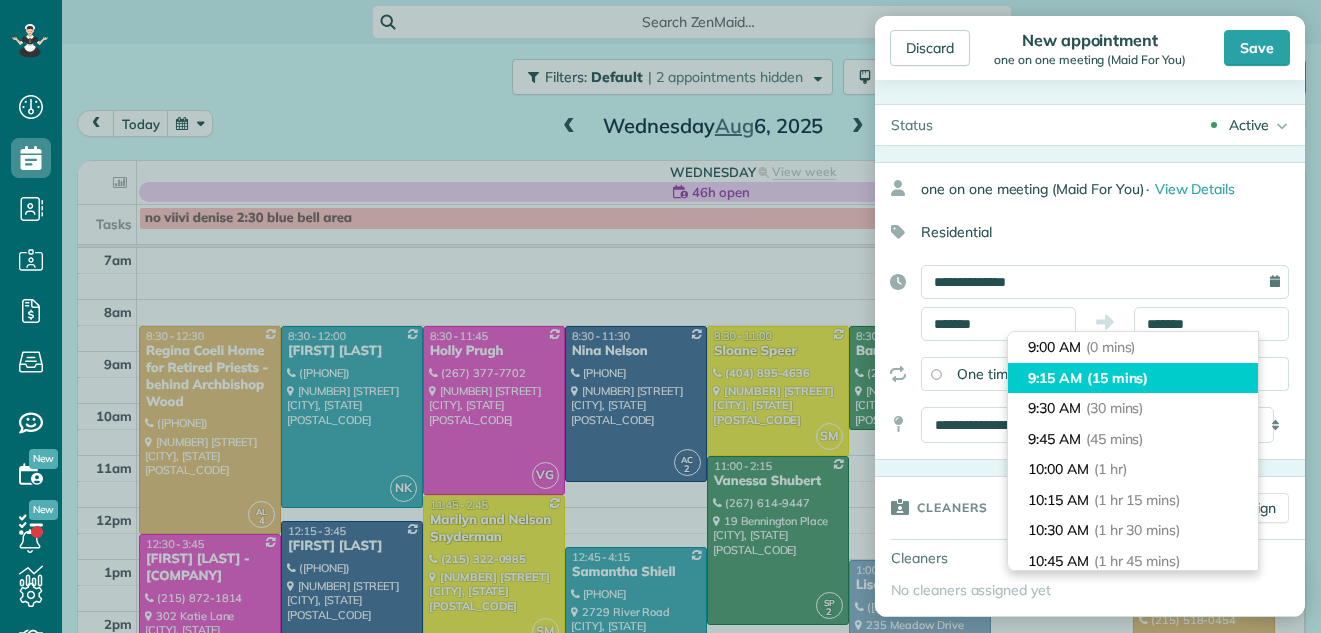 type on "*******" 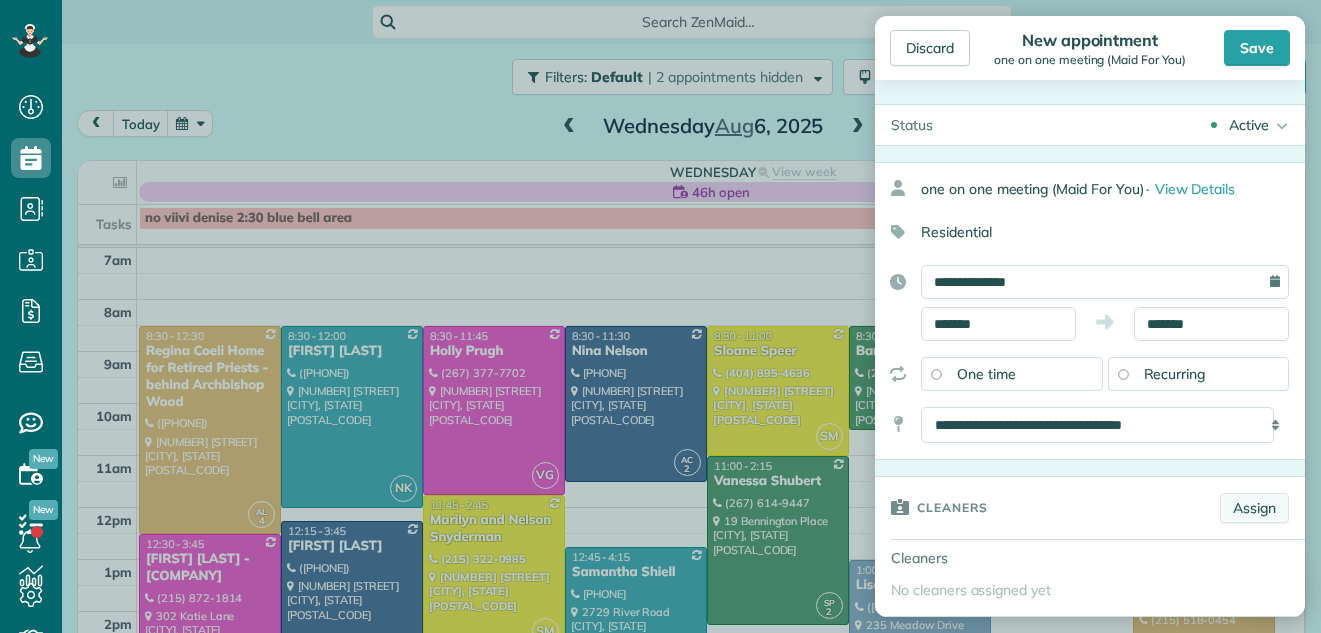 click on "Assign" at bounding box center (1254, 508) 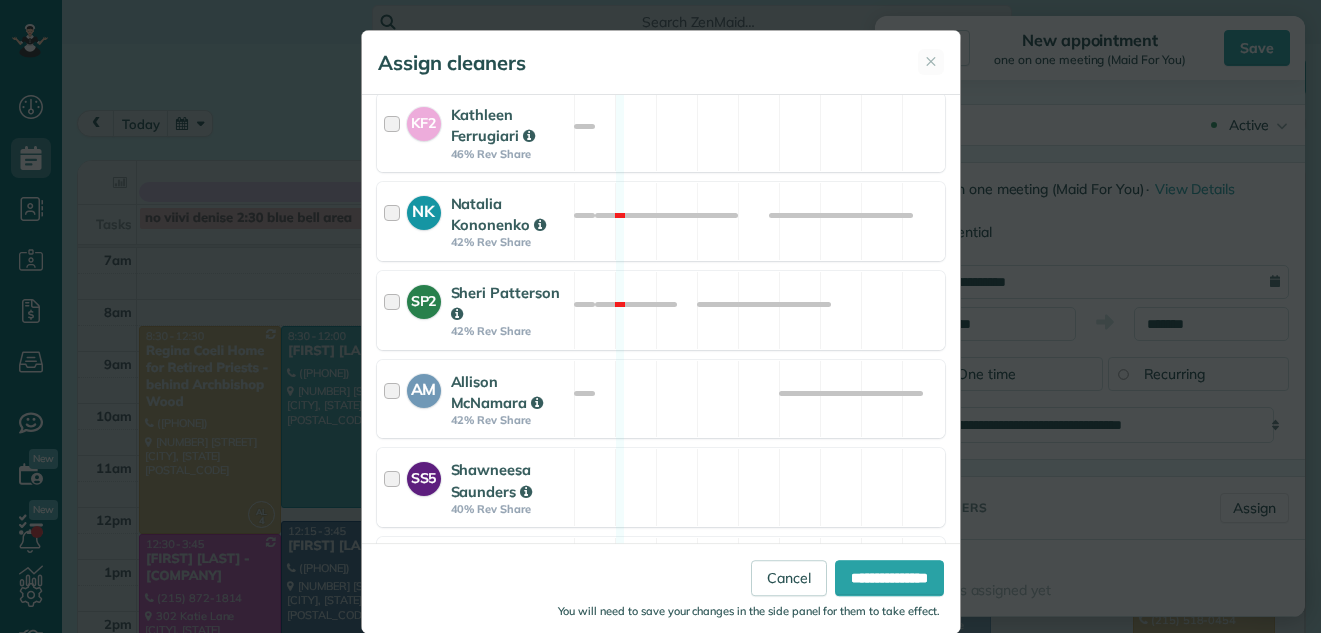 scroll, scrollTop: 1334, scrollLeft: 0, axis: vertical 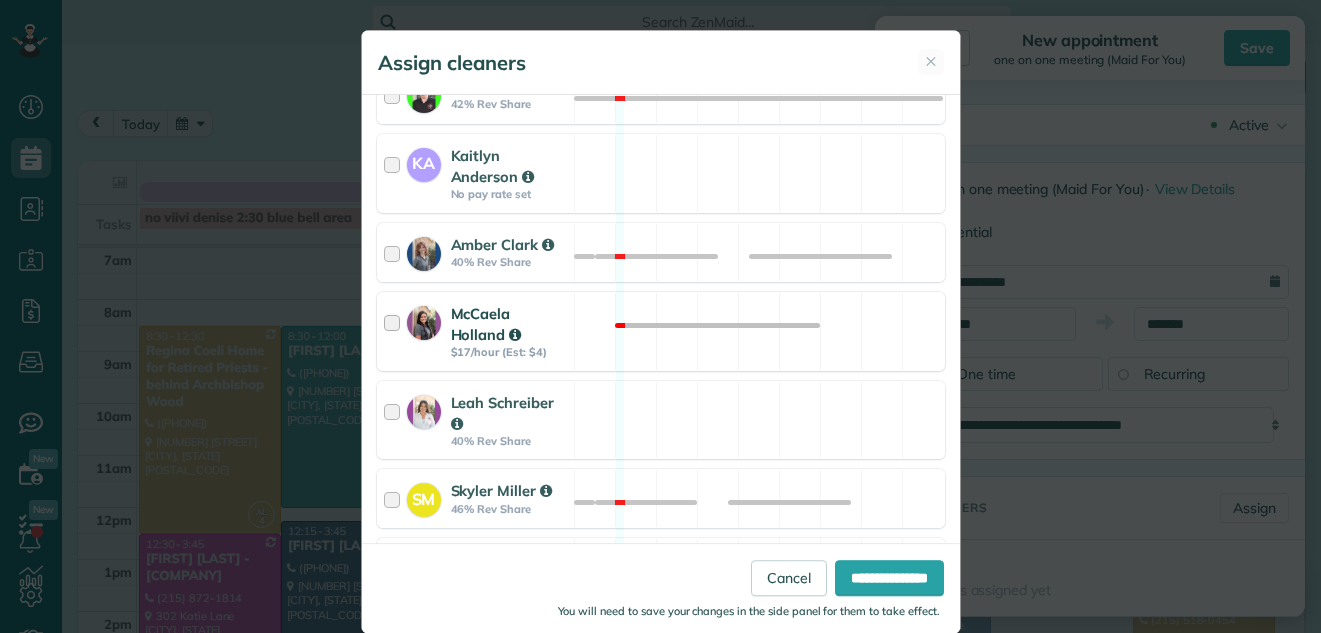click at bounding box center [395, 331] 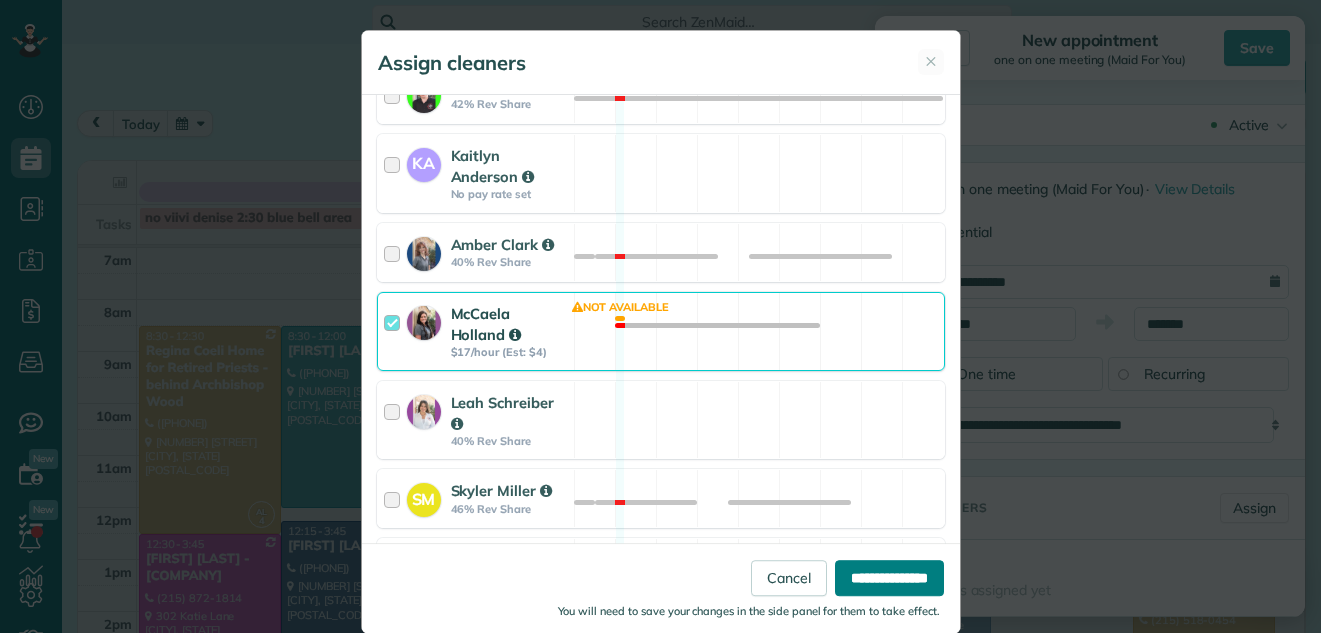 click on "**********" at bounding box center (889, 578) 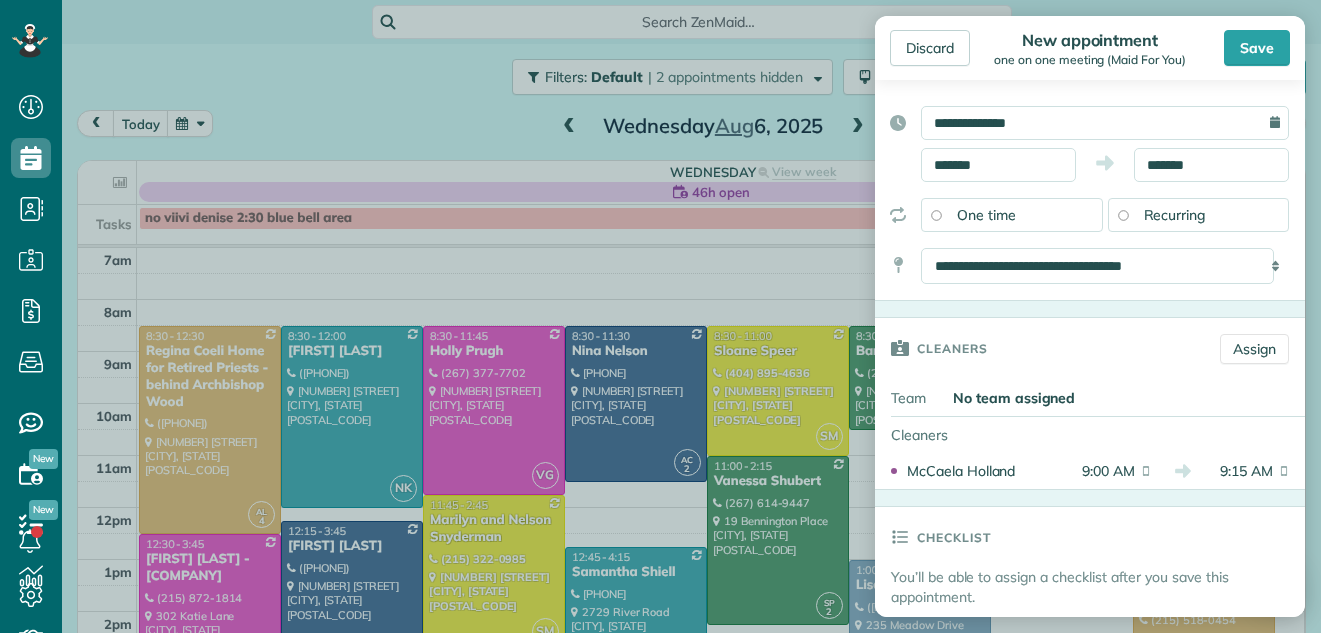 scroll, scrollTop: 163, scrollLeft: 0, axis: vertical 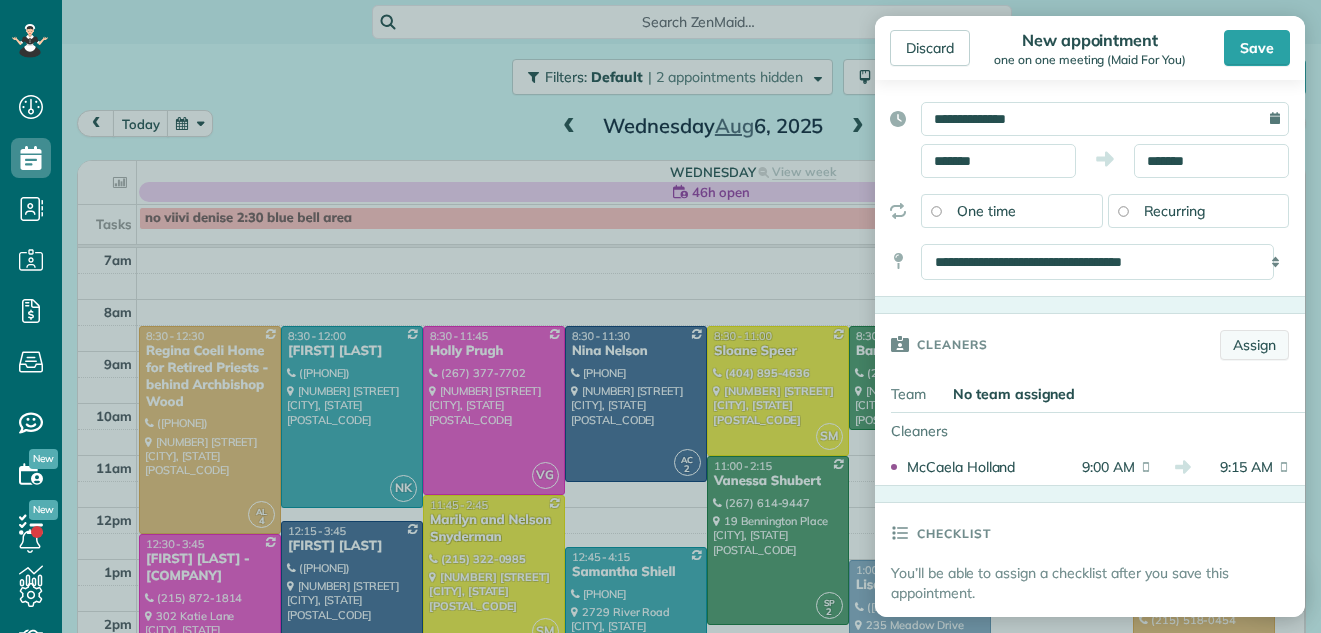 click on "Assign" at bounding box center [1254, 345] 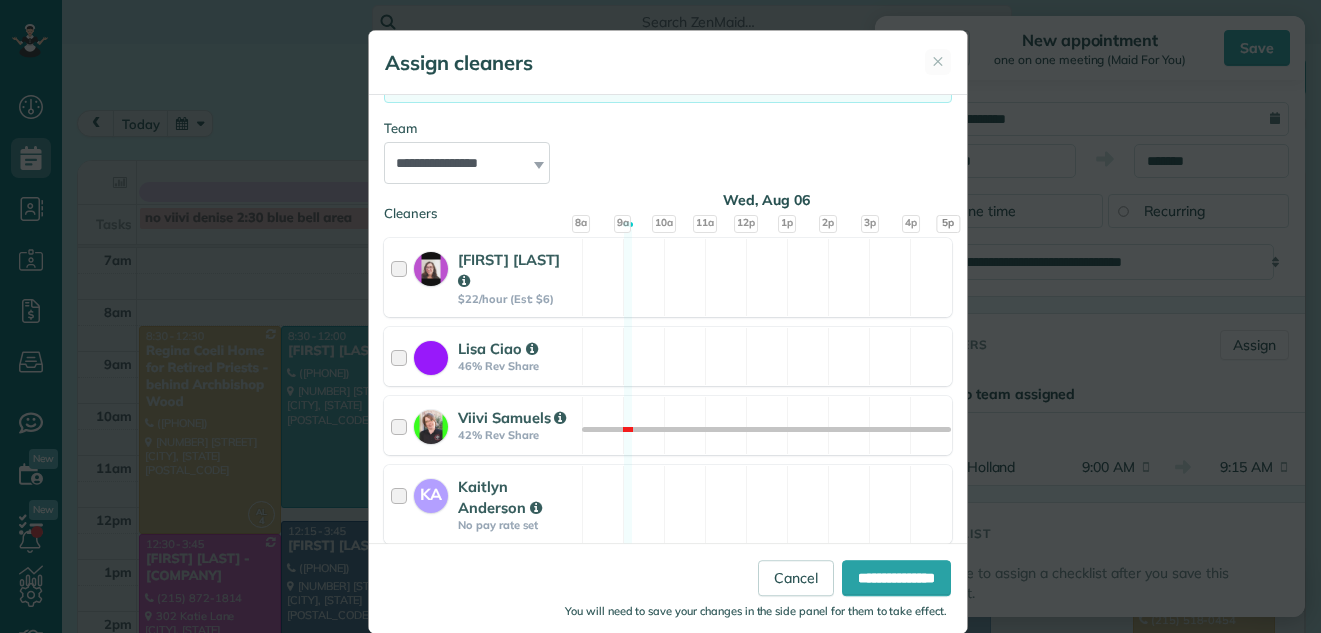 scroll, scrollTop: 199, scrollLeft: 0, axis: vertical 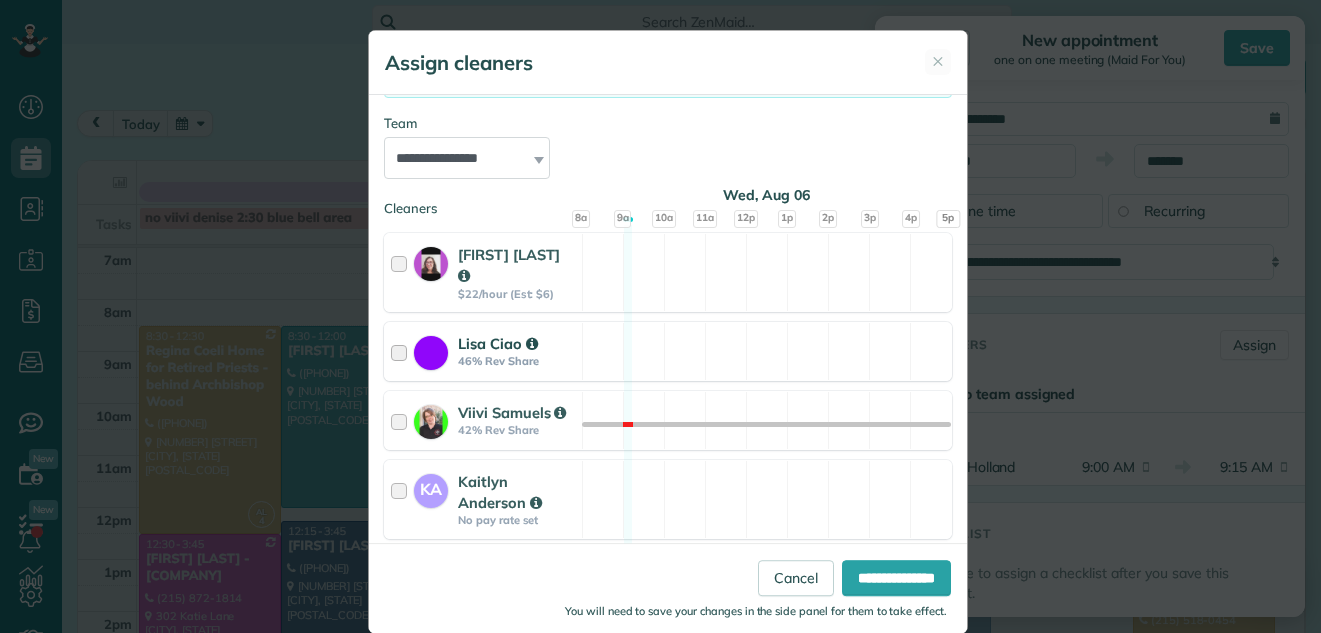 click at bounding box center (402, 351) 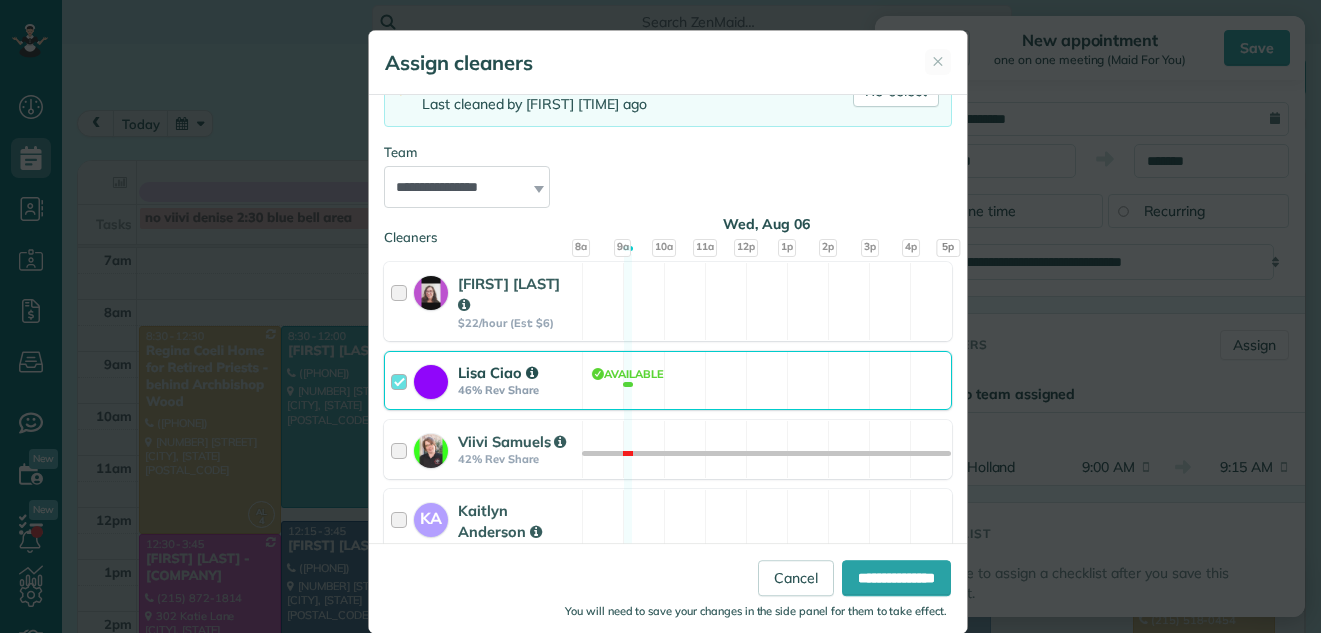 scroll, scrollTop: 114, scrollLeft: 0, axis: vertical 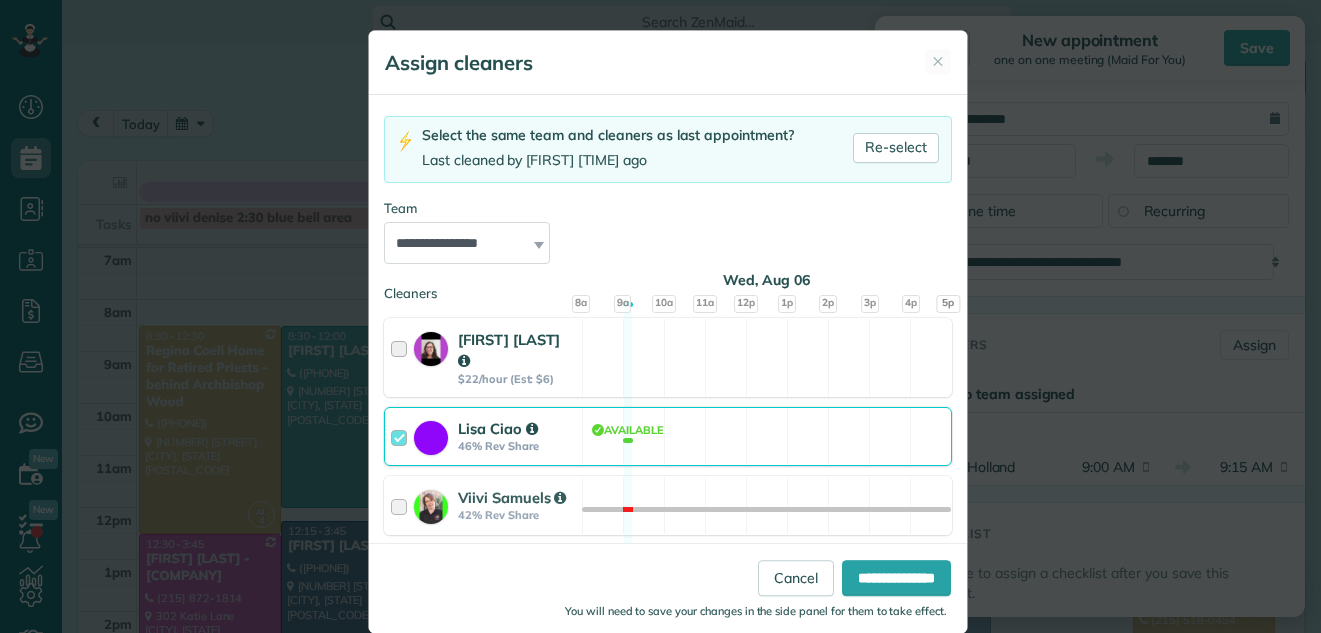 click at bounding box center (402, 357) 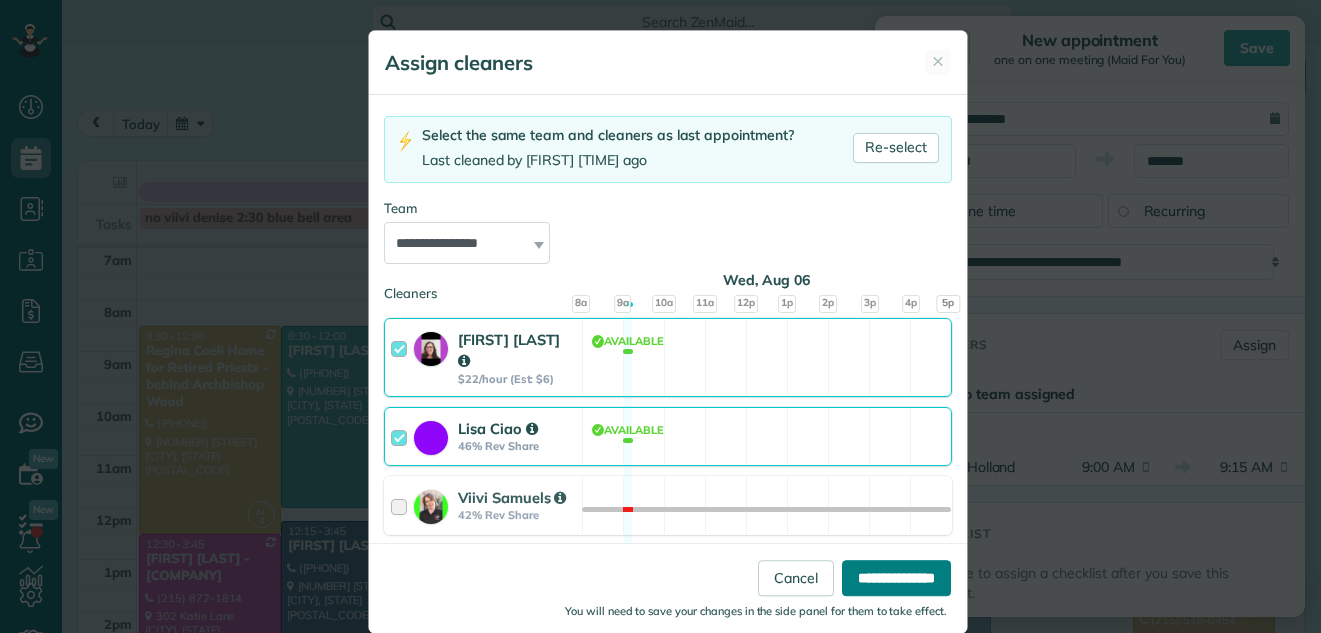 click on "**********" at bounding box center (896, 578) 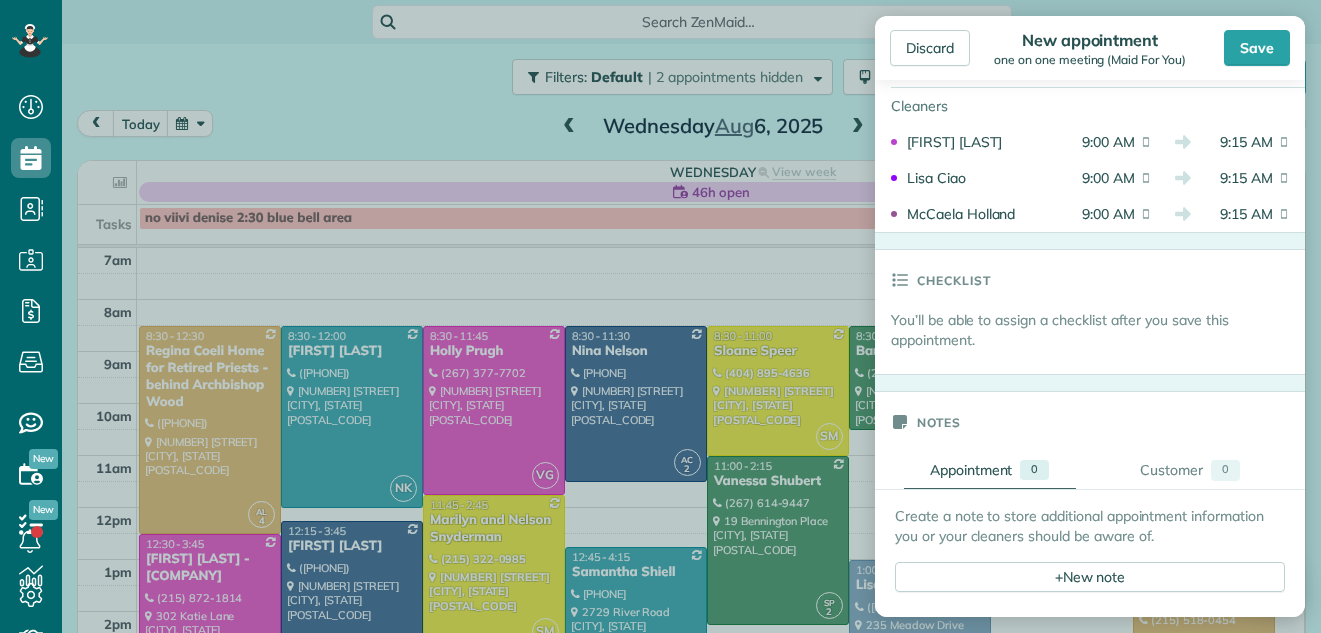 scroll, scrollTop: 616, scrollLeft: 0, axis: vertical 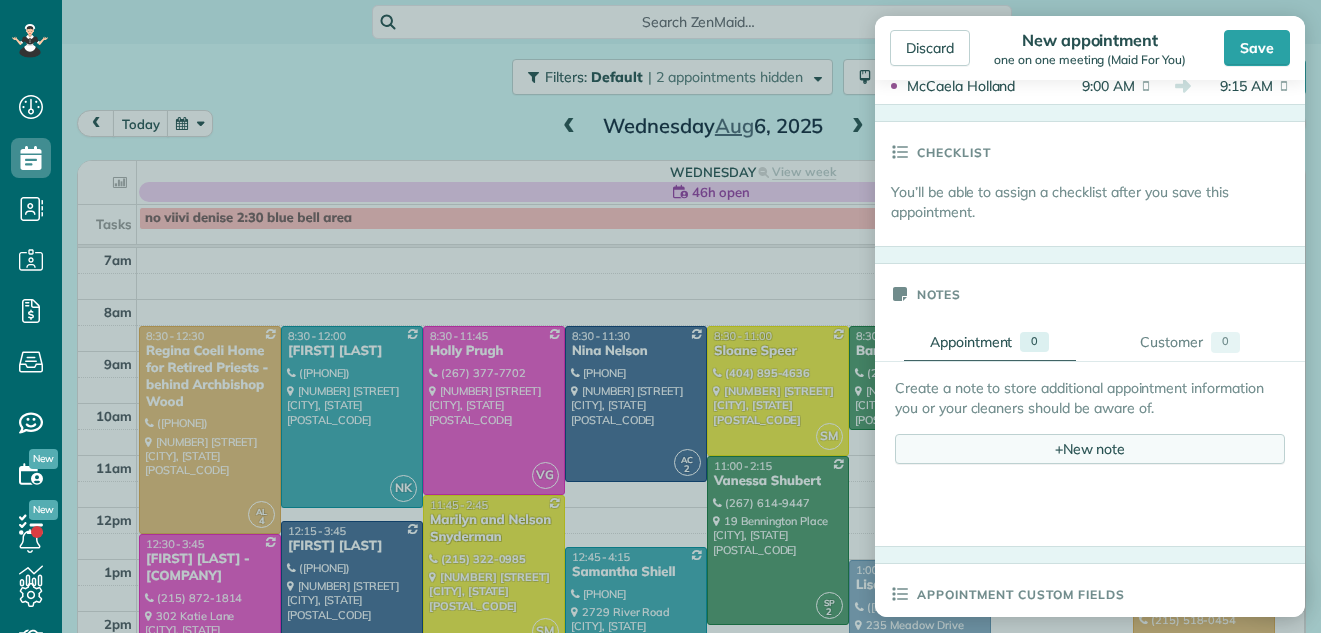 click on "+ New note" at bounding box center (1090, 449) 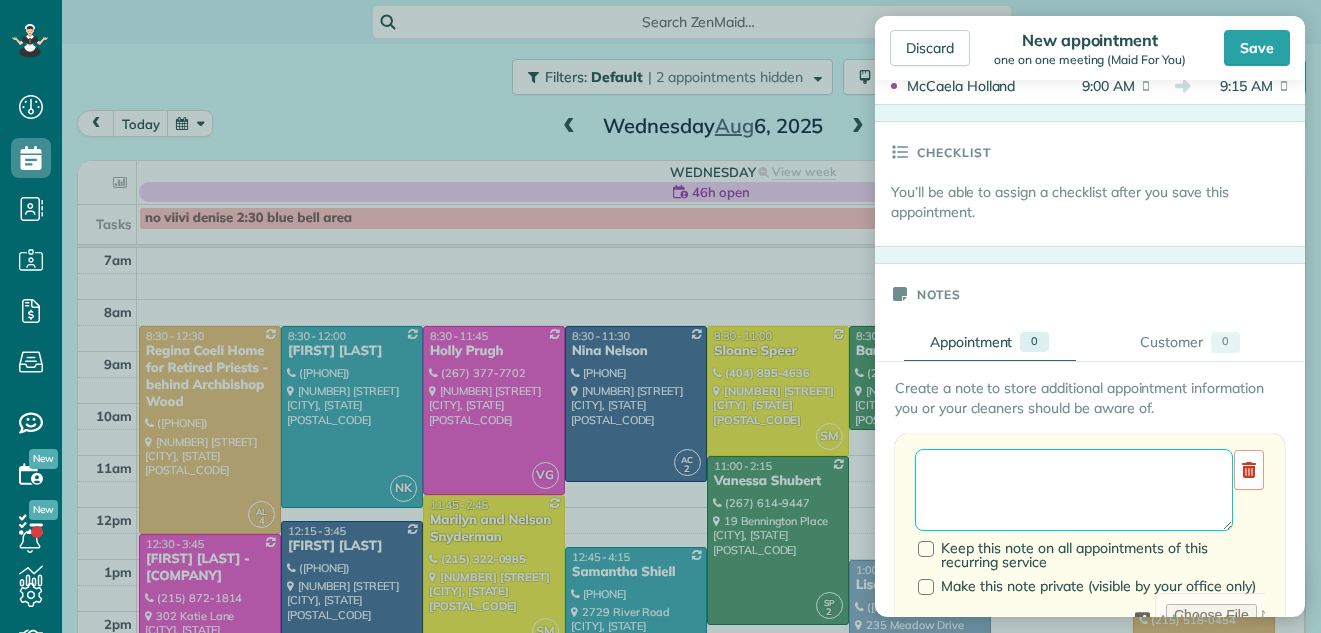 click at bounding box center [1074, 490] 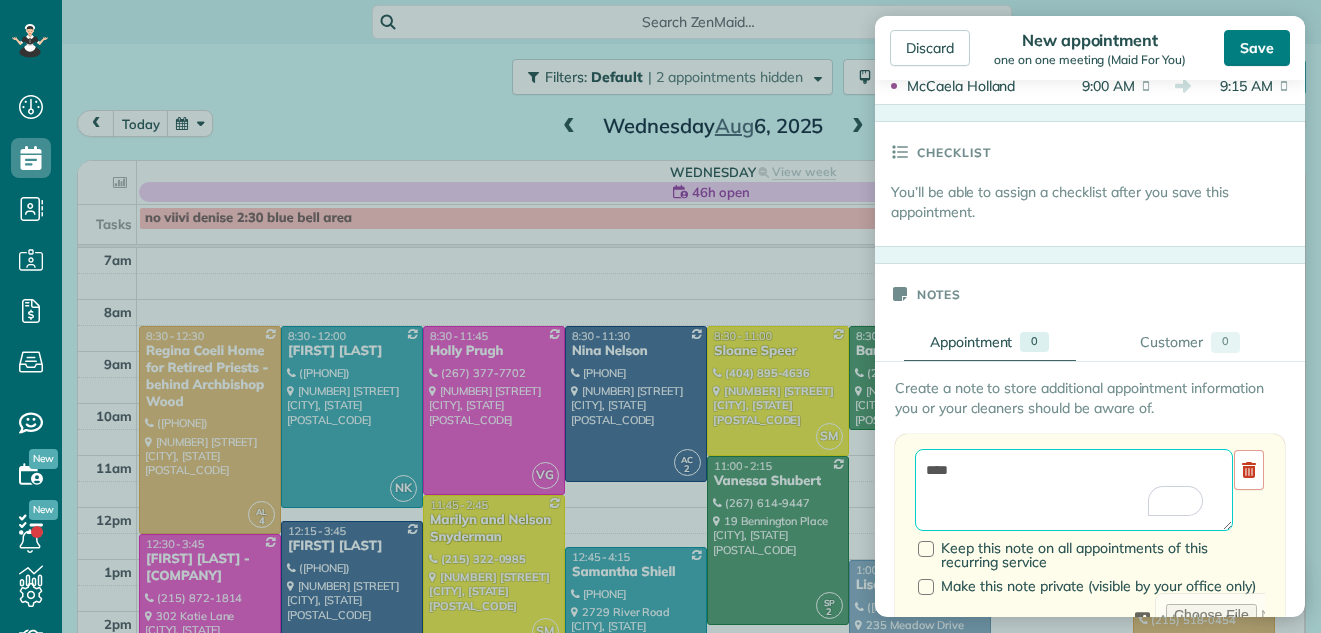 type on "****" 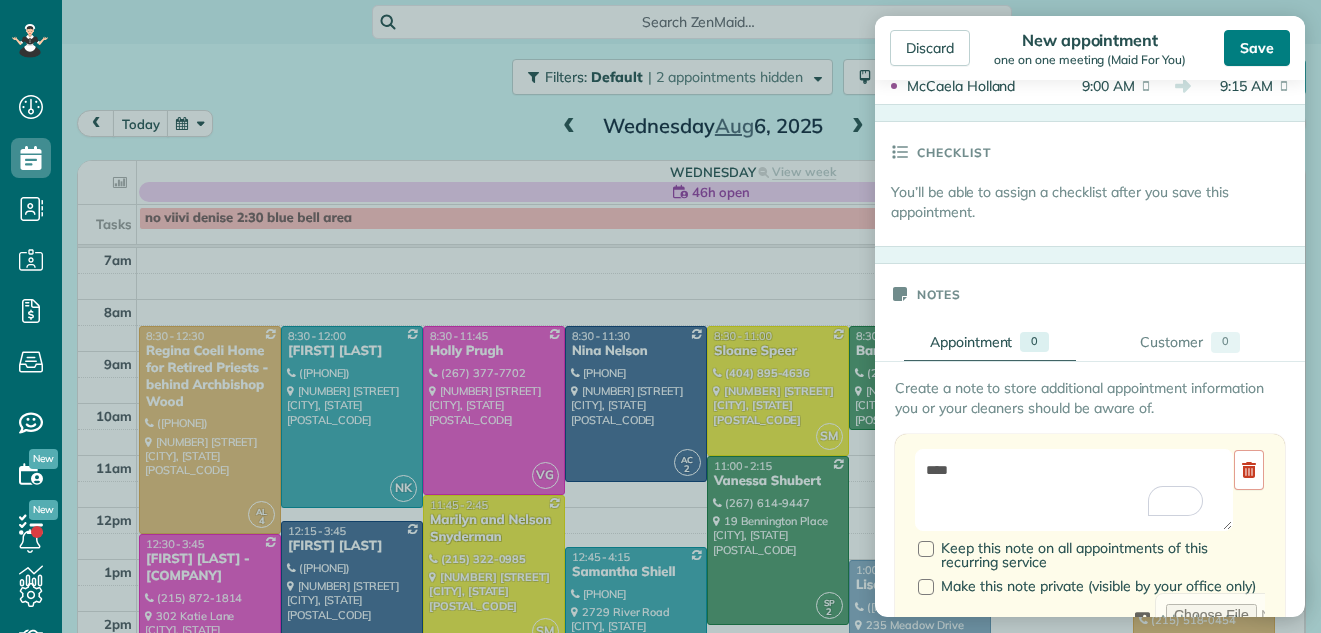 click on "Save" at bounding box center (1257, 48) 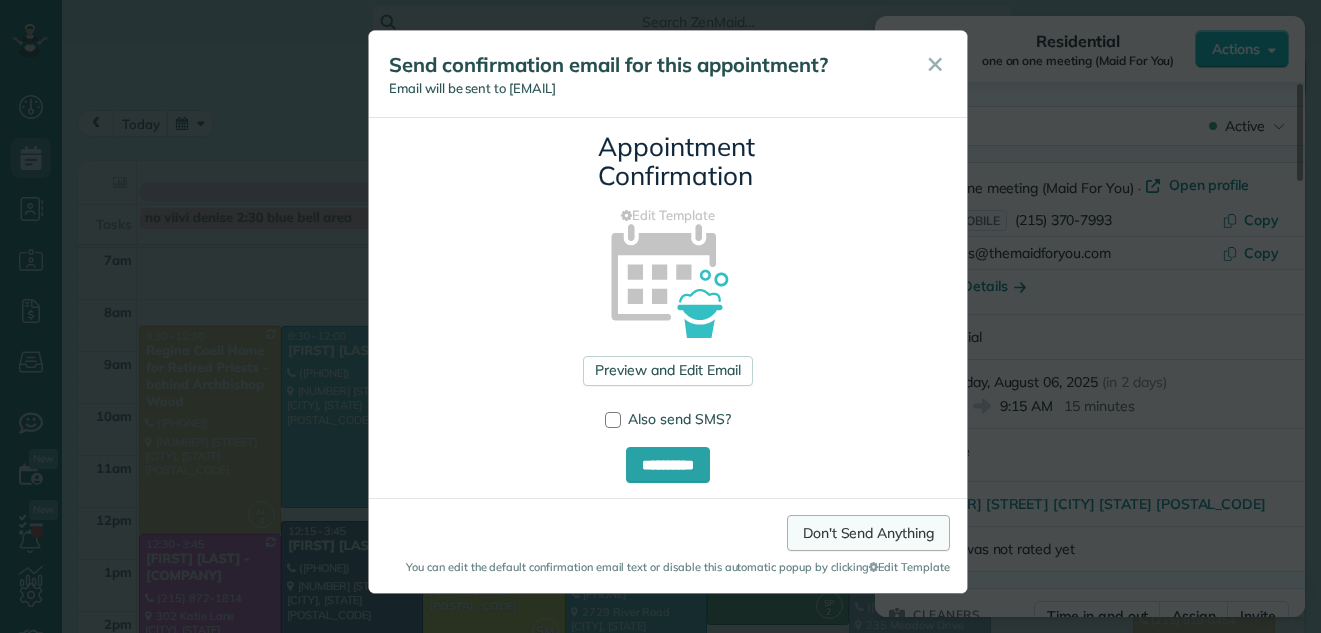 click on "Don't Send Anything" at bounding box center (868, 533) 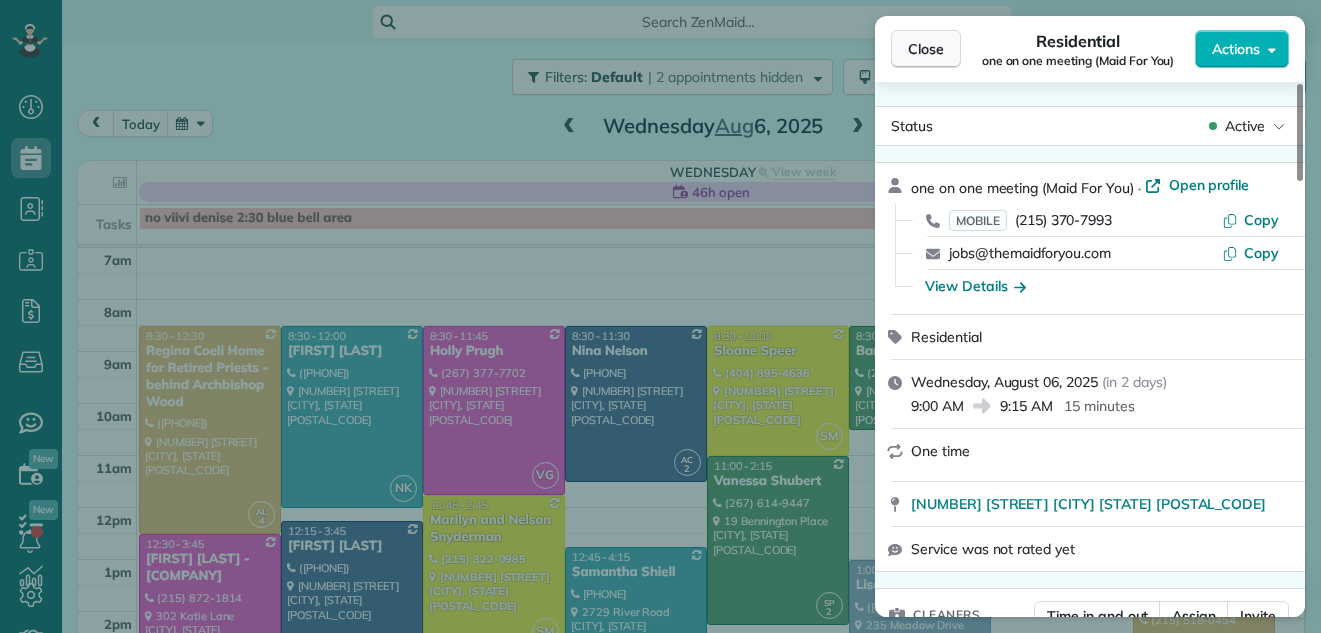 click on "Close" at bounding box center [926, 49] 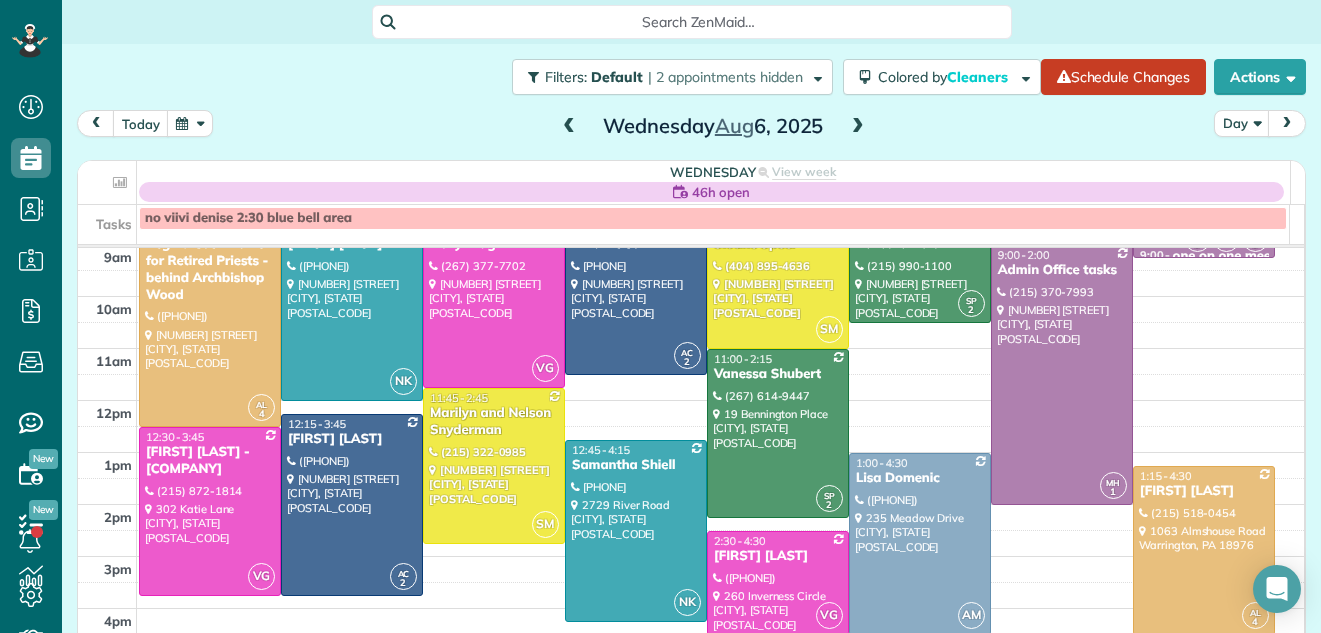scroll, scrollTop: 109, scrollLeft: 0, axis: vertical 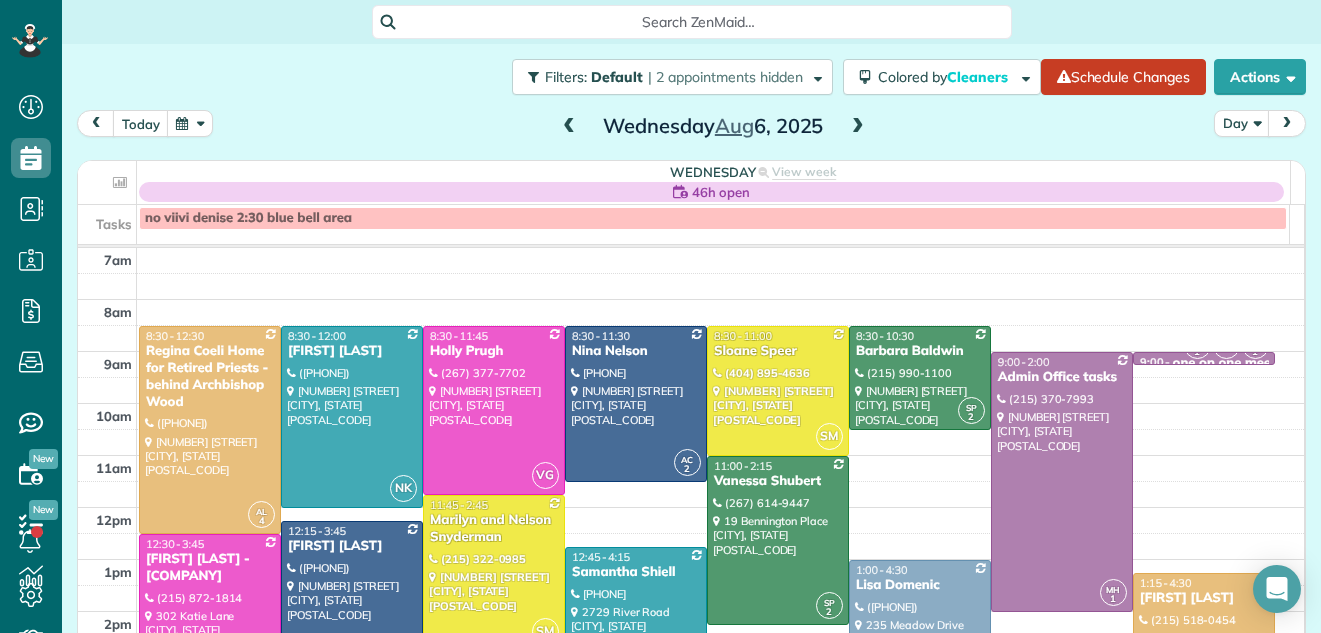 click at bounding box center (569, 127) 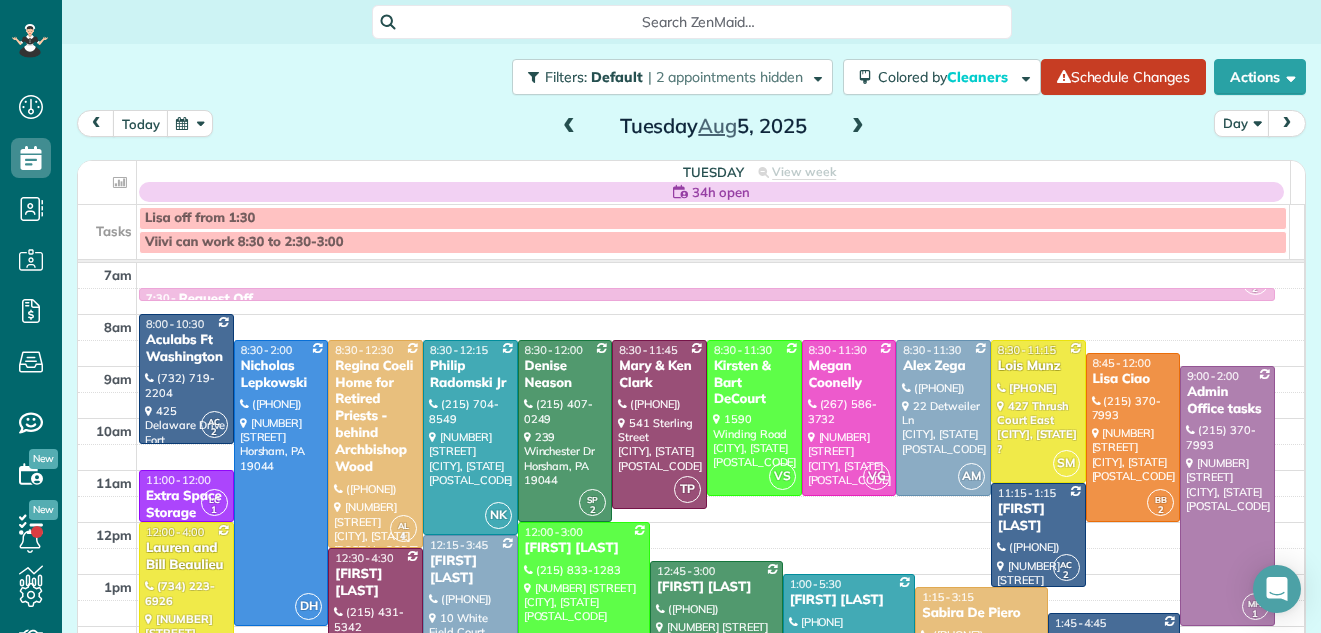 click at bounding box center [569, 127] 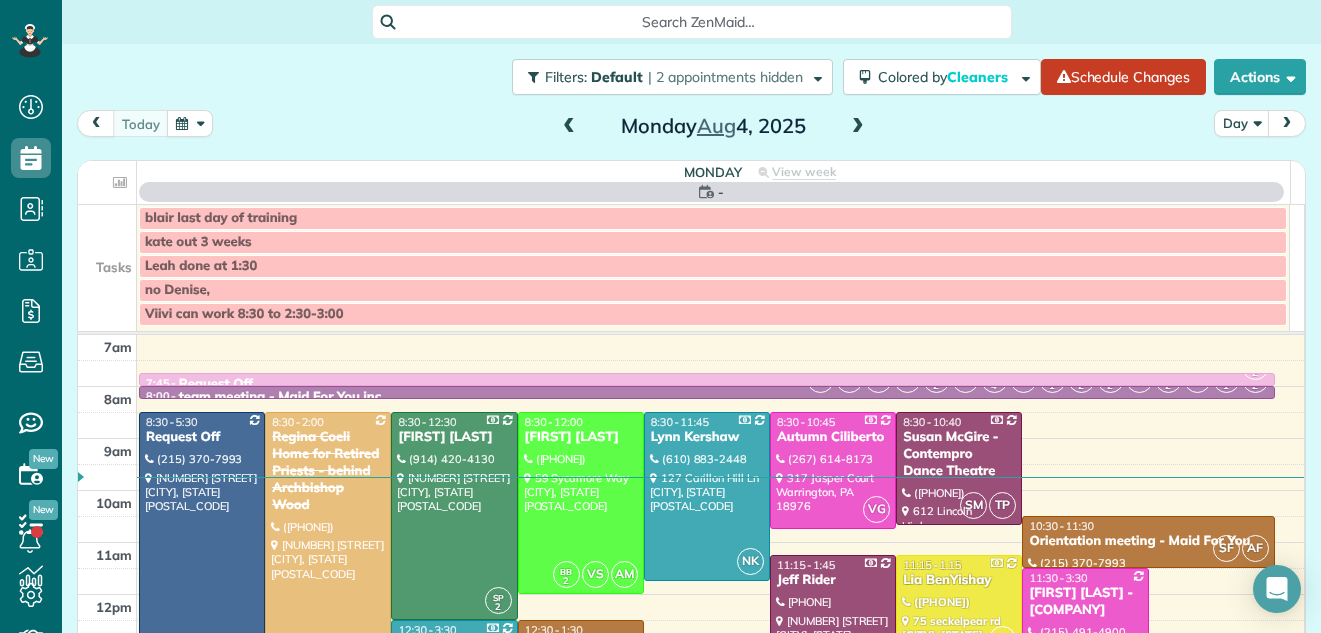 click at bounding box center (569, 127) 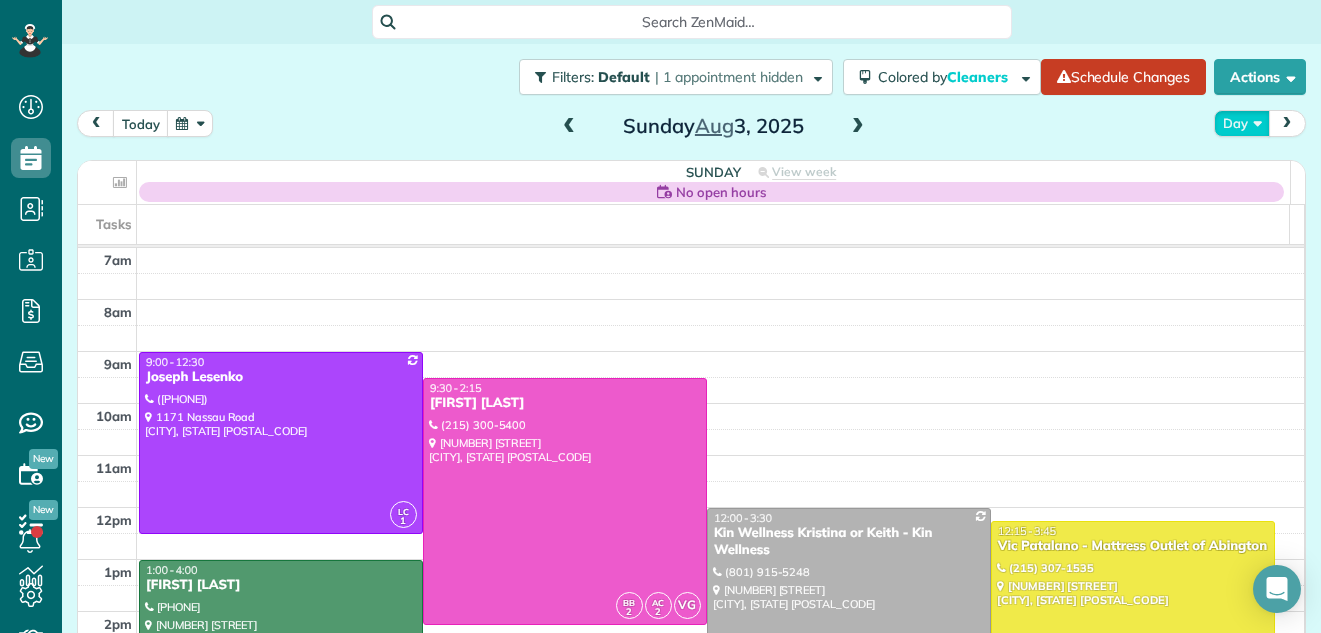 click on "Day" at bounding box center (1242, 123) 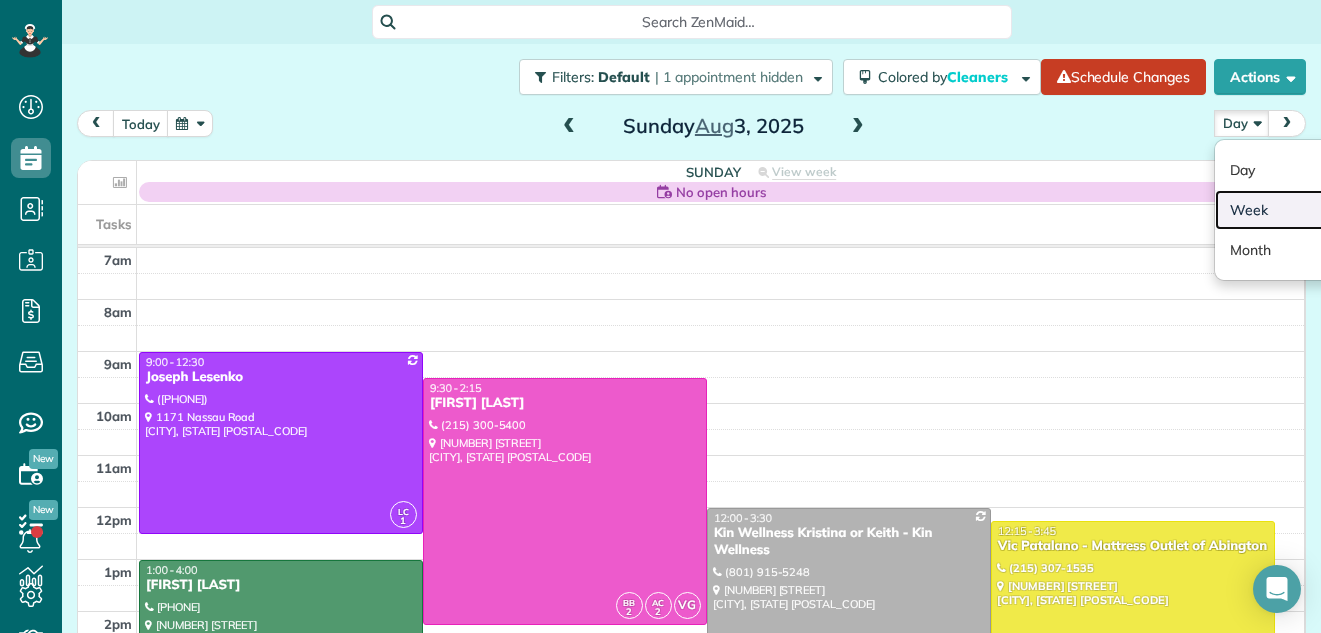 click on "Week" at bounding box center [1294, 210] 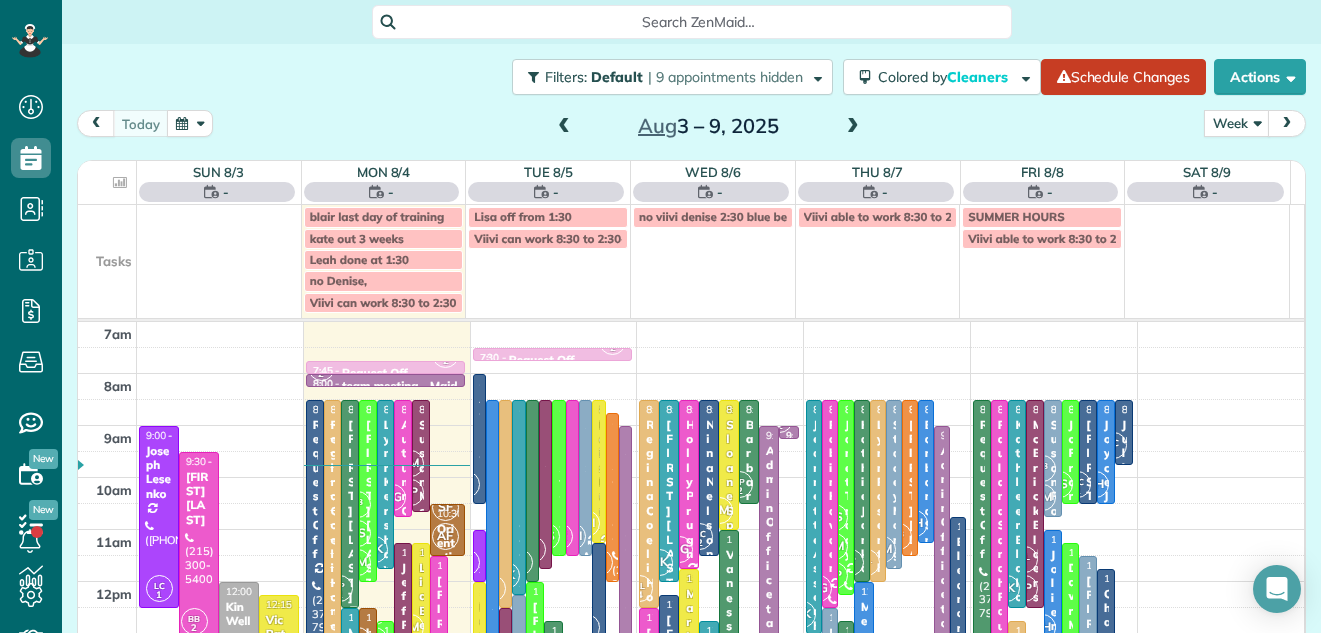 click at bounding box center [853, 127] 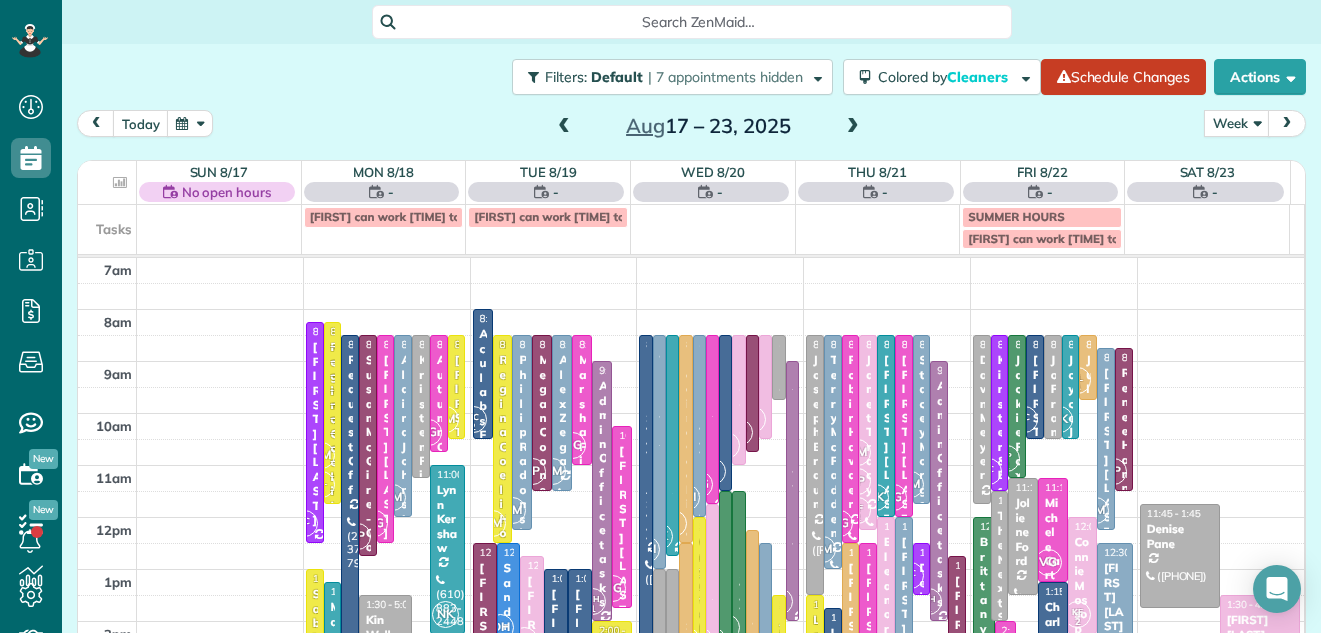 click at bounding box center [853, 127] 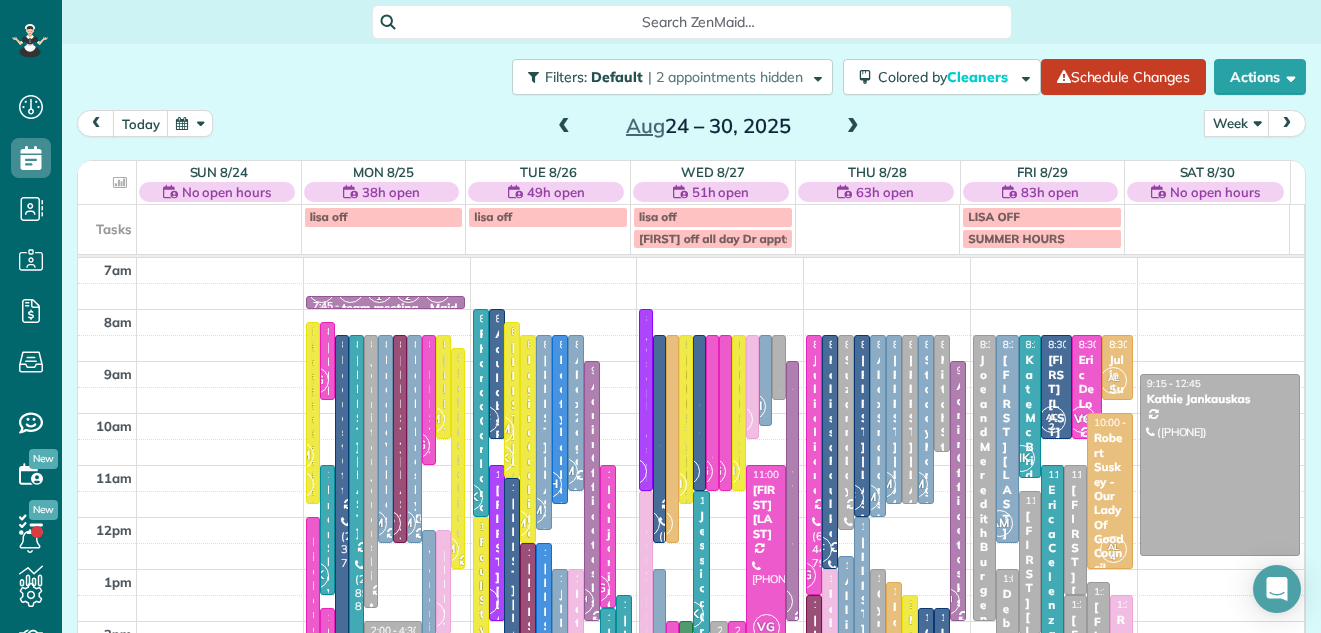 click on "SUMMER HOURS" at bounding box center (1042, 239) 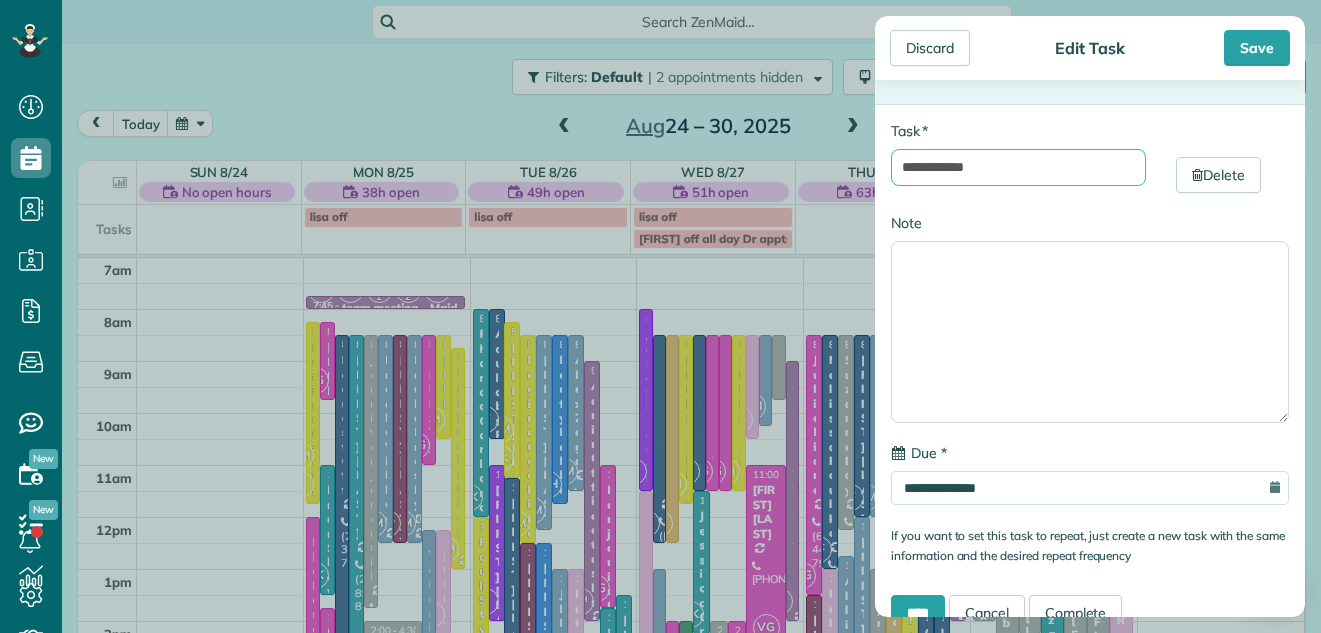 click on "**********" at bounding box center (1018, 167) 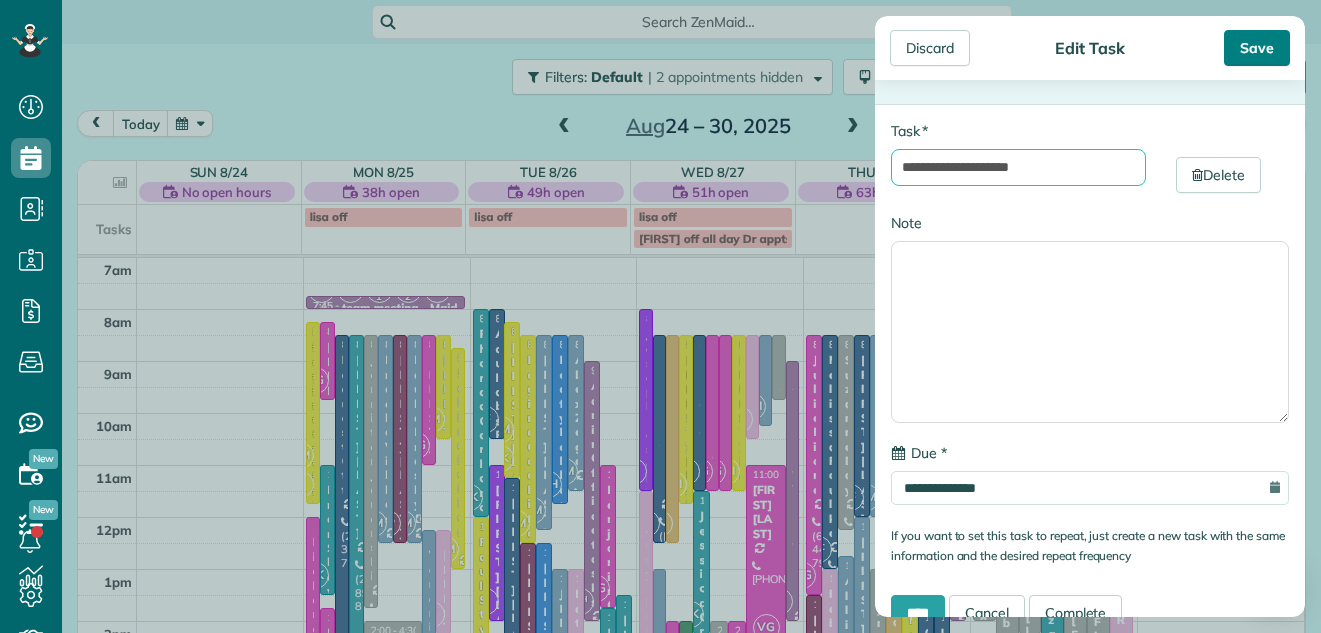 type on "**********" 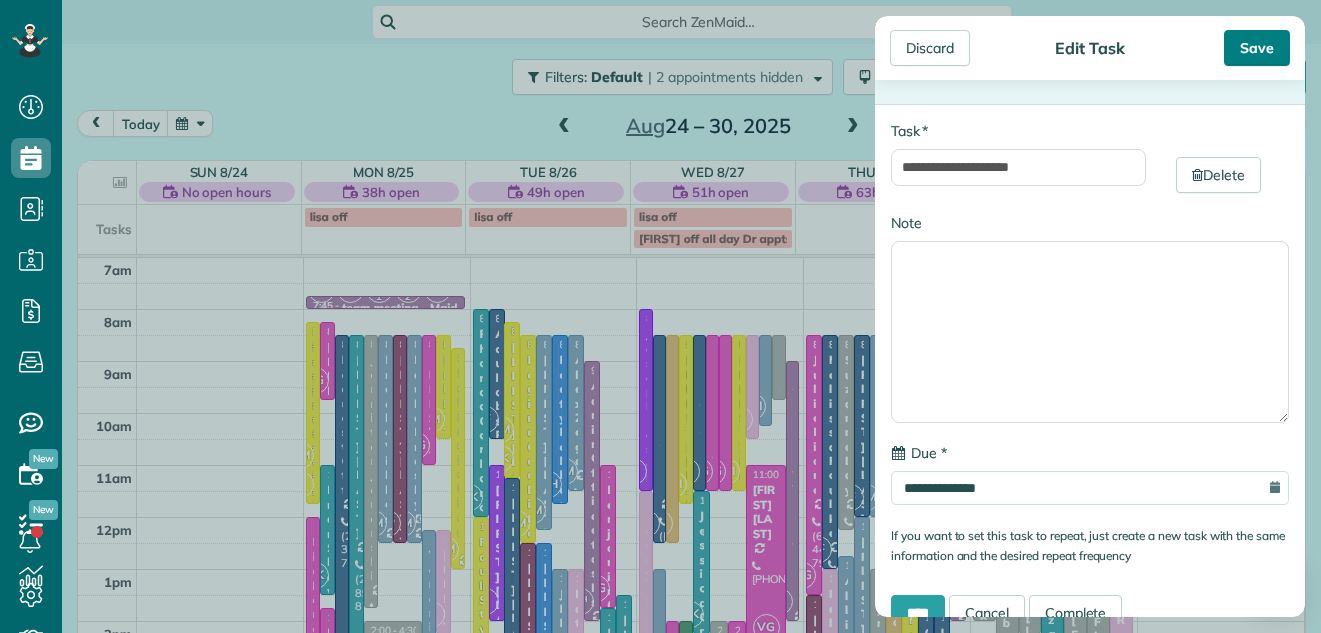 click on "Save" at bounding box center [1257, 48] 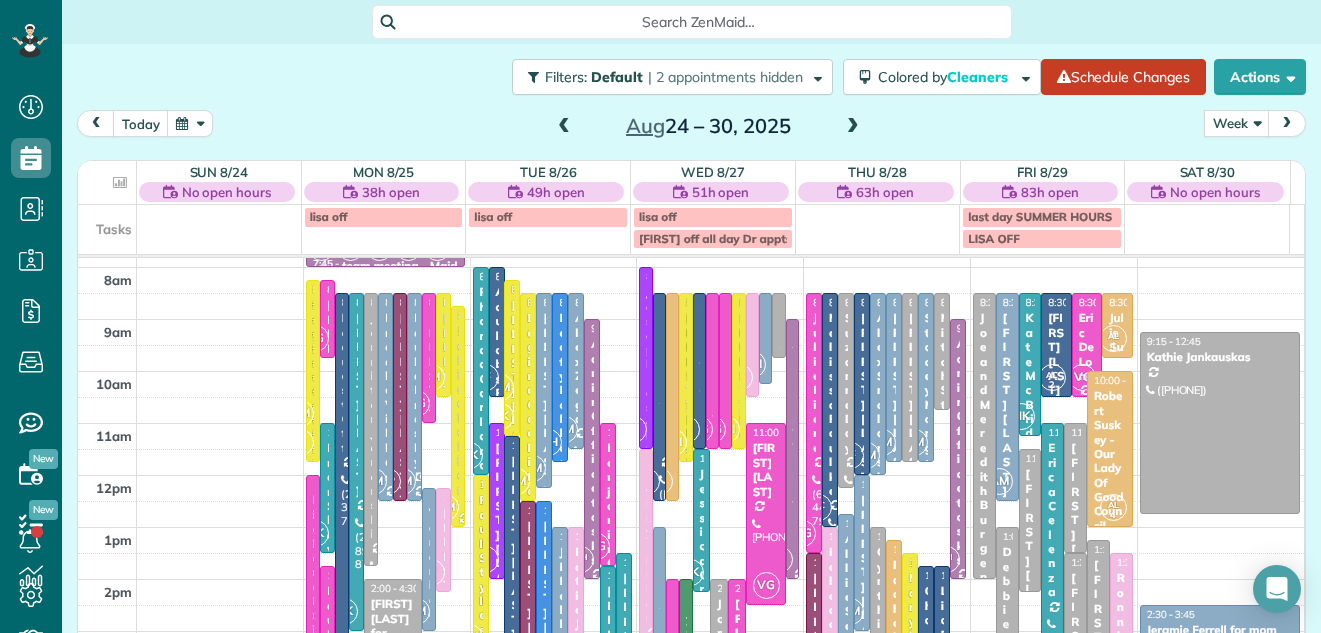 scroll, scrollTop: 0, scrollLeft: 0, axis: both 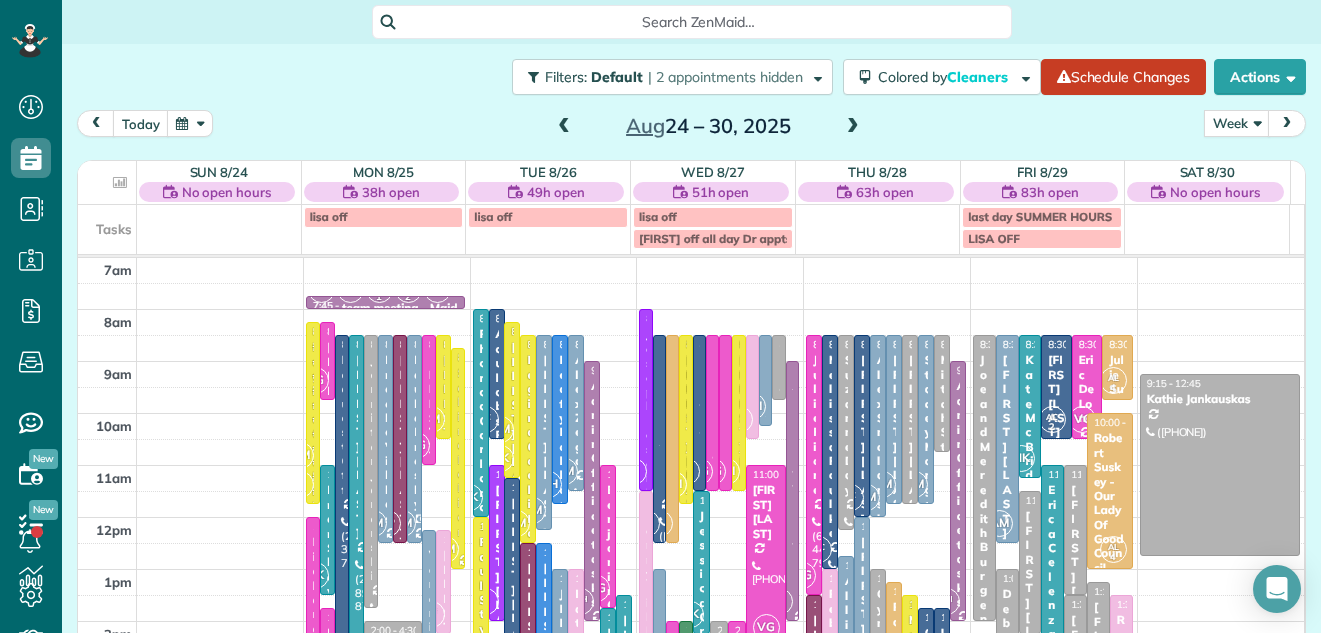 click at bounding box center [564, 127] 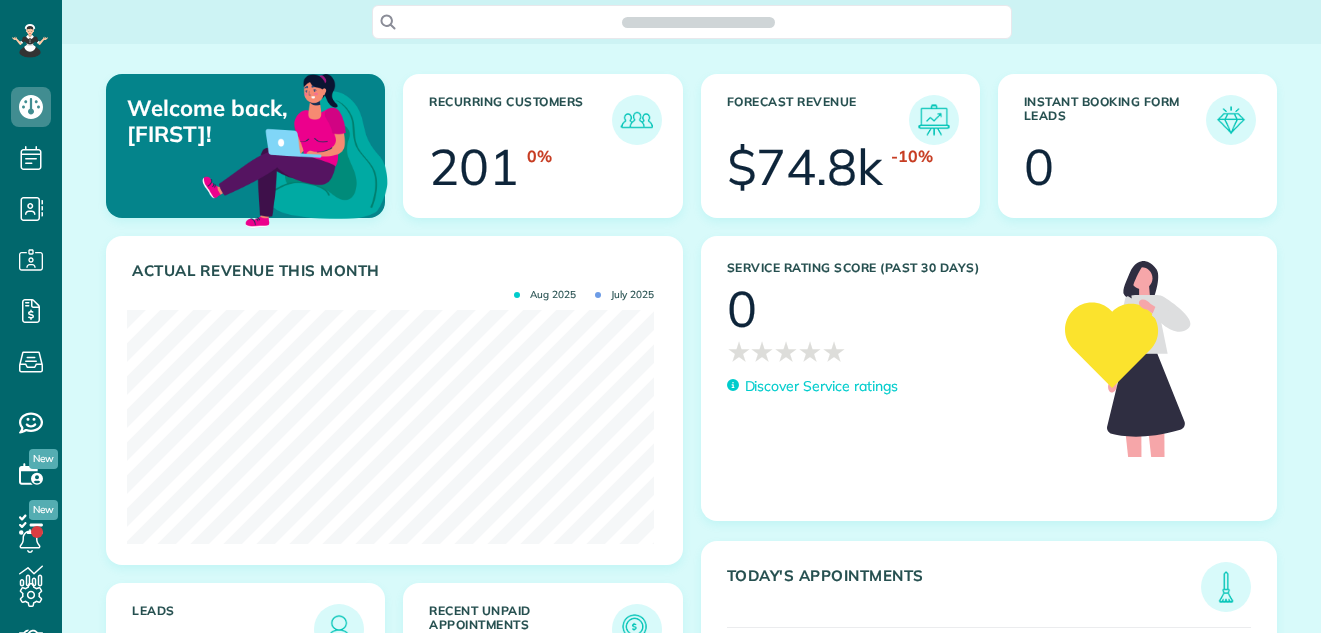scroll, scrollTop: 0, scrollLeft: 0, axis: both 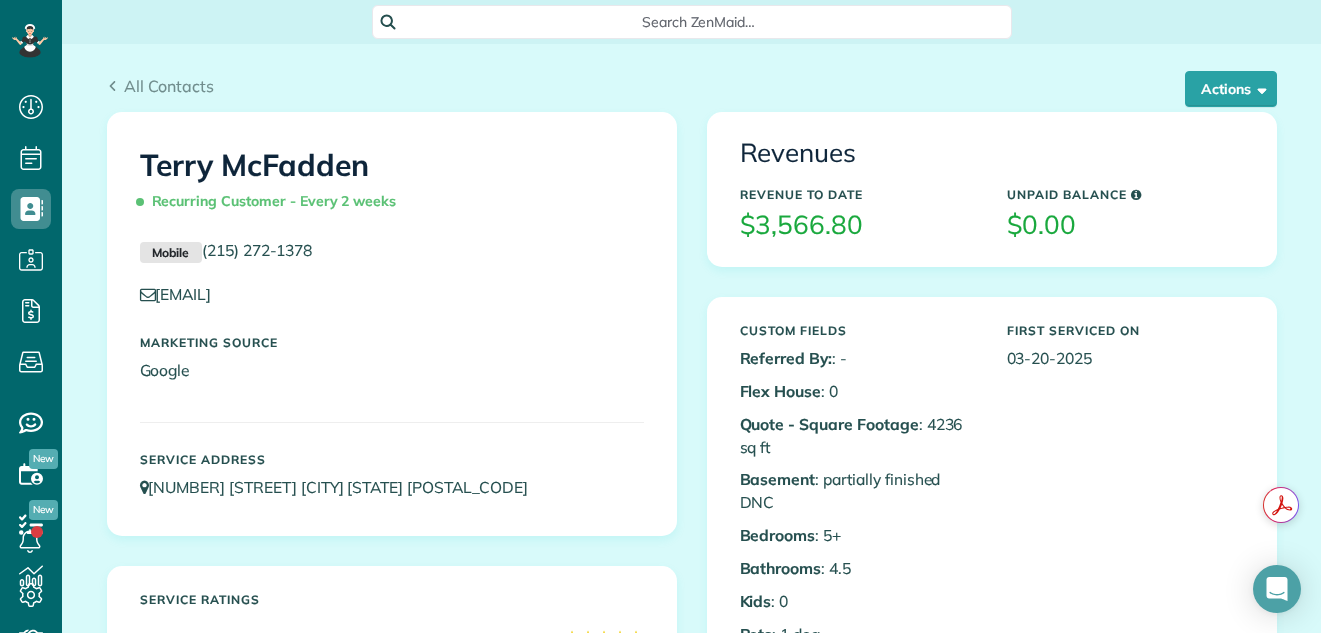 click on "All Contacts
Actions
Edit
Add Appointment
Recent Activity
Send Email
Show Past appointments
Show Future appointments
Manage Credit Cards
Delete" at bounding box center [692, 78] 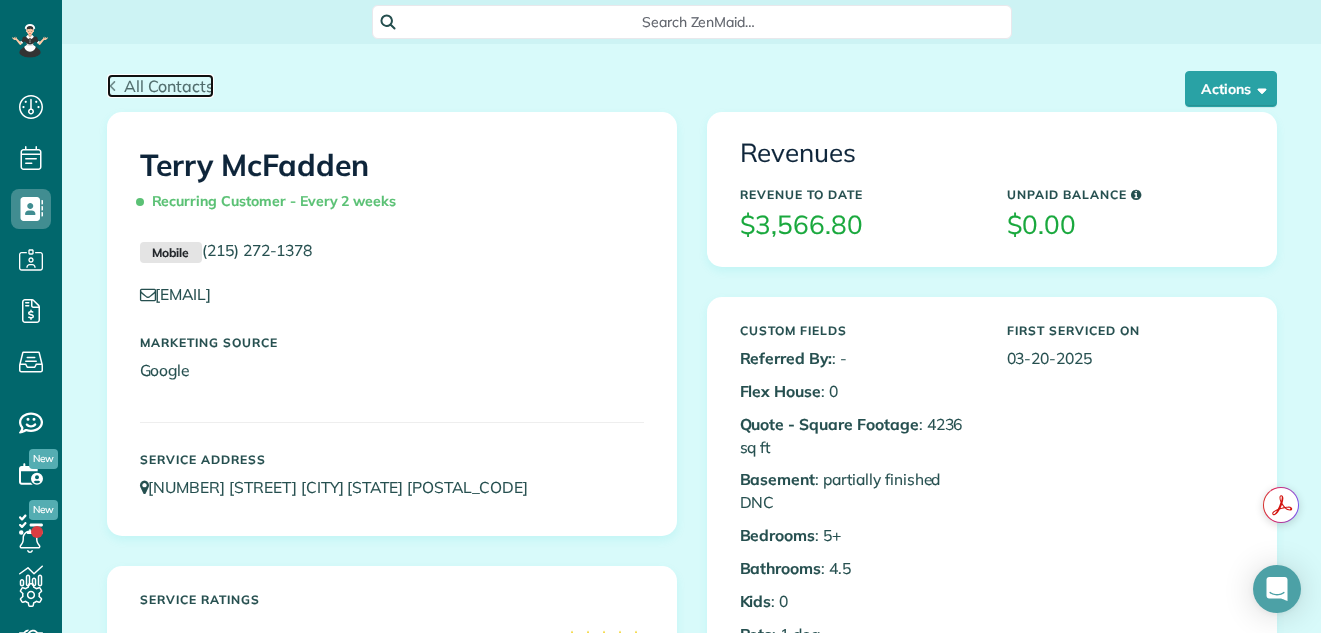 click on "All Contacts" at bounding box center (169, 86) 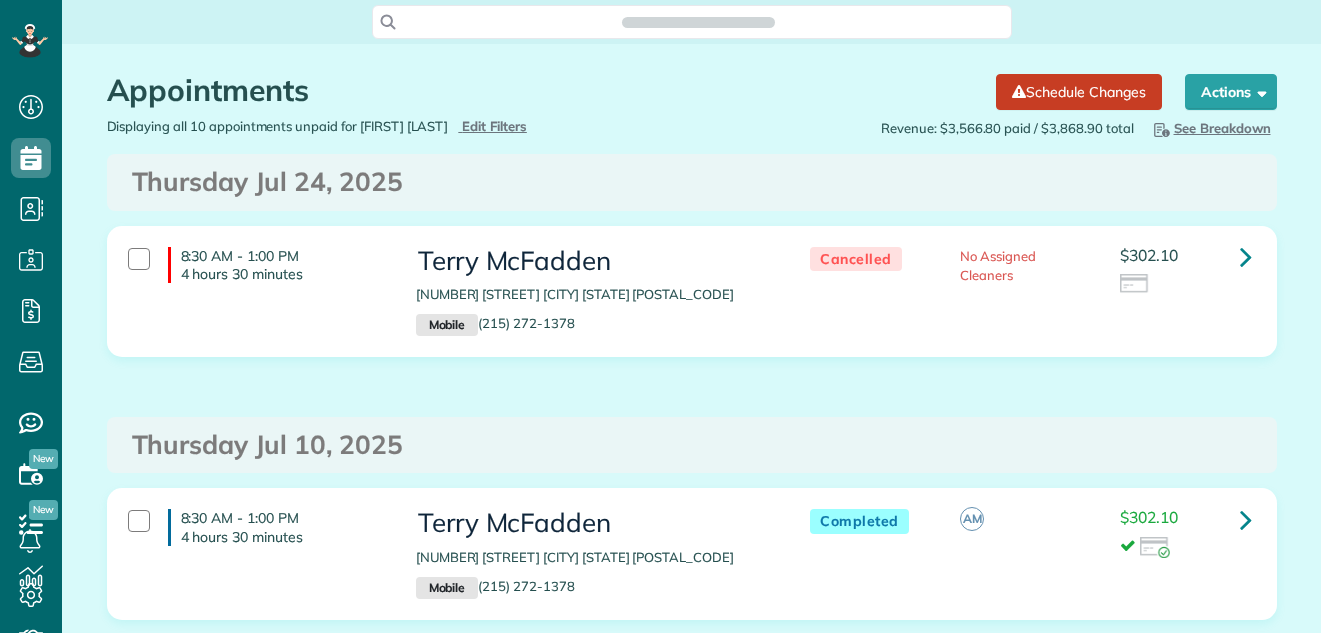 scroll, scrollTop: 0, scrollLeft: 0, axis: both 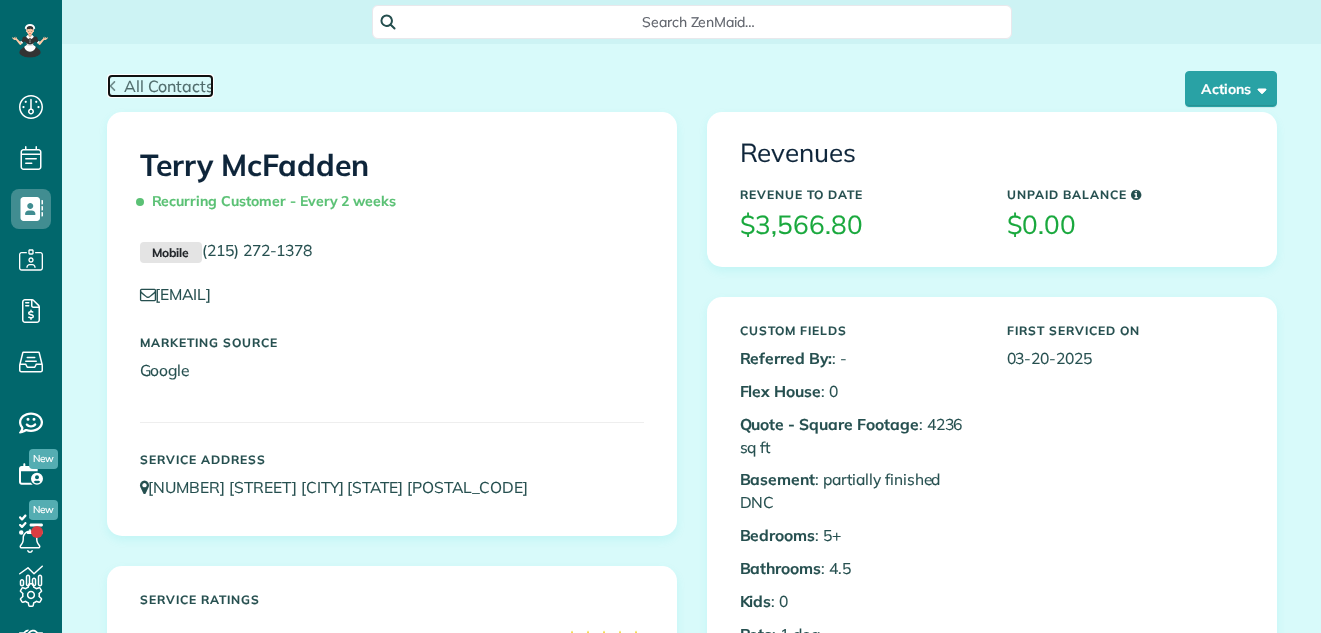 click on "All Contacts" at bounding box center [169, 86] 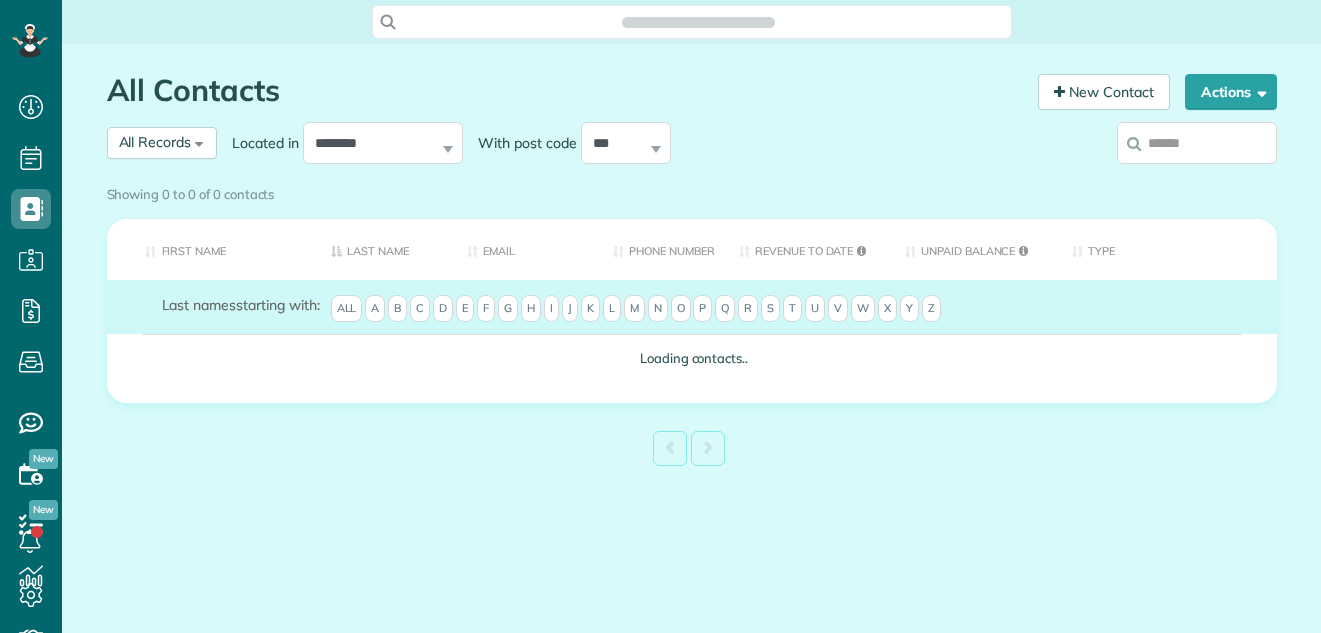 drag, startPoint x: 0, startPoint y: 0, endPoint x: 1156, endPoint y: 134, distance: 1163.7405 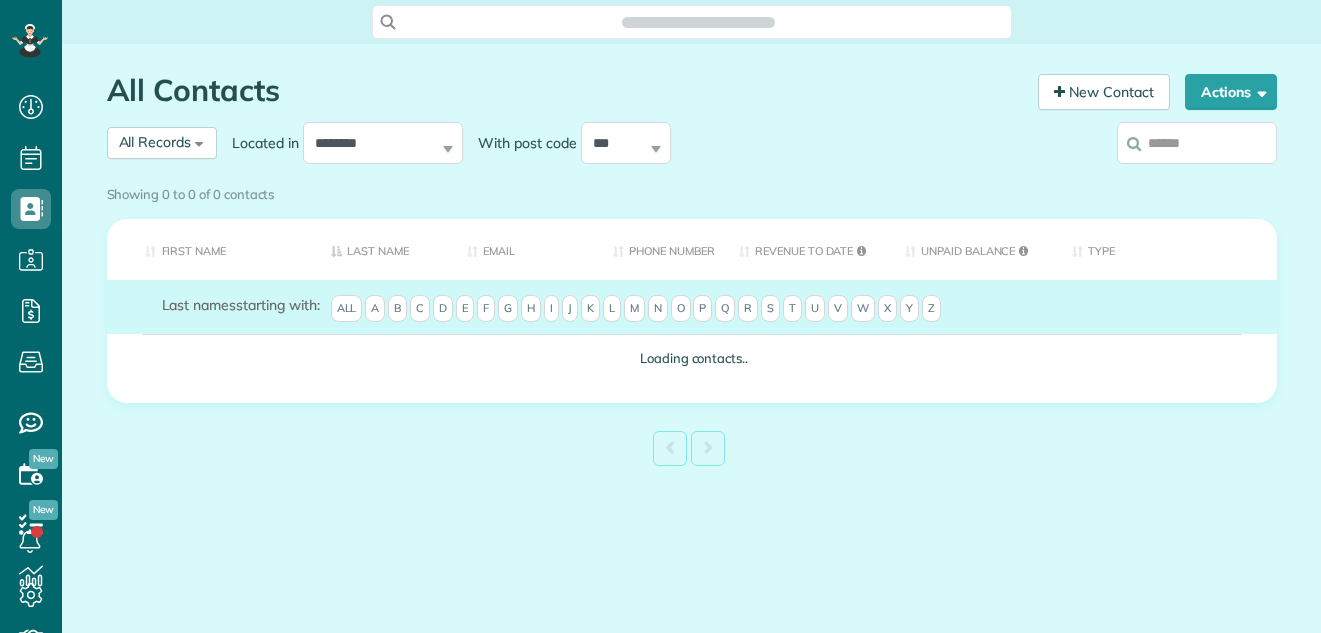 click at bounding box center [1197, 143] 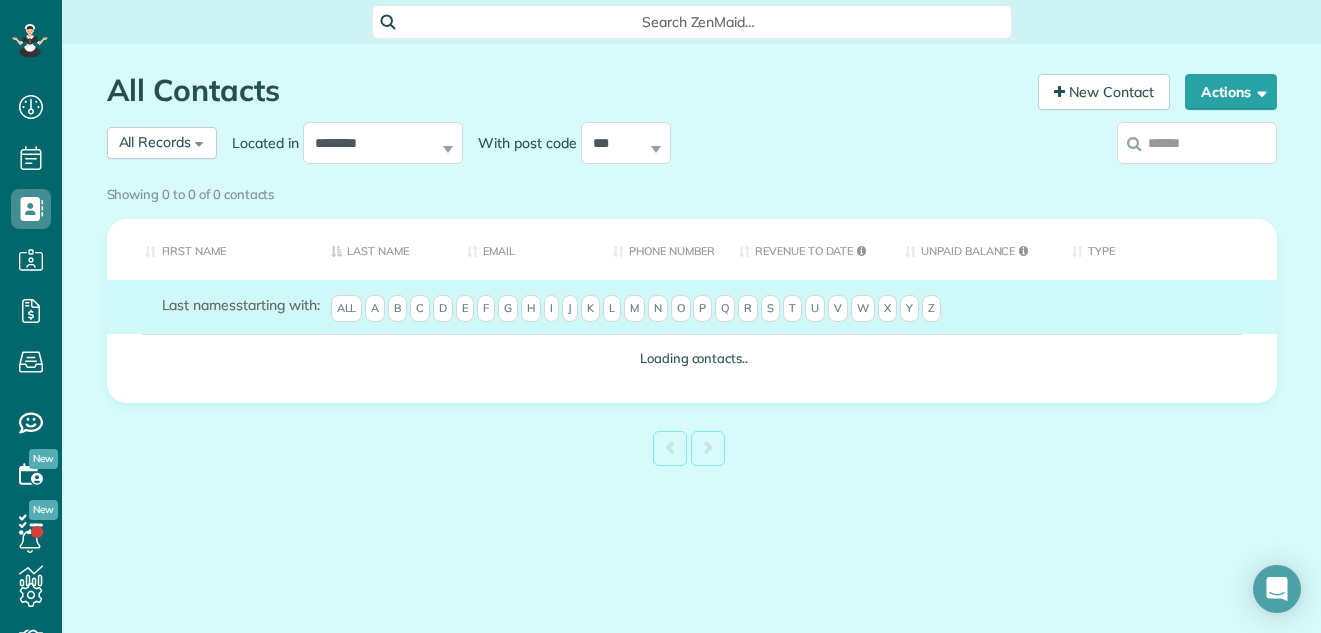scroll, scrollTop: 0, scrollLeft: 0, axis: both 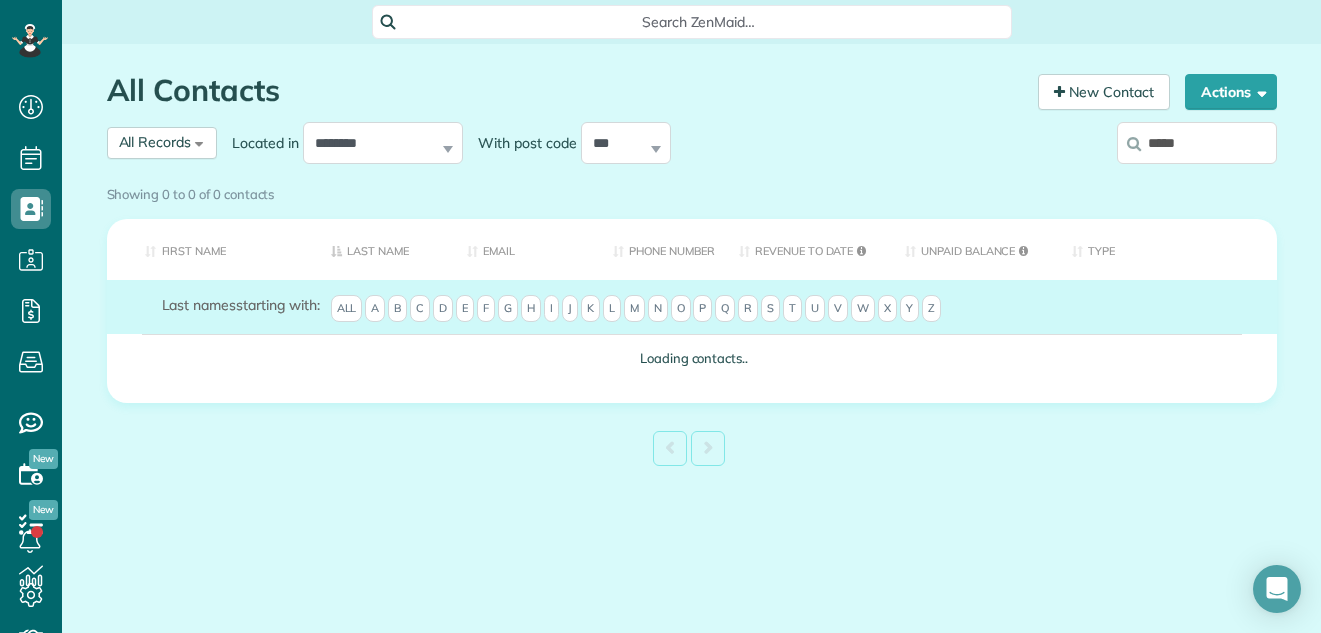 type on "****" 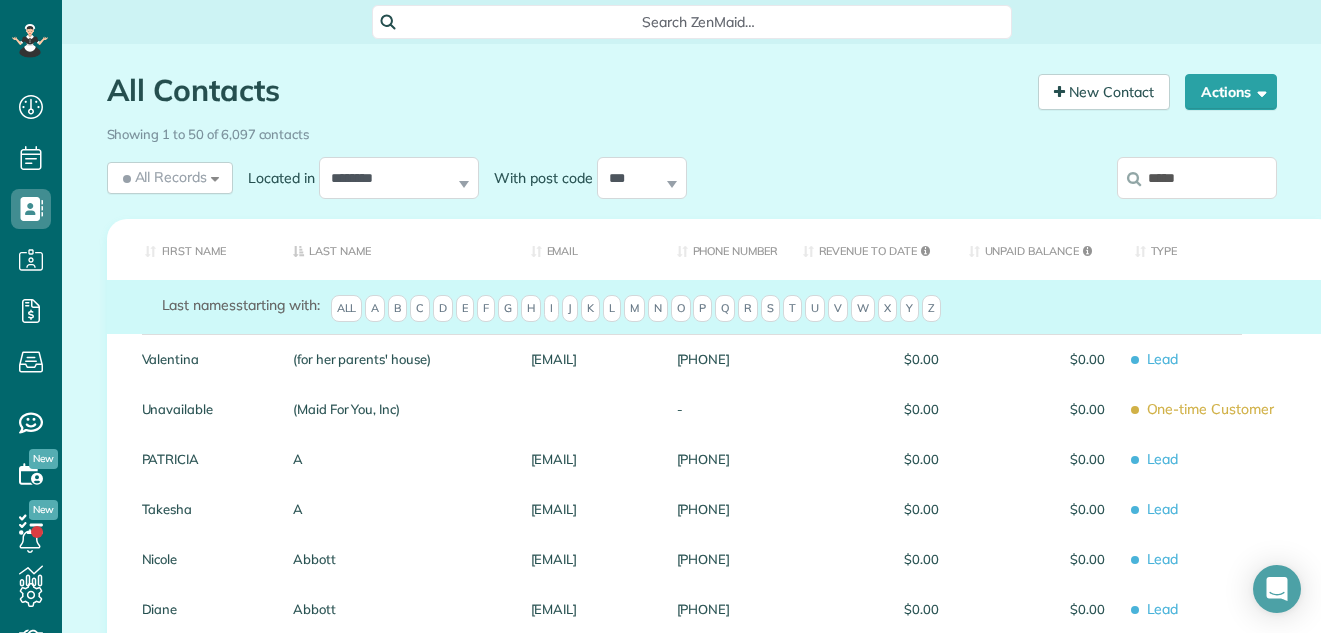 type on "**********" 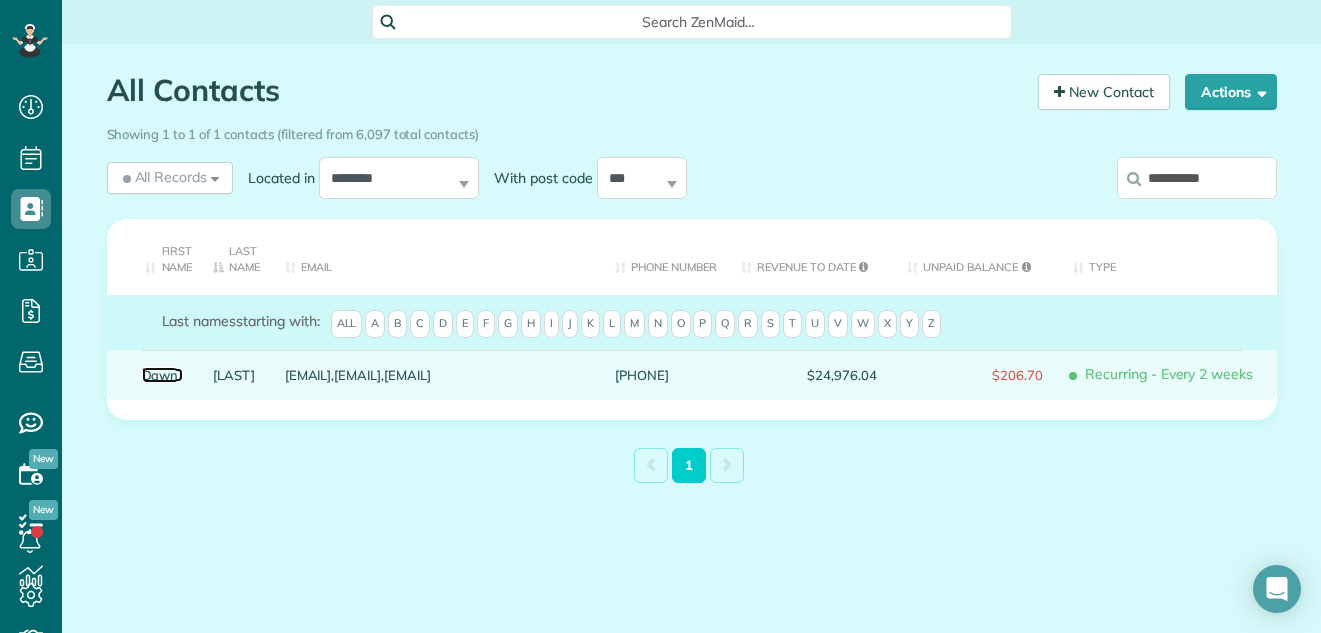 click on "Dawn" at bounding box center [162, 375] 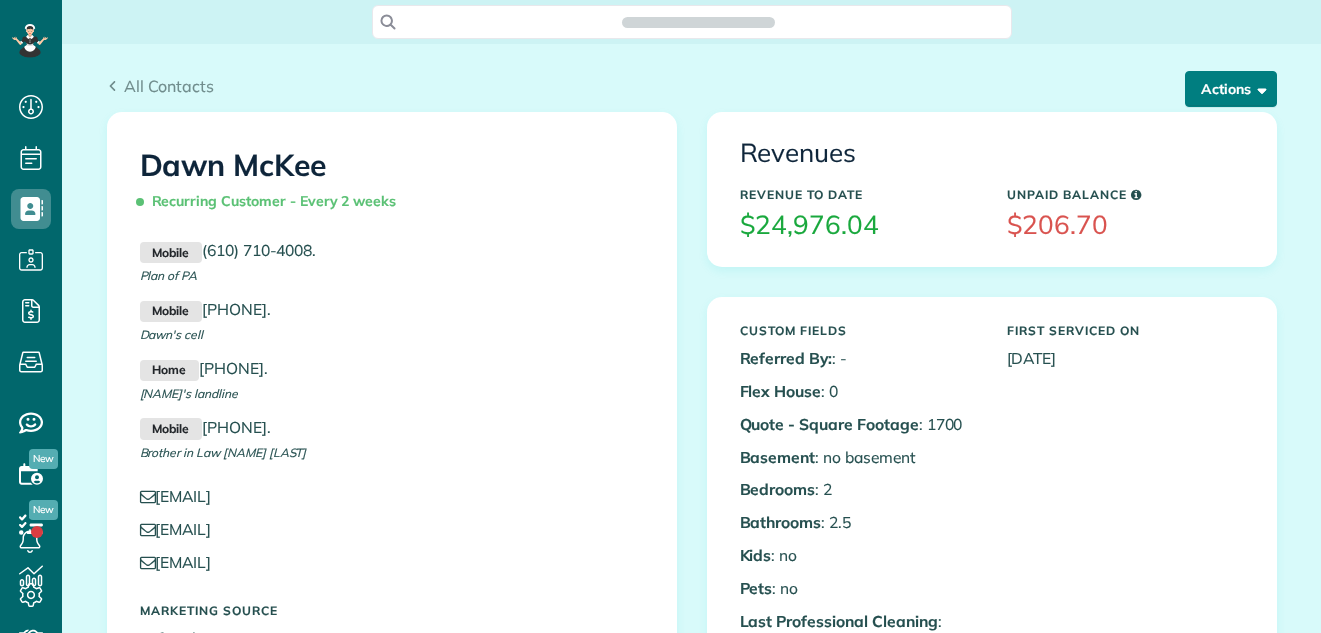 click on "Actions" at bounding box center (1231, 89) 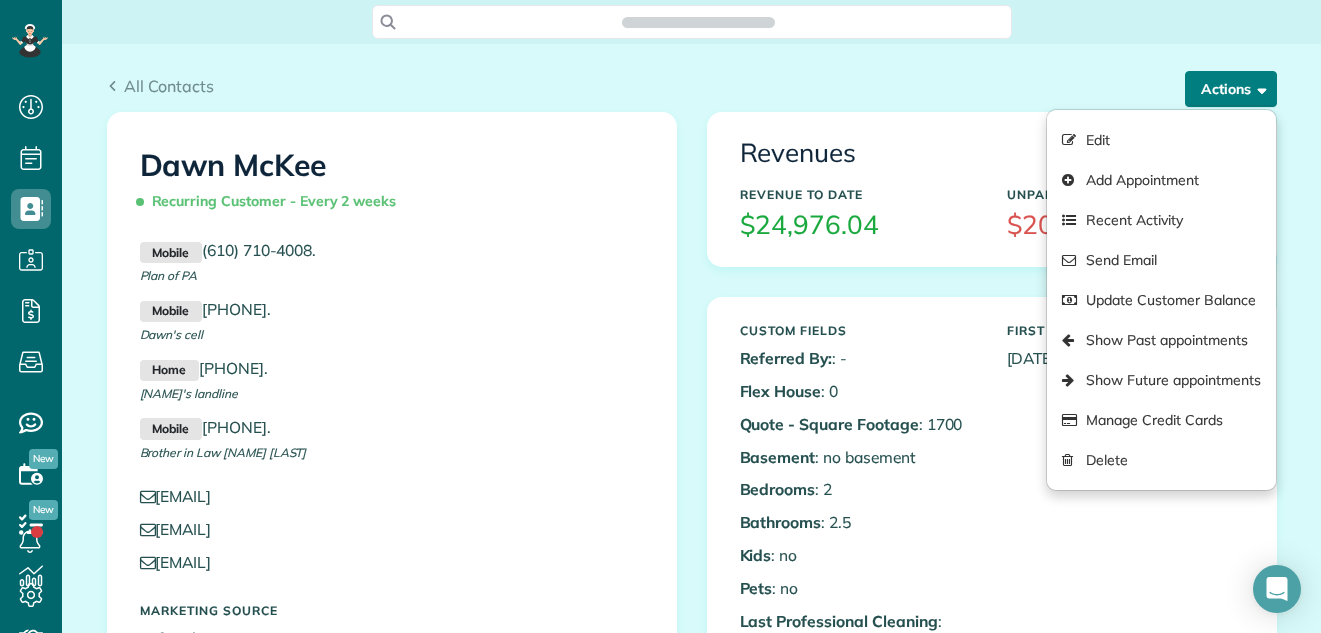 scroll, scrollTop: 0, scrollLeft: 0, axis: both 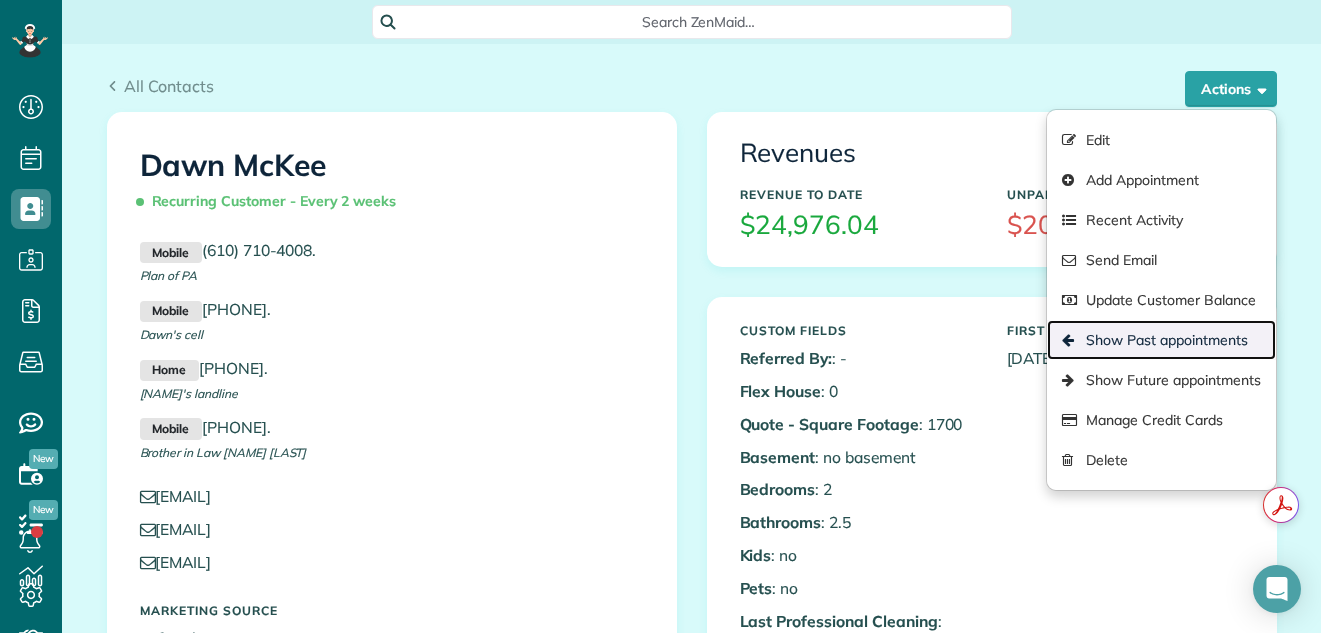 click on "Show Past appointments" at bounding box center (1161, 340) 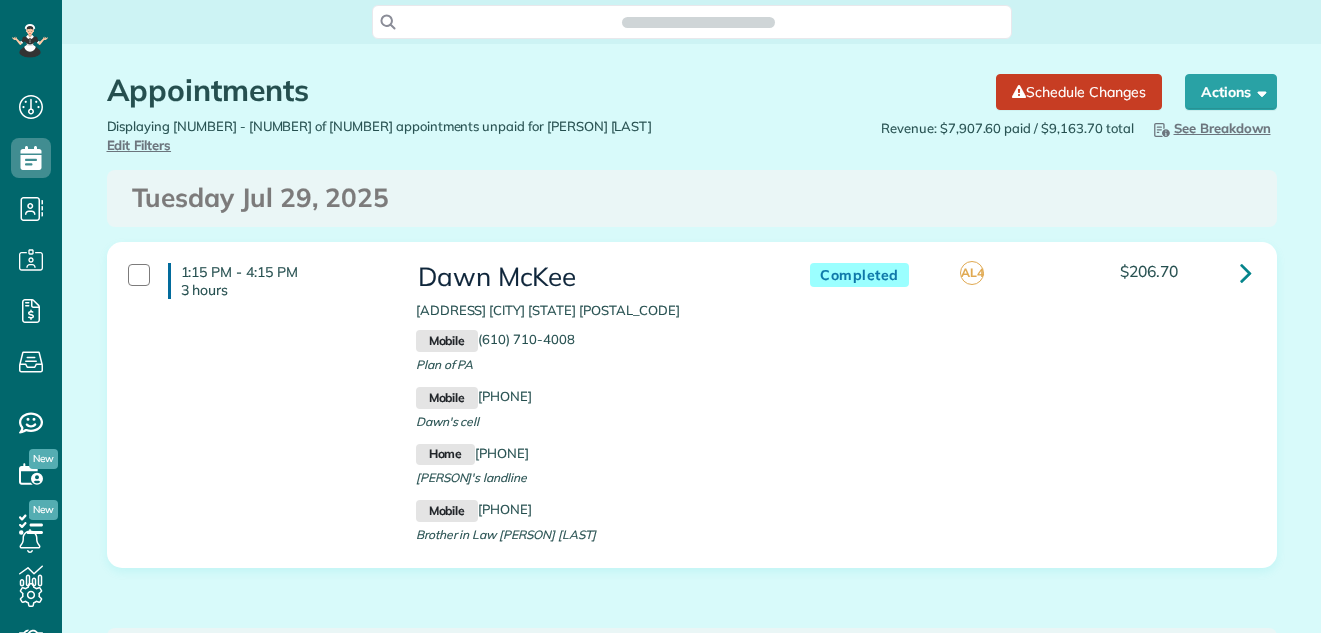 scroll, scrollTop: 0, scrollLeft: 0, axis: both 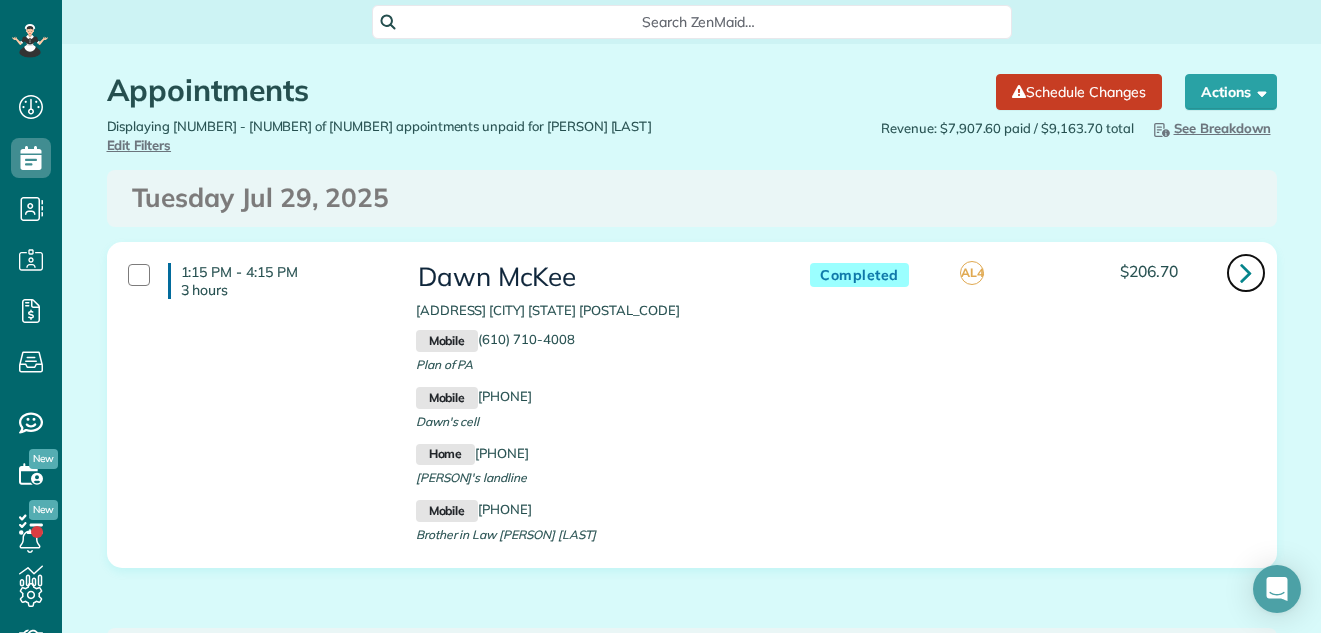 click at bounding box center [1246, 272] 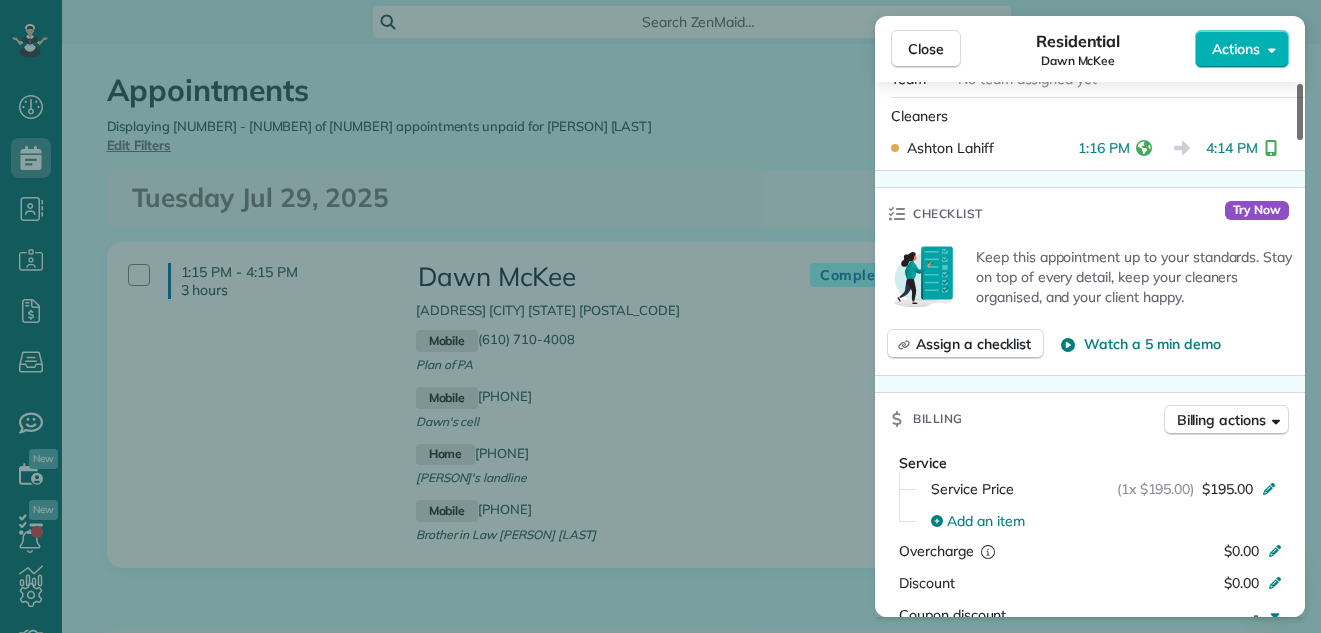 scroll, scrollTop: 1048, scrollLeft: 0, axis: vertical 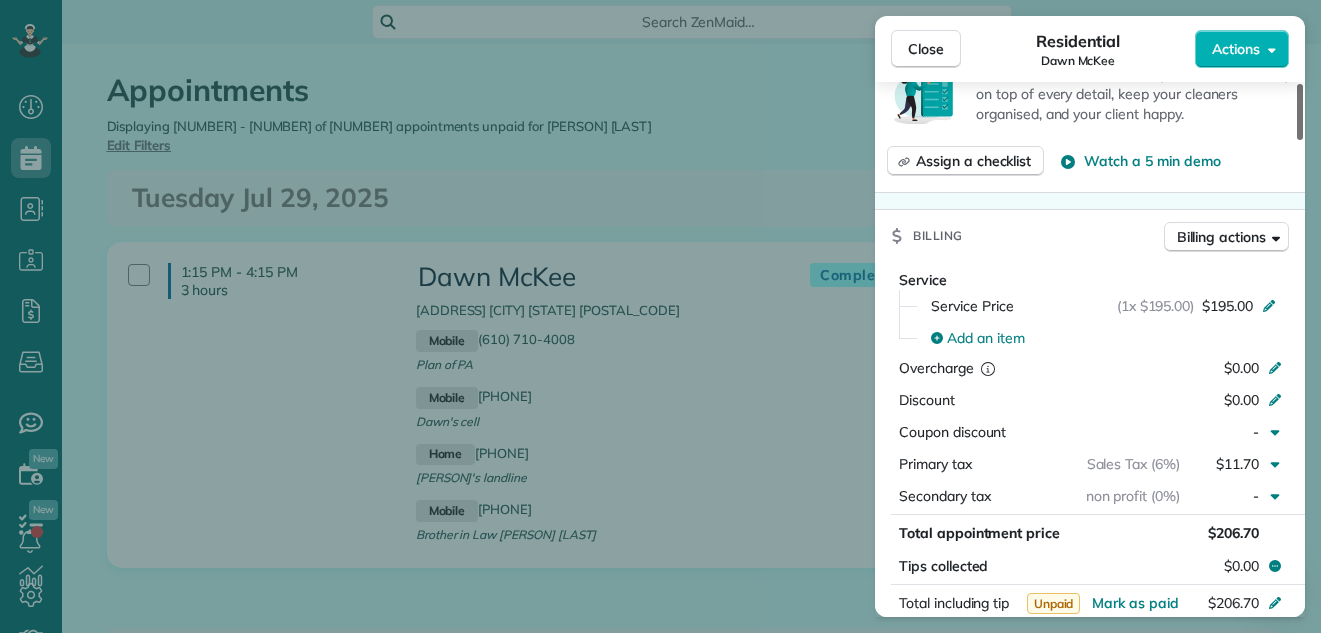 drag, startPoint x: 1299, startPoint y: 128, endPoint x: 1304, endPoint y: 237, distance: 109.11462 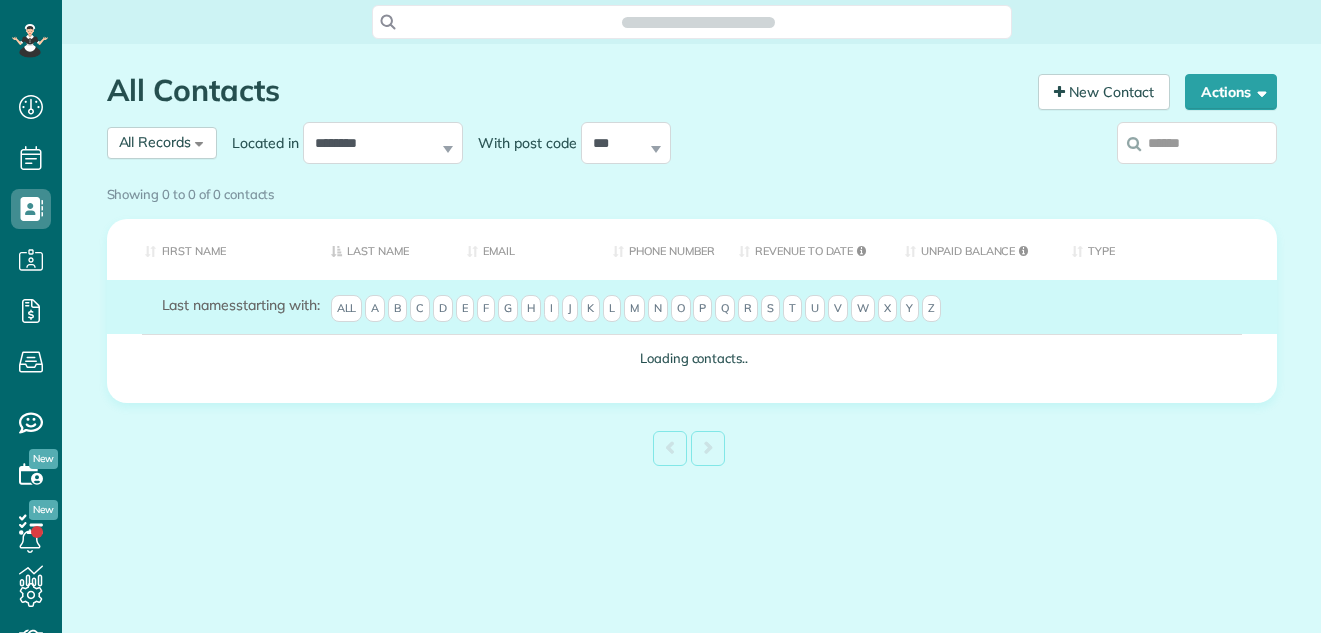 scroll, scrollTop: 0, scrollLeft: 0, axis: both 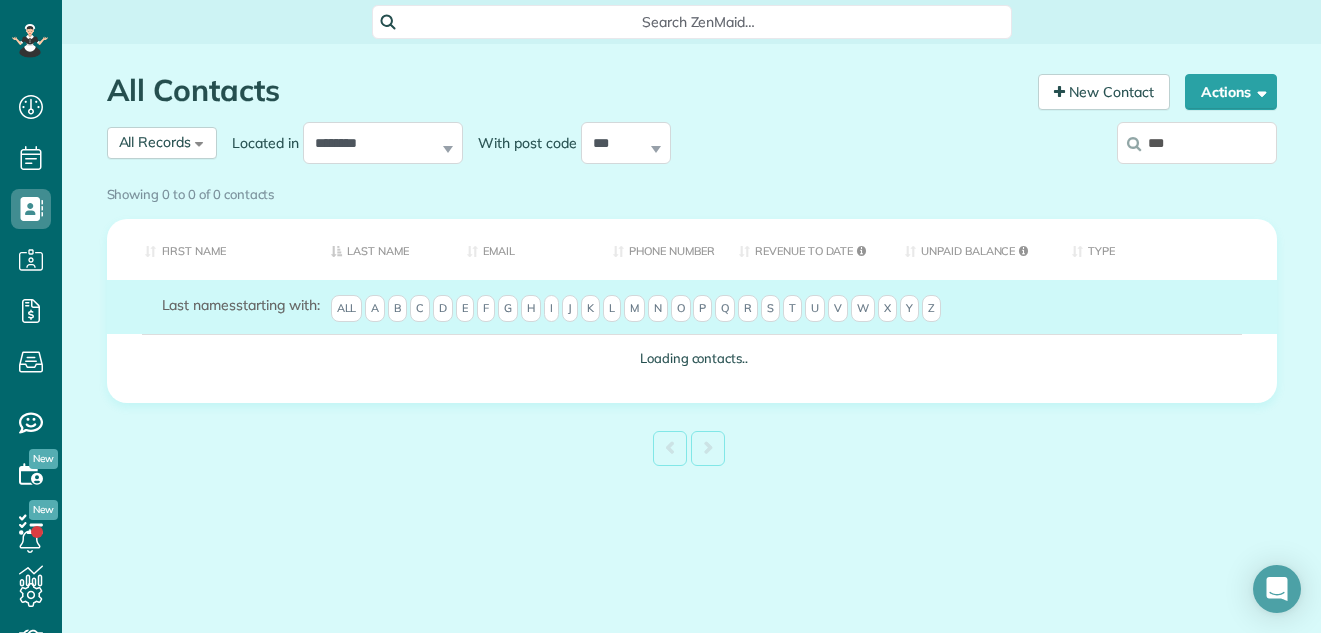 type on "***" 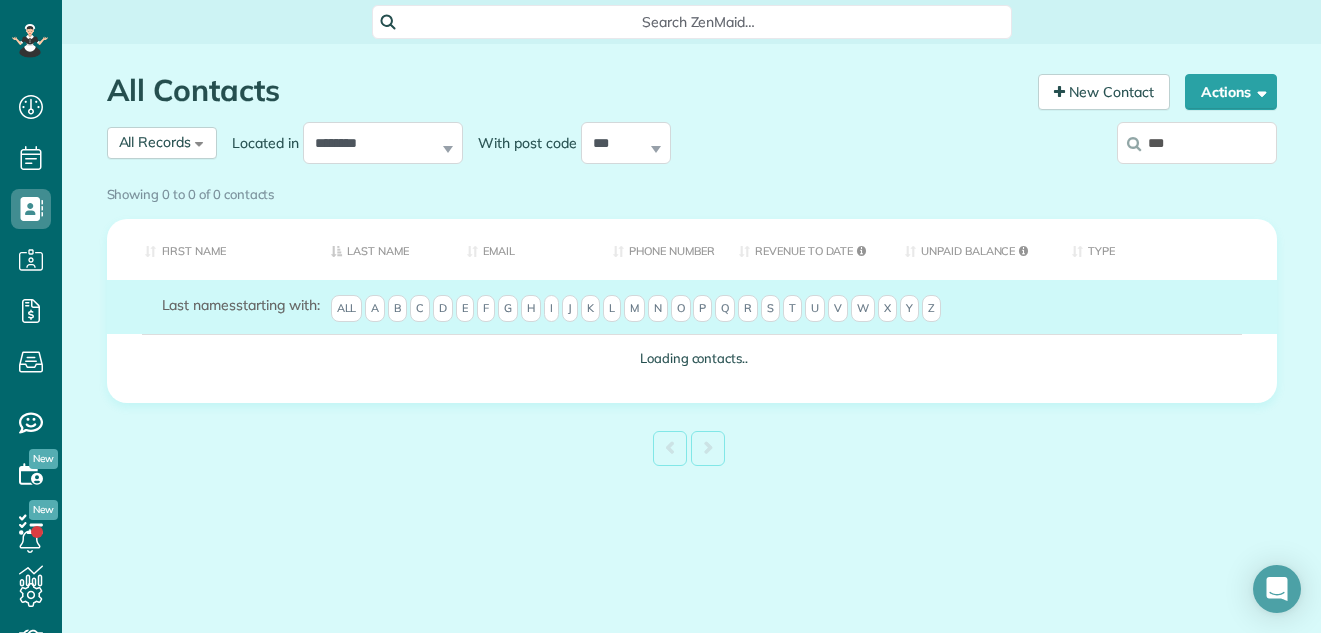 click on "Showing 0 to 0 of 0 contacts" at bounding box center (692, 194) 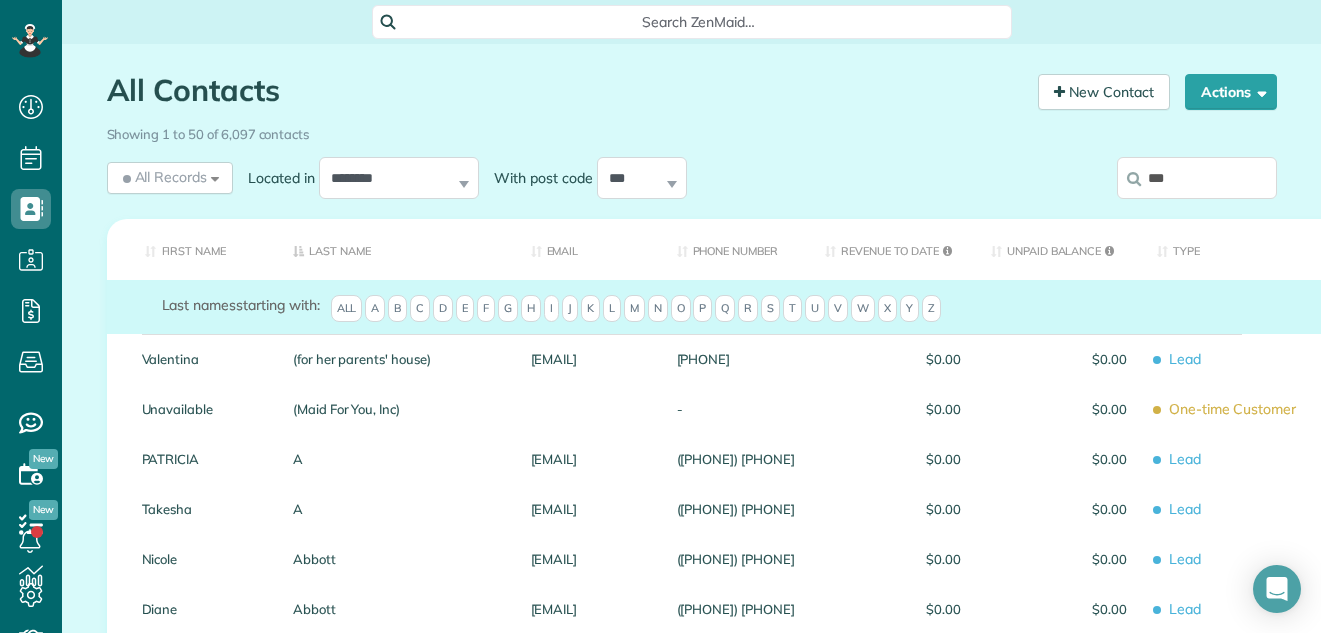 click on "***" at bounding box center (1197, 178) 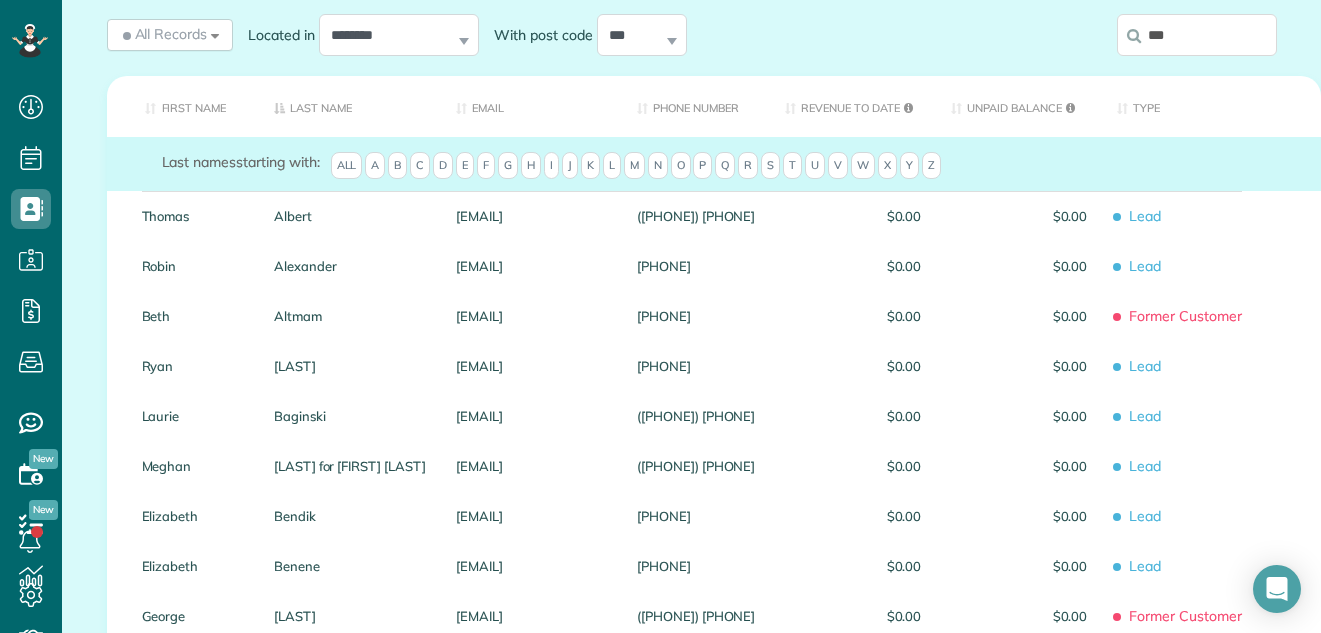 scroll, scrollTop: 112, scrollLeft: 0, axis: vertical 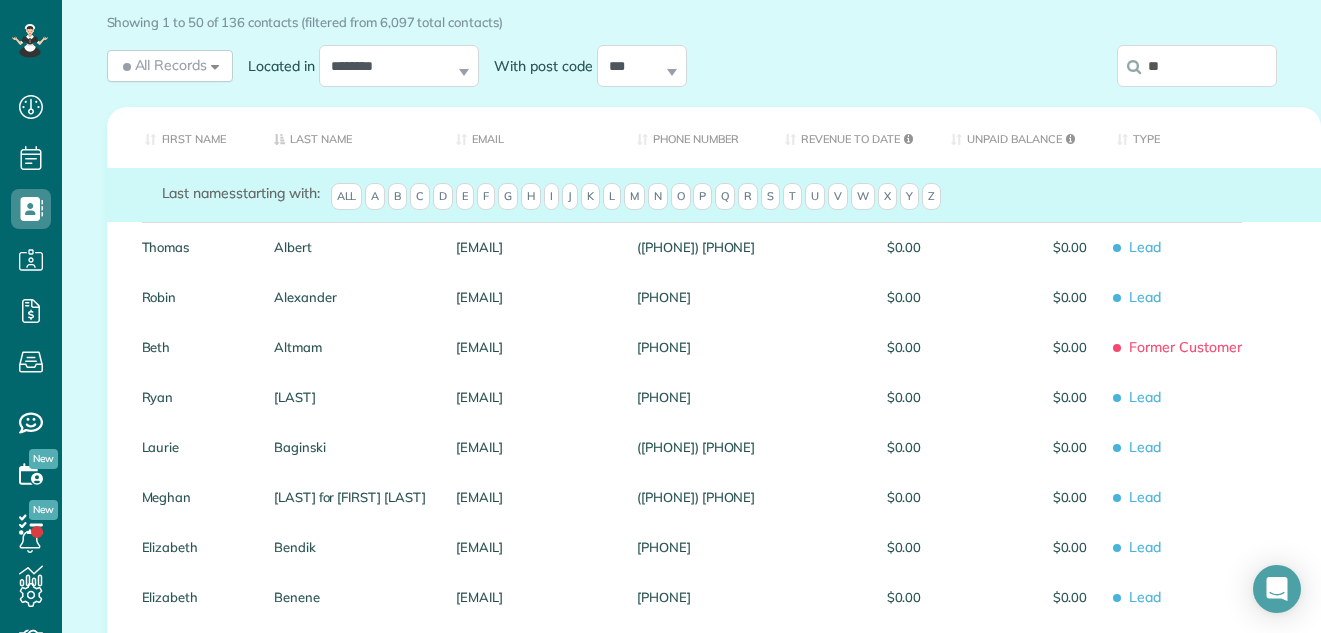 type on "*" 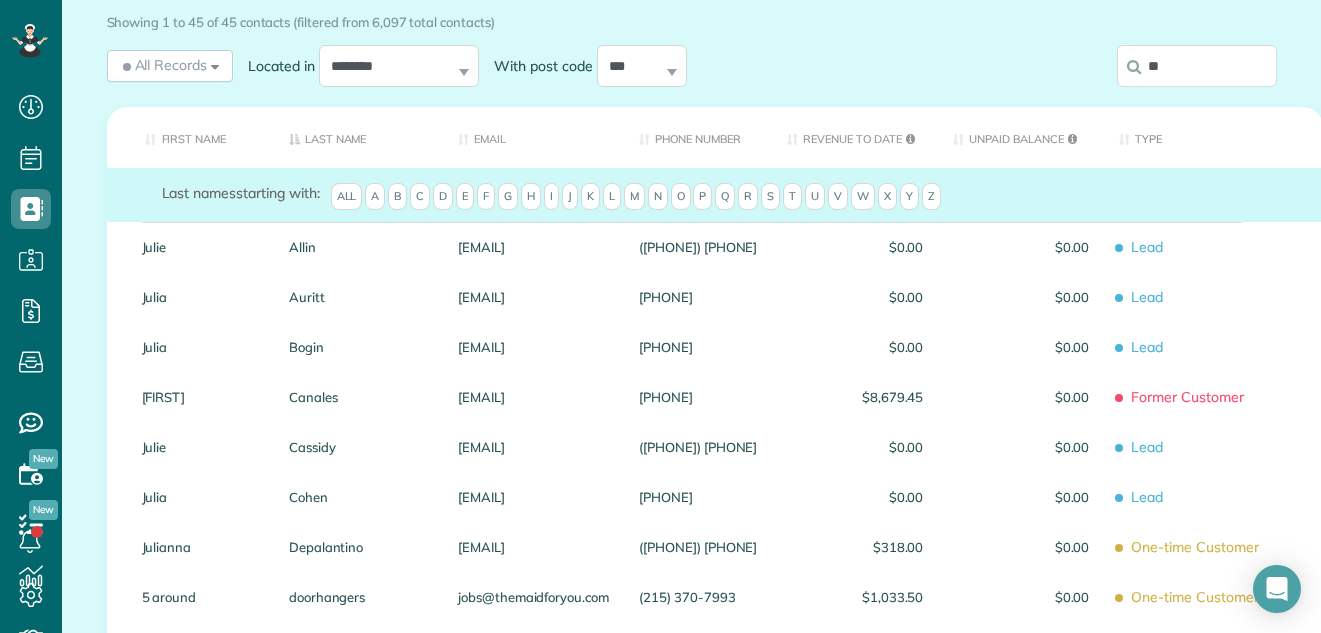 type on "*" 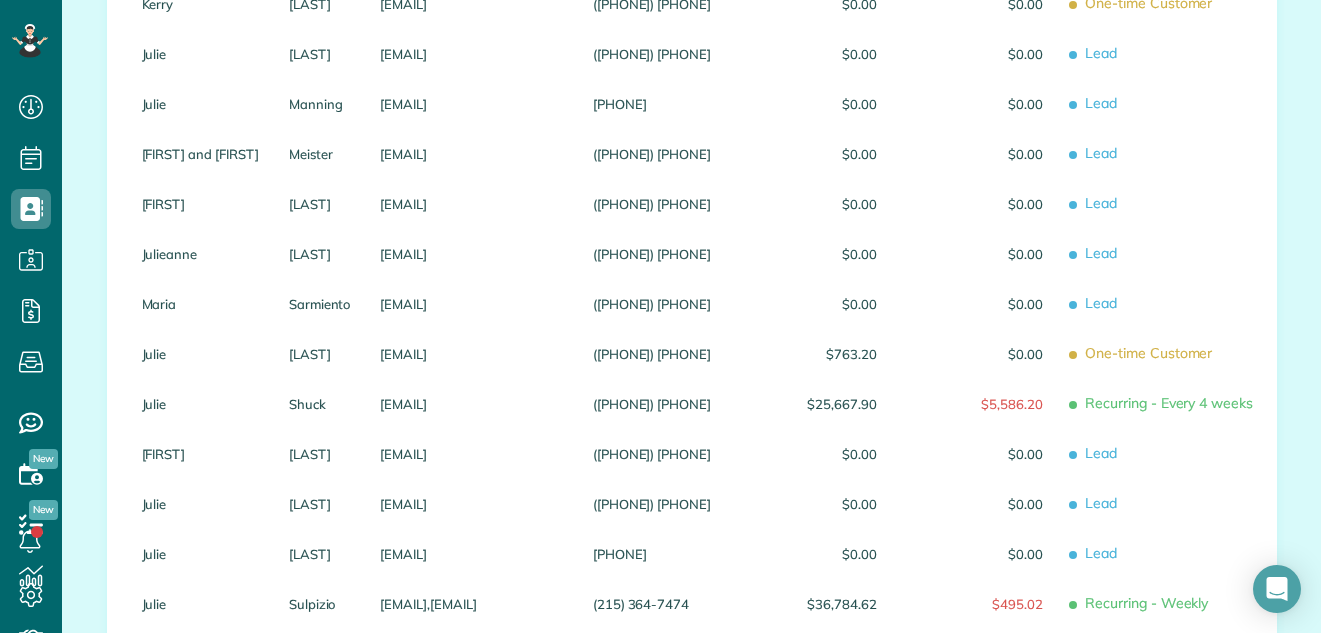 scroll, scrollTop: 725, scrollLeft: 0, axis: vertical 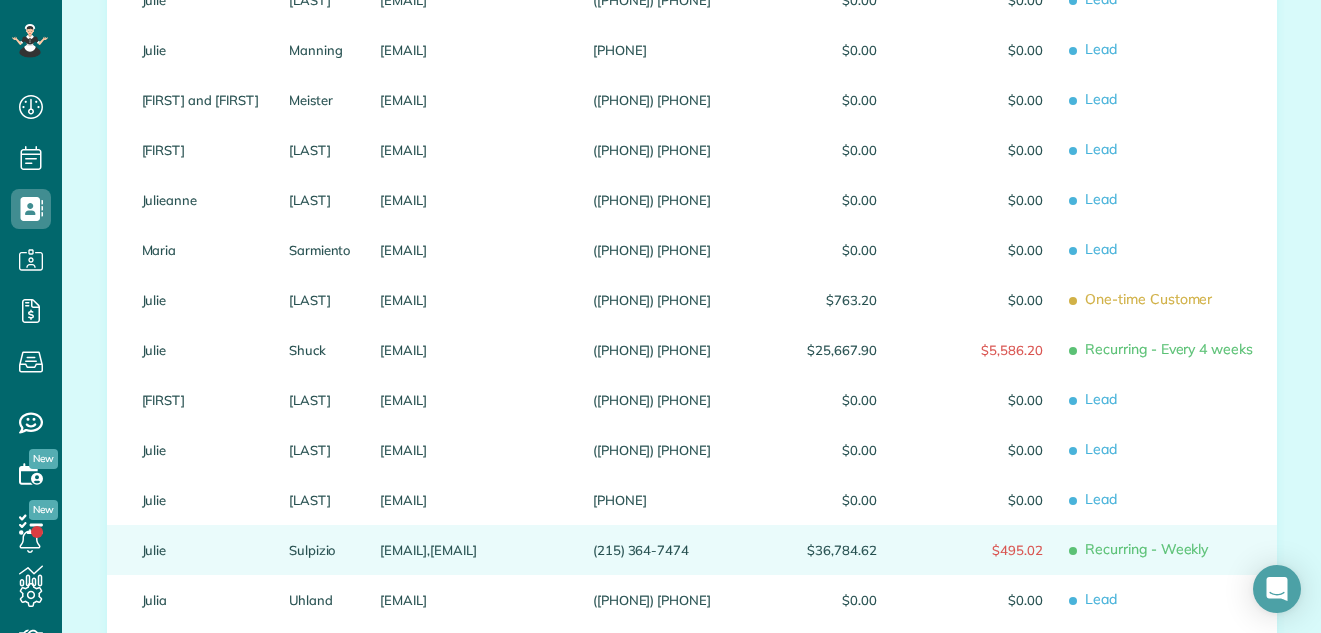 type on "*****" 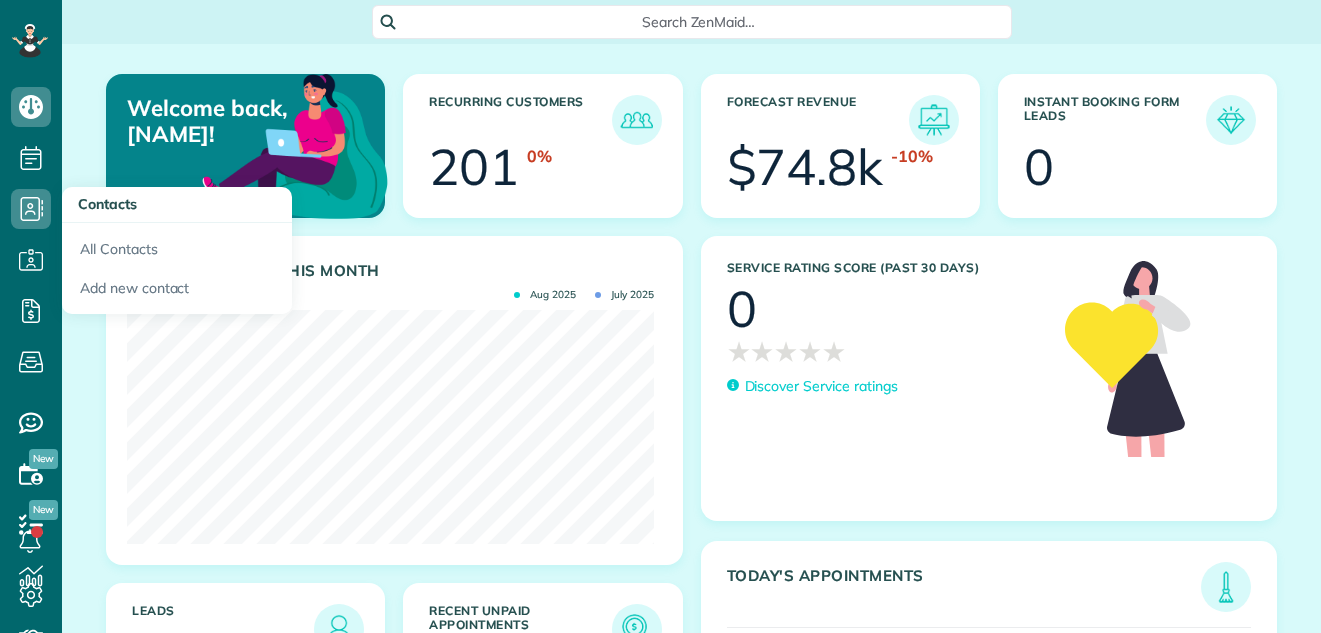 scroll, scrollTop: 0, scrollLeft: 0, axis: both 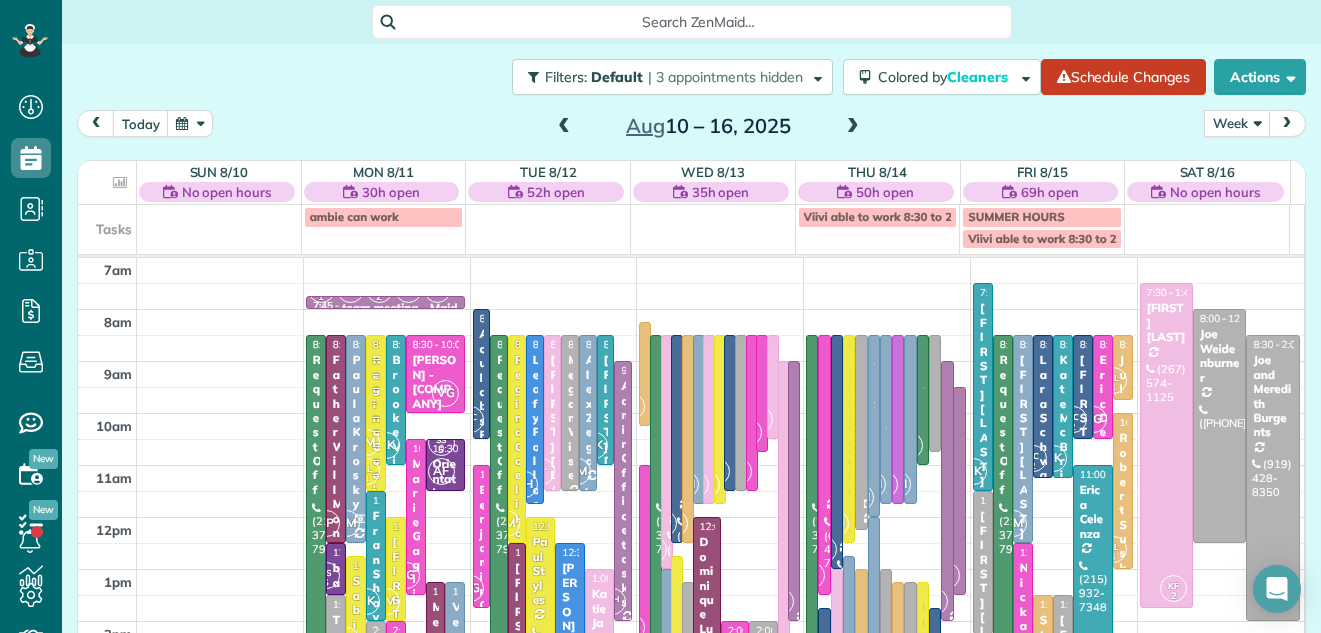 click on "Week" at bounding box center [1237, 123] 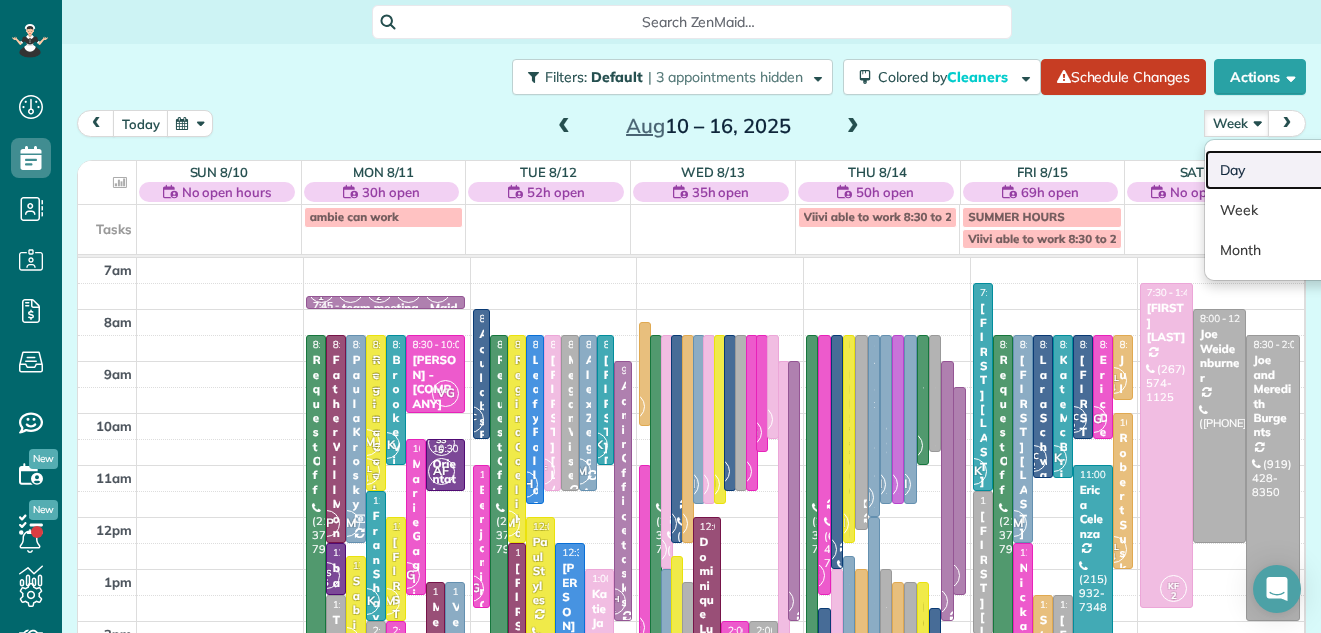 click on "Day" at bounding box center (1284, 170) 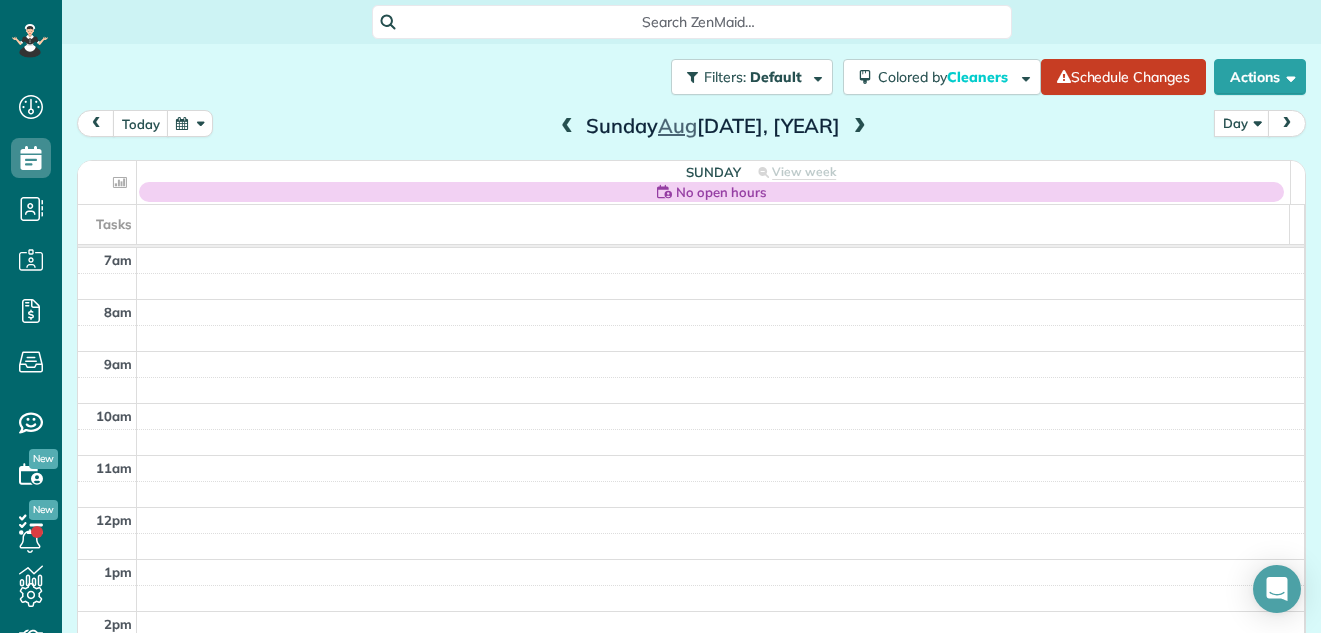 click at bounding box center (860, 127) 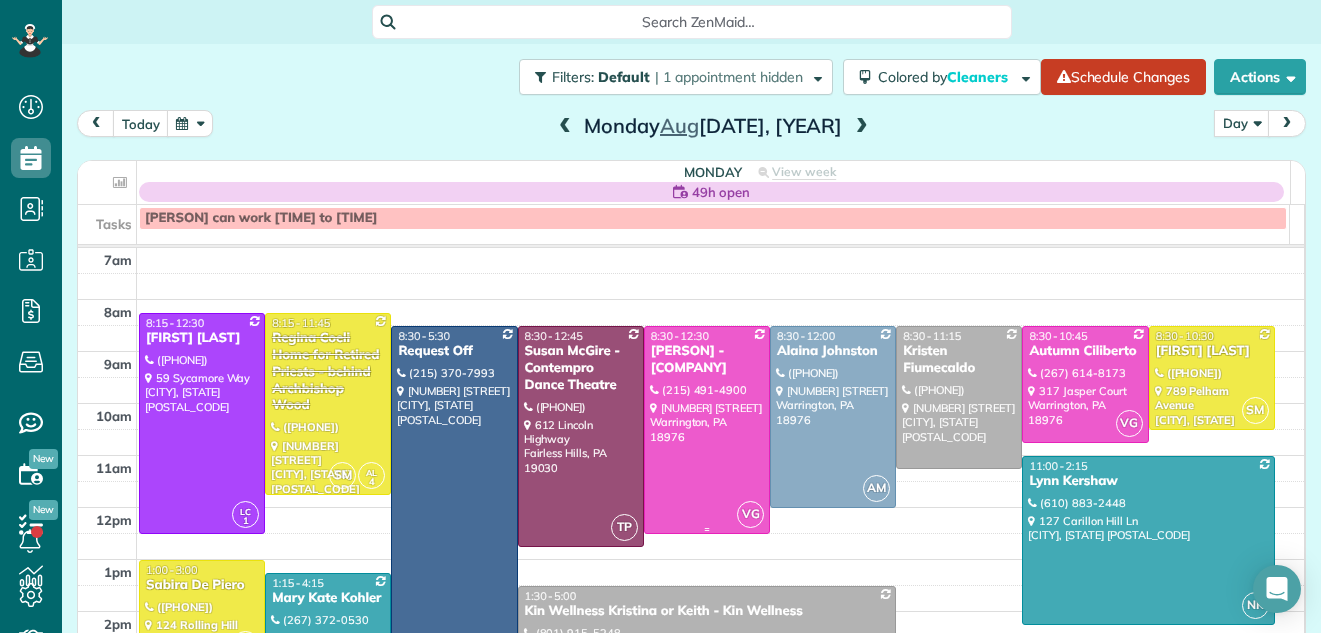 click at bounding box center (707, 430) 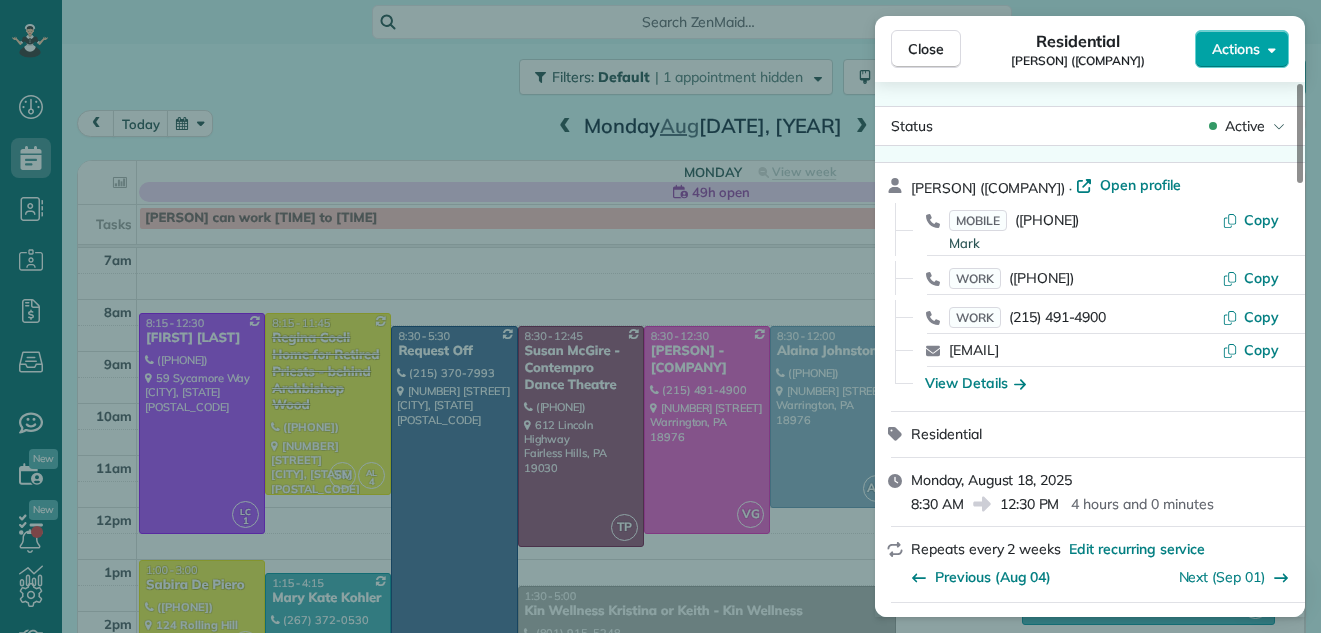 click on "Actions" at bounding box center [1236, 49] 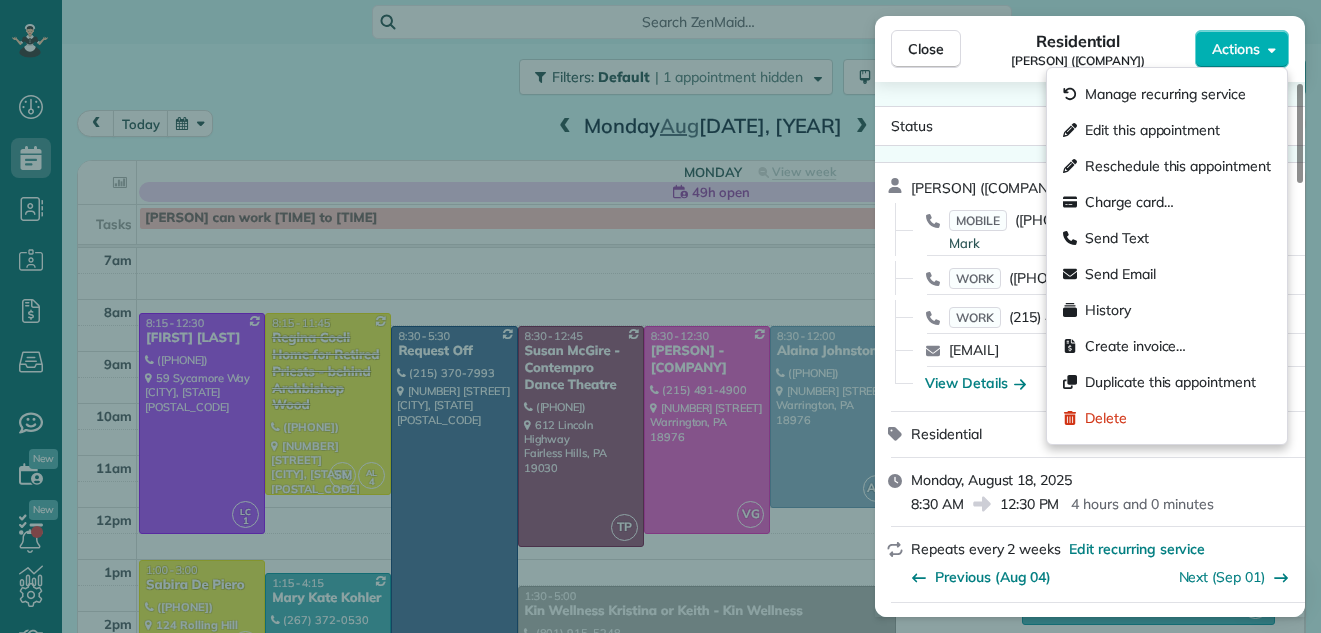click on "Residential Mark Kuhns (World Team)" at bounding box center (1078, 49) 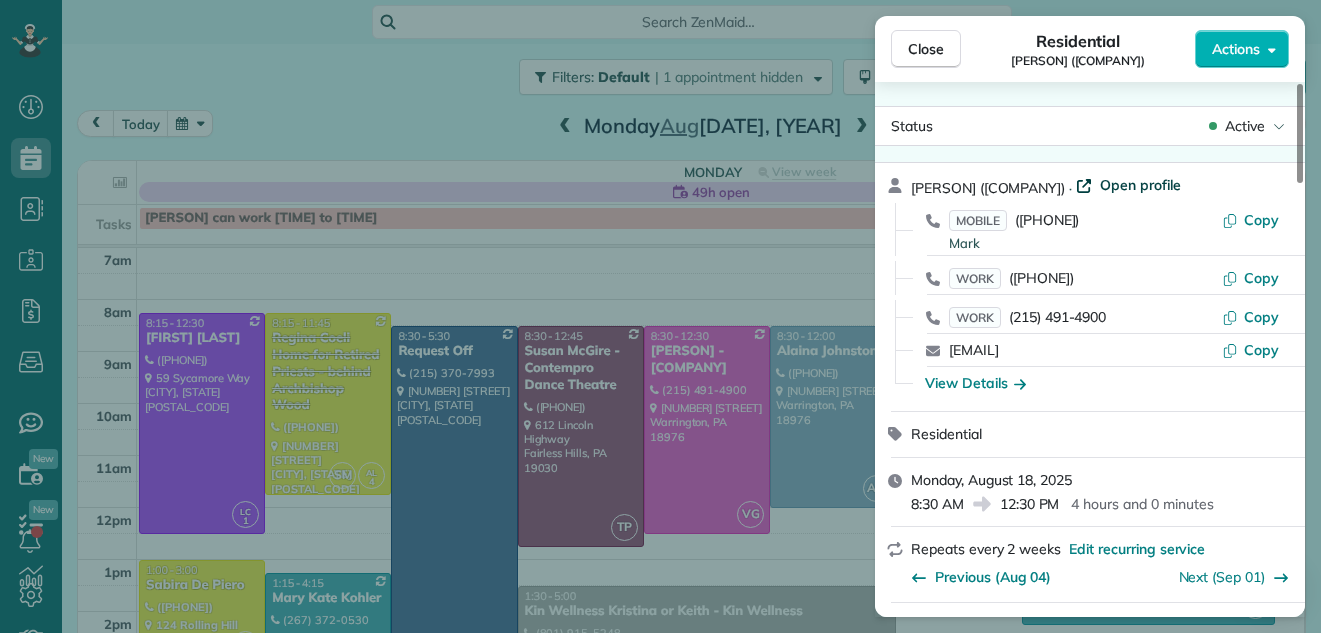 click on "Open profile" at bounding box center [1140, 185] 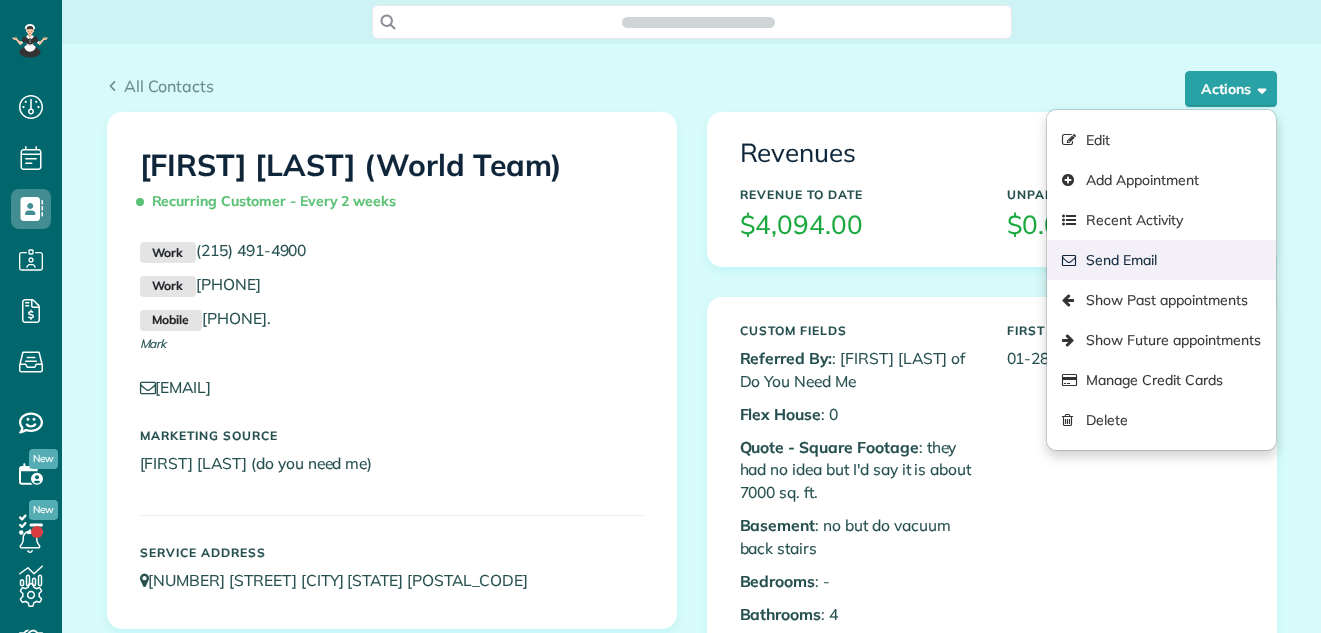 scroll, scrollTop: 0, scrollLeft: 0, axis: both 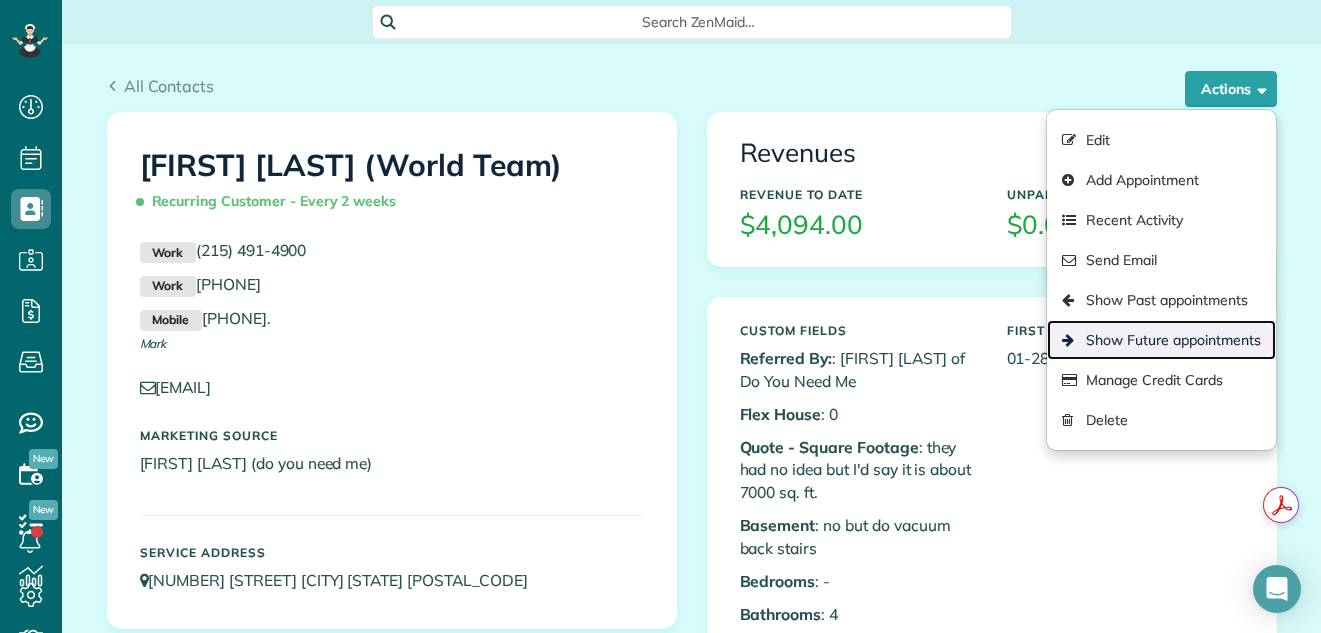 click on "Show Future appointments" at bounding box center (1161, 340) 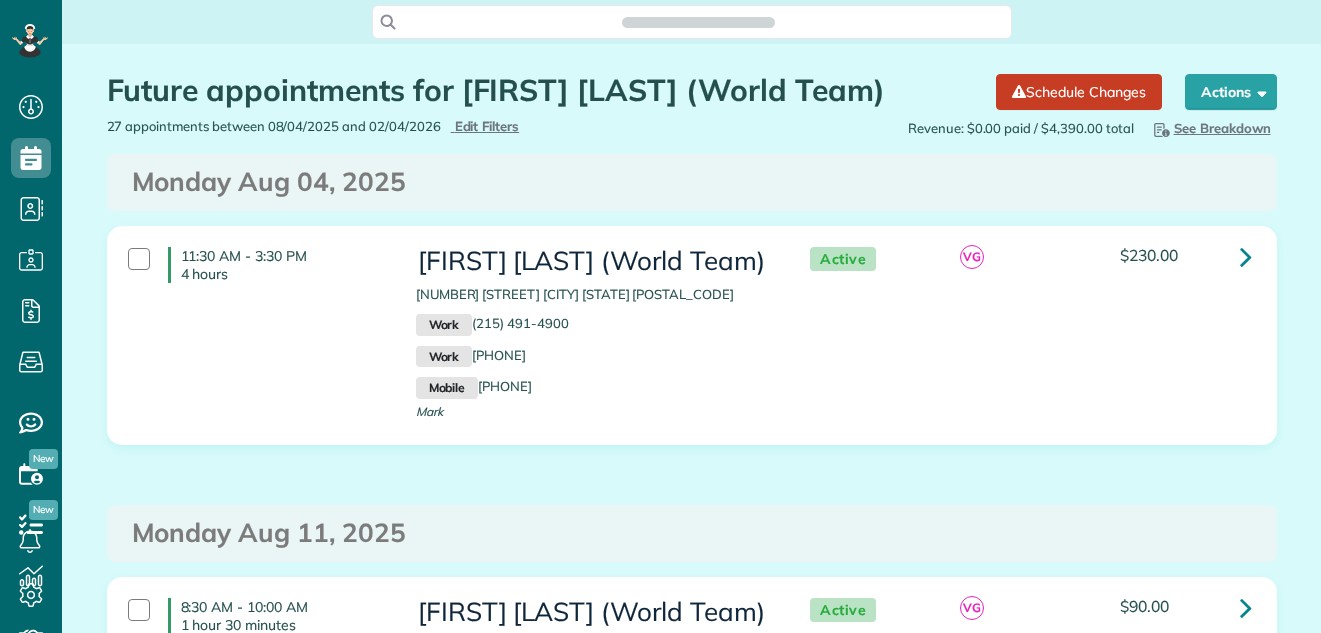 scroll, scrollTop: 0, scrollLeft: 0, axis: both 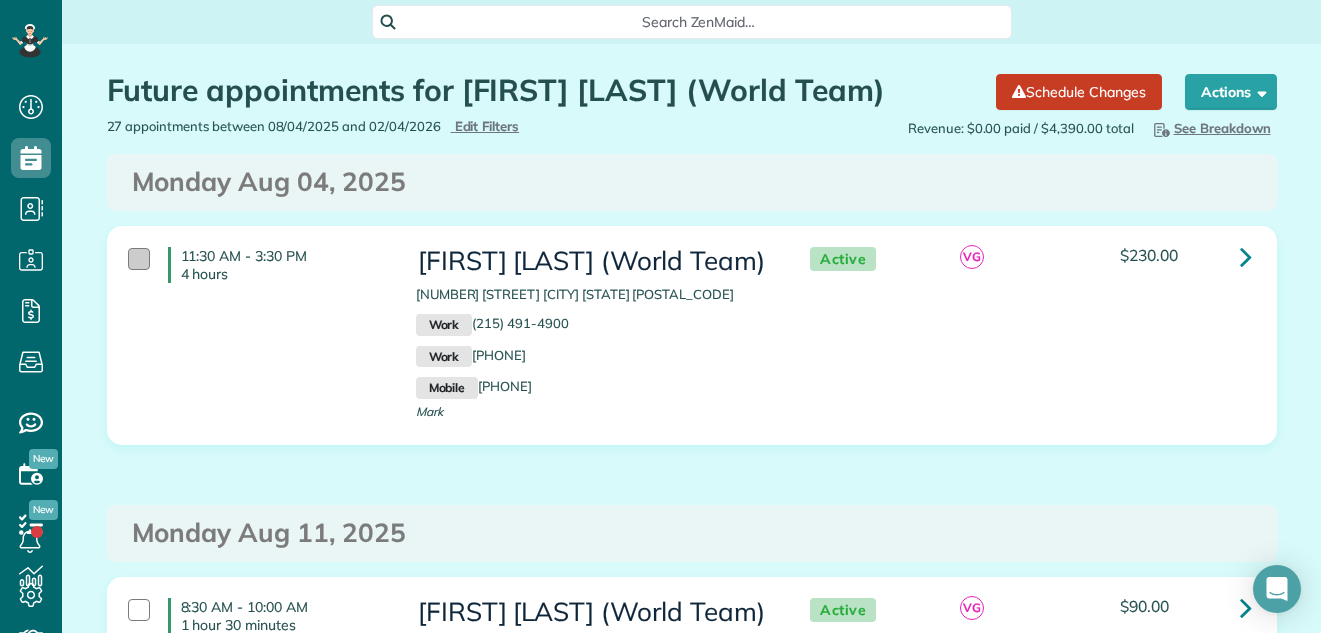 click at bounding box center (139, 259) 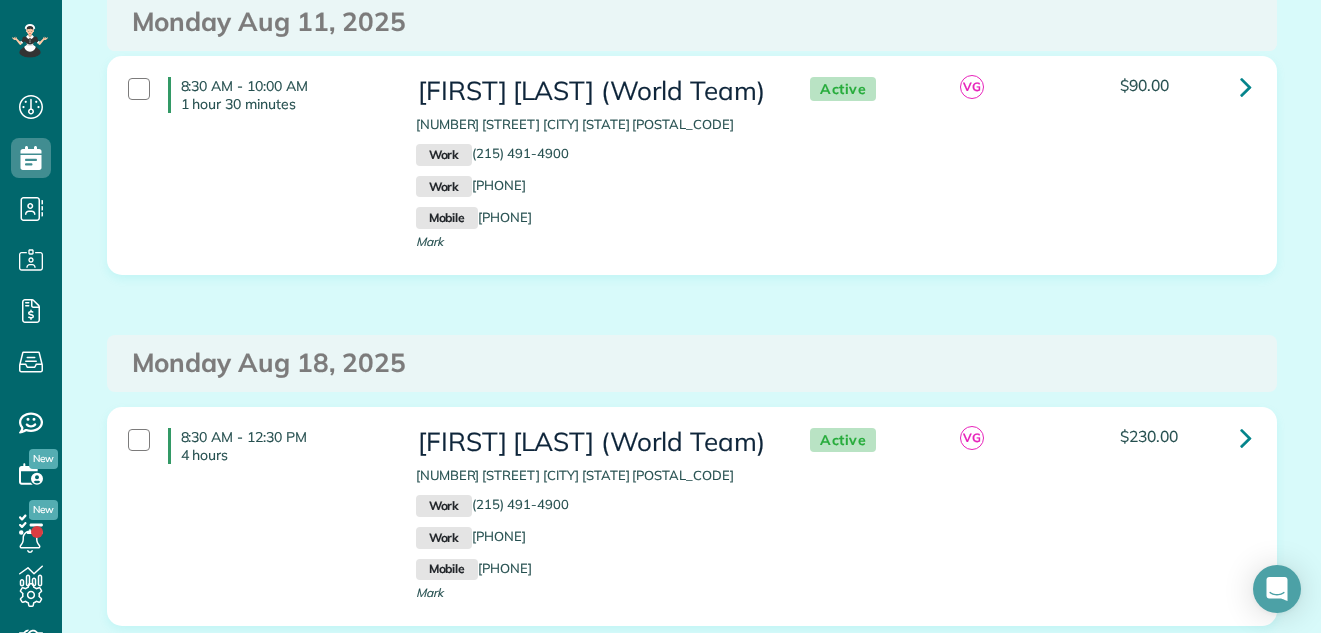 scroll, scrollTop: 538, scrollLeft: 0, axis: vertical 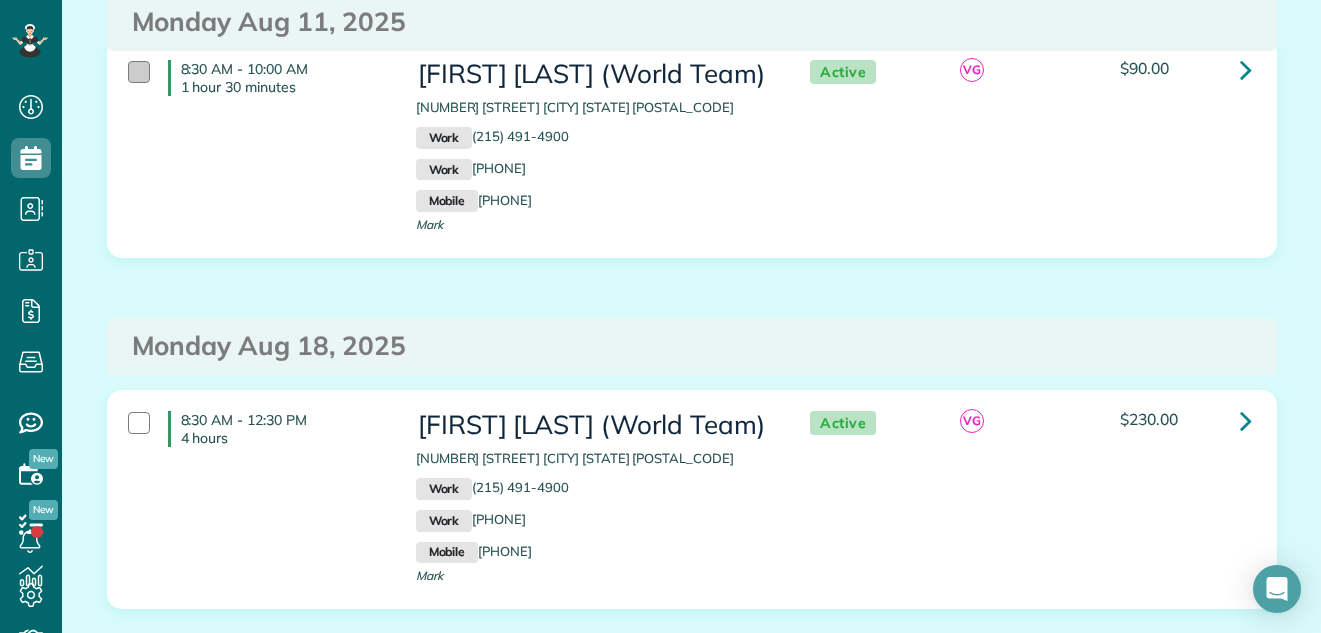 click at bounding box center [139, 72] 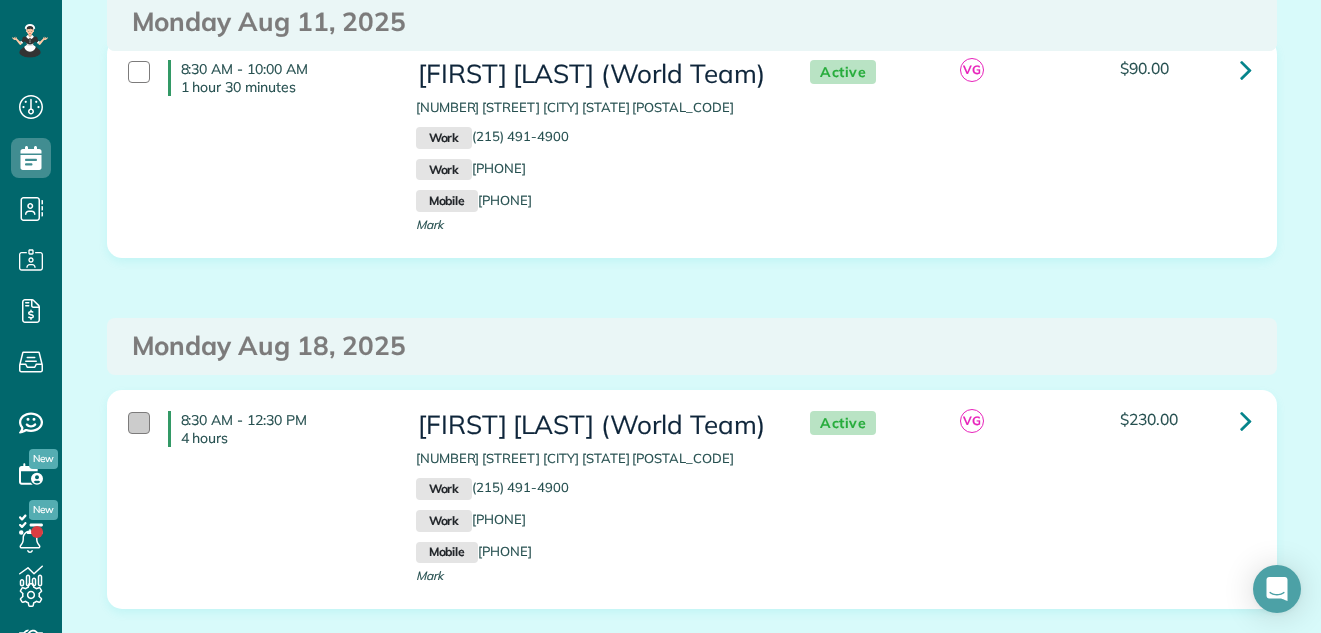 click at bounding box center (139, 423) 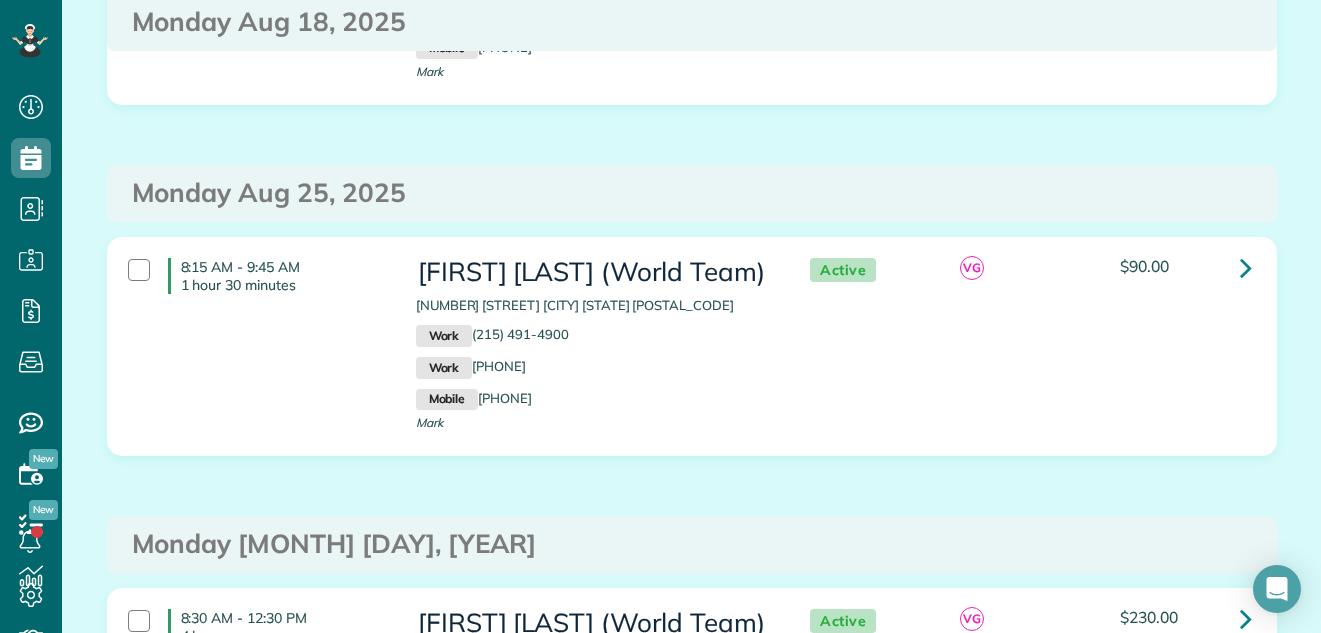scroll, scrollTop: 1059, scrollLeft: 0, axis: vertical 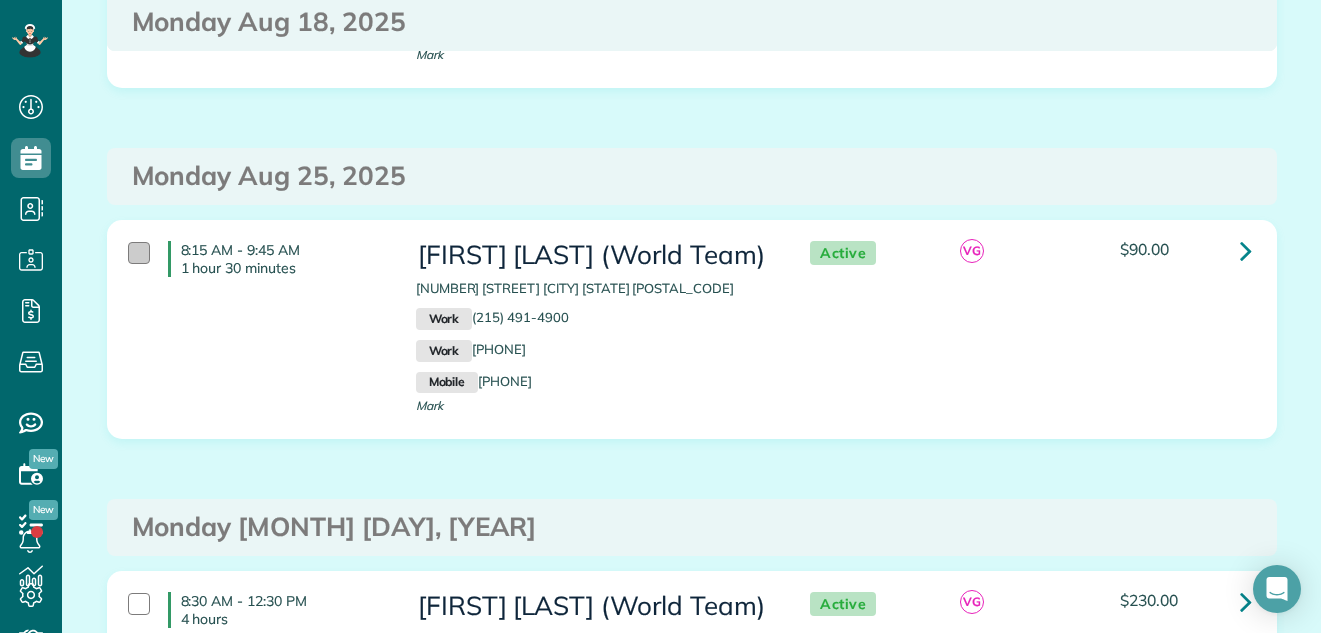 click at bounding box center [139, 253] 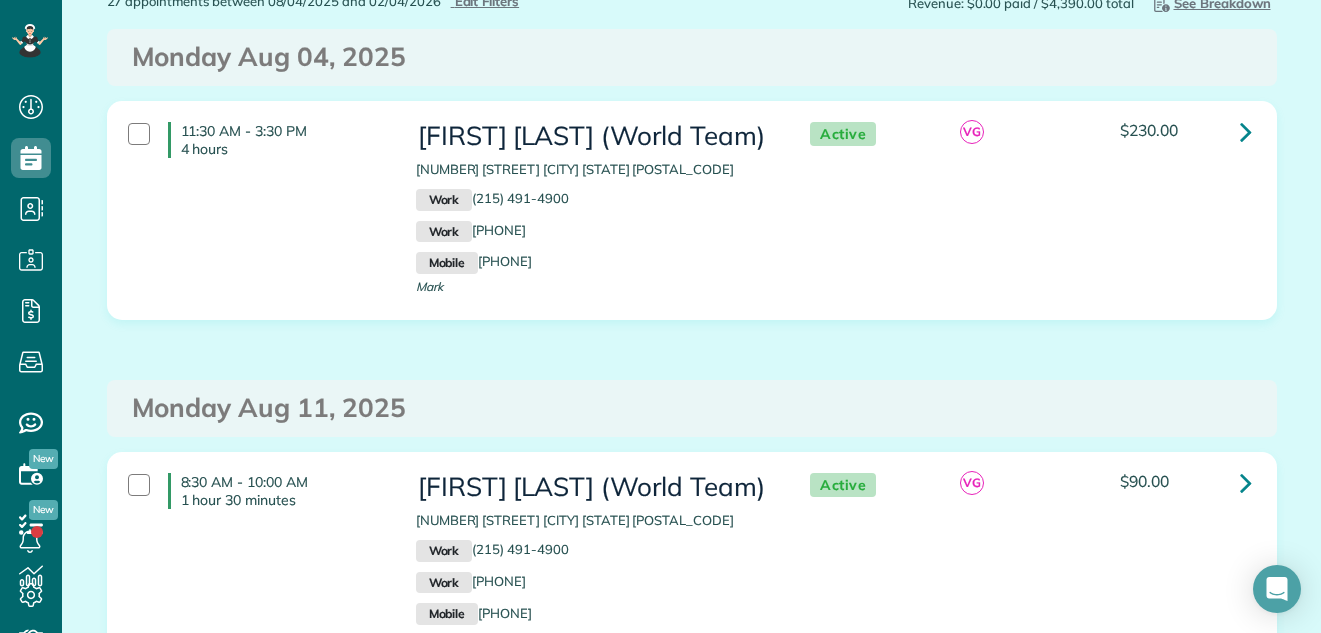 scroll, scrollTop: 0, scrollLeft: 0, axis: both 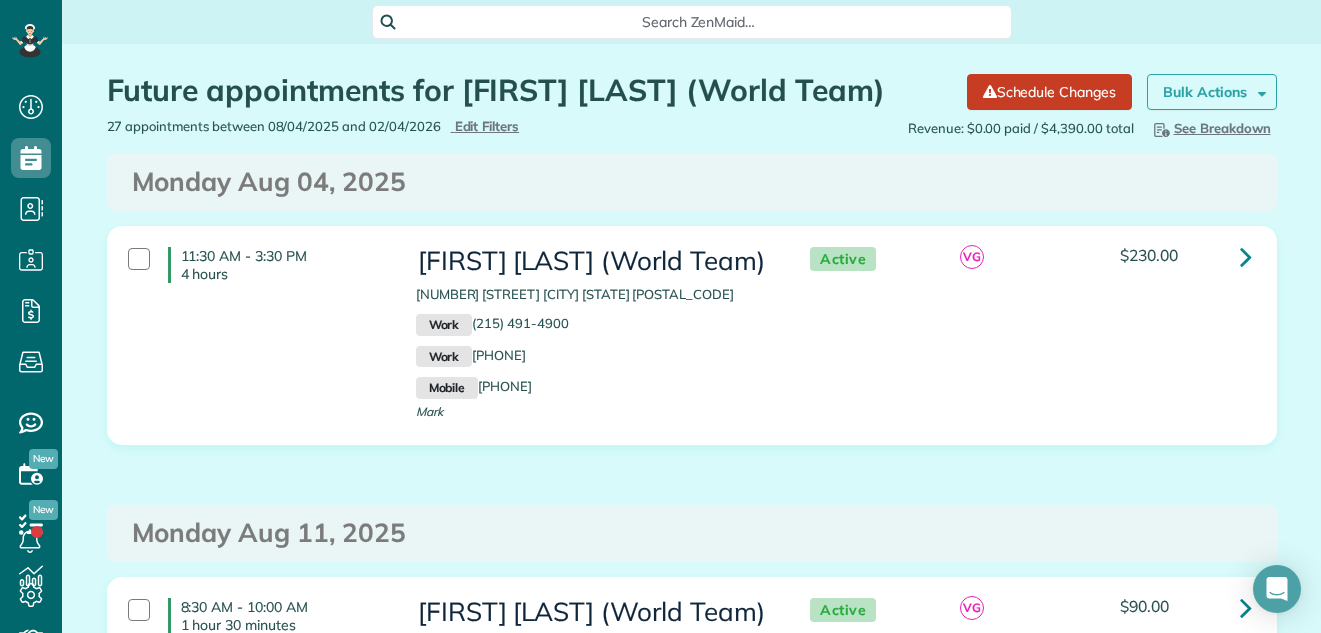 click on "Bulk Actions" at bounding box center (1205, 92) 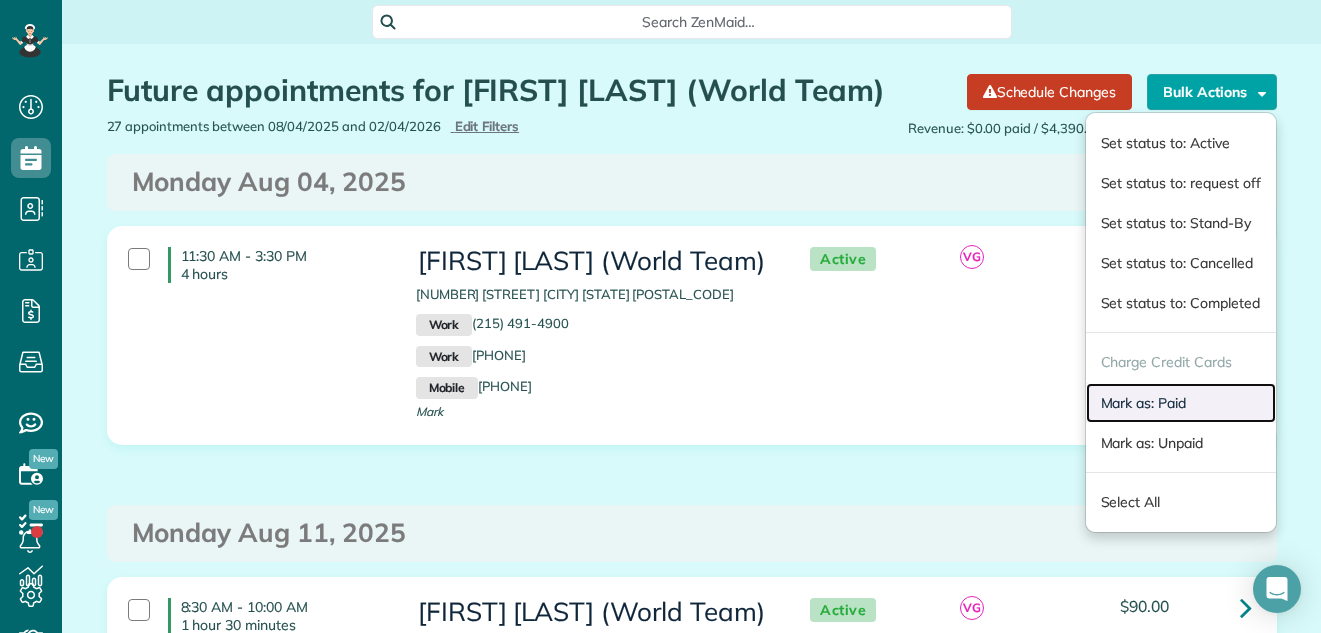 click on "Mark as: Paid" at bounding box center (1181, 403) 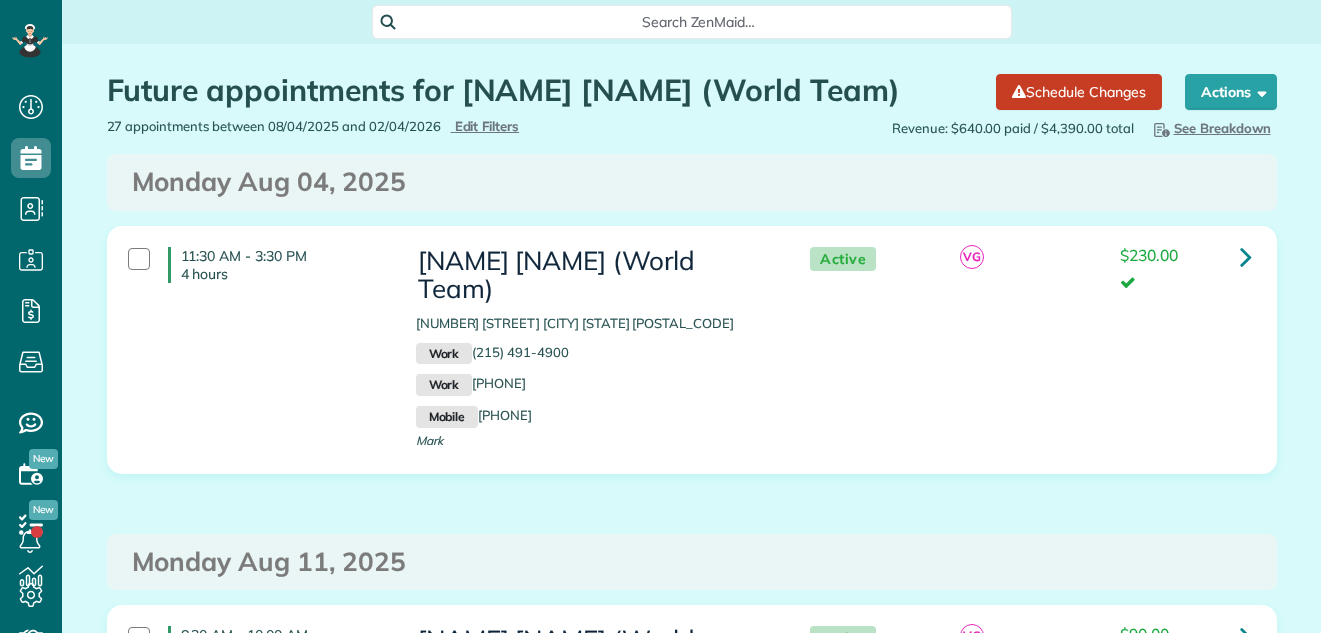 scroll, scrollTop: 0, scrollLeft: 0, axis: both 